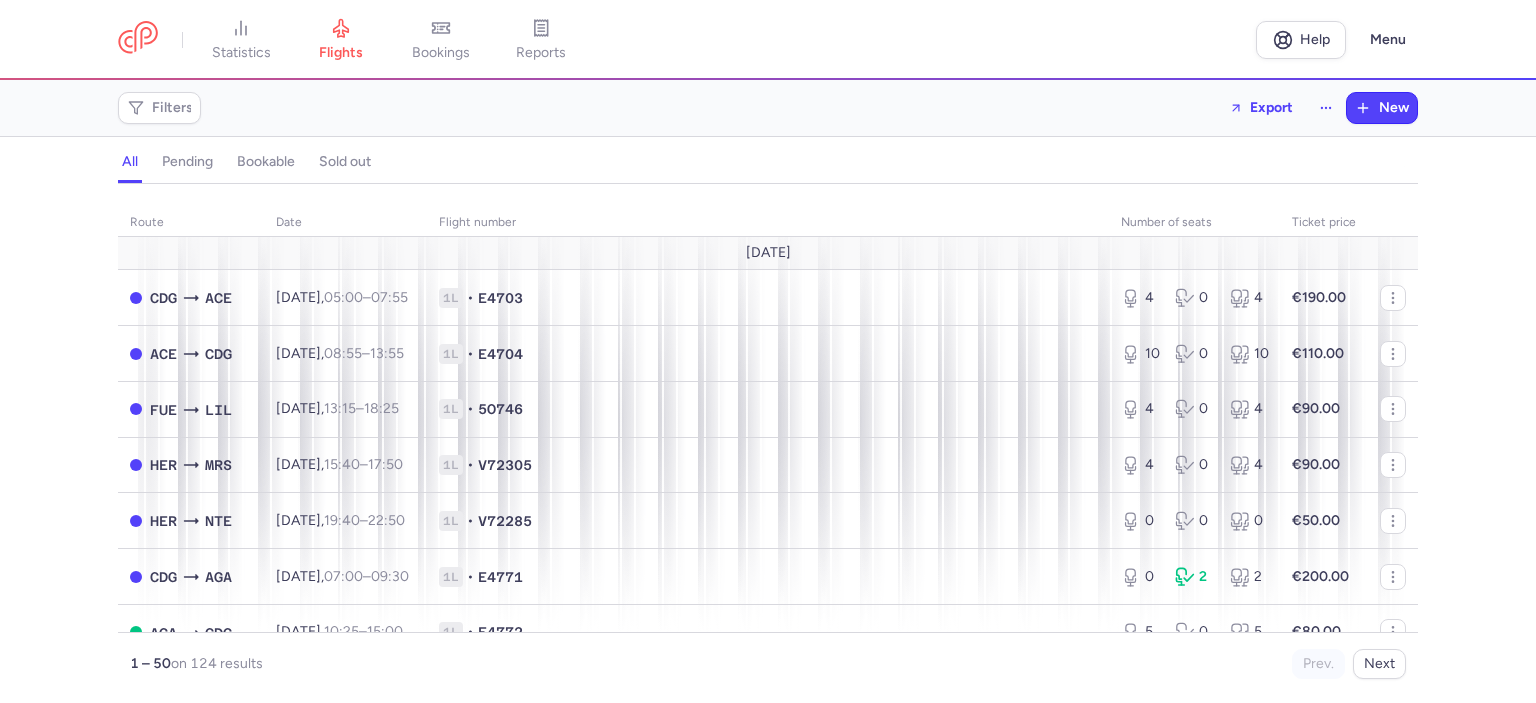 scroll, scrollTop: 0, scrollLeft: 0, axis: both 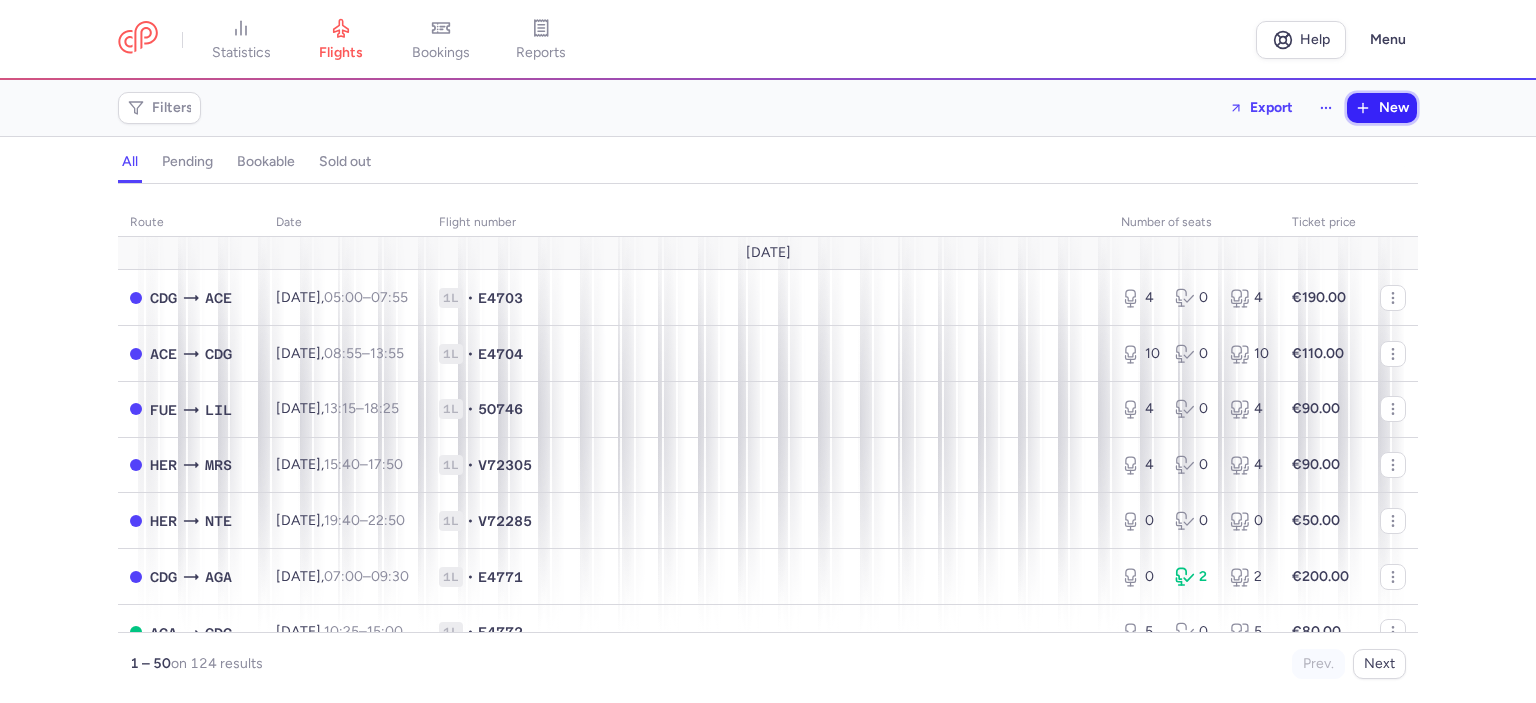 click on "New" at bounding box center [1394, 108] 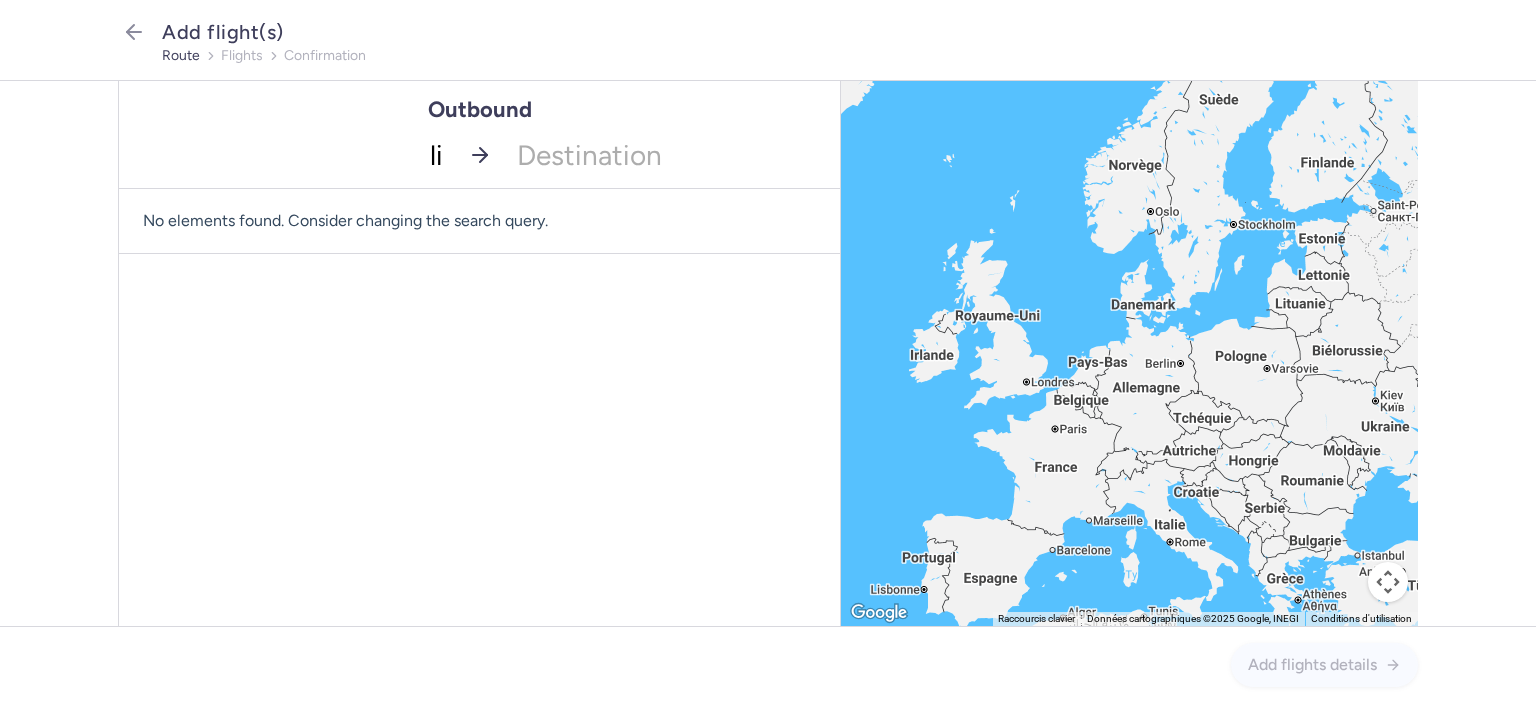 type on "lil" 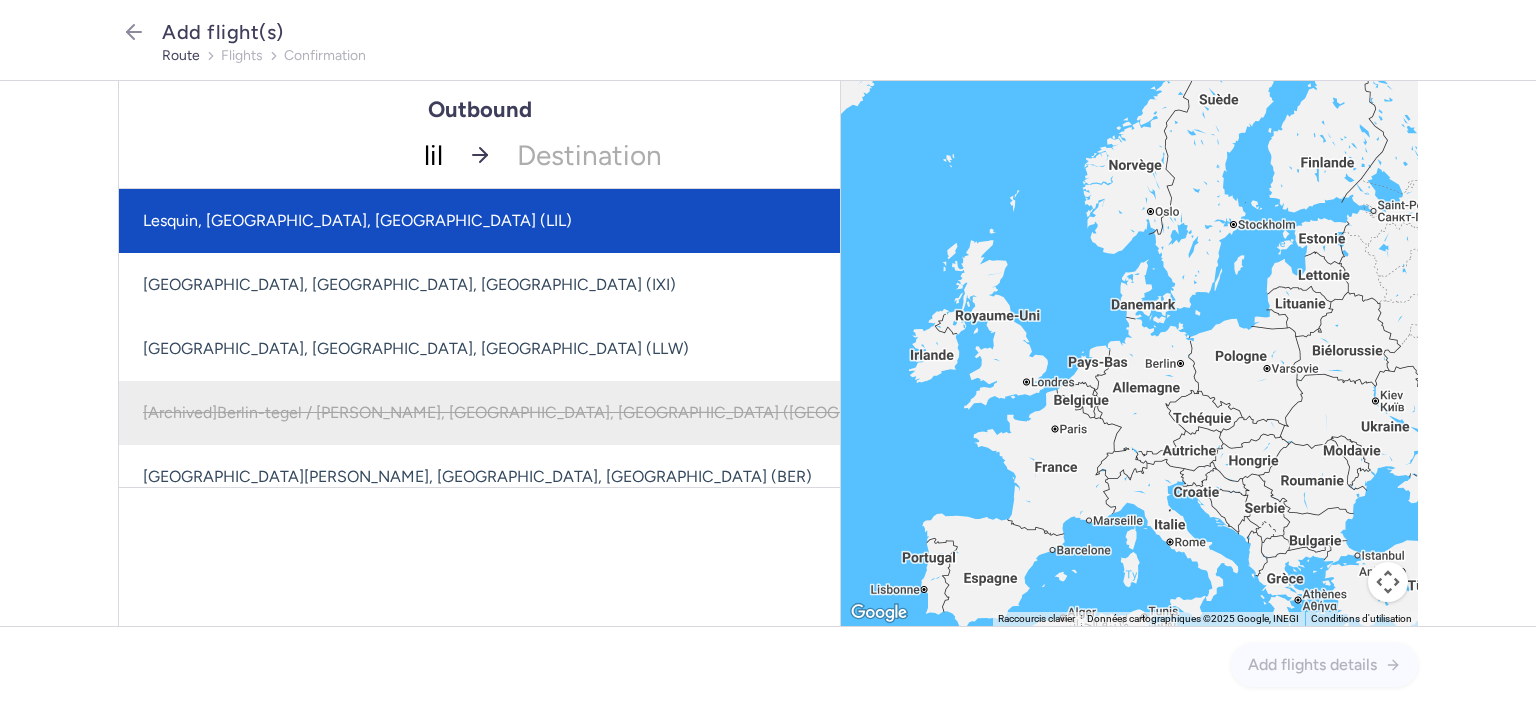 click on "Lesquin, [GEOGRAPHIC_DATA], [GEOGRAPHIC_DATA] (LIL)" at bounding box center (549, 221) 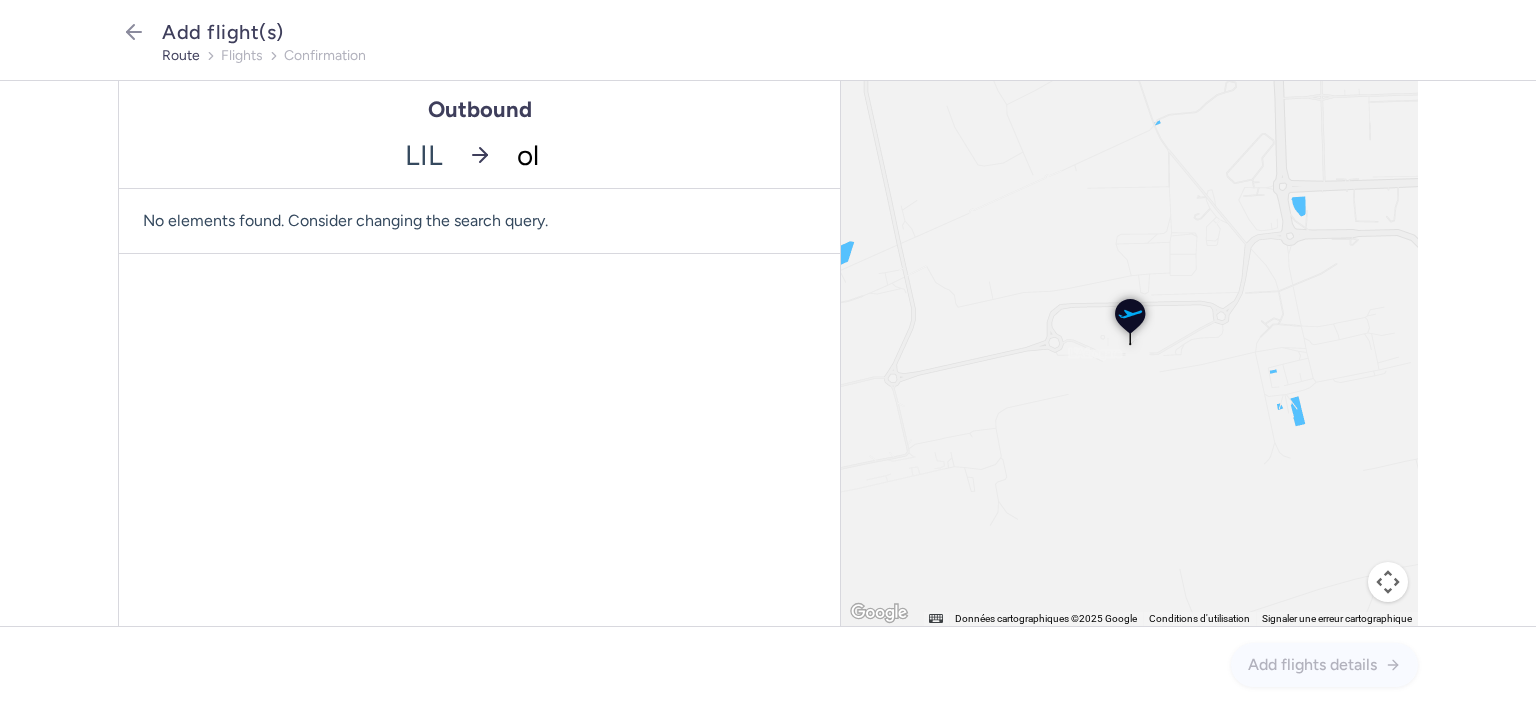 type on "olb" 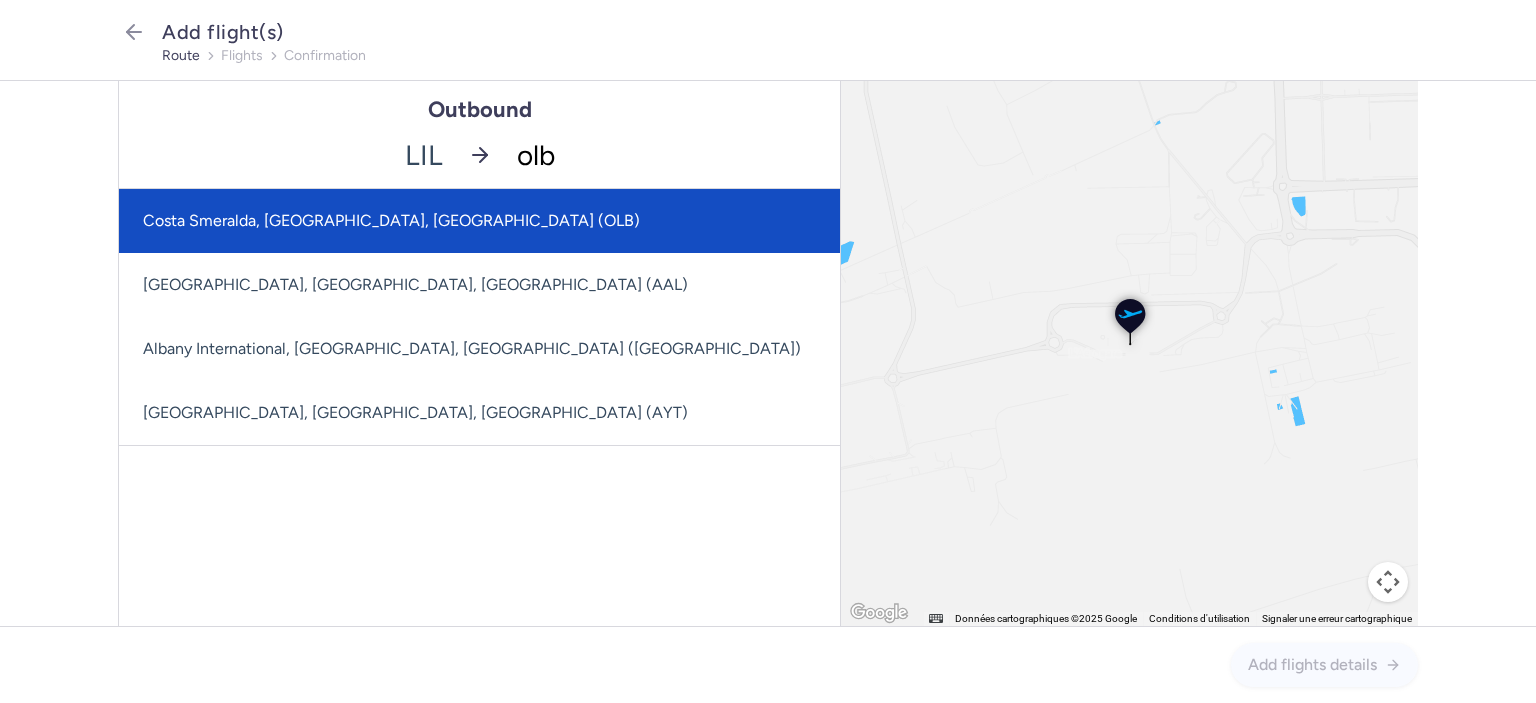click on "Costa Smeralda, [GEOGRAPHIC_DATA], [GEOGRAPHIC_DATA] (OLB)" at bounding box center [479, 221] 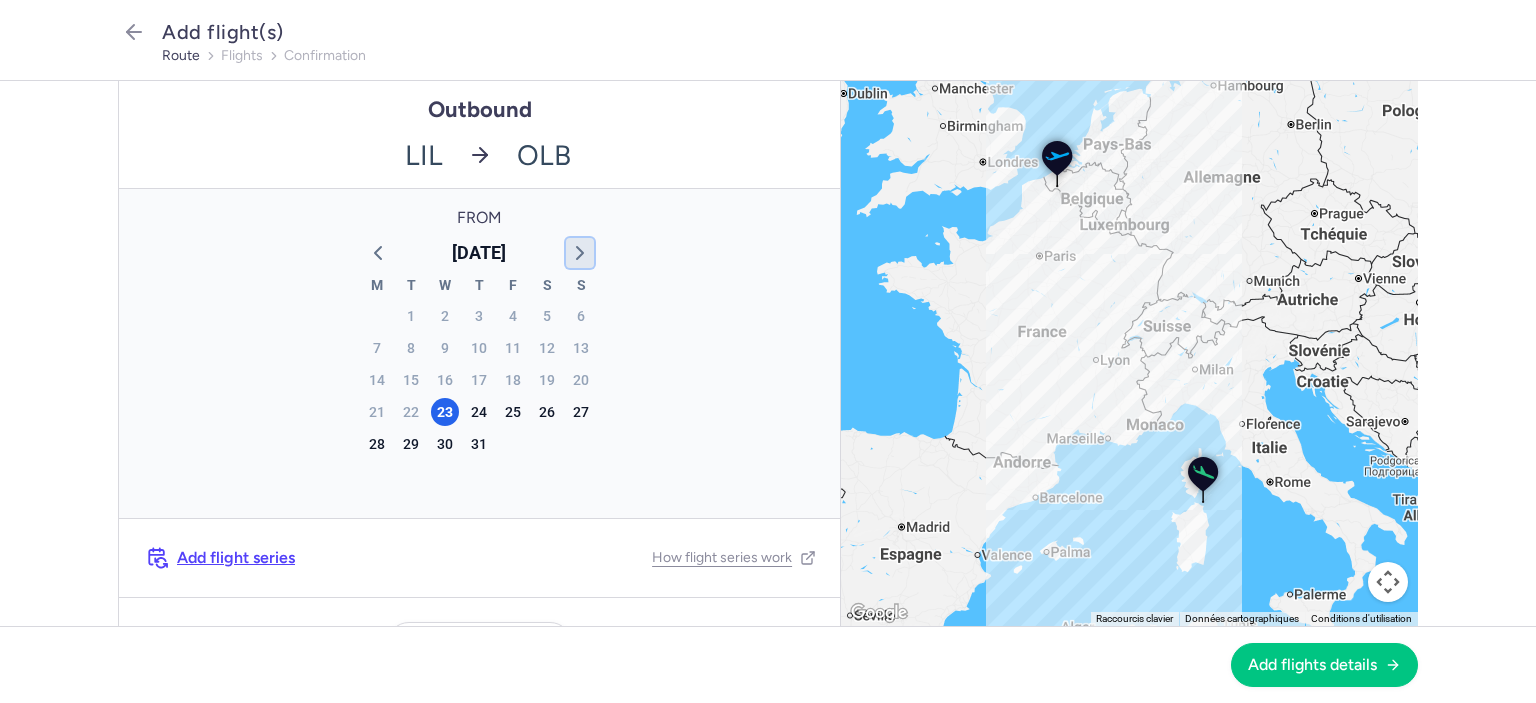 click 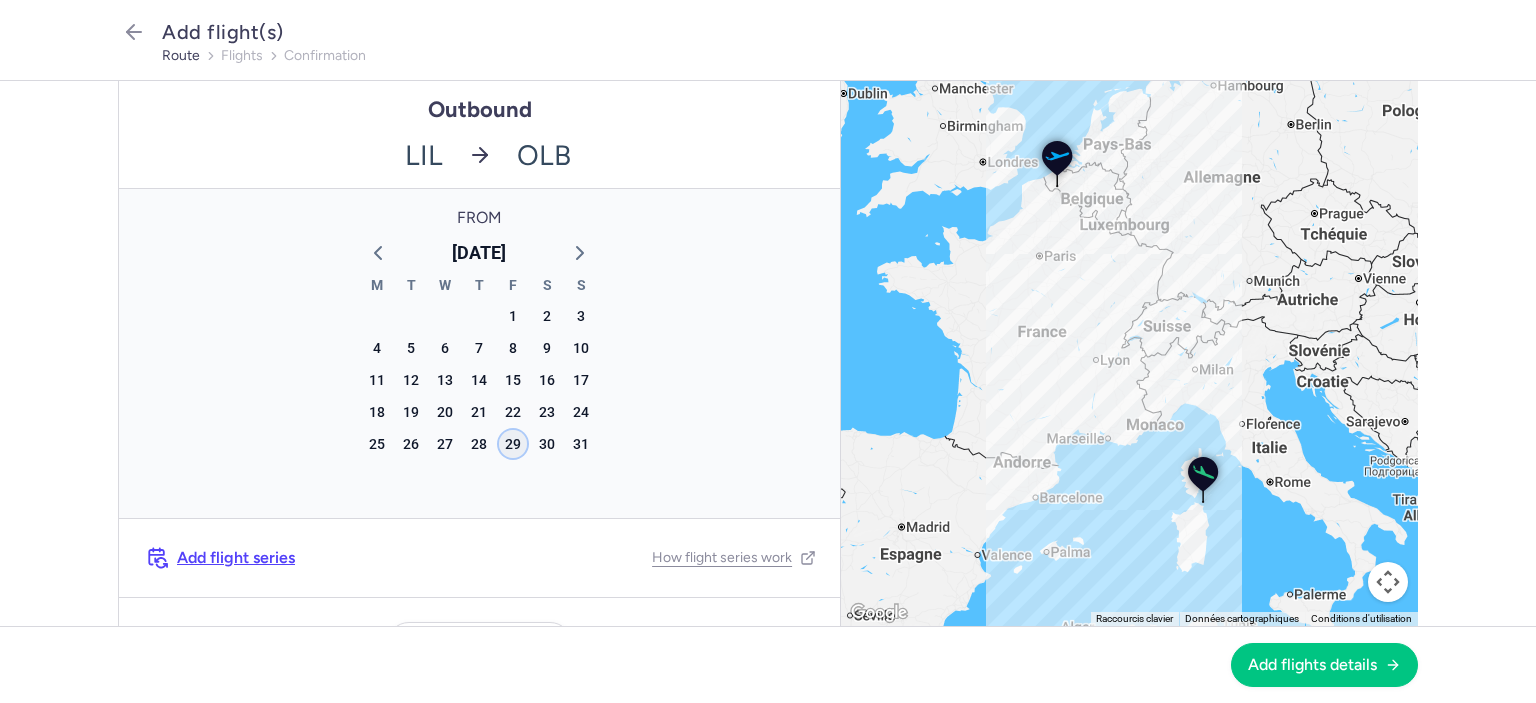 click on "29" 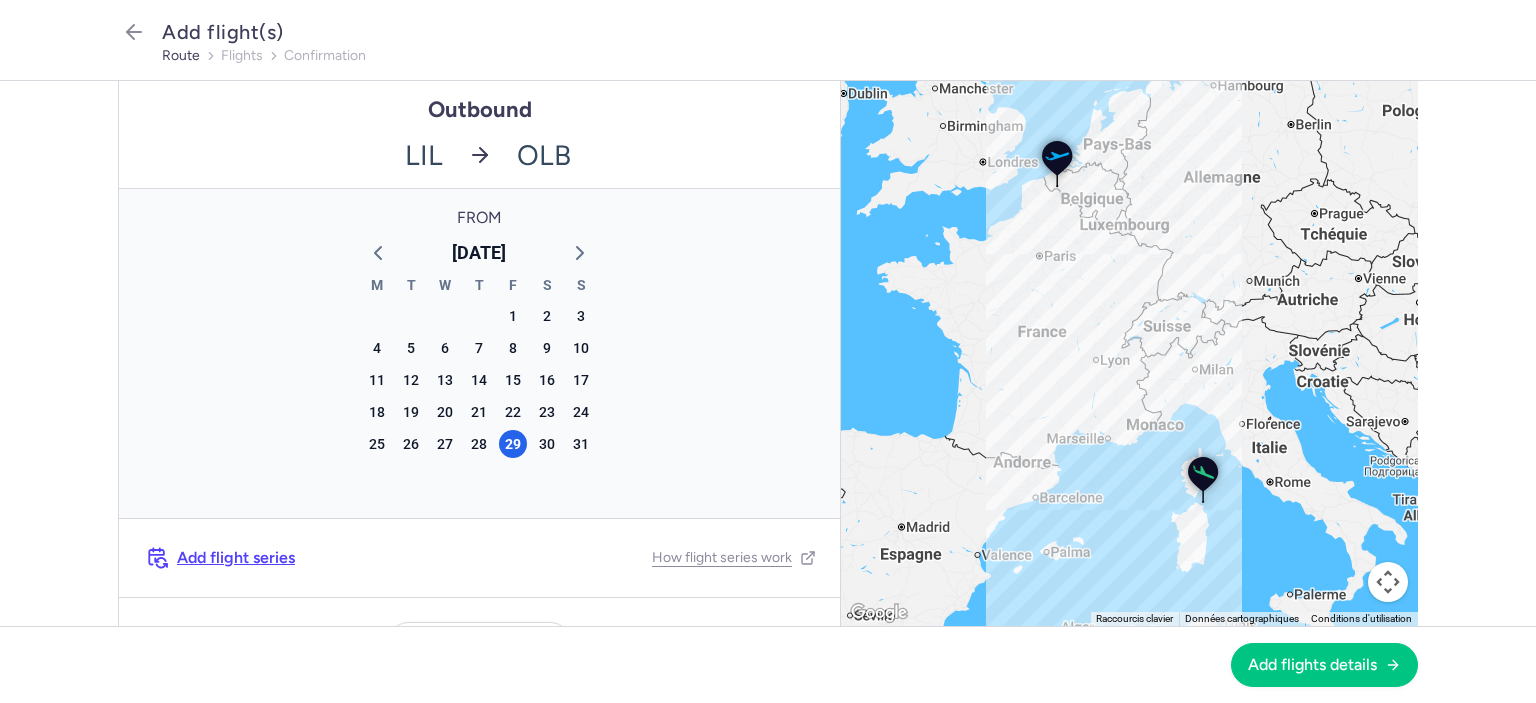 click on "Add flights details" at bounding box center [768, 664] 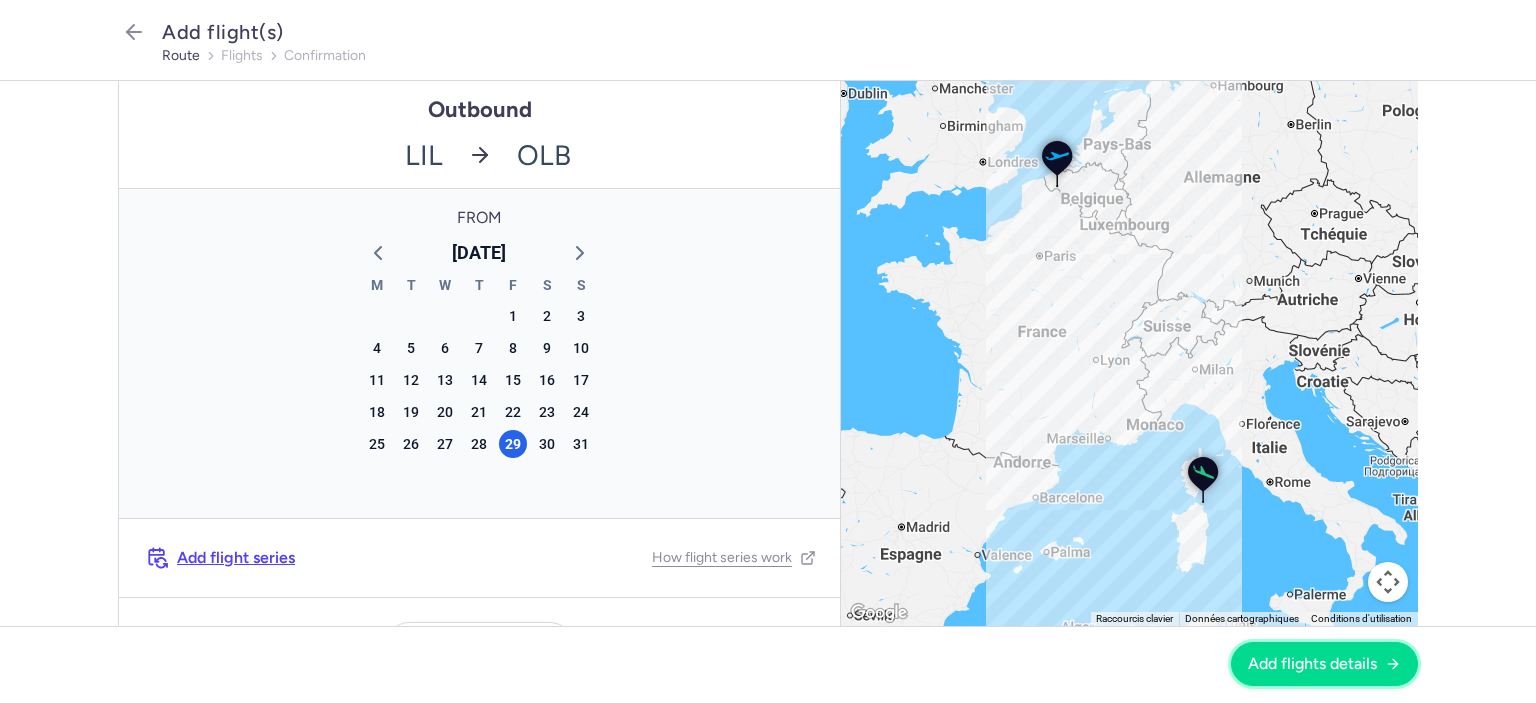 click on "Add flights details" at bounding box center (1312, 664) 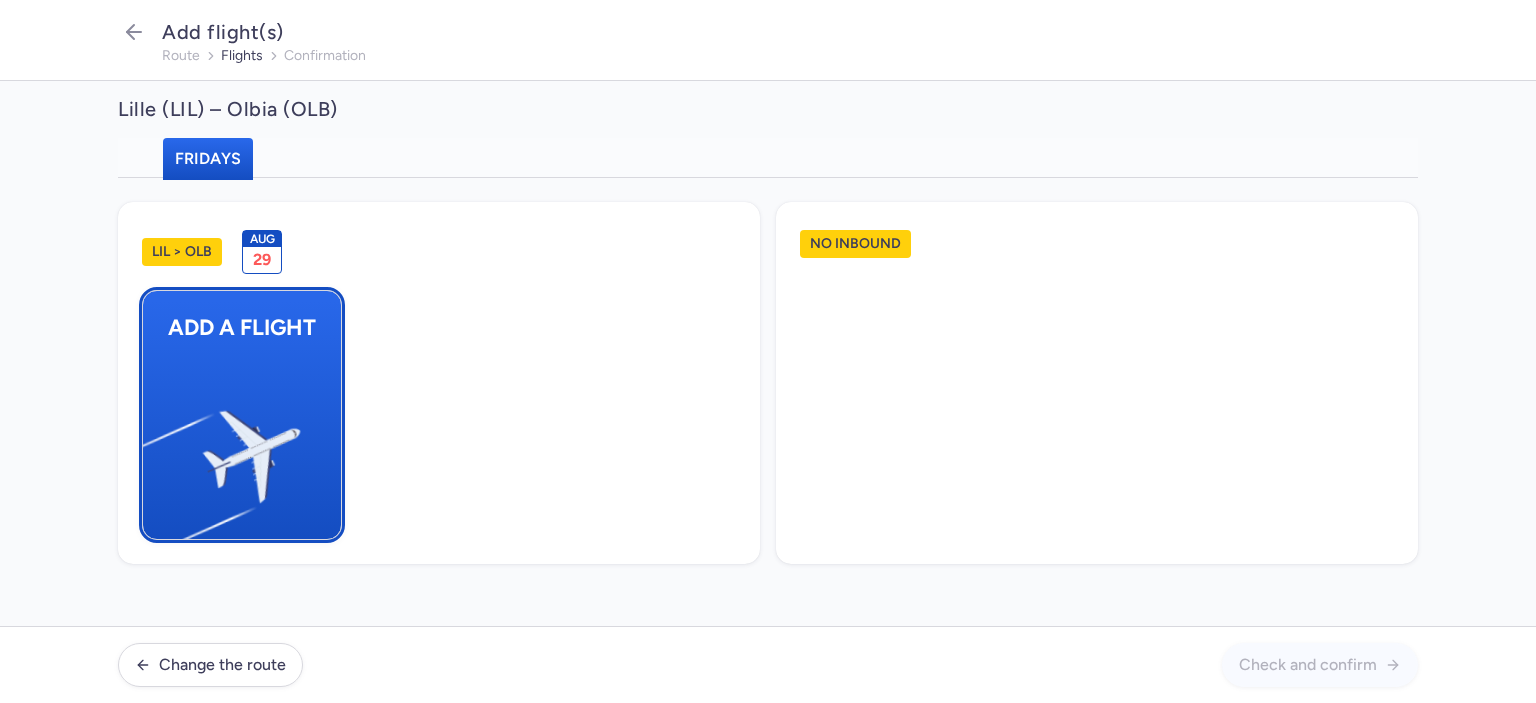 click at bounding box center (153, 448) 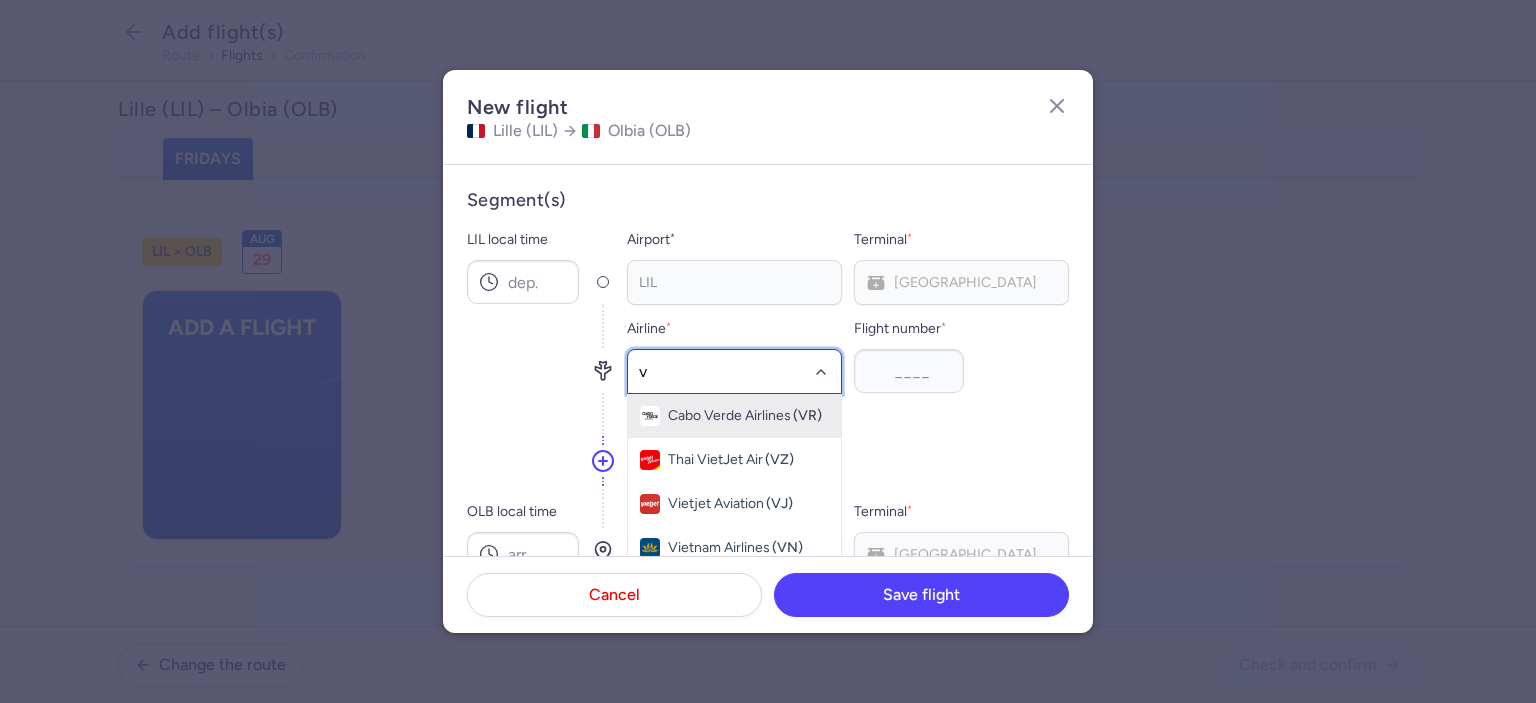 type on "v7" 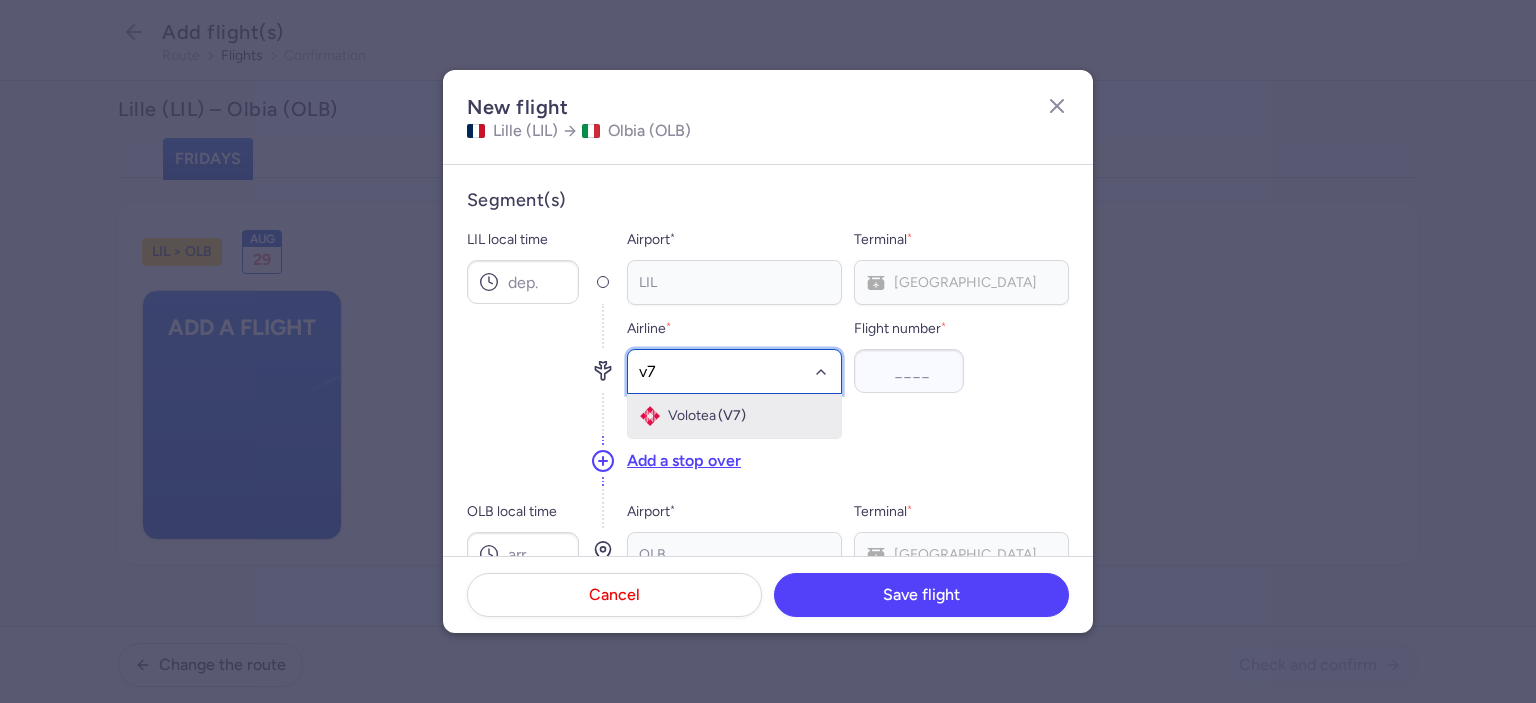 click on "Volotea" at bounding box center (692, 416) 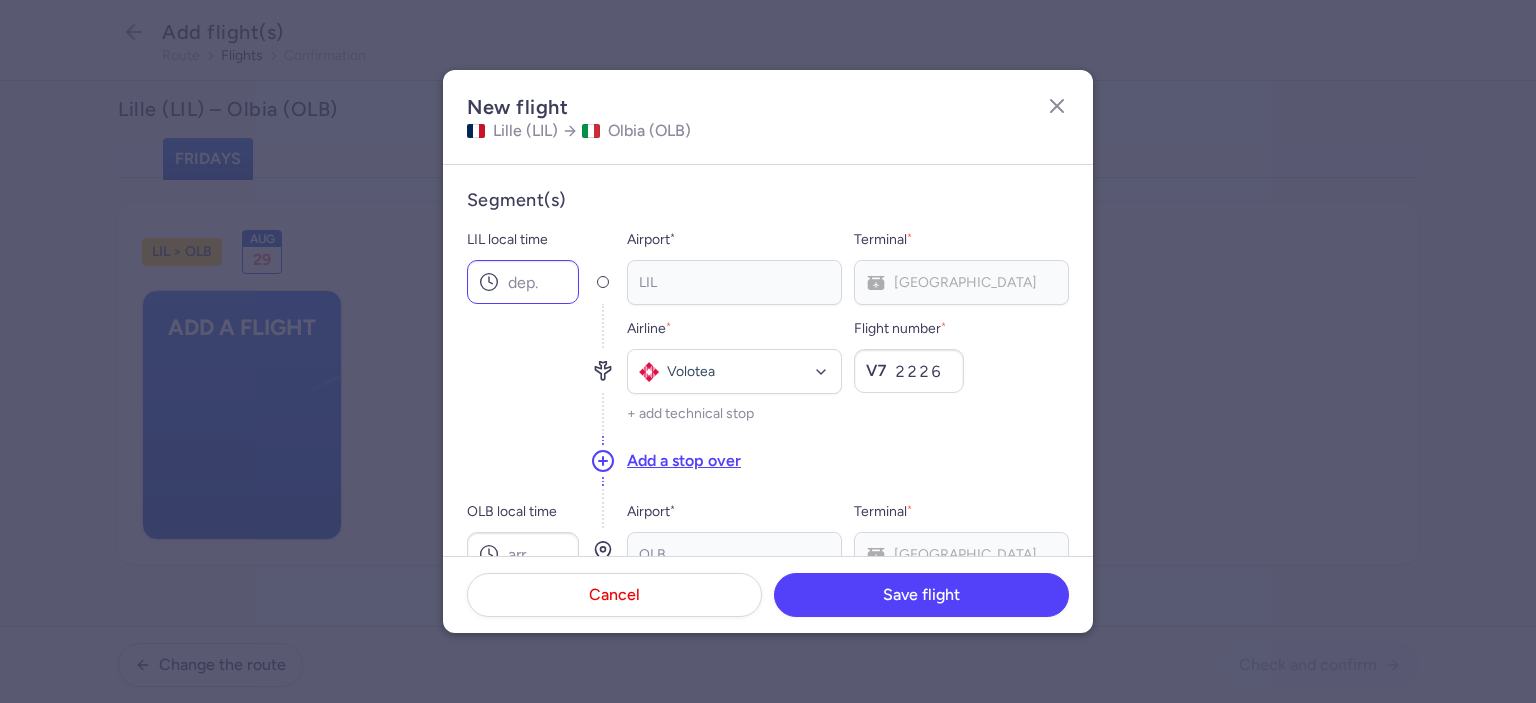 type on "2226" 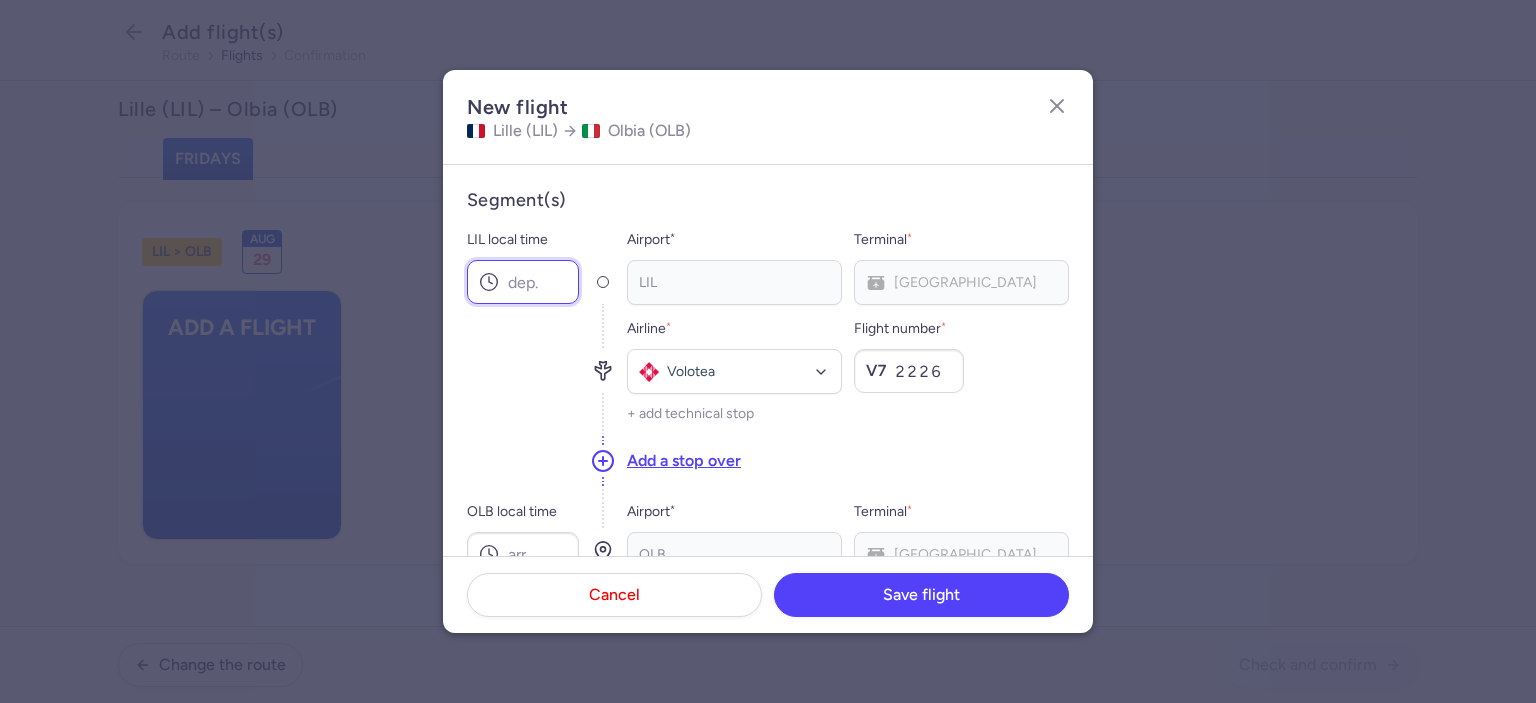 click on "LIL local time" at bounding box center (523, 282) 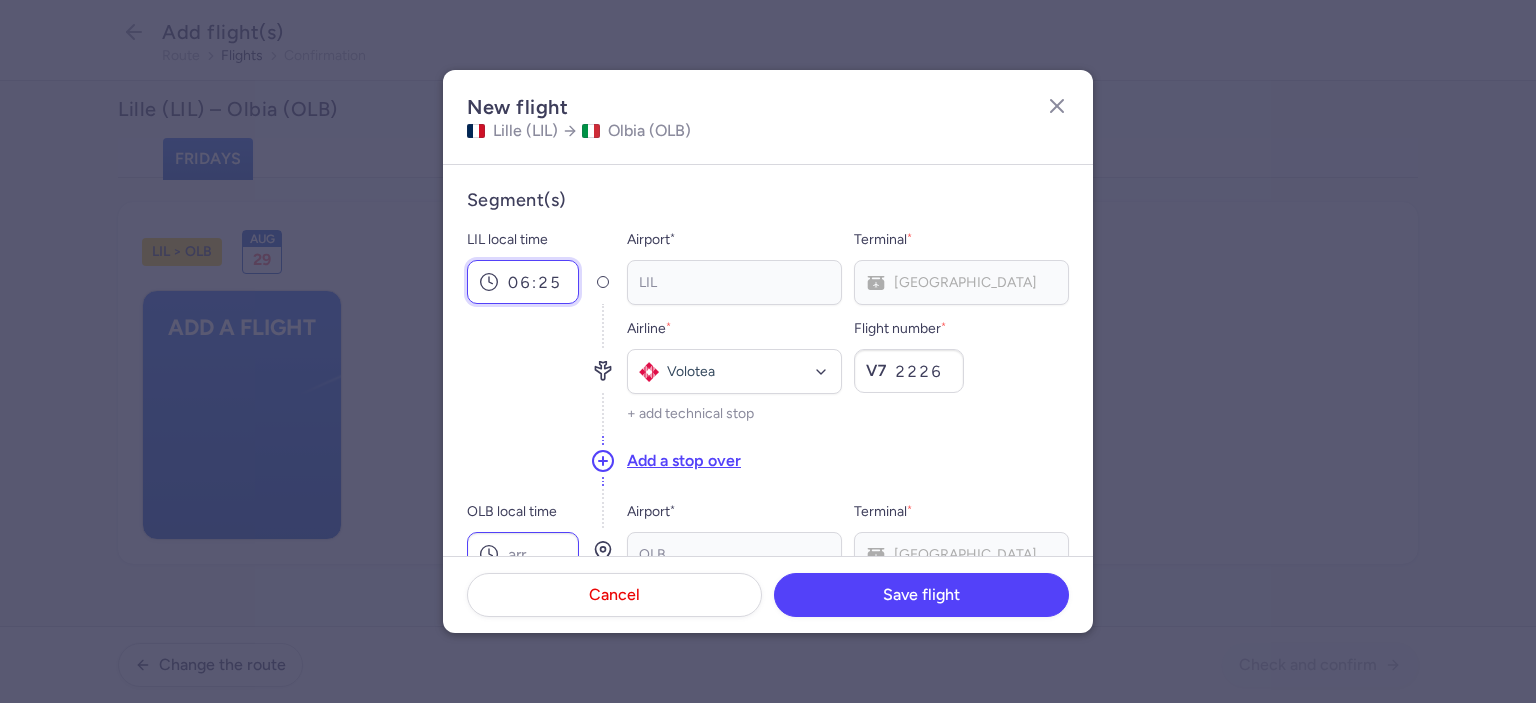 type on "06:25" 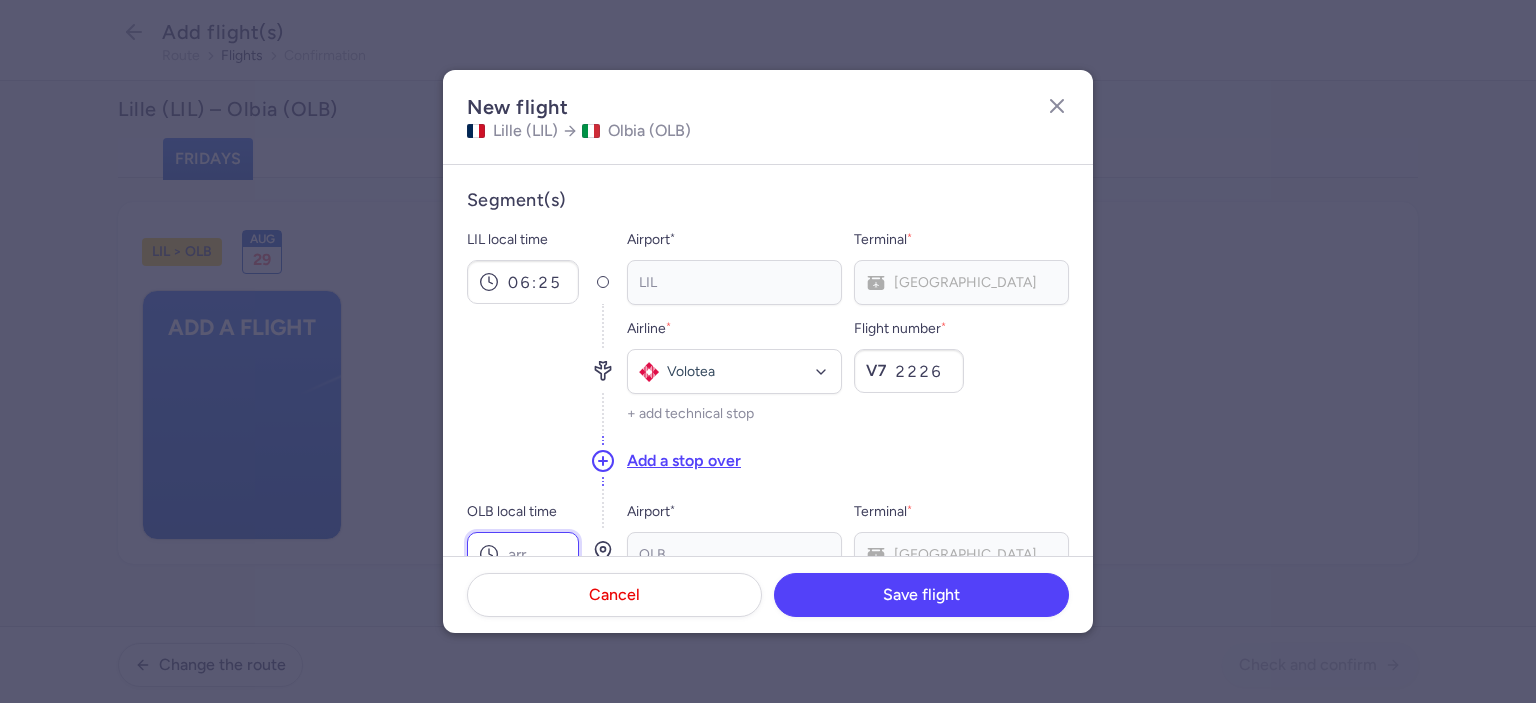 click on "OLB local time" at bounding box center [523, 554] 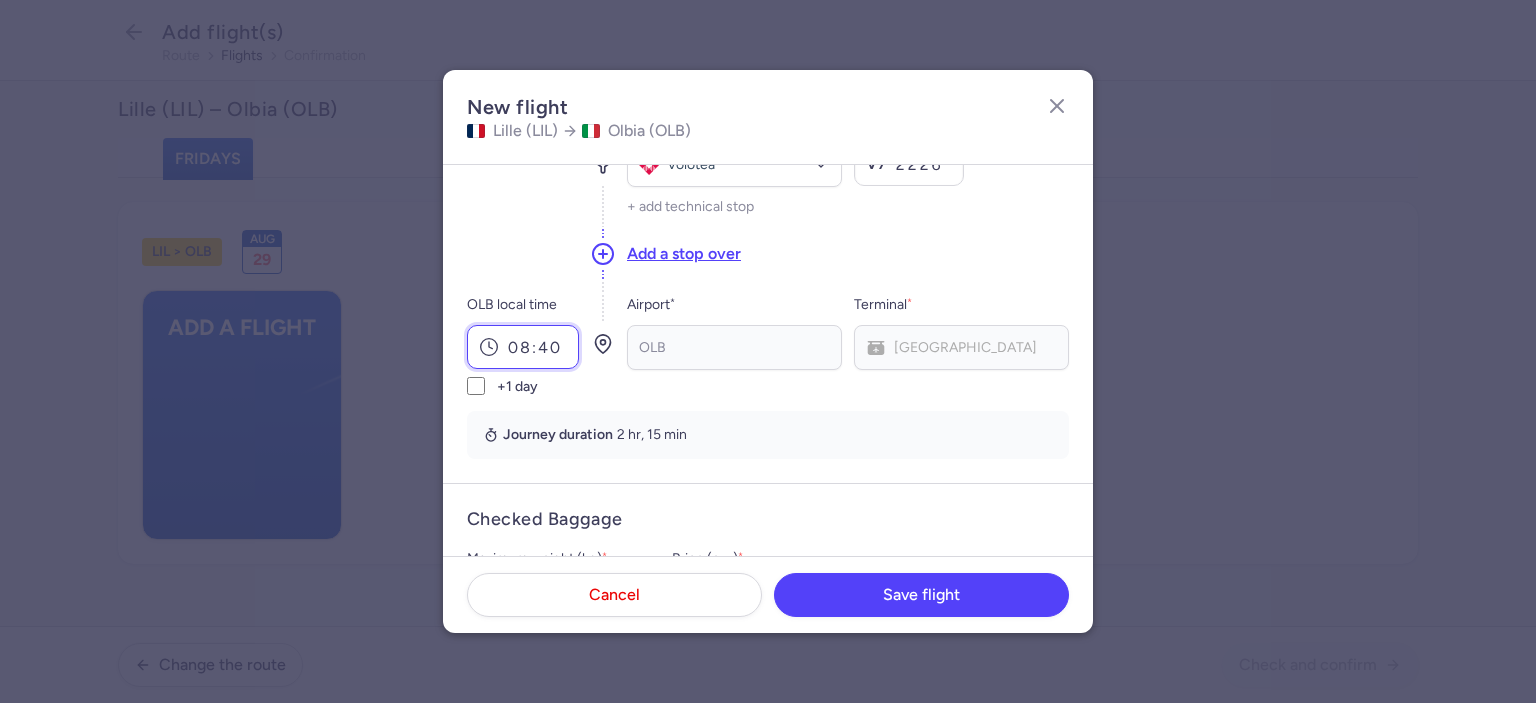 scroll, scrollTop: 407, scrollLeft: 0, axis: vertical 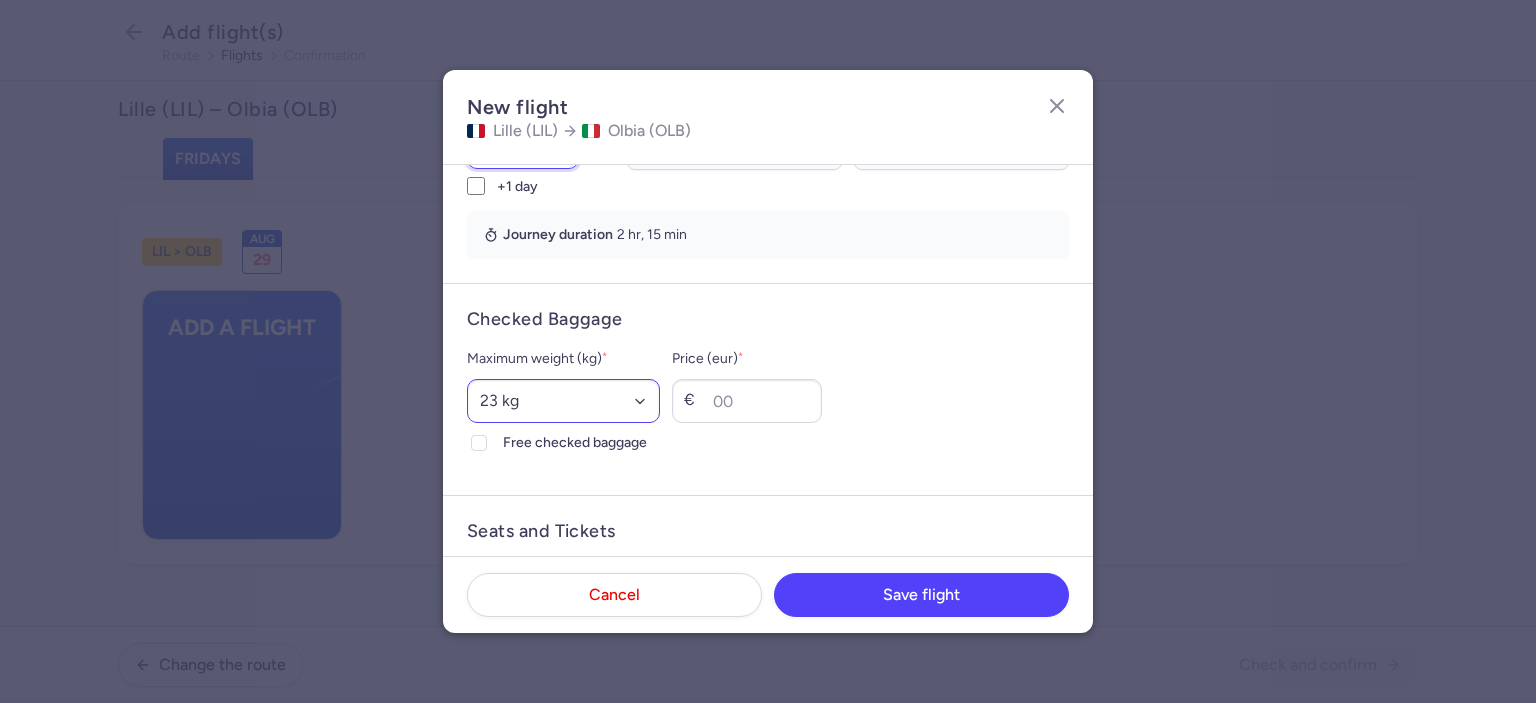 type on "08:40" 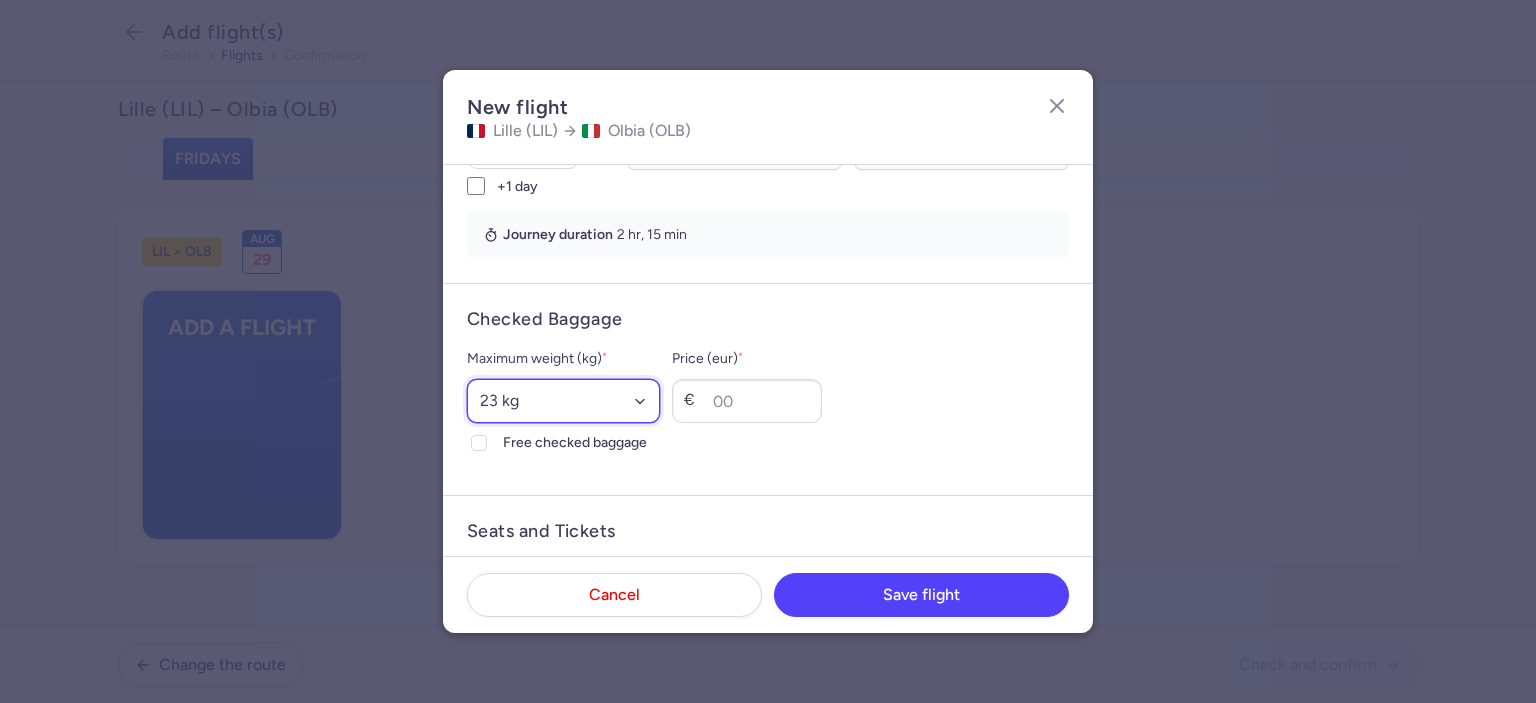 click on "Select an option 15 kg 16 kg 17 kg 18 kg 19 kg 20 kg 21 kg 22 kg 23 kg 24 kg 25 kg 26 kg 27 kg 28 kg 29 kg 30 kg 31 kg 32 kg 33 kg 34 kg 35 kg" at bounding box center [563, 401] 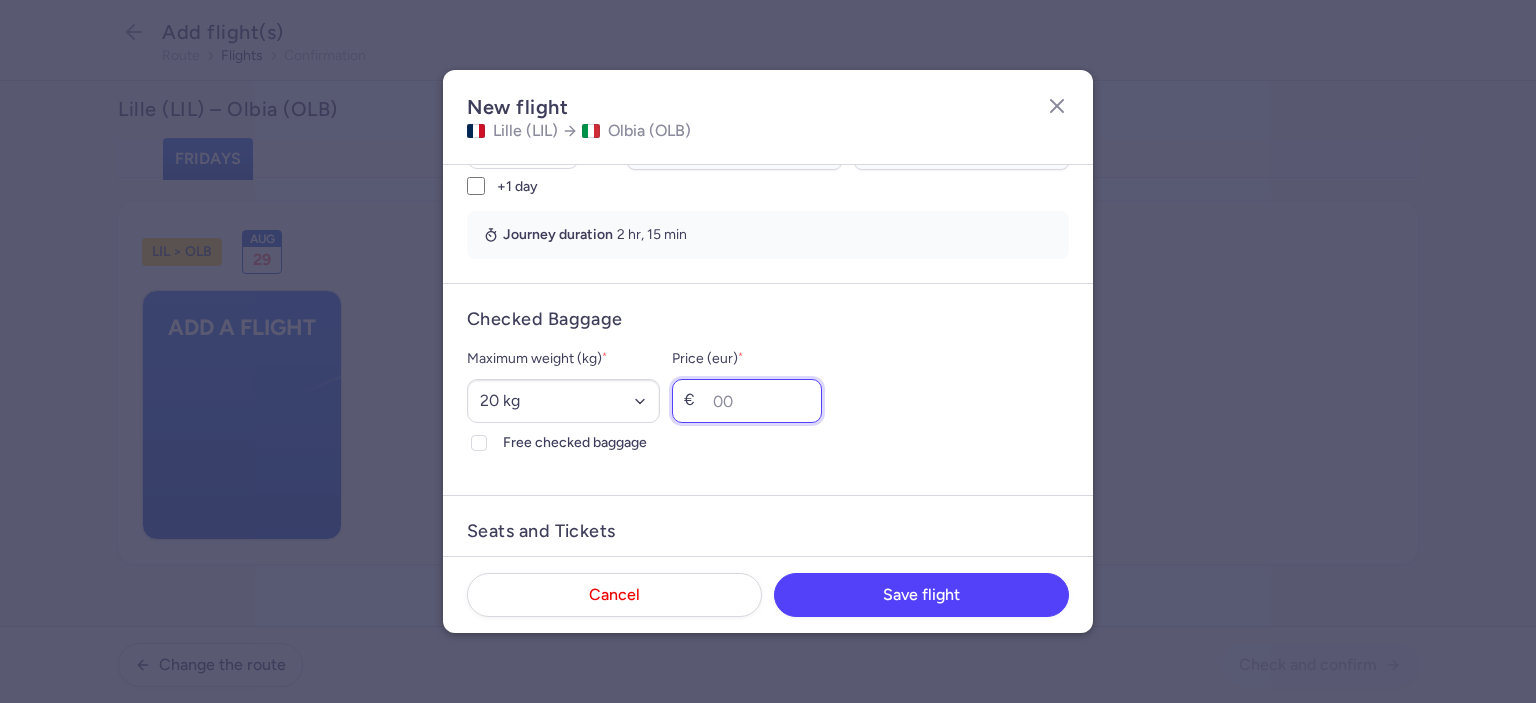 click on "Price (eur)  *" at bounding box center [747, 401] 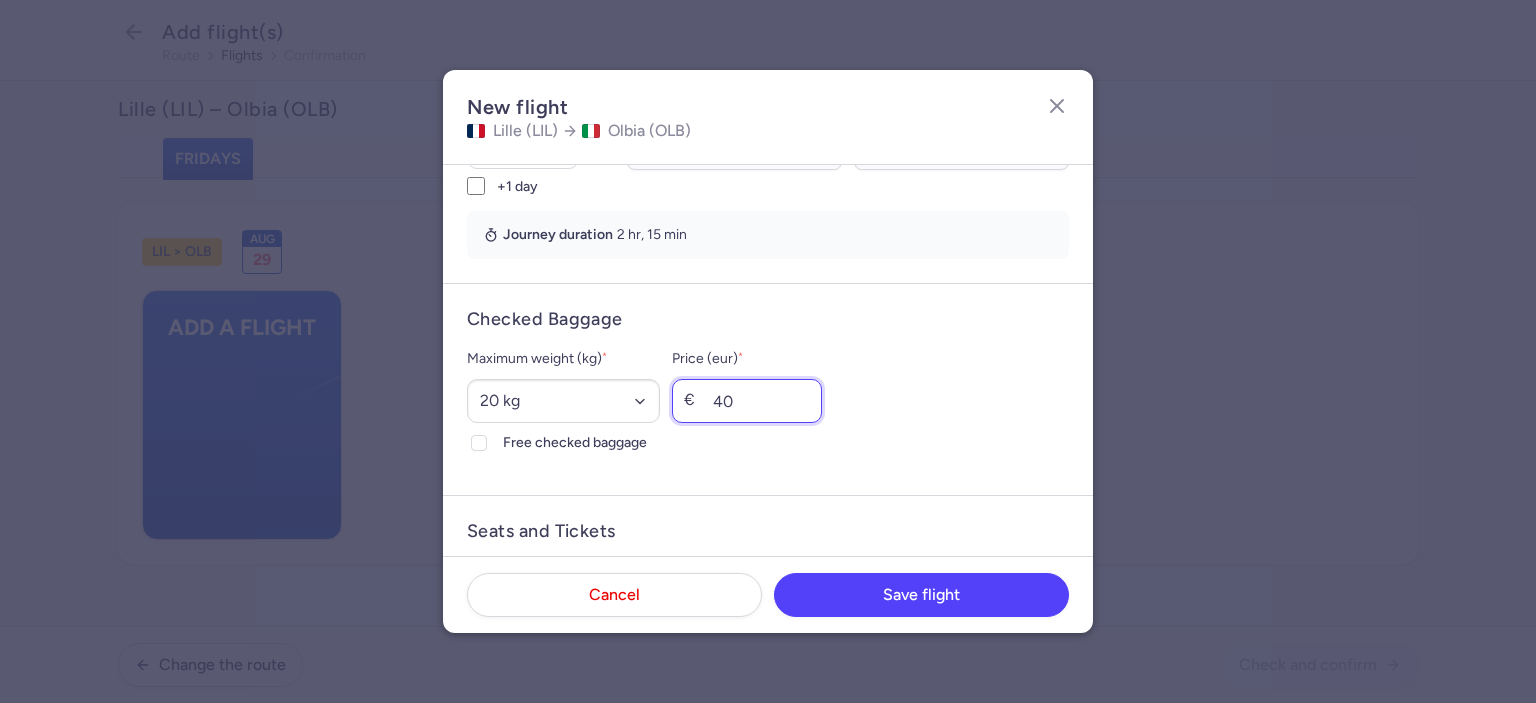 scroll, scrollTop: 807, scrollLeft: 0, axis: vertical 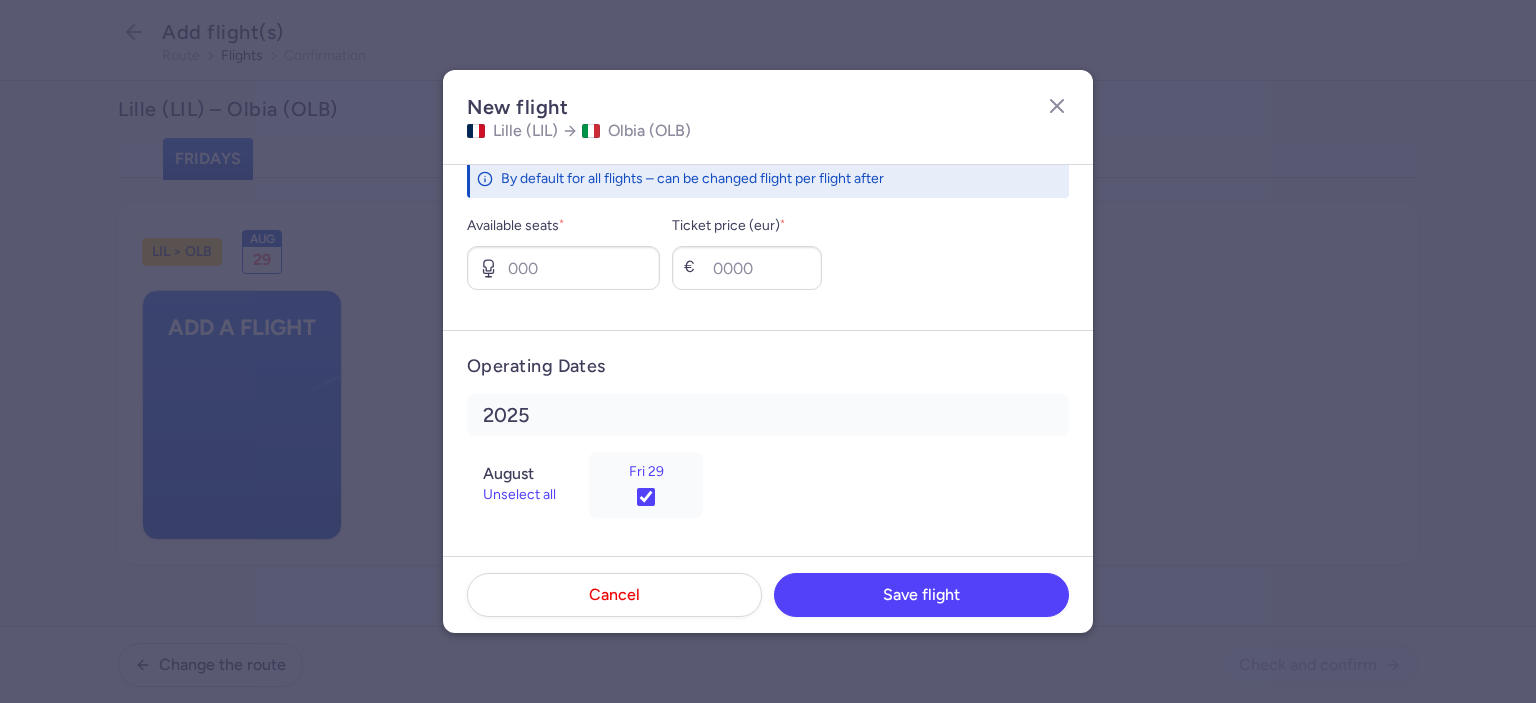 type on "40" 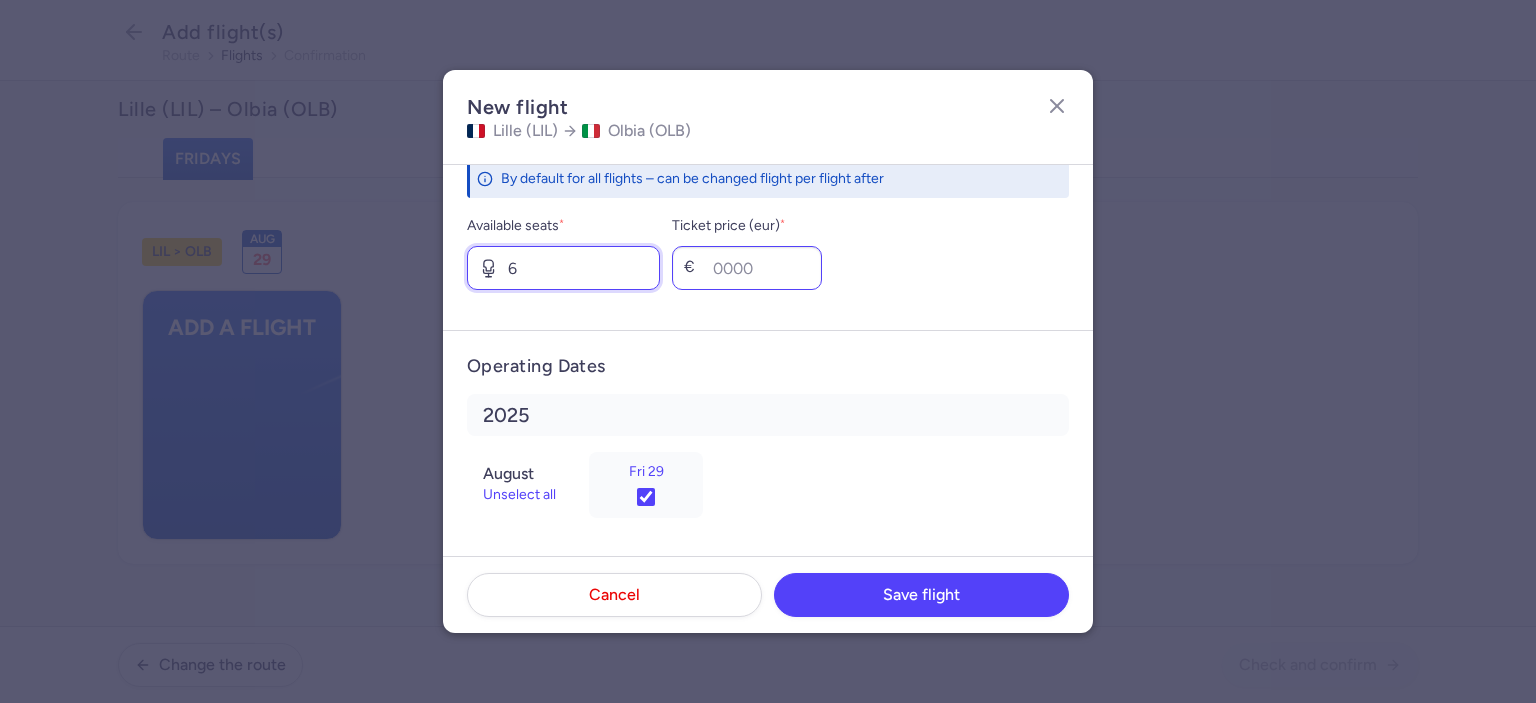 type on "6" 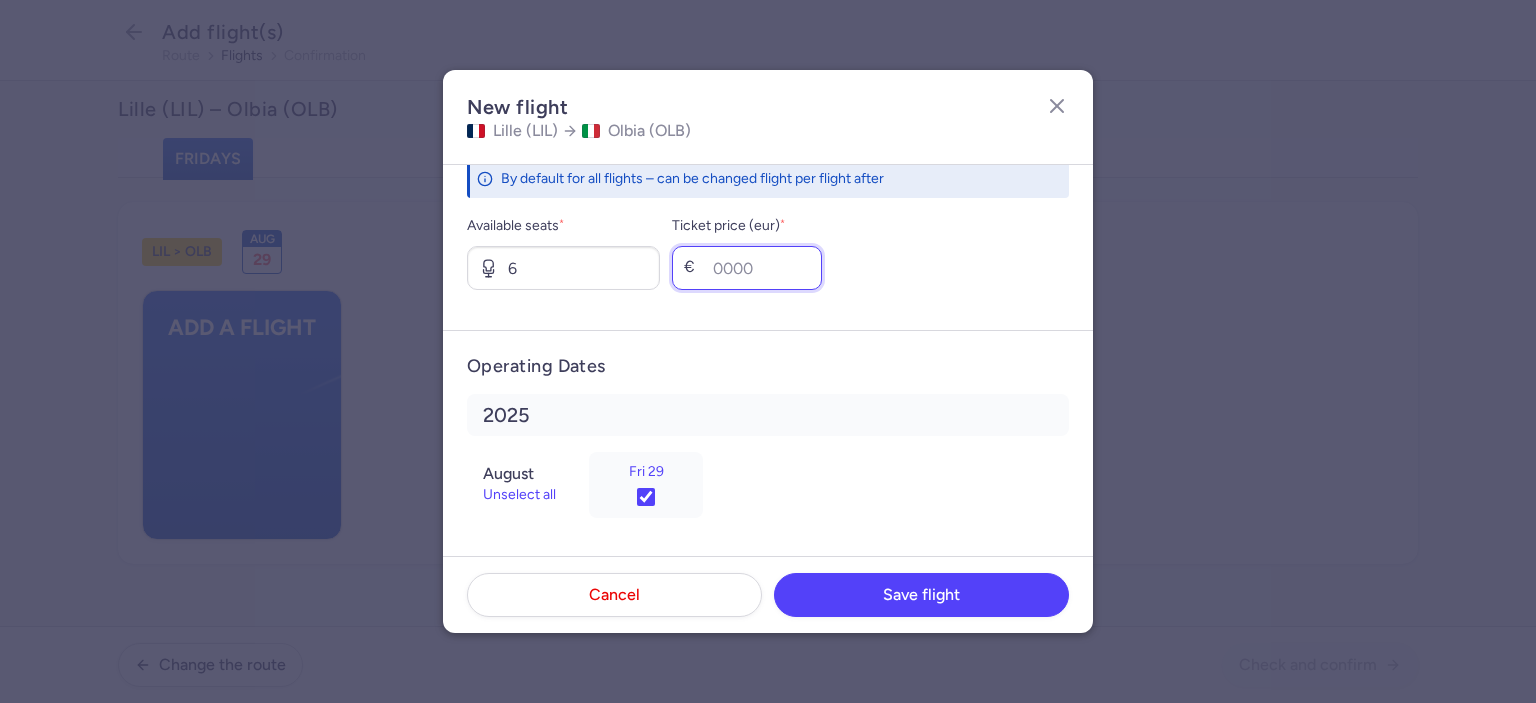 click on "Ticket price (eur)  *" at bounding box center [747, 268] 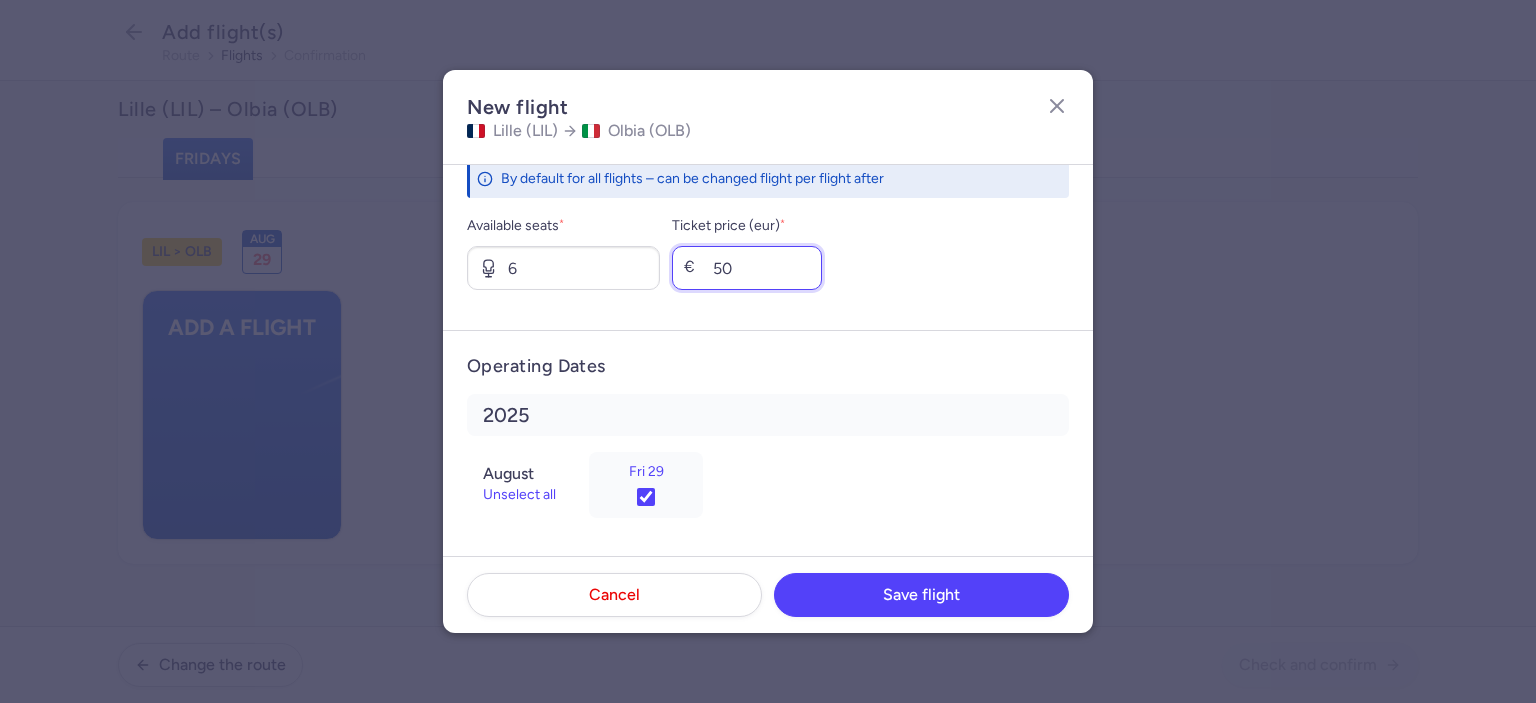 scroll, scrollTop: 808, scrollLeft: 0, axis: vertical 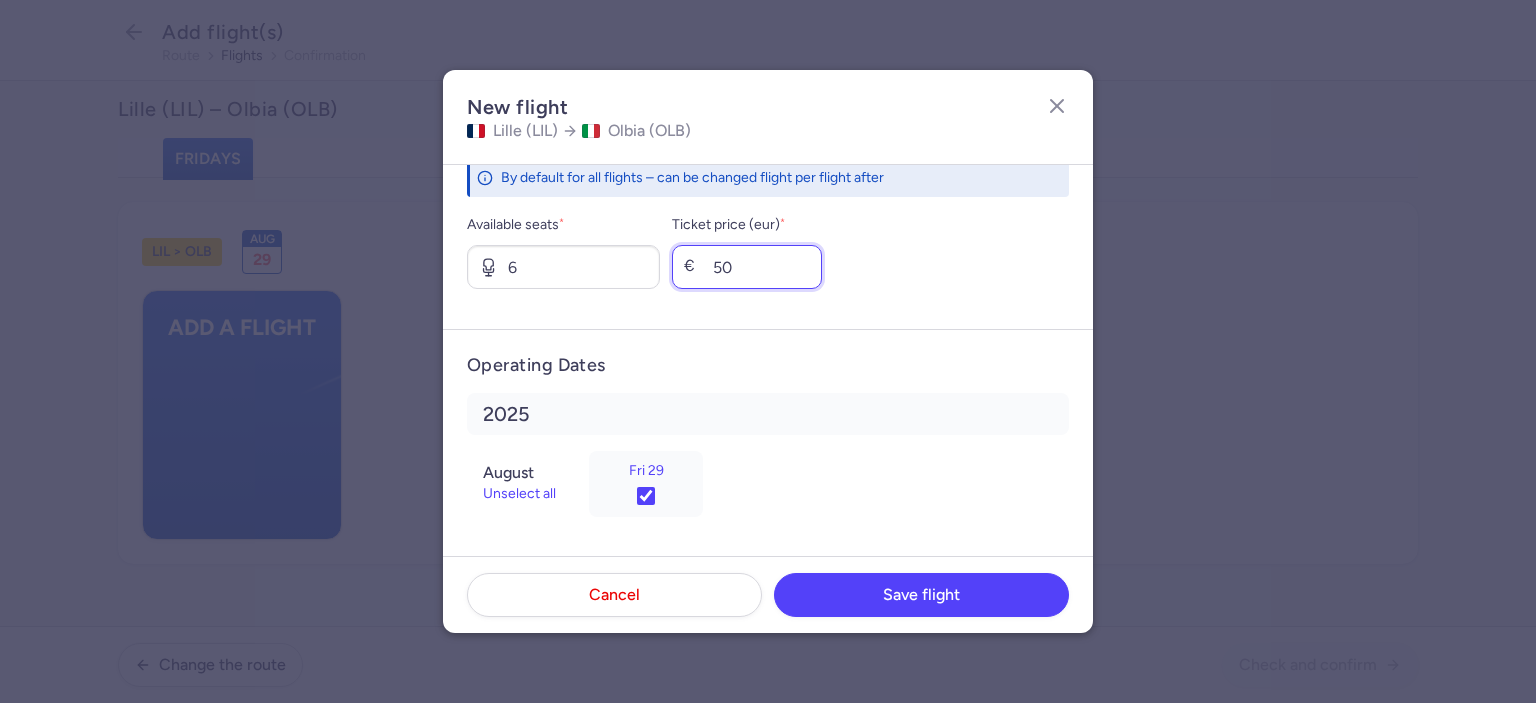 type on "50" 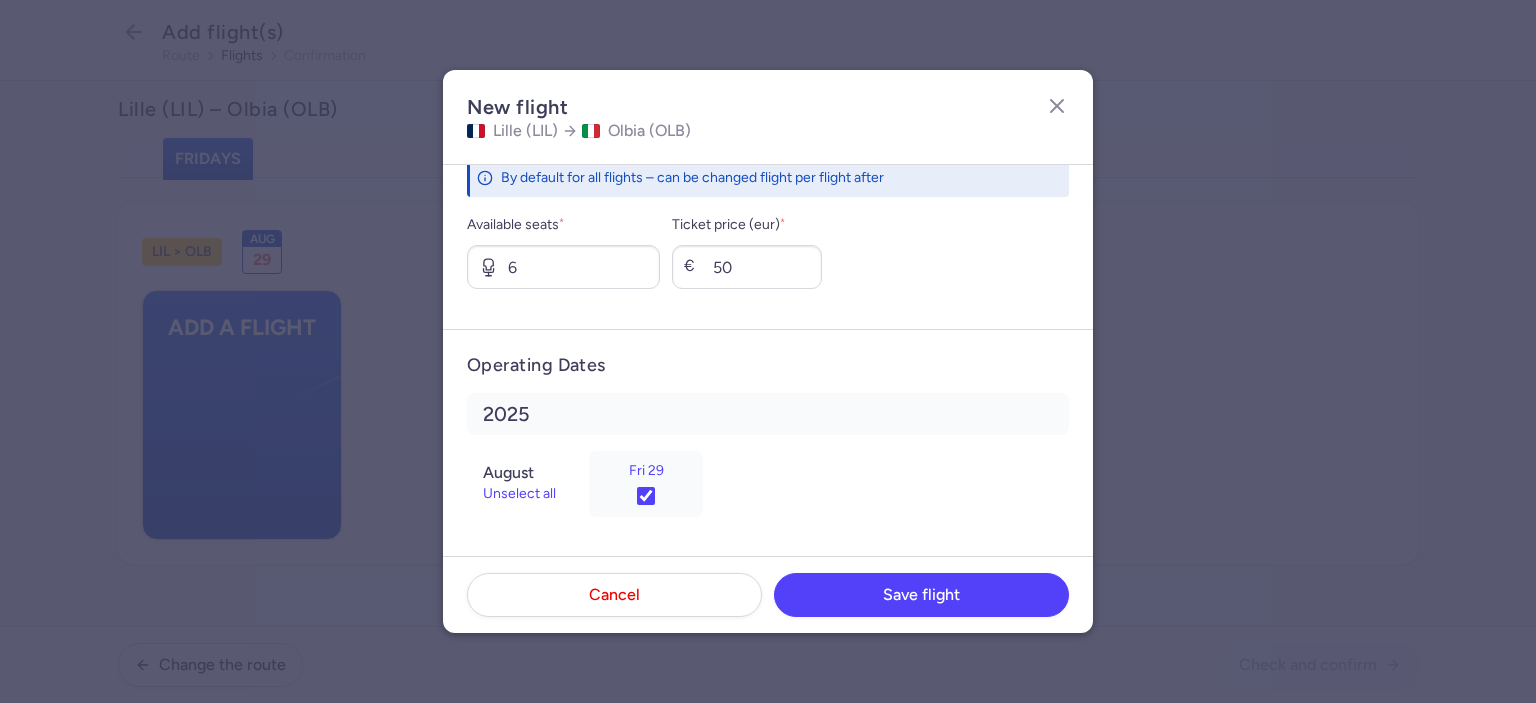 click on "Available seats  * 6 Ticket price (eur)  * € 50" at bounding box center [768, 251] 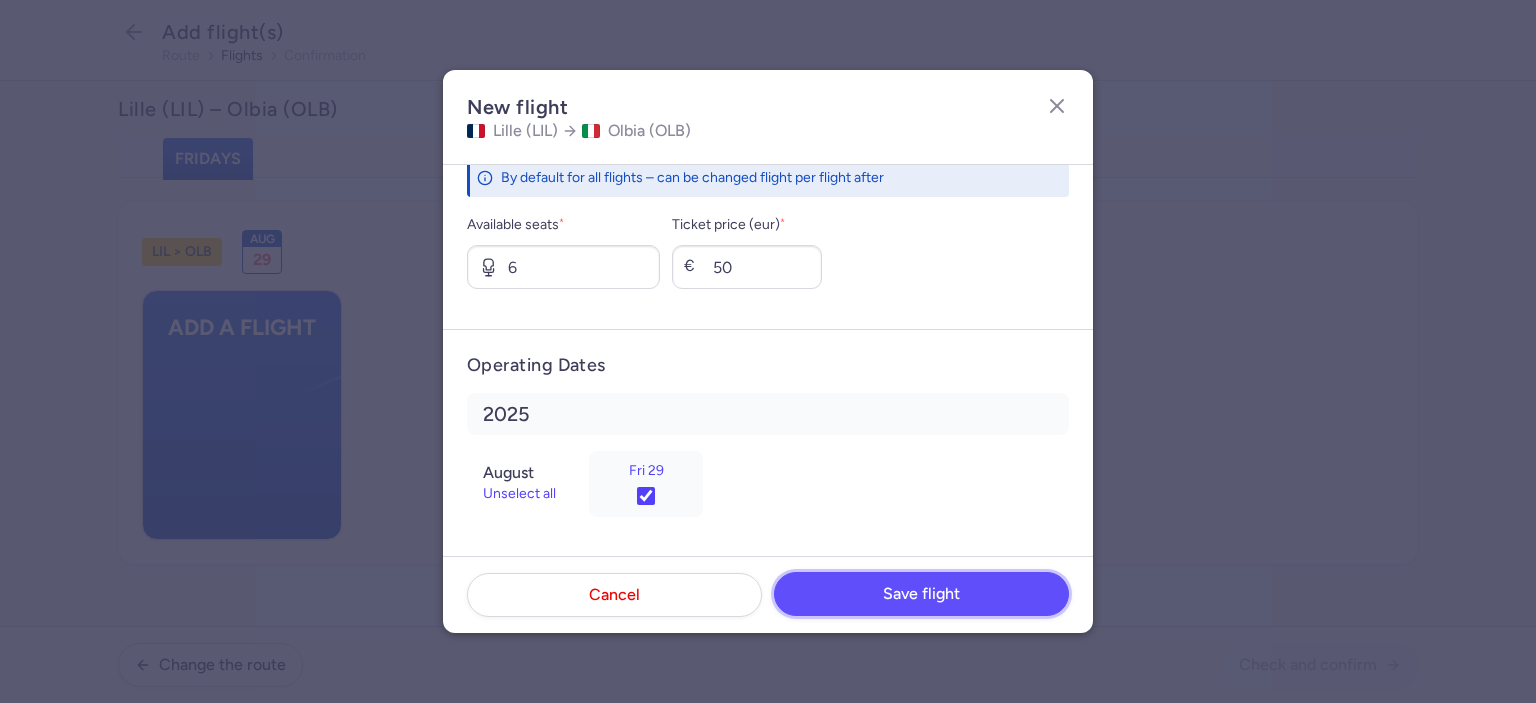 click on "Save flight" at bounding box center (921, 594) 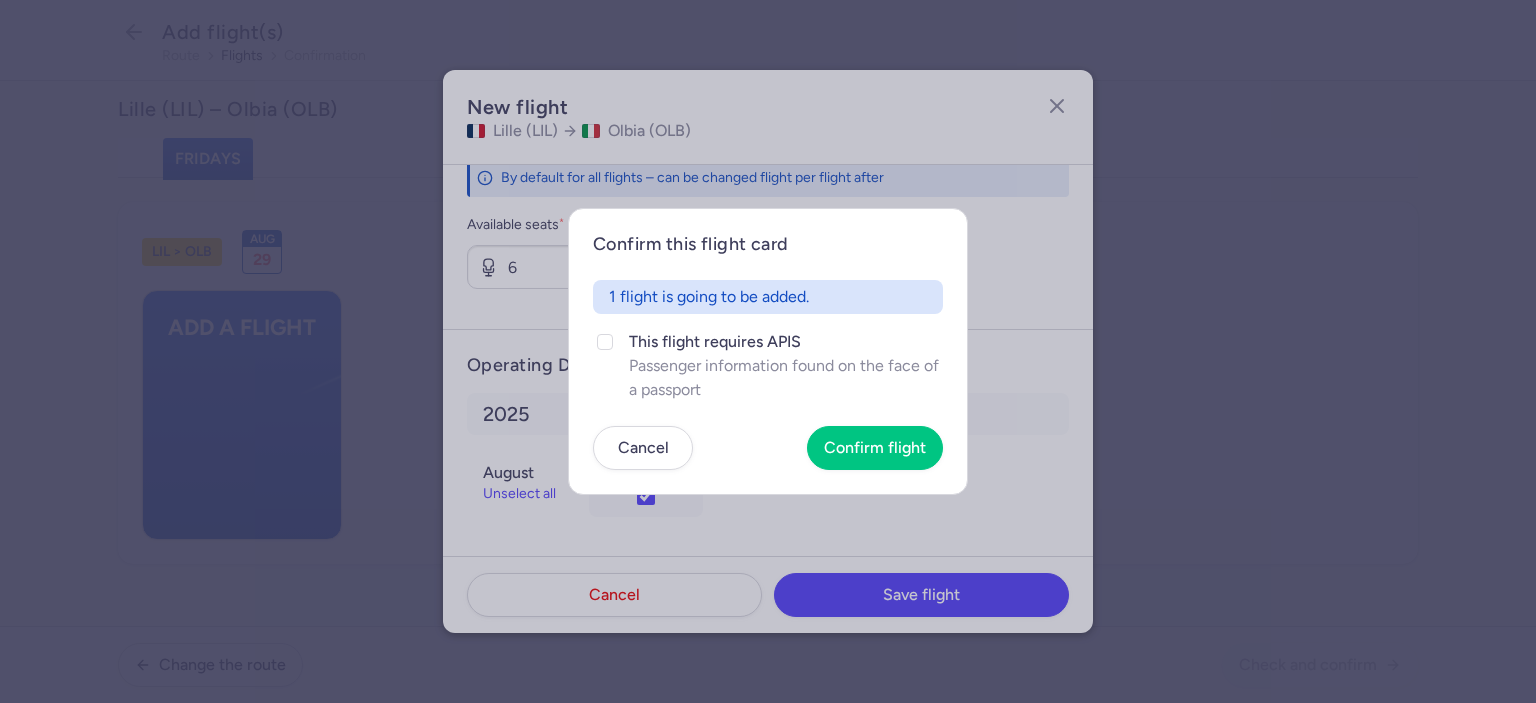 click on "Confirm this flight card 1 flight is going to be added. This flight requires APIS Passenger information found on the face of a passport Cancel Confirm flight" at bounding box center (768, 351) 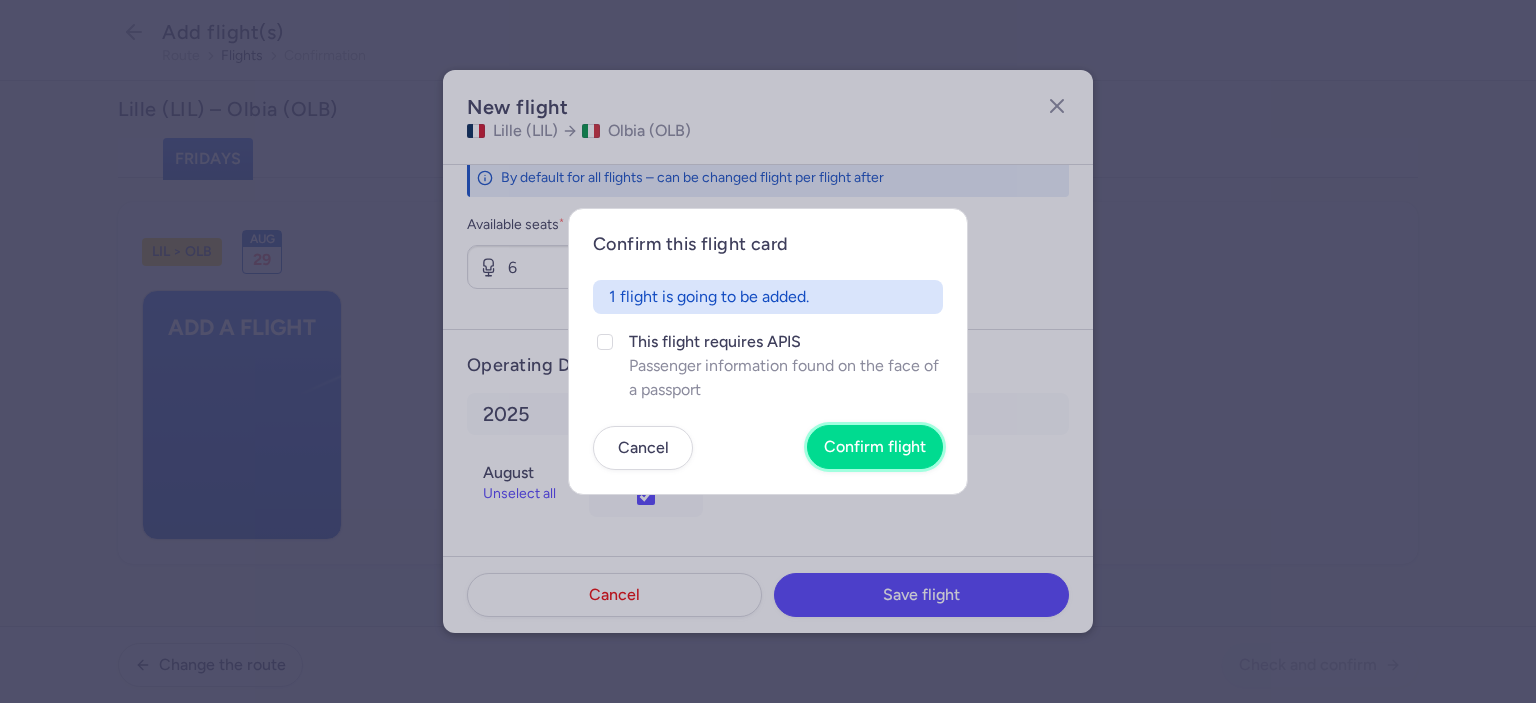 click on "Confirm flight" at bounding box center (875, 447) 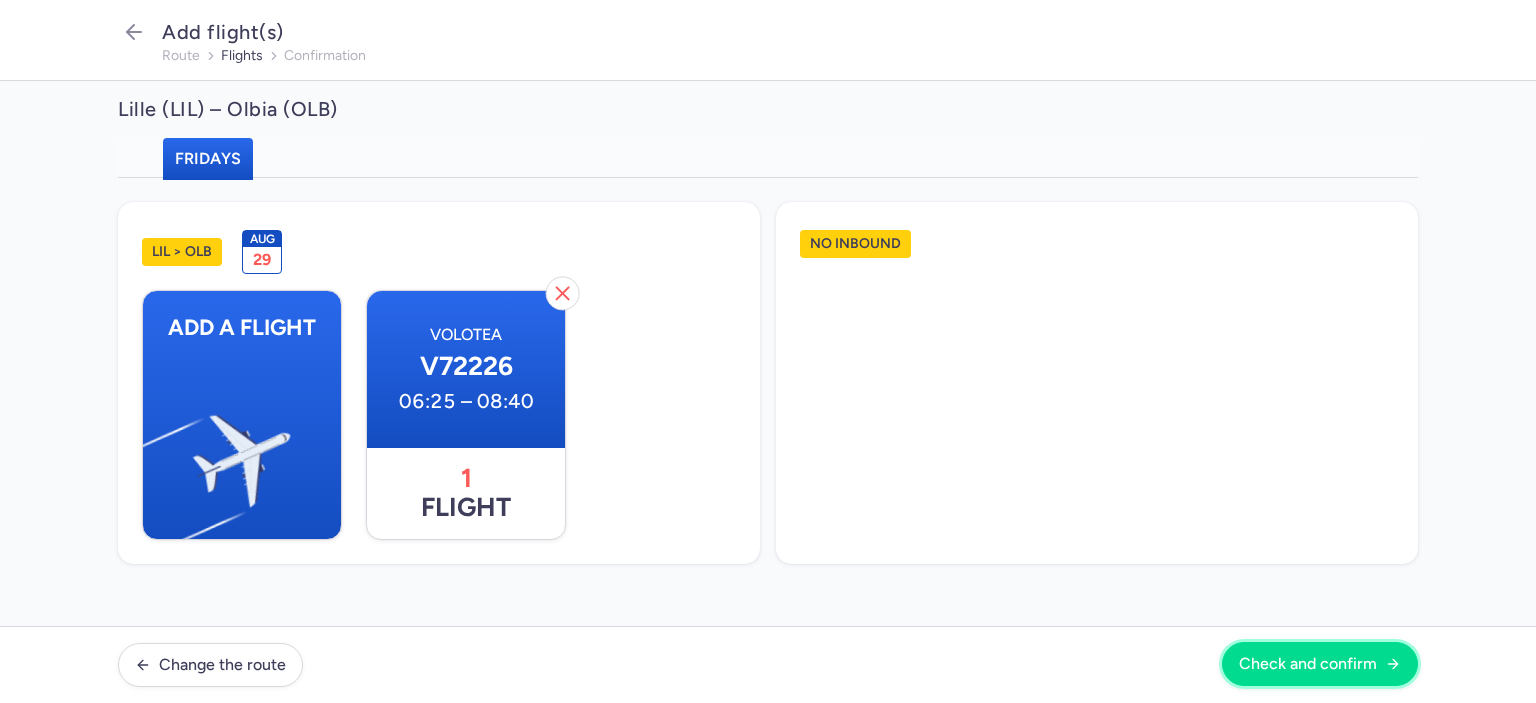 click on "Check and confirm" at bounding box center [1308, 664] 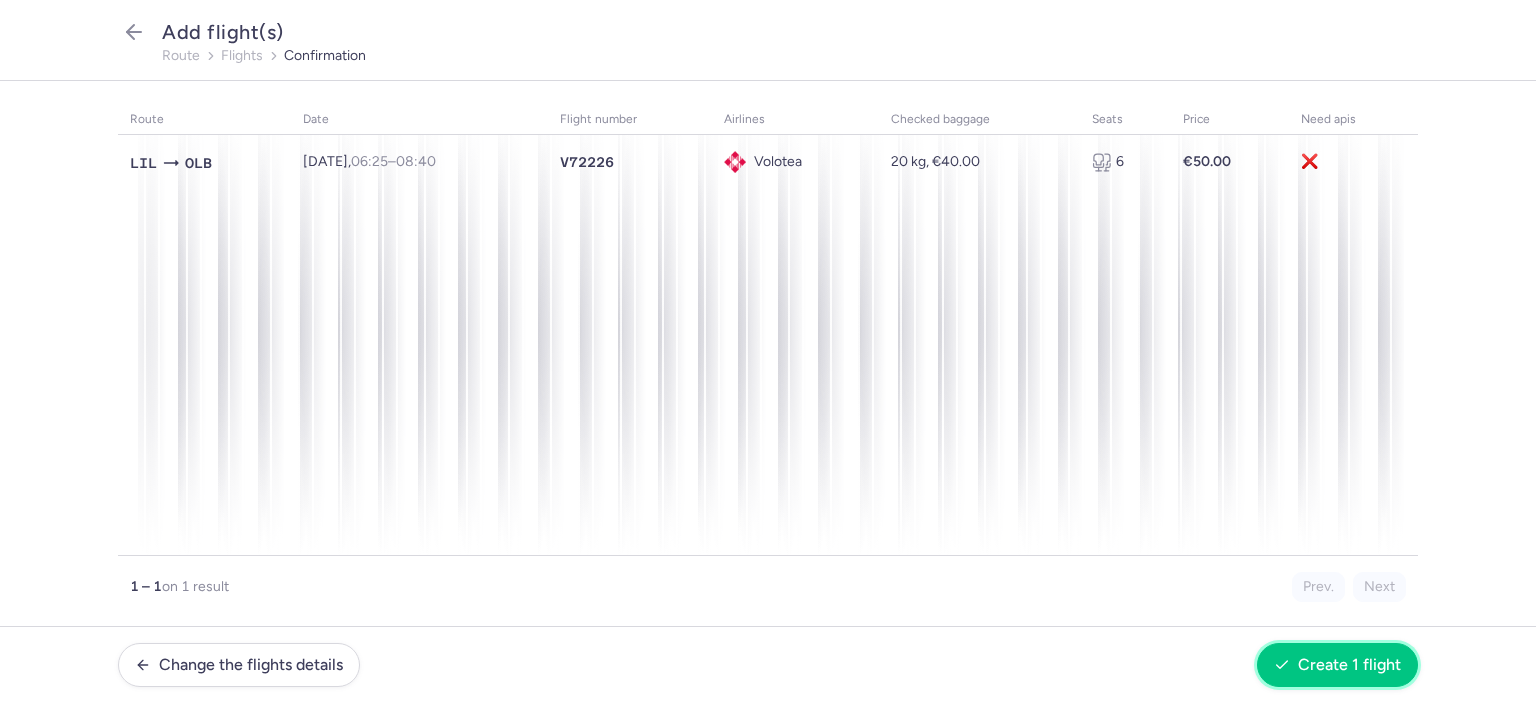 click 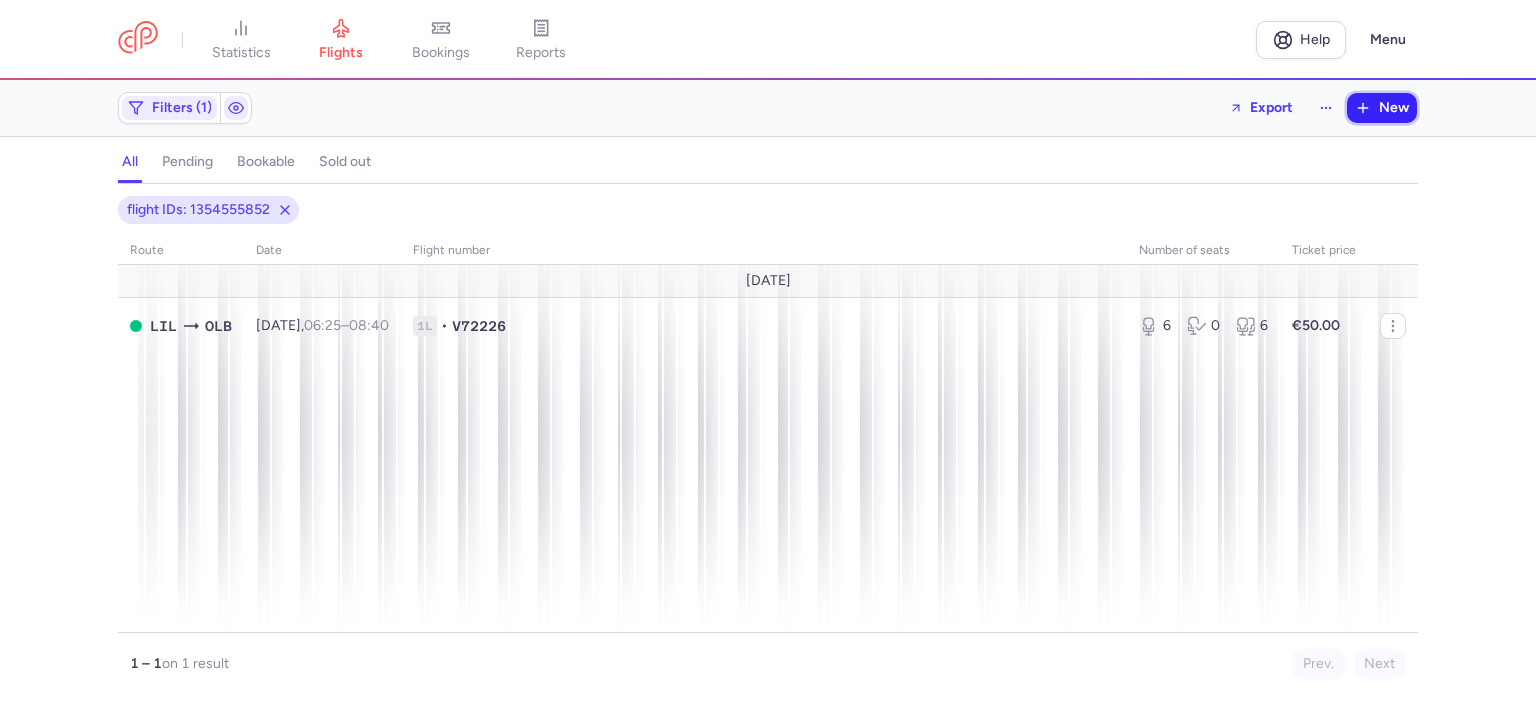 click on "New" at bounding box center [1394, 108] 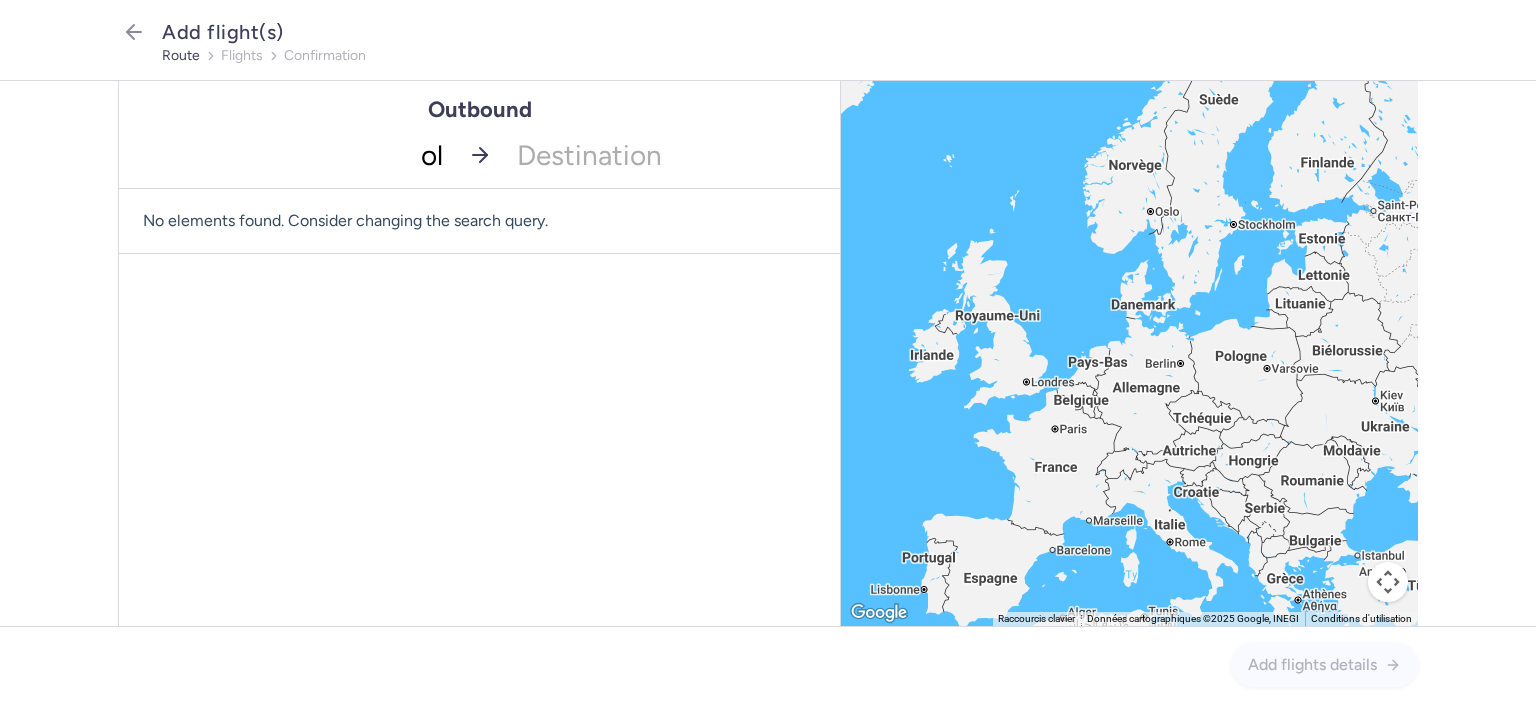 type on "olb" 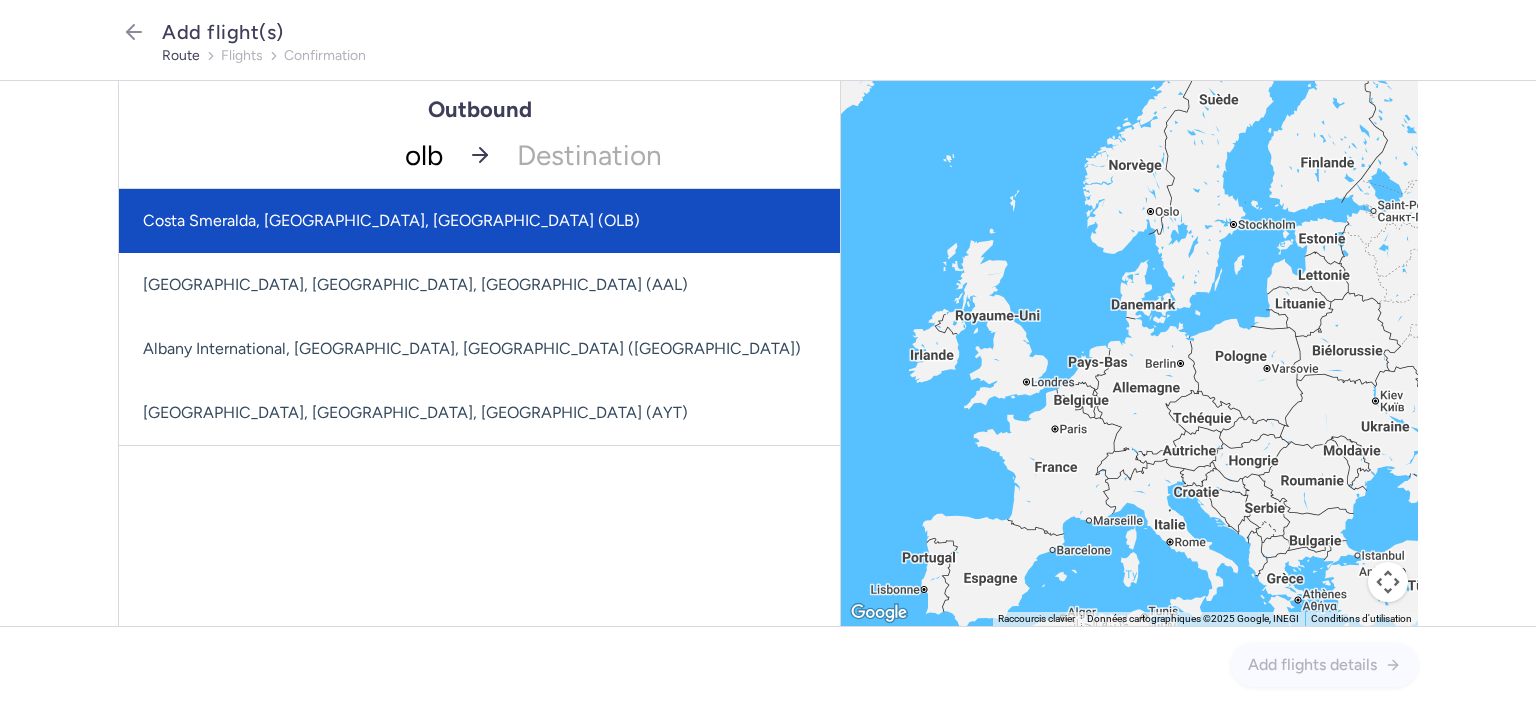 click on "Costa Smeralda, [GEOGRAPHIC_DATA], [GEOGRAPHIC_DATA] (OLB)" at bounding box center [479, 221] 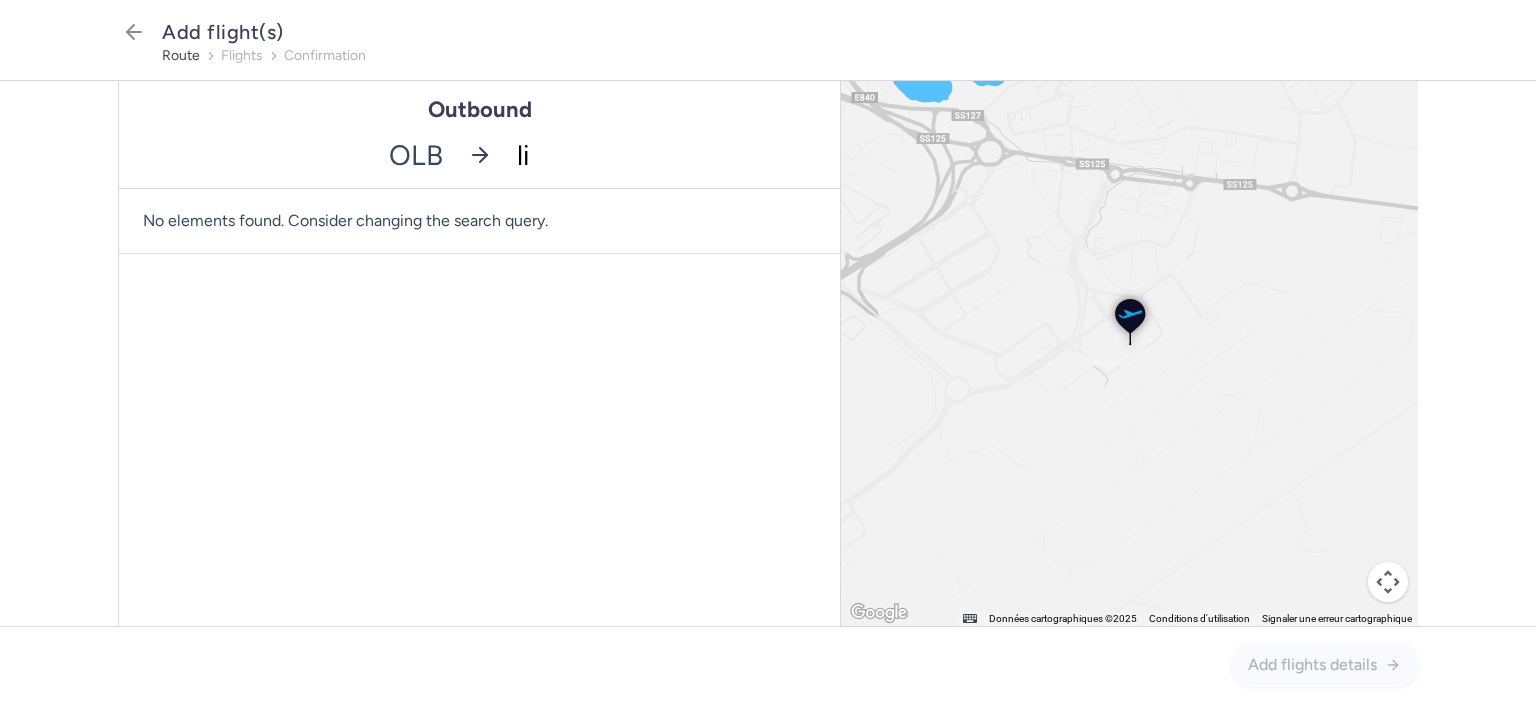 type on "lil" 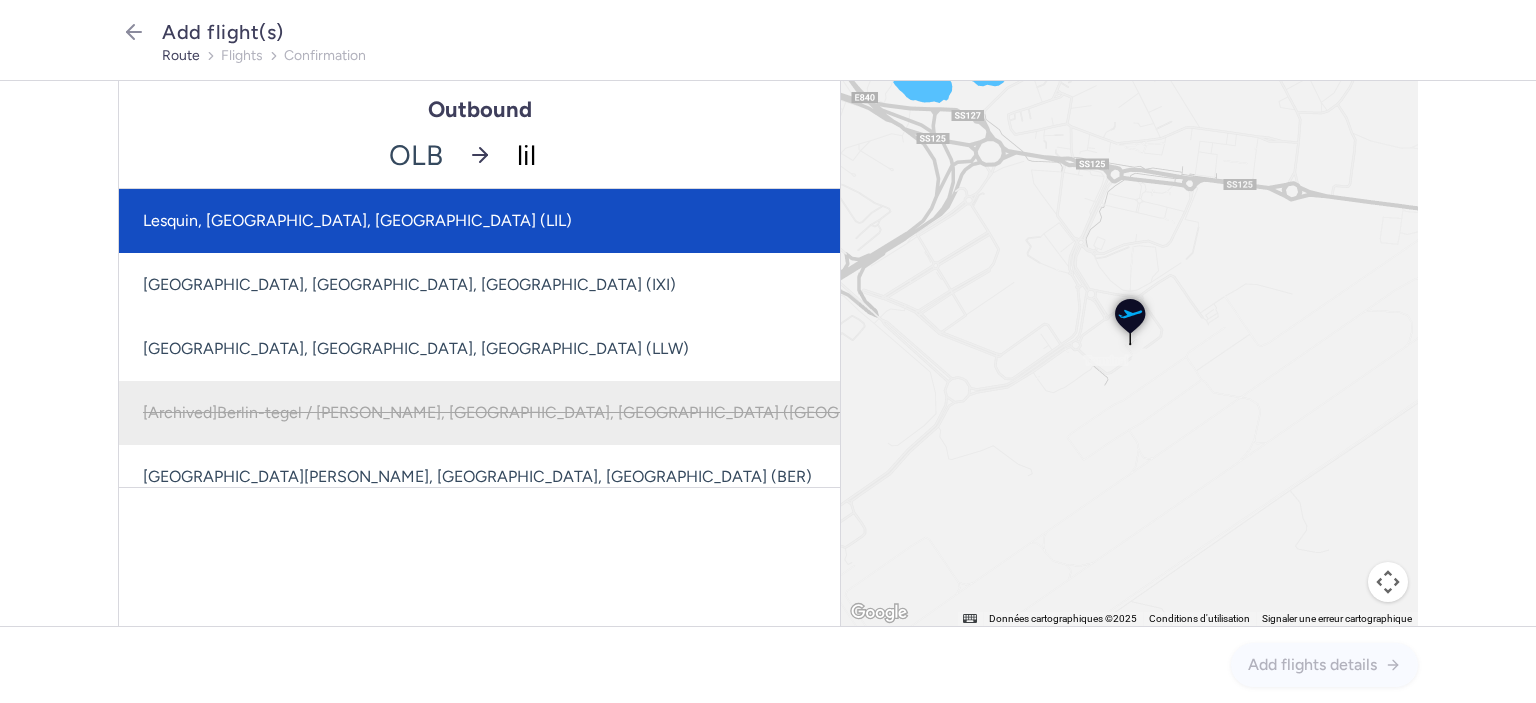 click on "Lesquin, [GEOGRAPHIC_DATA], [GEOGRAPHIC_DATA] (LIL)" at bounding box center (549, 221) 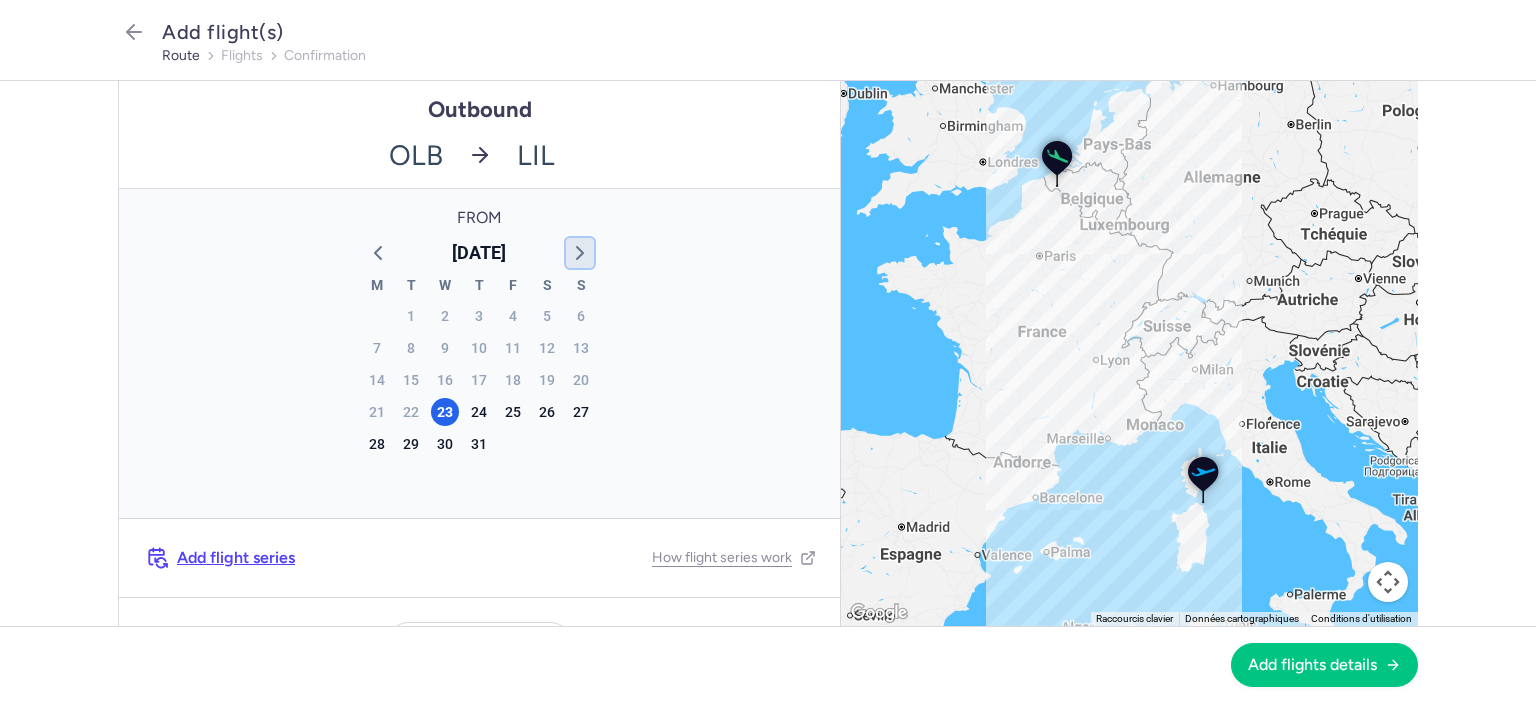 click 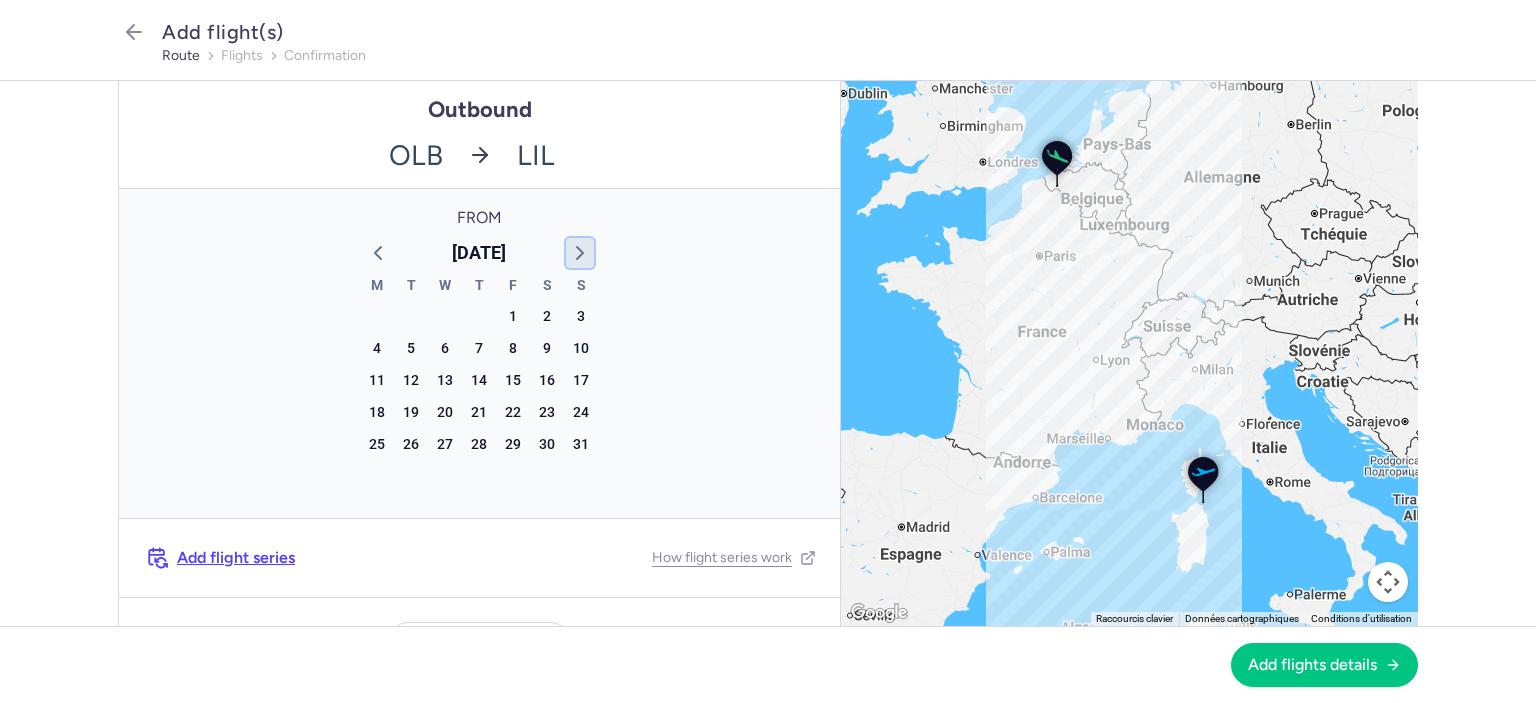 click 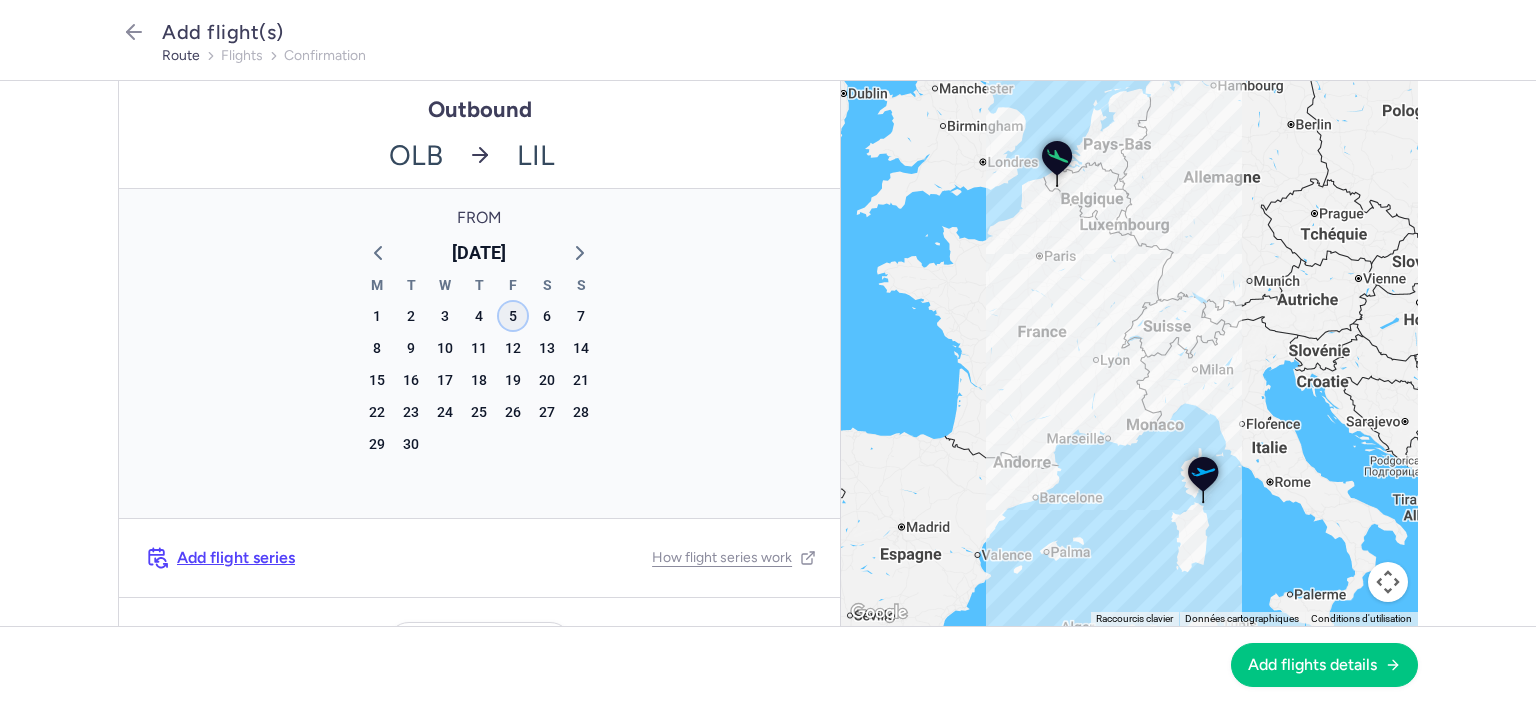 click on "5" 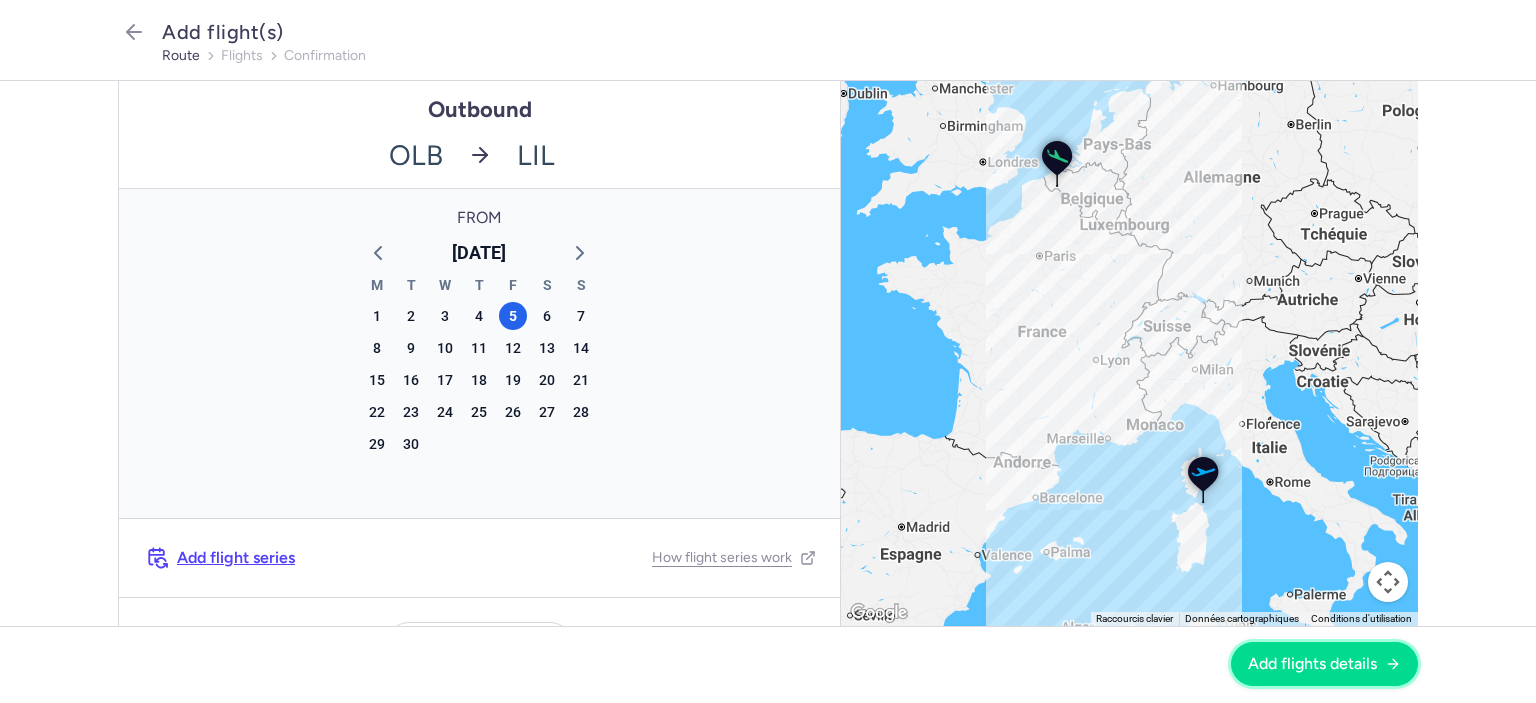 click on "Add flights details" at bounding box center (1312, 664) 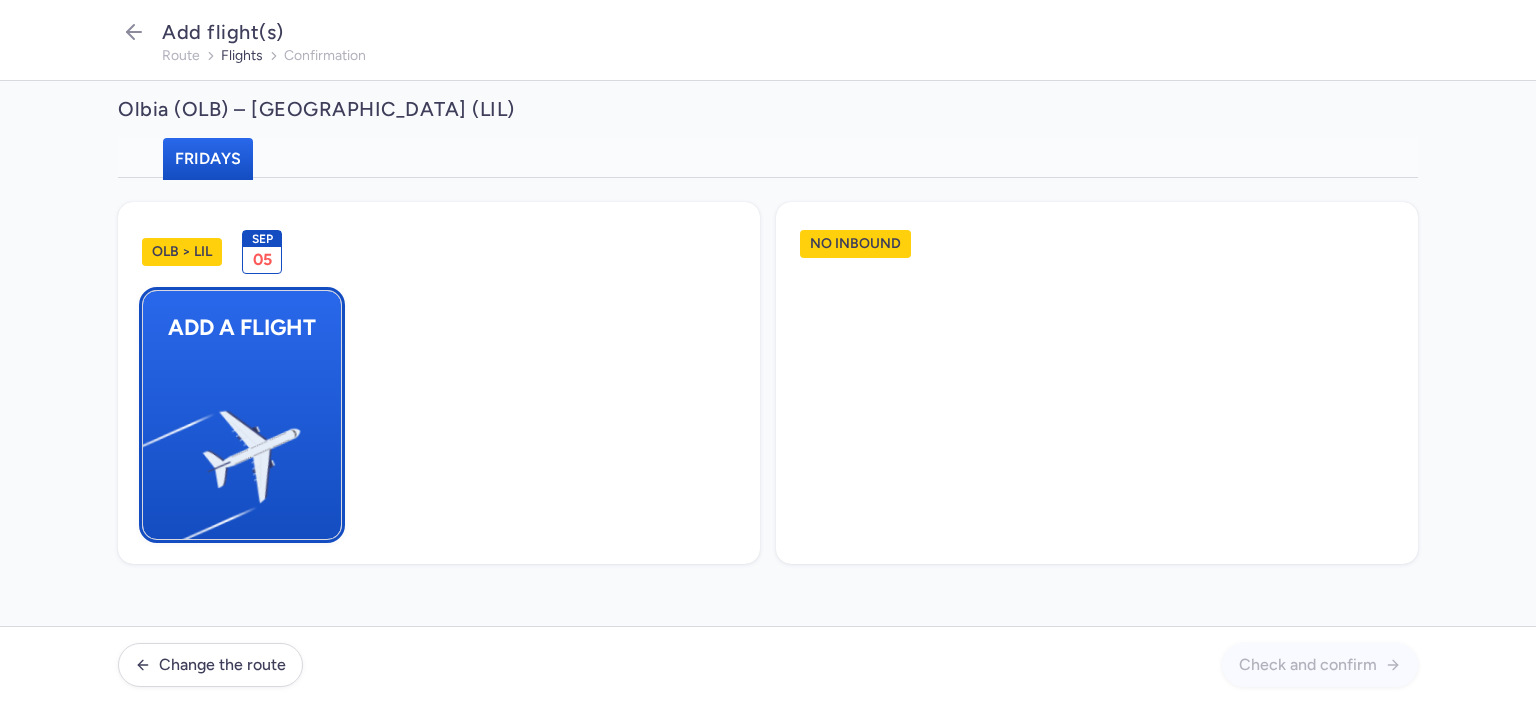 click at bounding box center [153, 448] 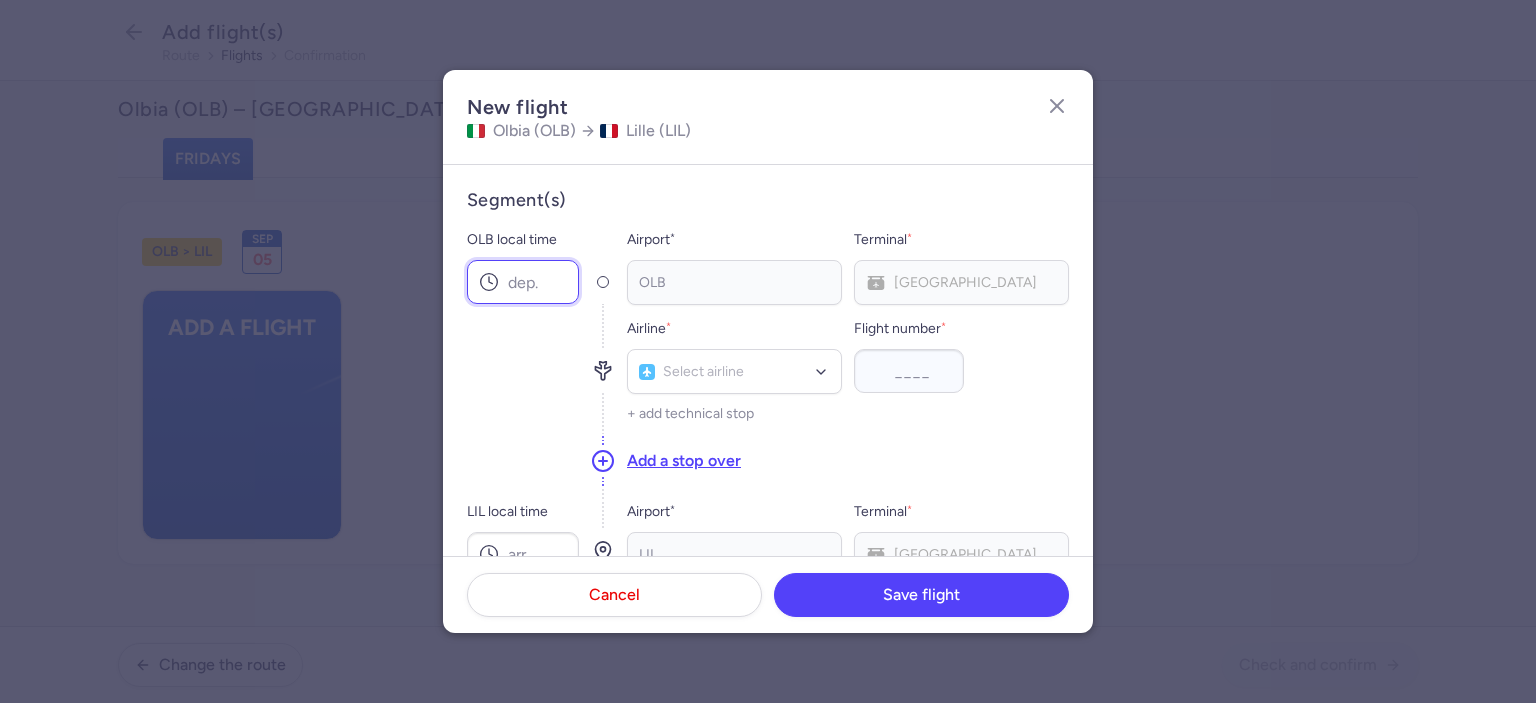 click on "OLB local time" at bounding box center (523, 282) 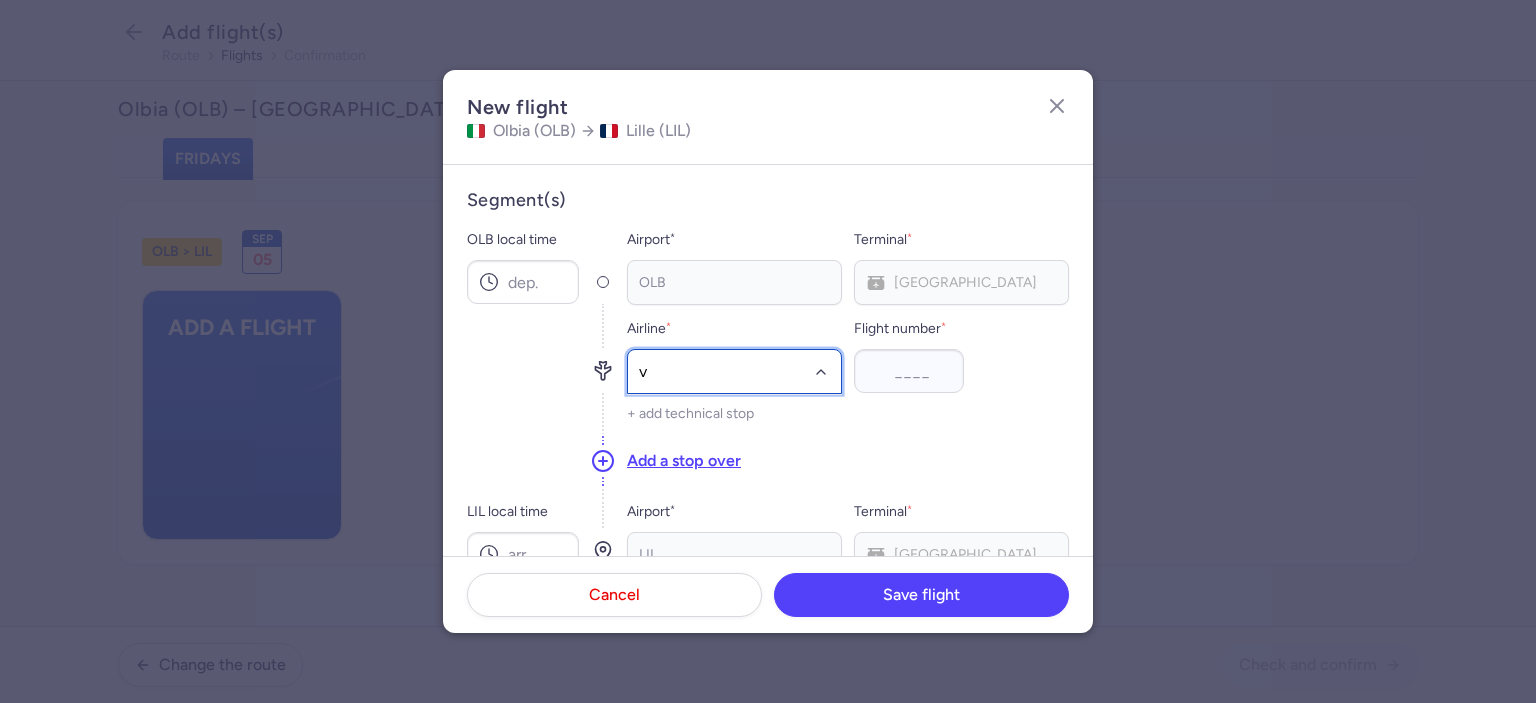 type on "v7" 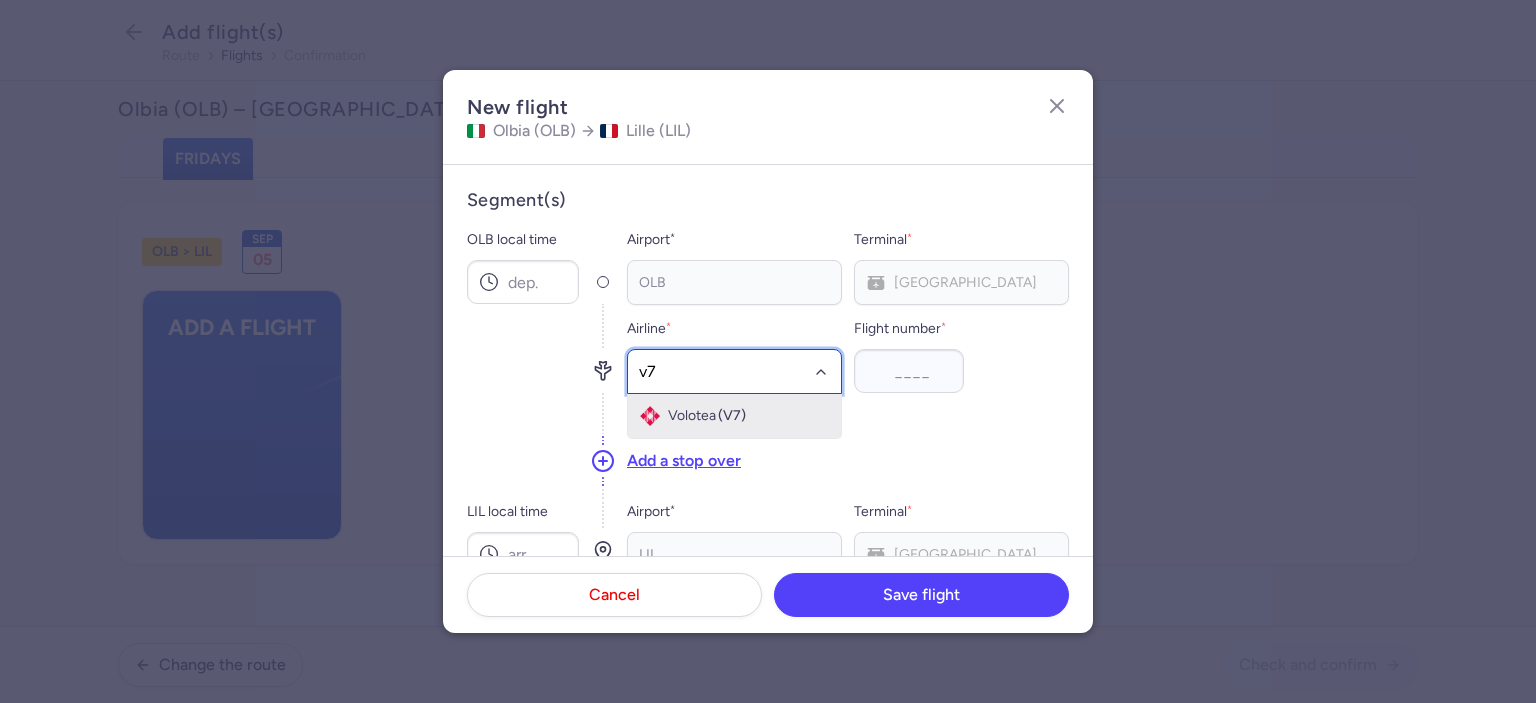 click on "Volotea" at bounding box center [692, 416] 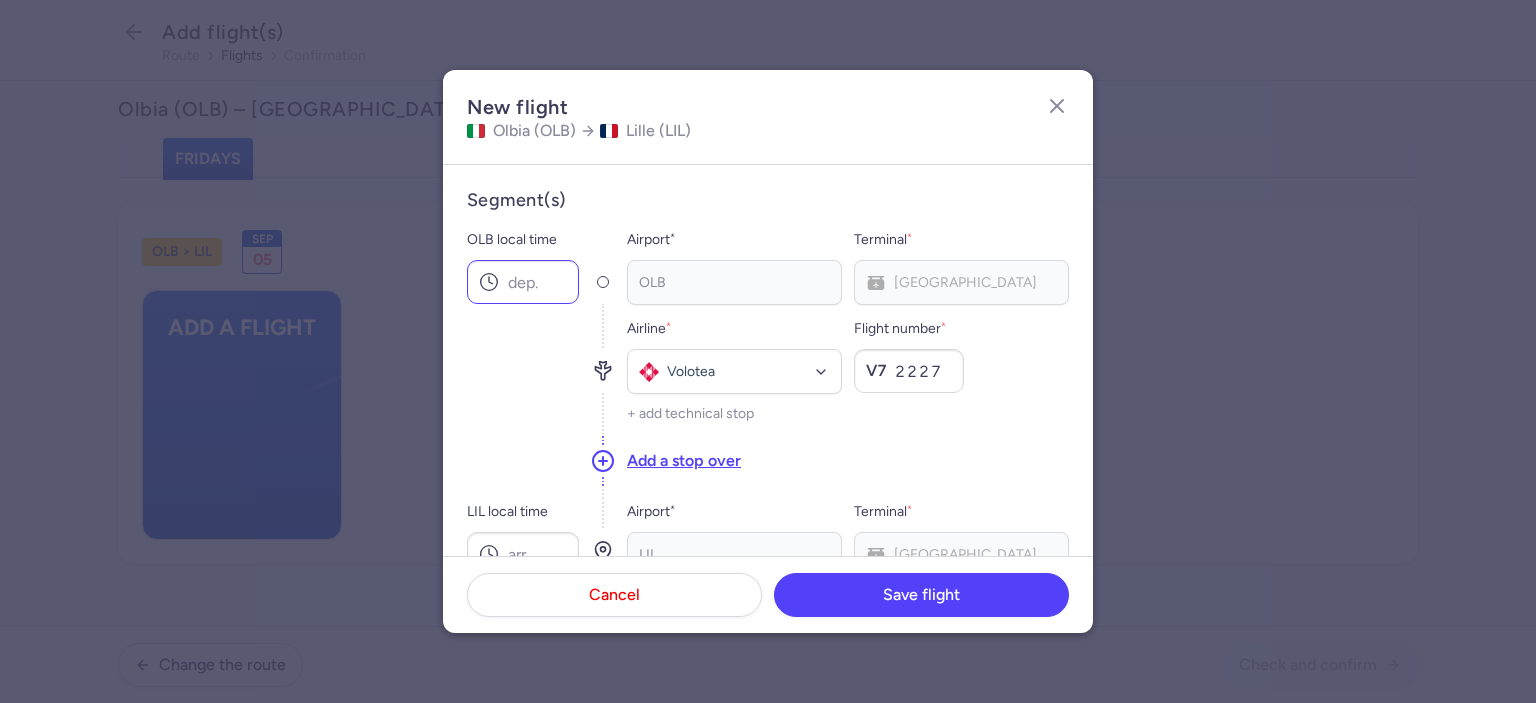 type on "2227" 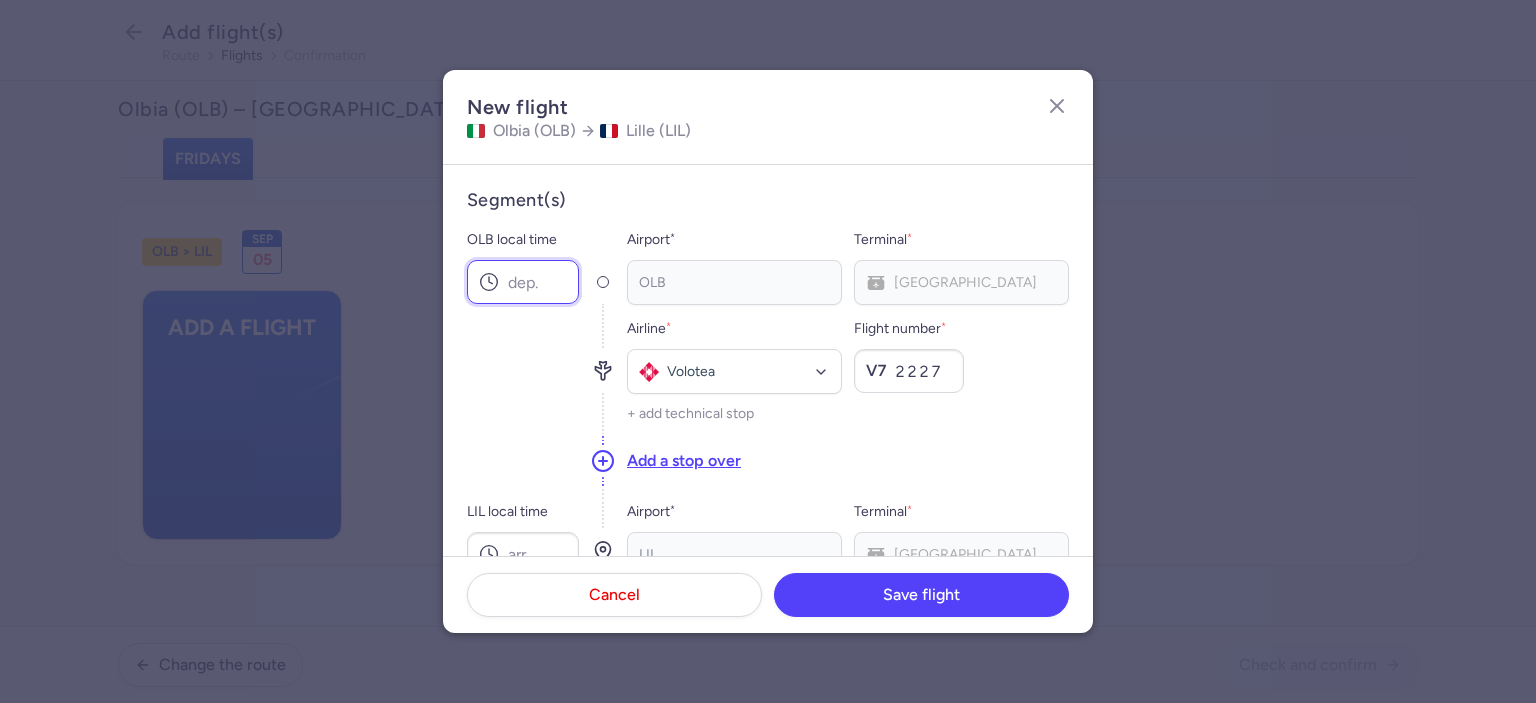 click on "OLB local time" at bounding box center (523, 282) 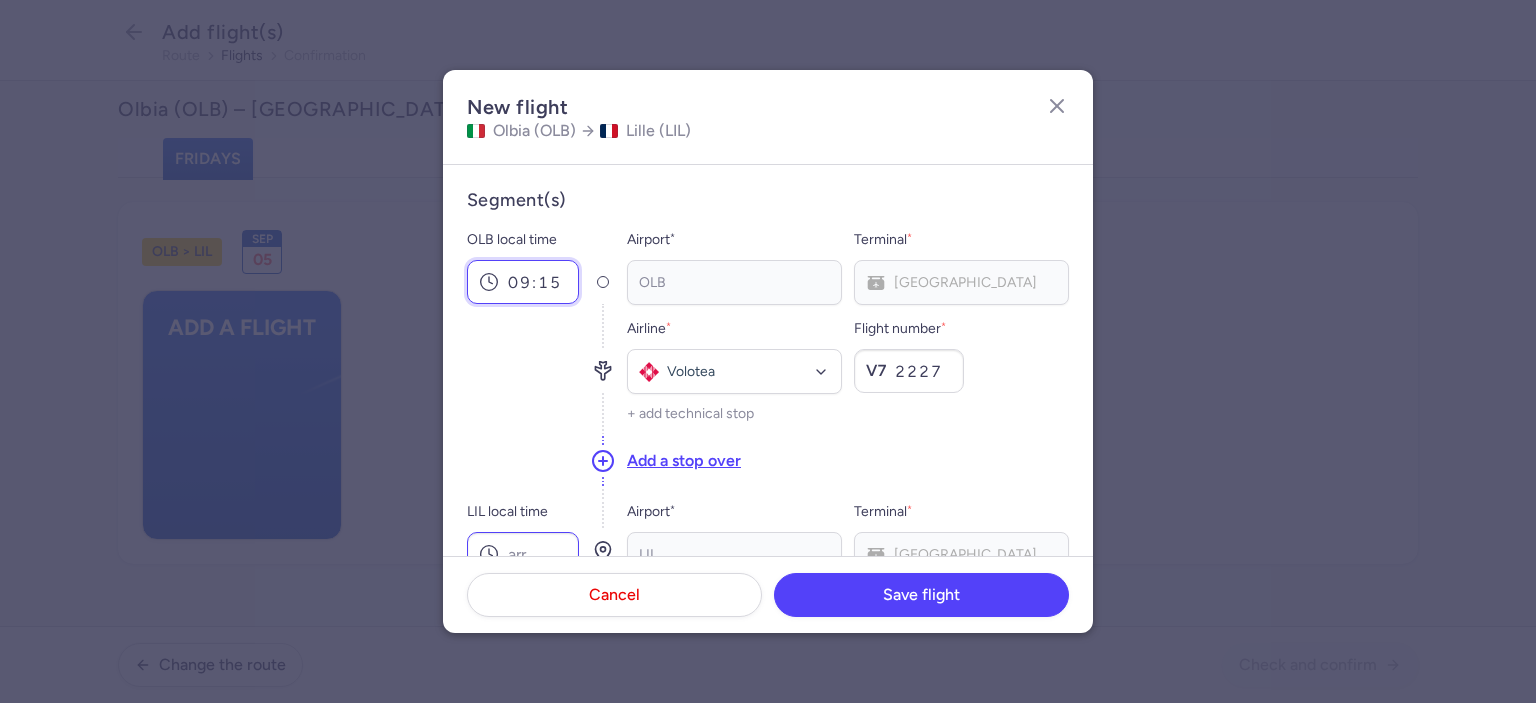type on "09:15" 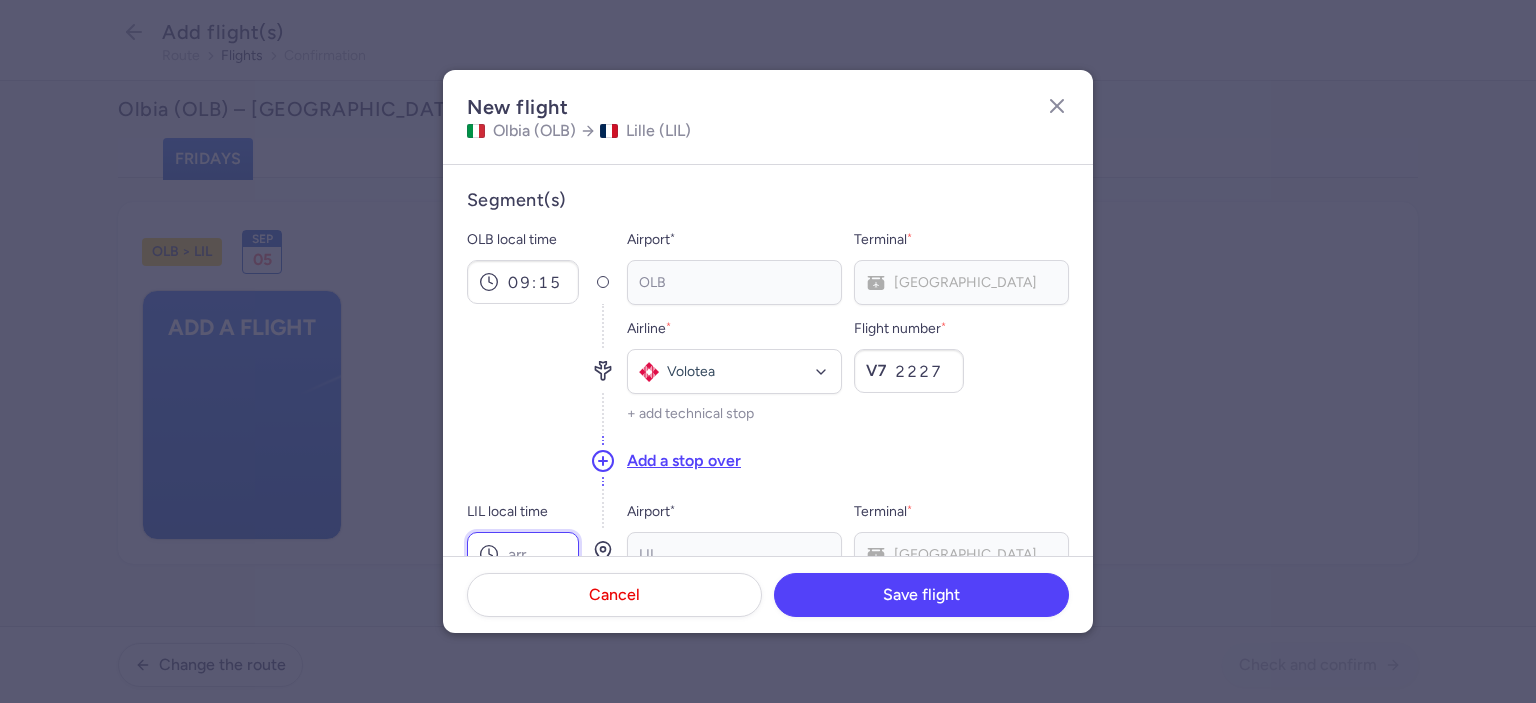 click on "LIL local time" at bounding box center (523, 554) 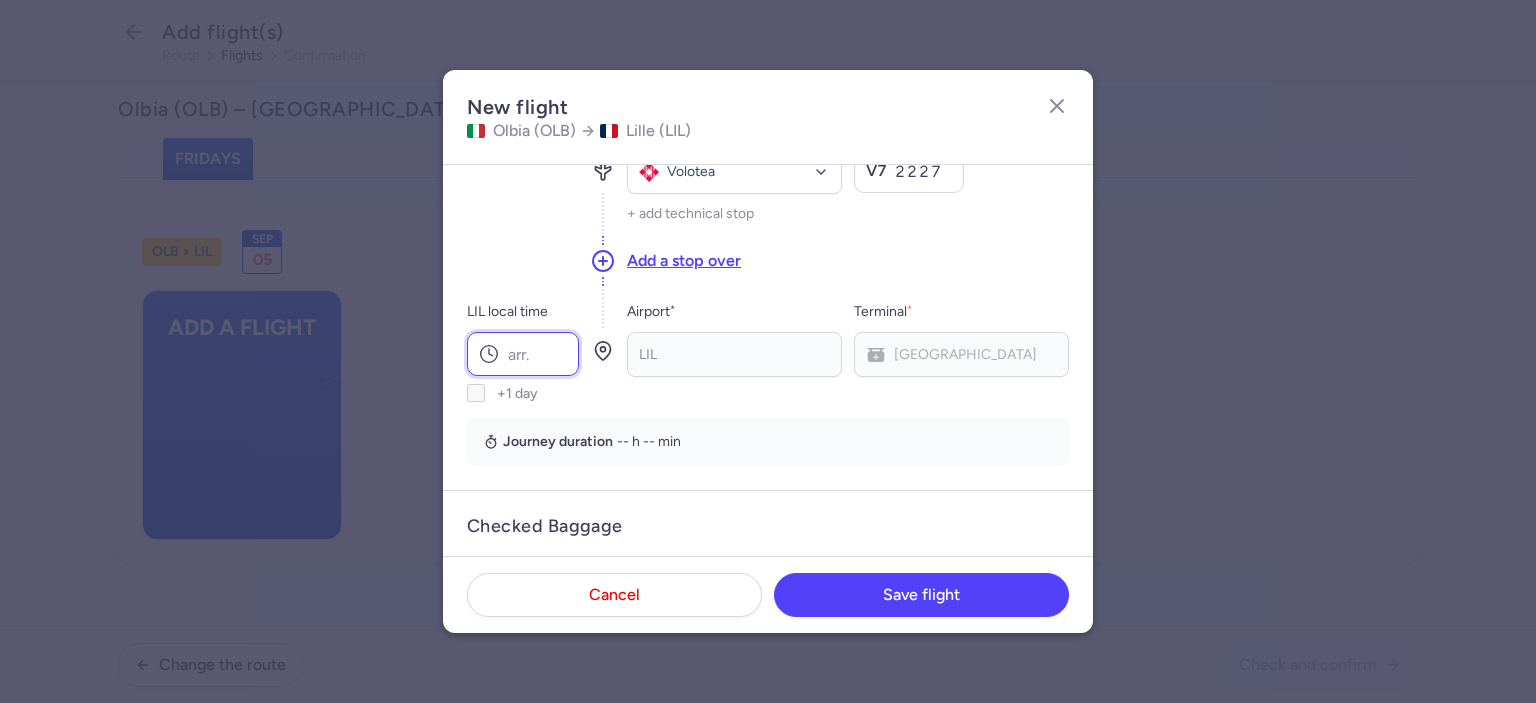 scroll, scrollTop: 0, scrollLeft: 0, axis: both 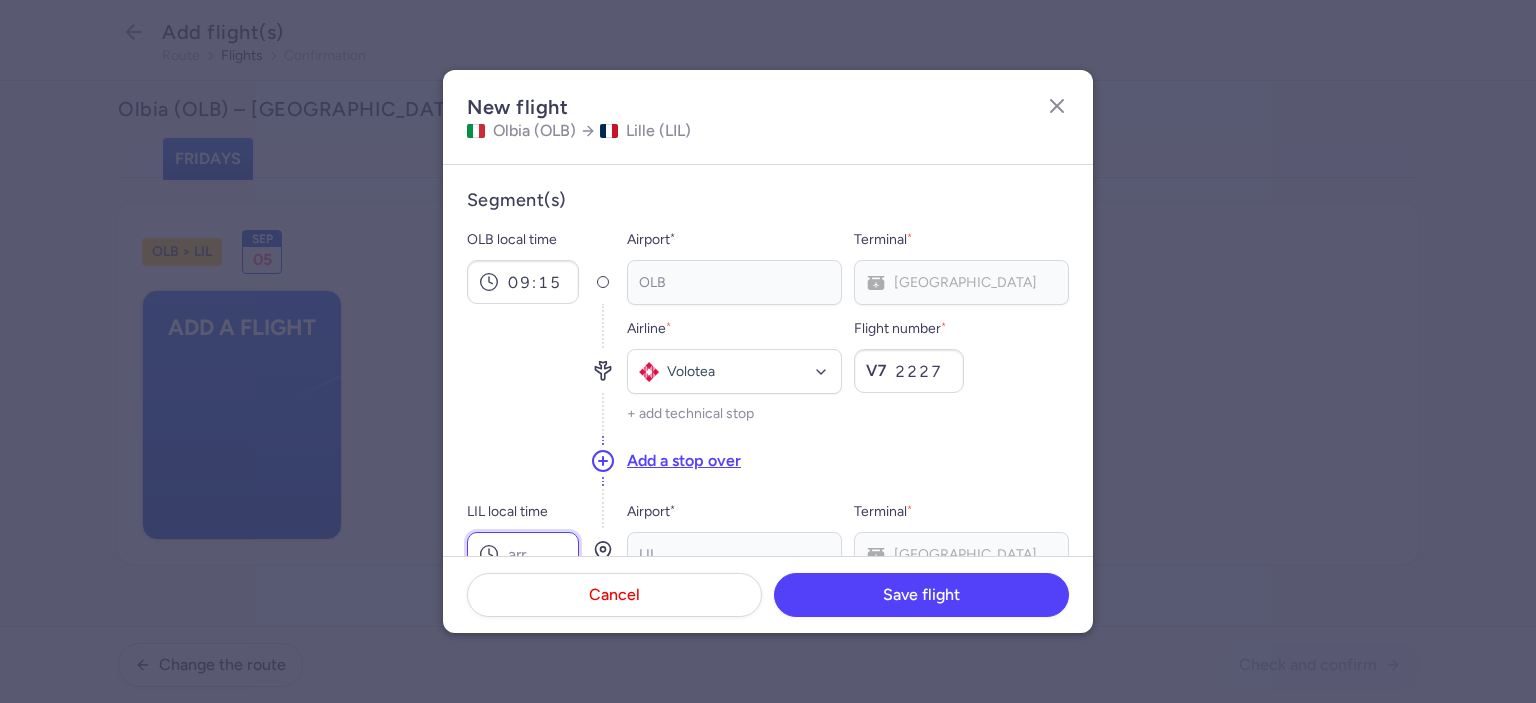 click on "LIL local time" at bounding box center [523, 554] 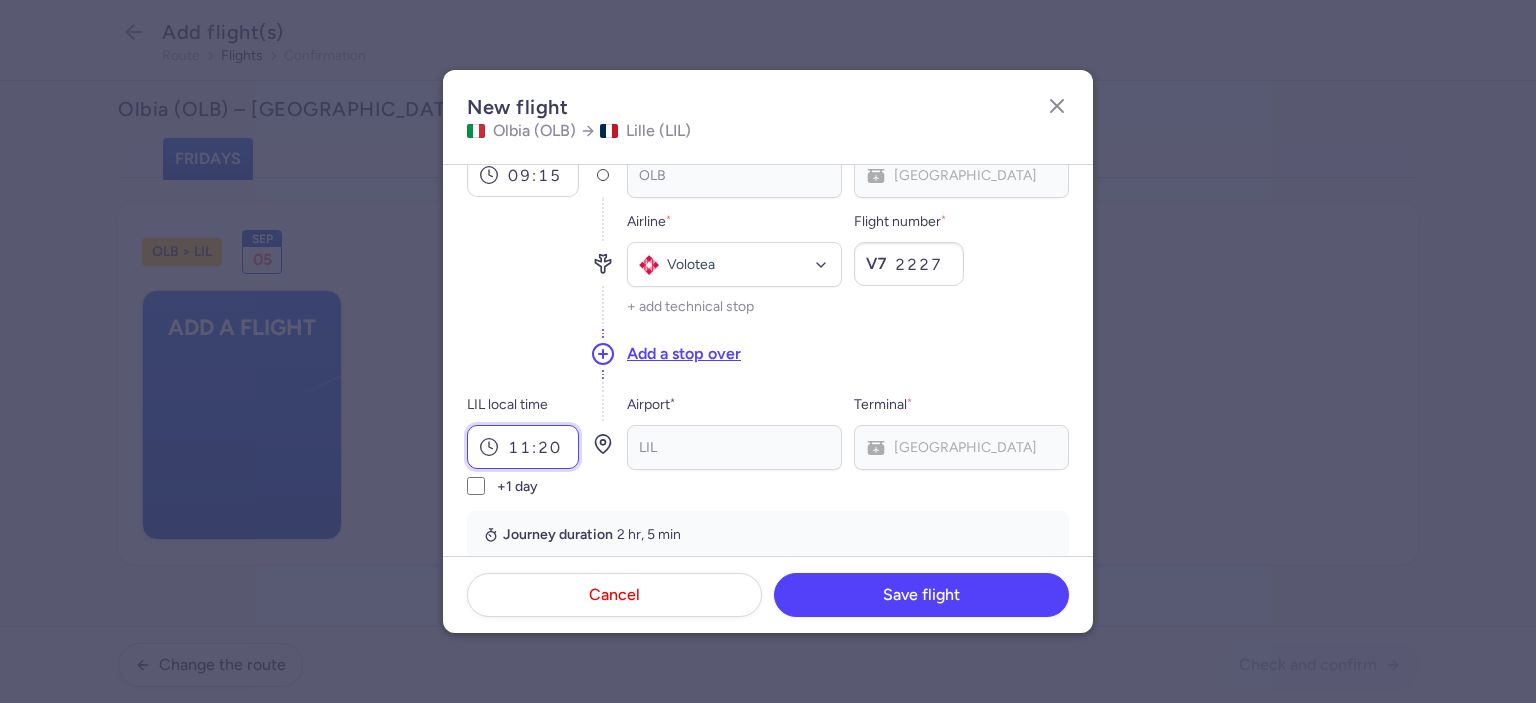 scroll, scrollTop: 407, scrollLeft: 0, axis: vertical 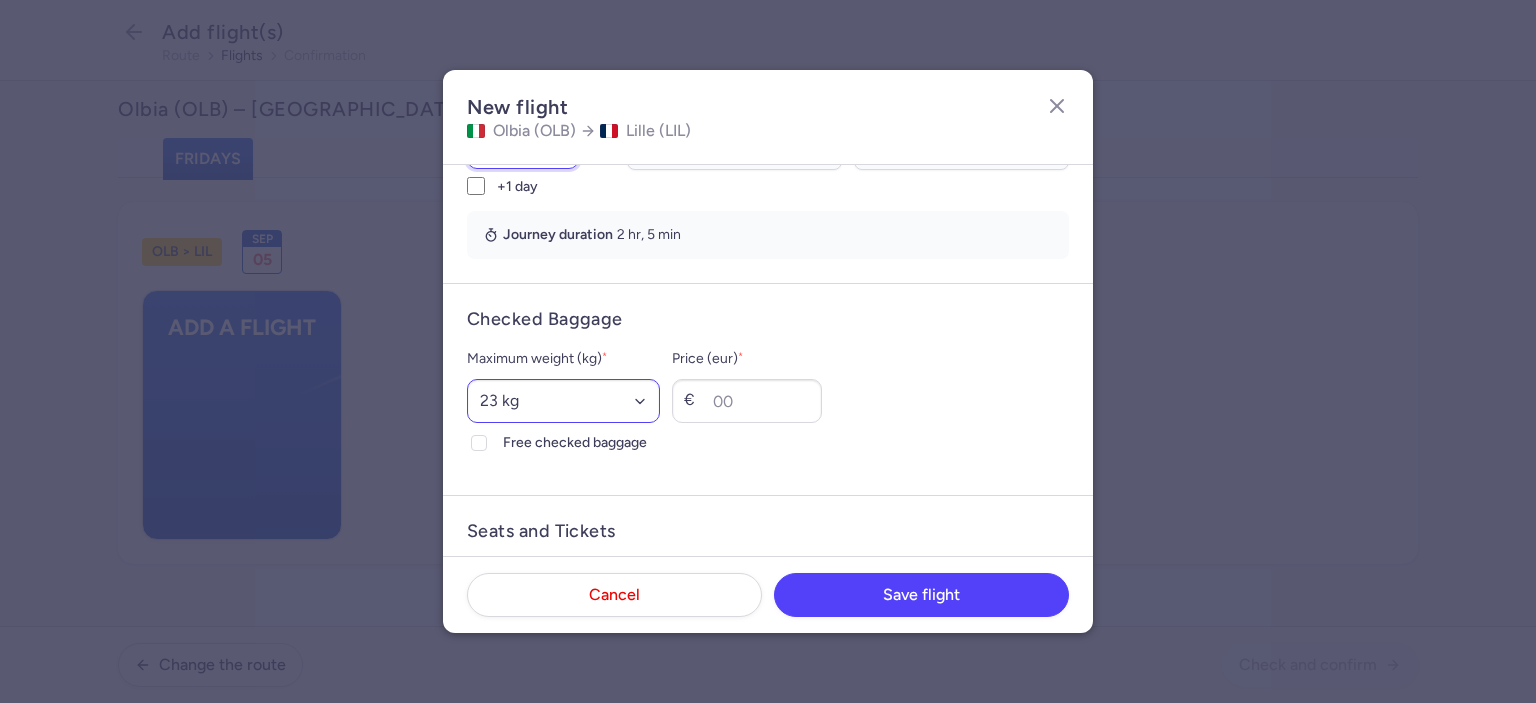 type on "11:20" 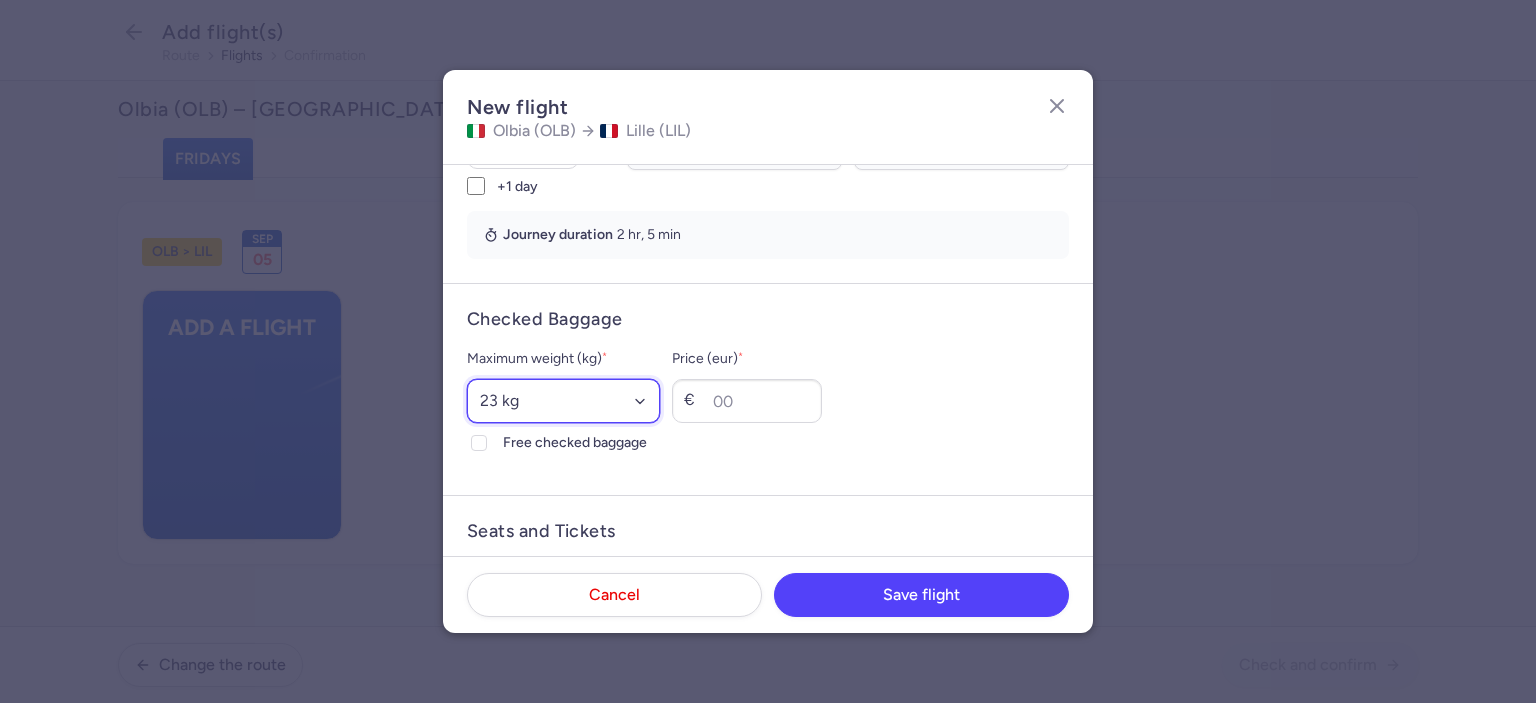 click on "Select an option 15 kg 16 kg 17 kg 18 kg 19 kg 20 kg 21 kg 22 kg 23 kg 24 kg 25 kg 26 kg 27 kg 28 kg 29 kg 30 kg 31 kg 32 kg 33 kg 34 kg 35 kg" at bounding box center (563, 401) 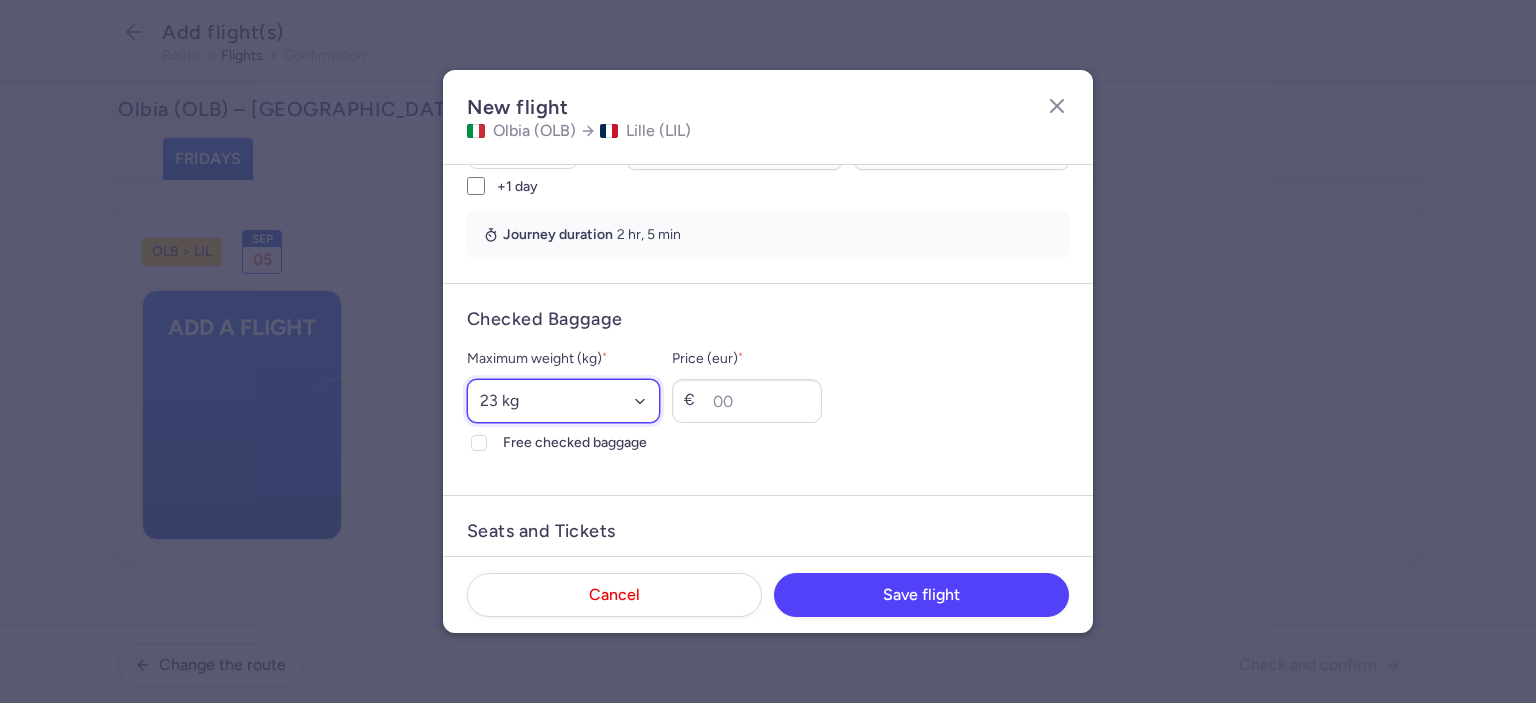 select on "20" 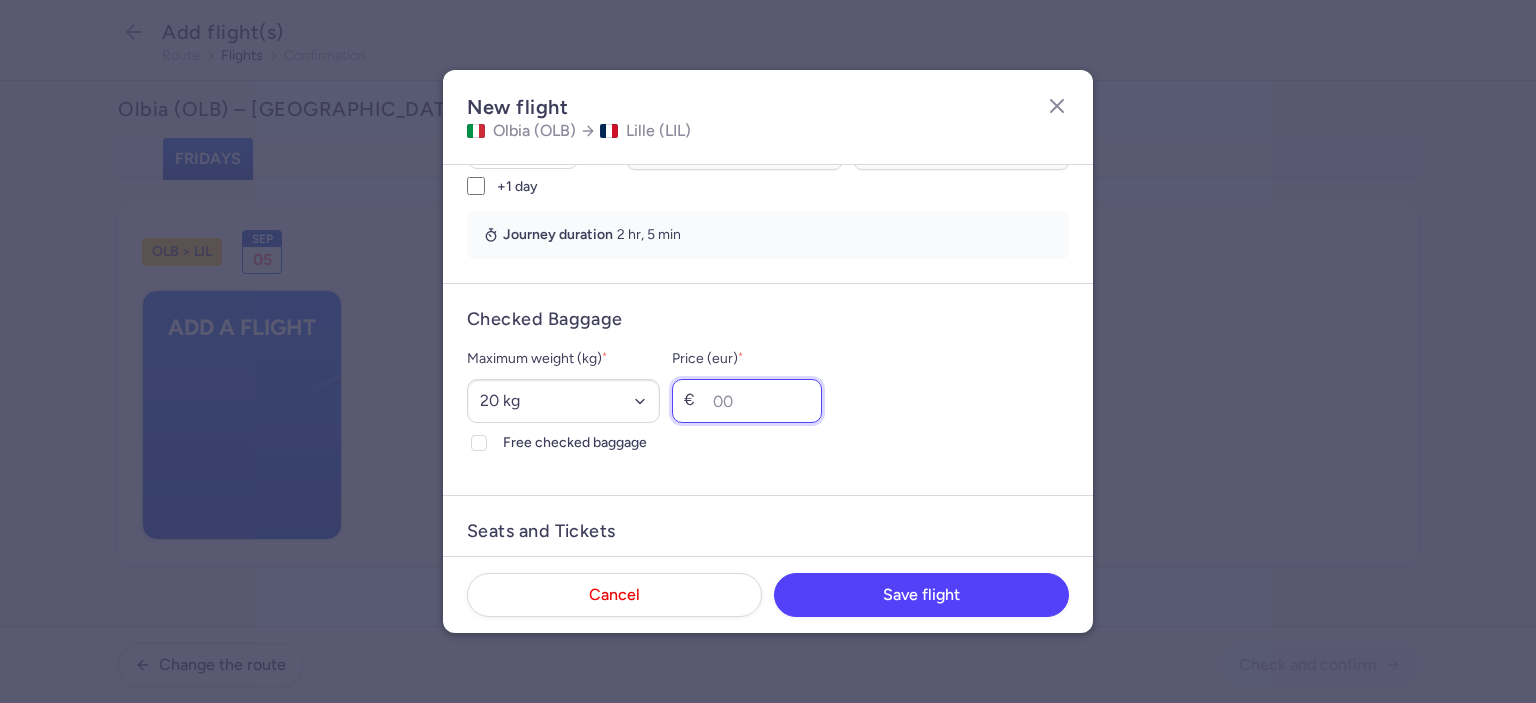 click on "Price (eur)  *" at bounding box center (747, 401) 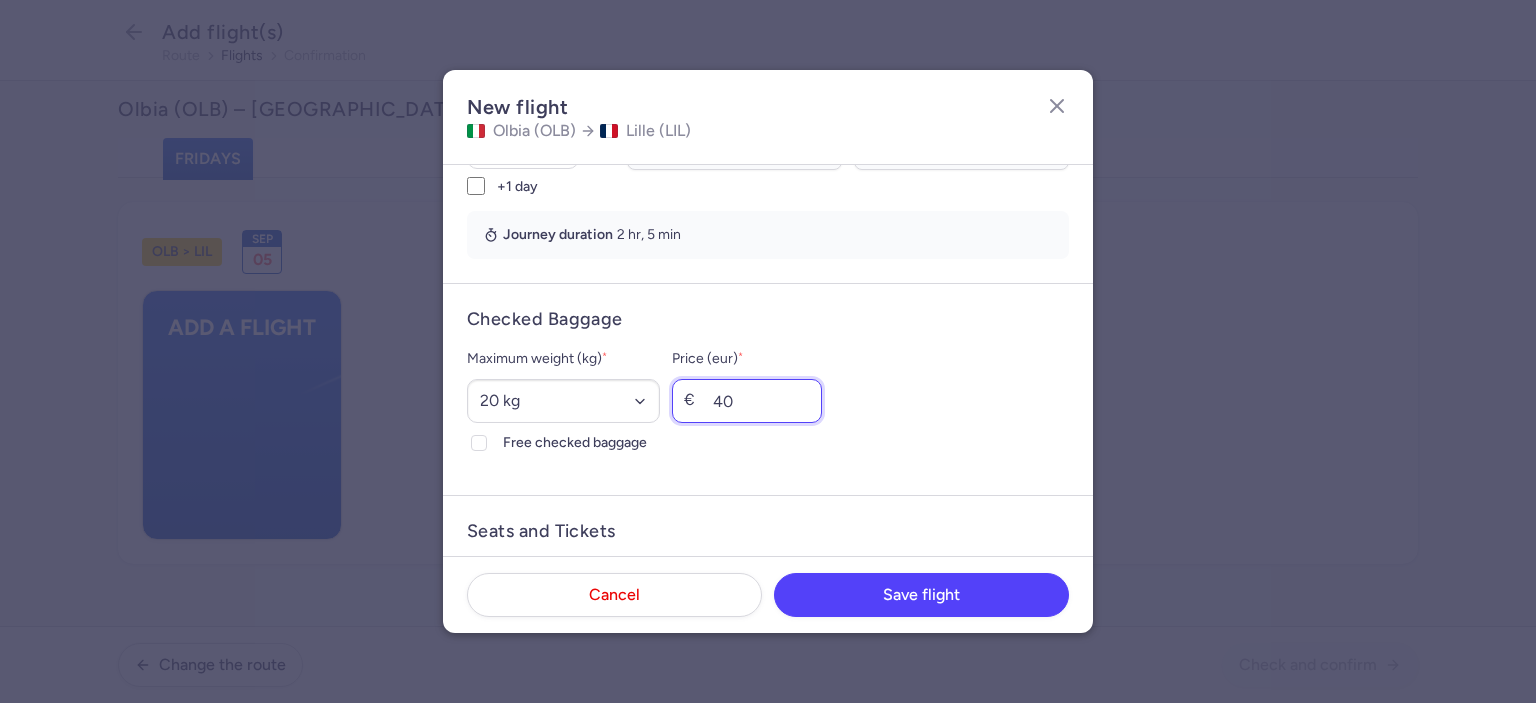 scroll, scrollTop: 607, scrollLeft: 0, axis: vertical 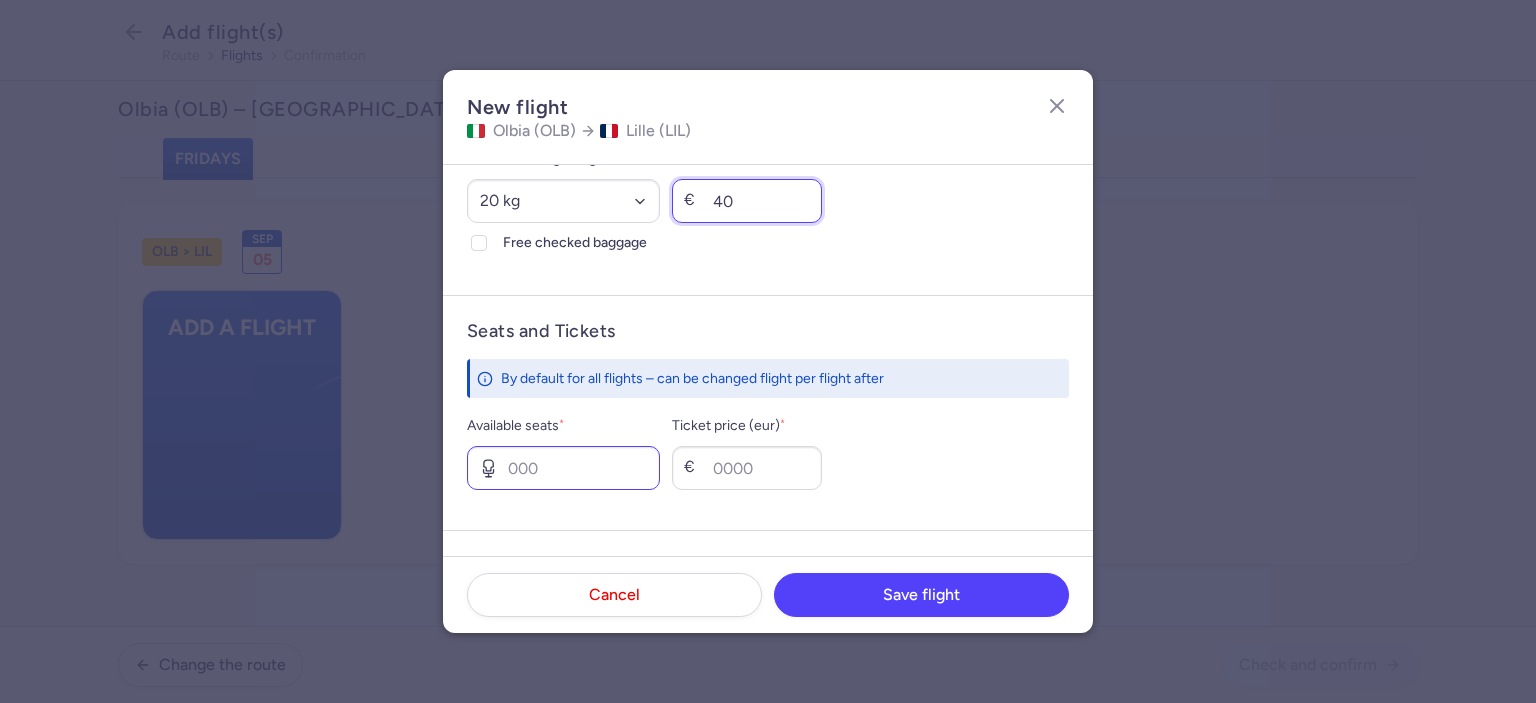 type on "40" 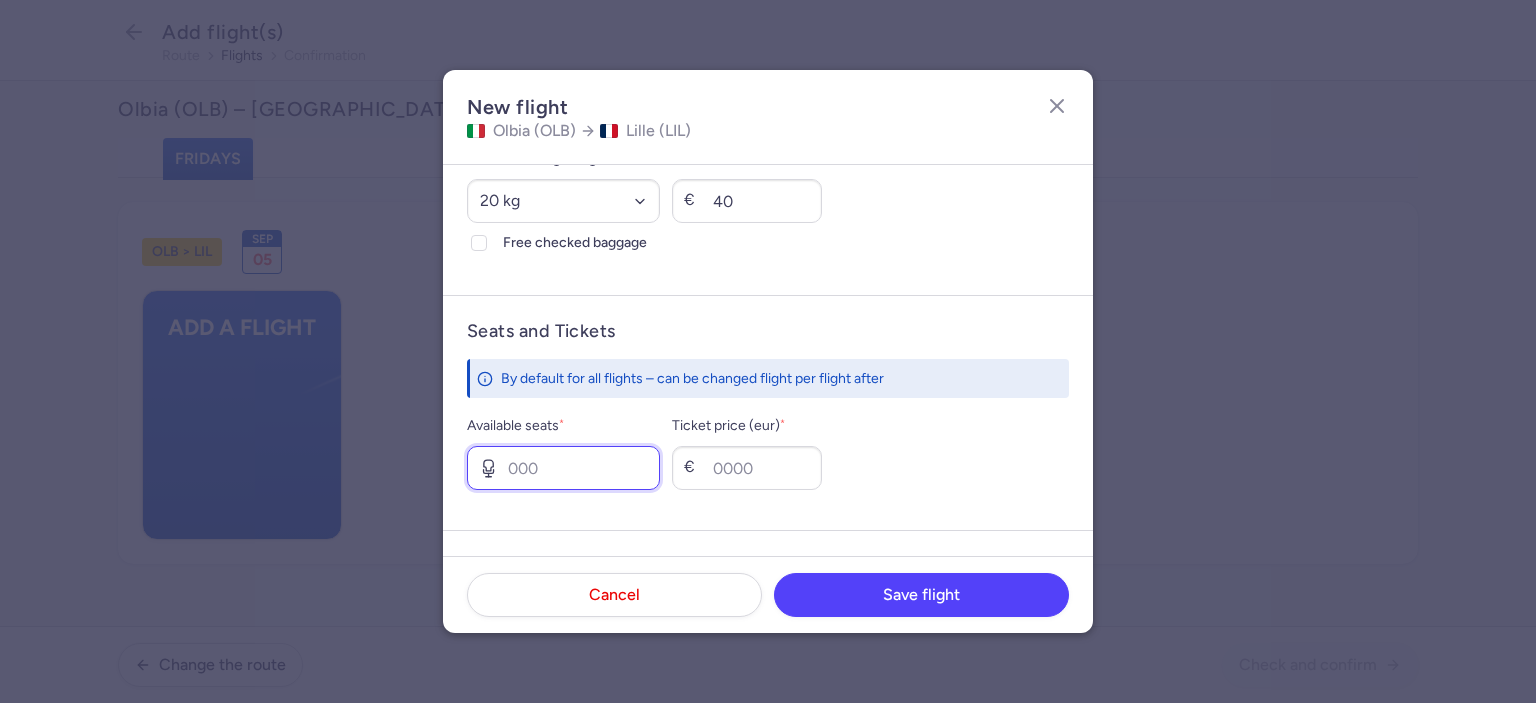 click on "Available seats  *" at bounding box center [563, 468] 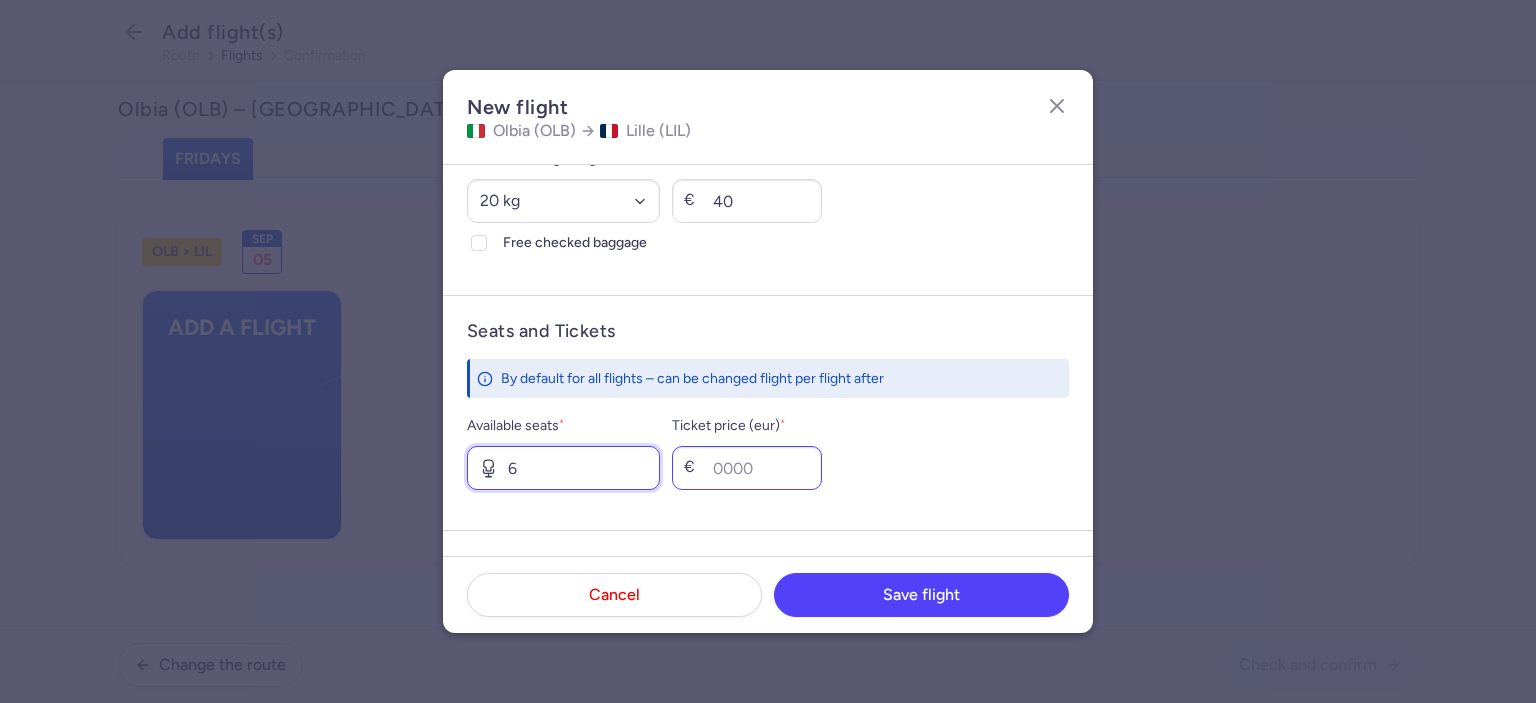 type on "6" 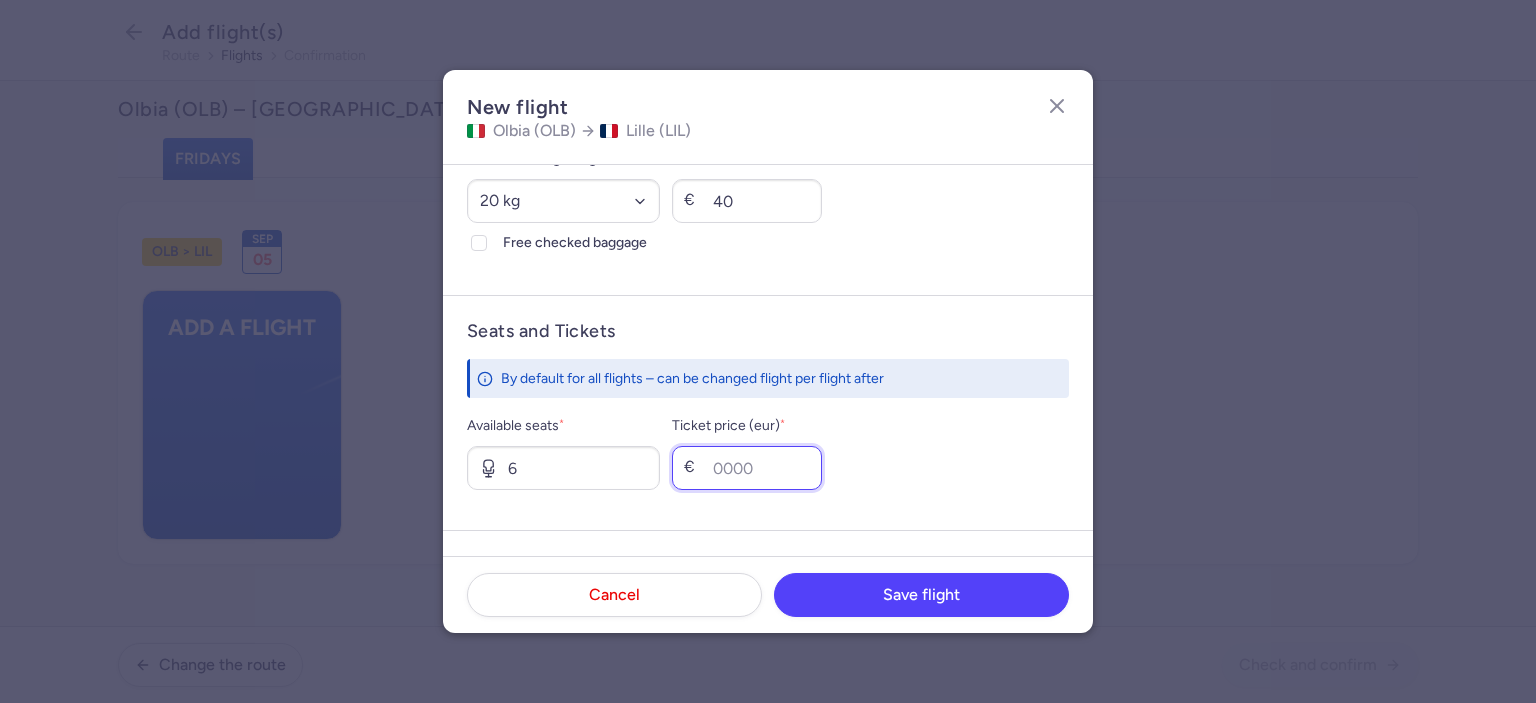 click on "Ticket price (eur)  *" at bounding box center (747, 468) 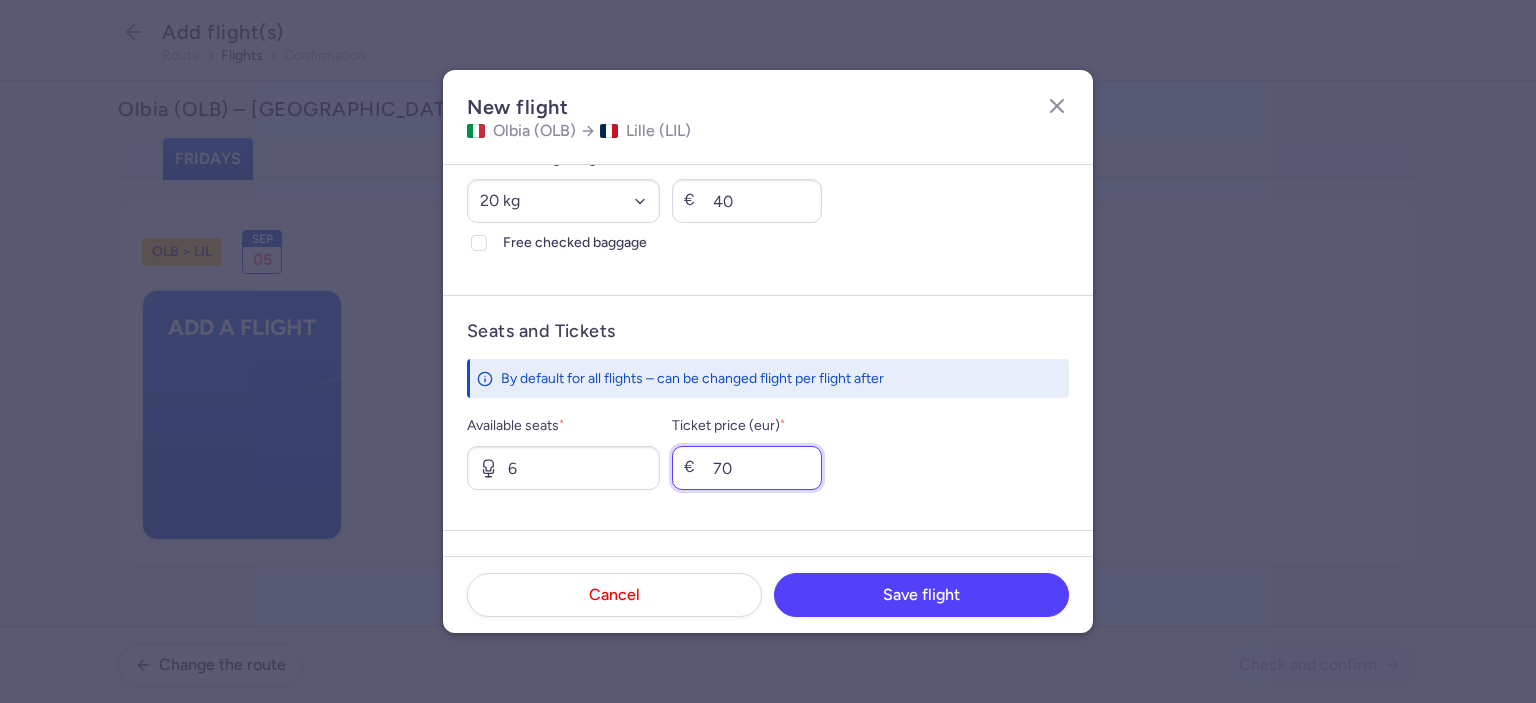 scroll, scrollTop: 807, scrollLeft: 0, axis: vertical 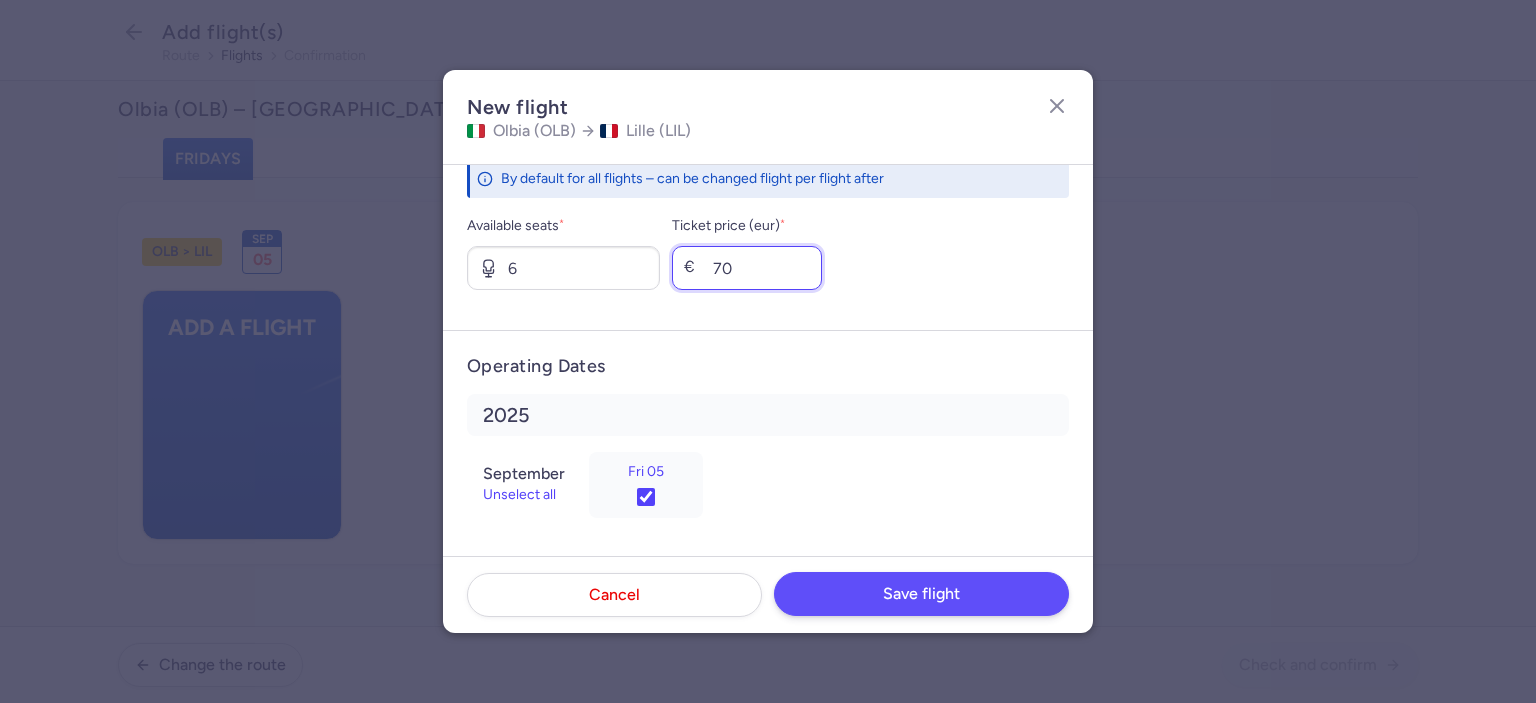 type on "70" 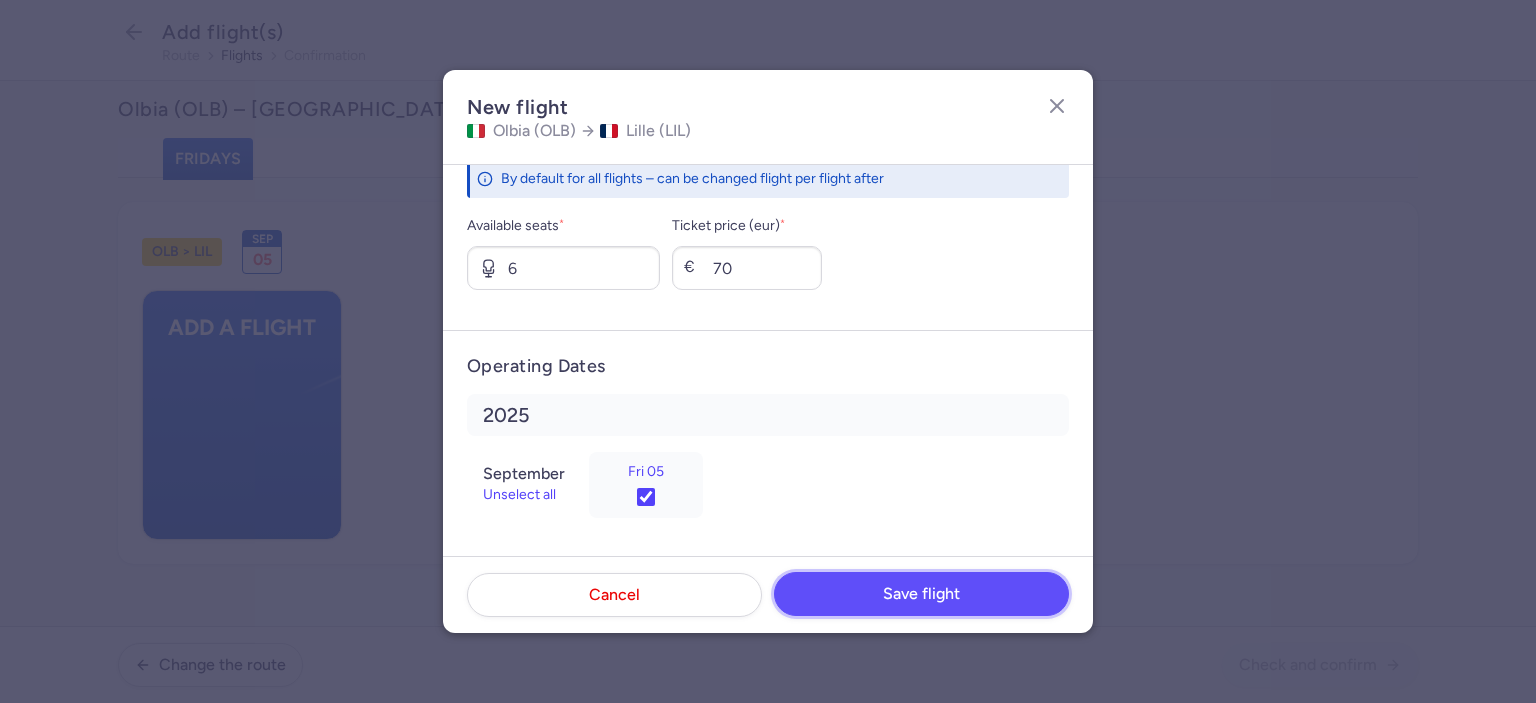 click on "Save flight" at bounding box center [921, 594] 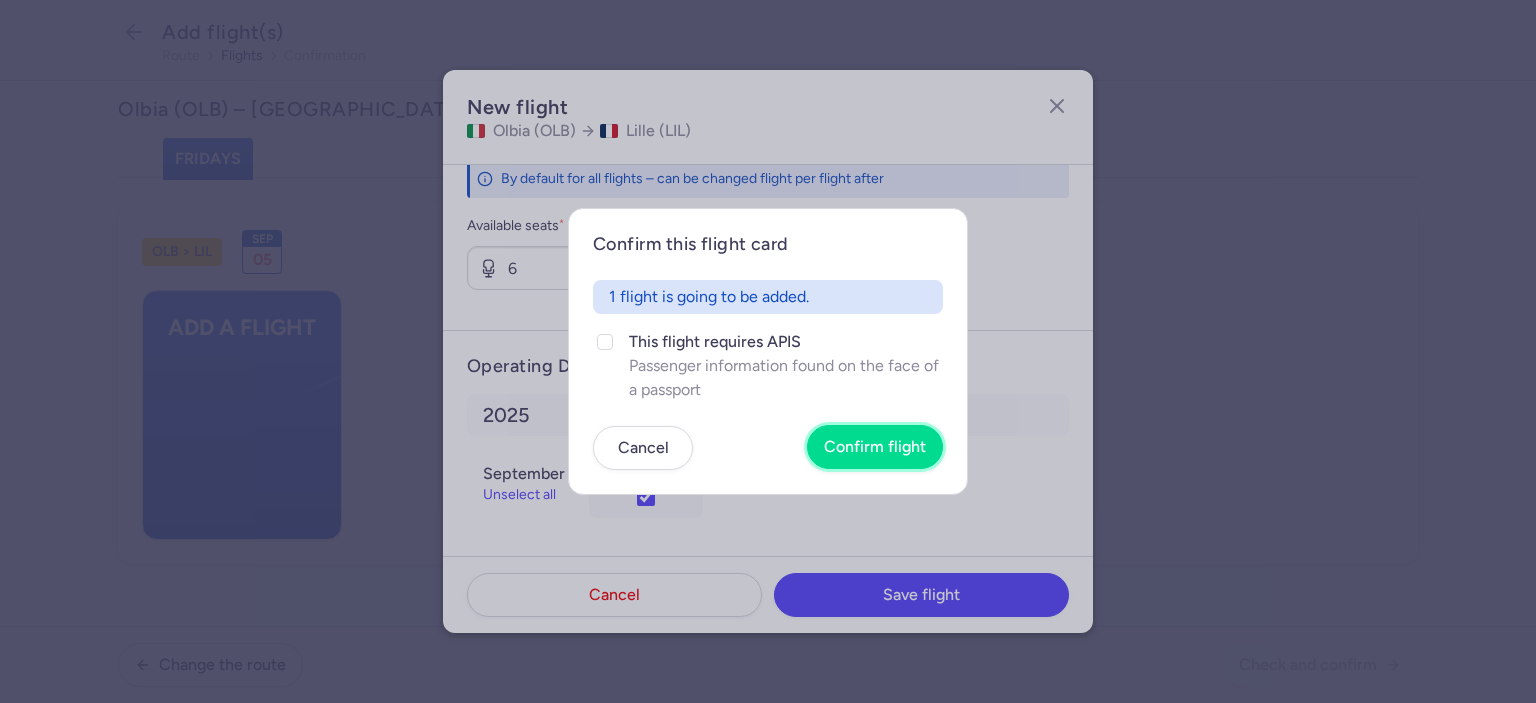 click on "Confirm flight" at bounding box center (875, 447) 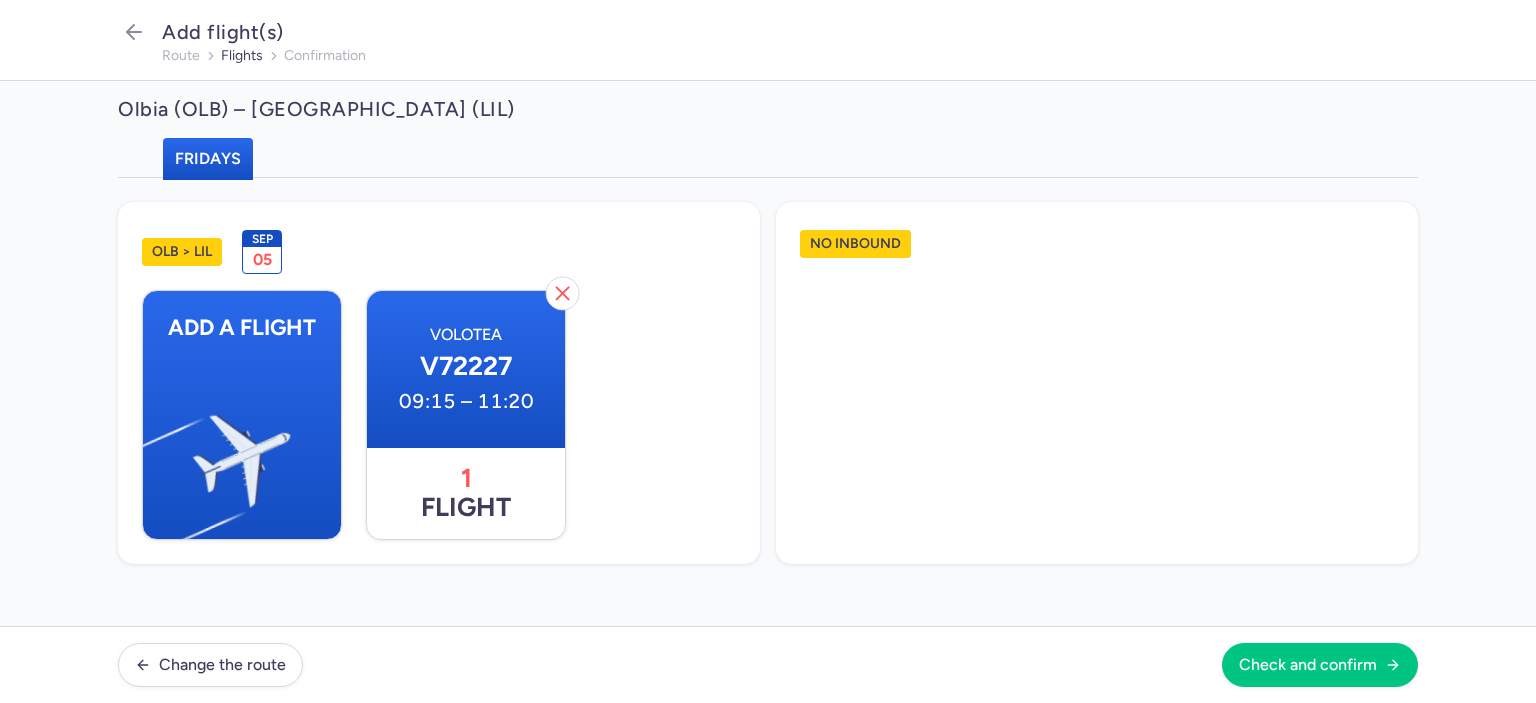 click on "Add a flight Volotea V72227  09:15 – 11:20  1  flight" 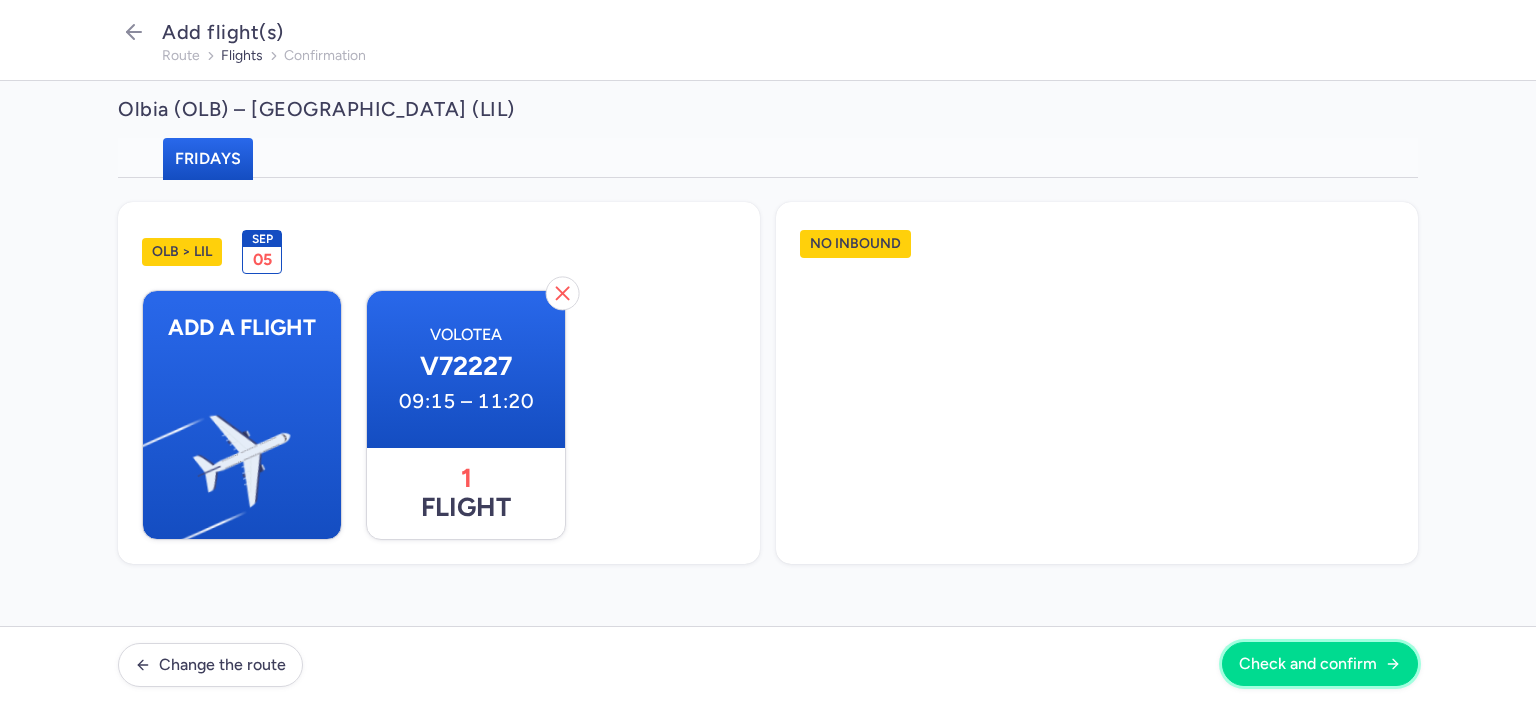 click on "Check and confirm" at bounding box center (1308, 664) 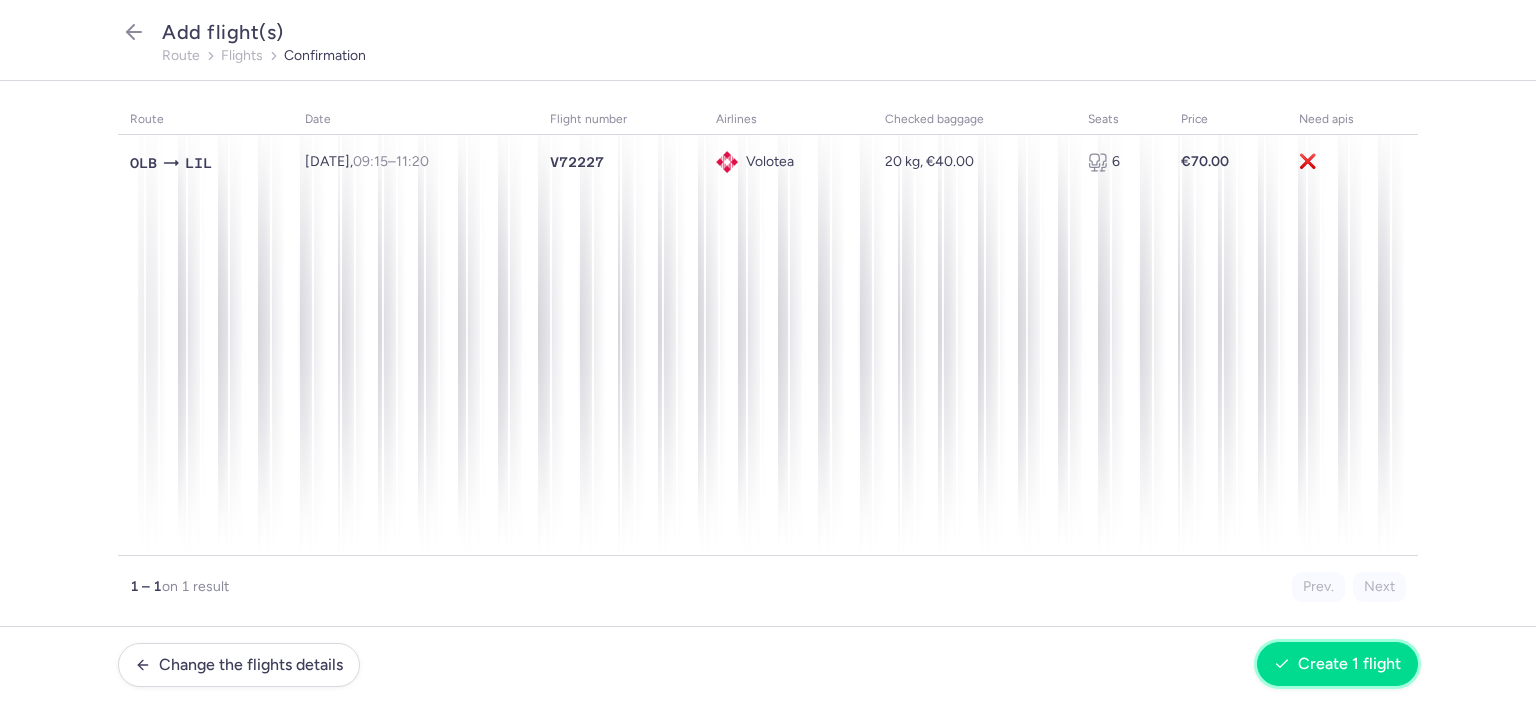 click on "Create 1 flight" at bounding box center (1349, 664) 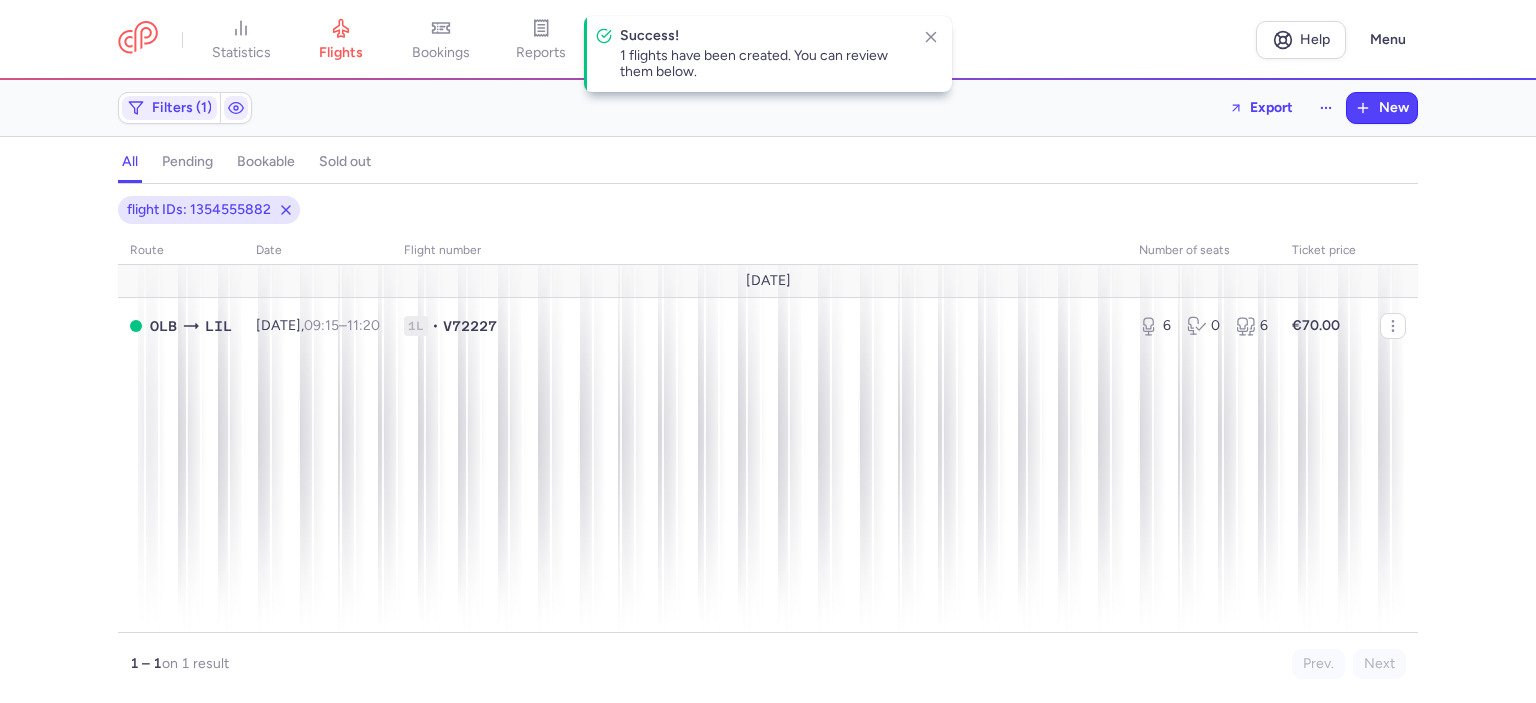 click 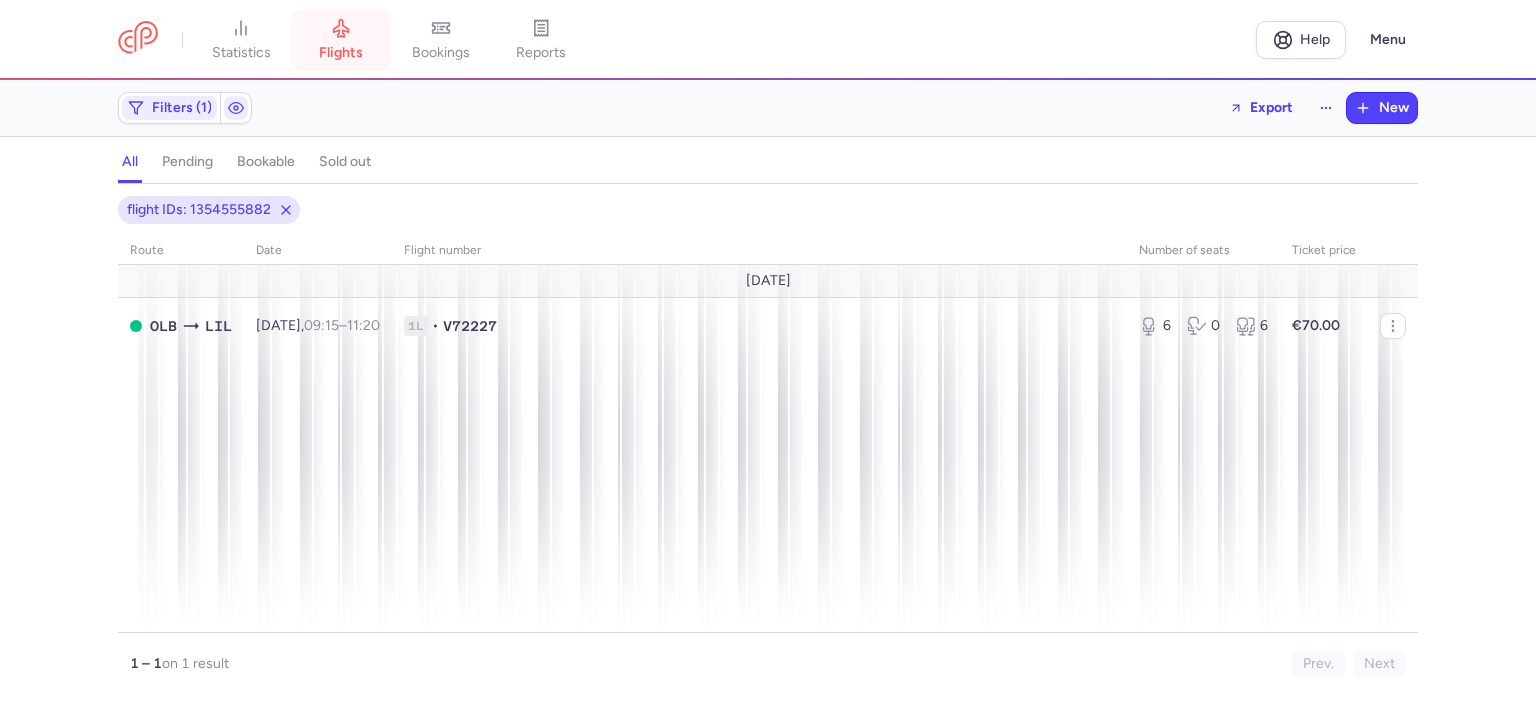 click on "flights" at bounding box center [341, 53] 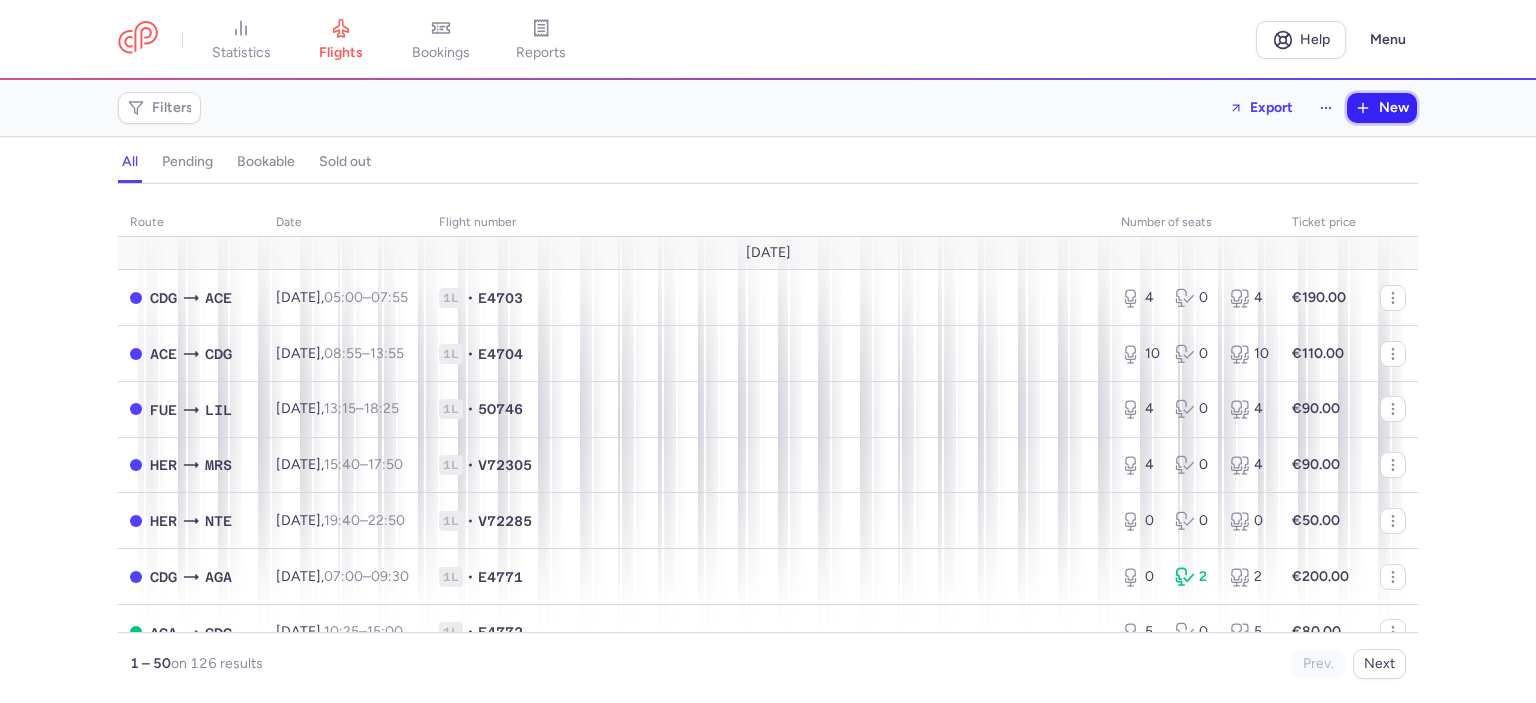 click on "New" at bounding box center [1394, 108] 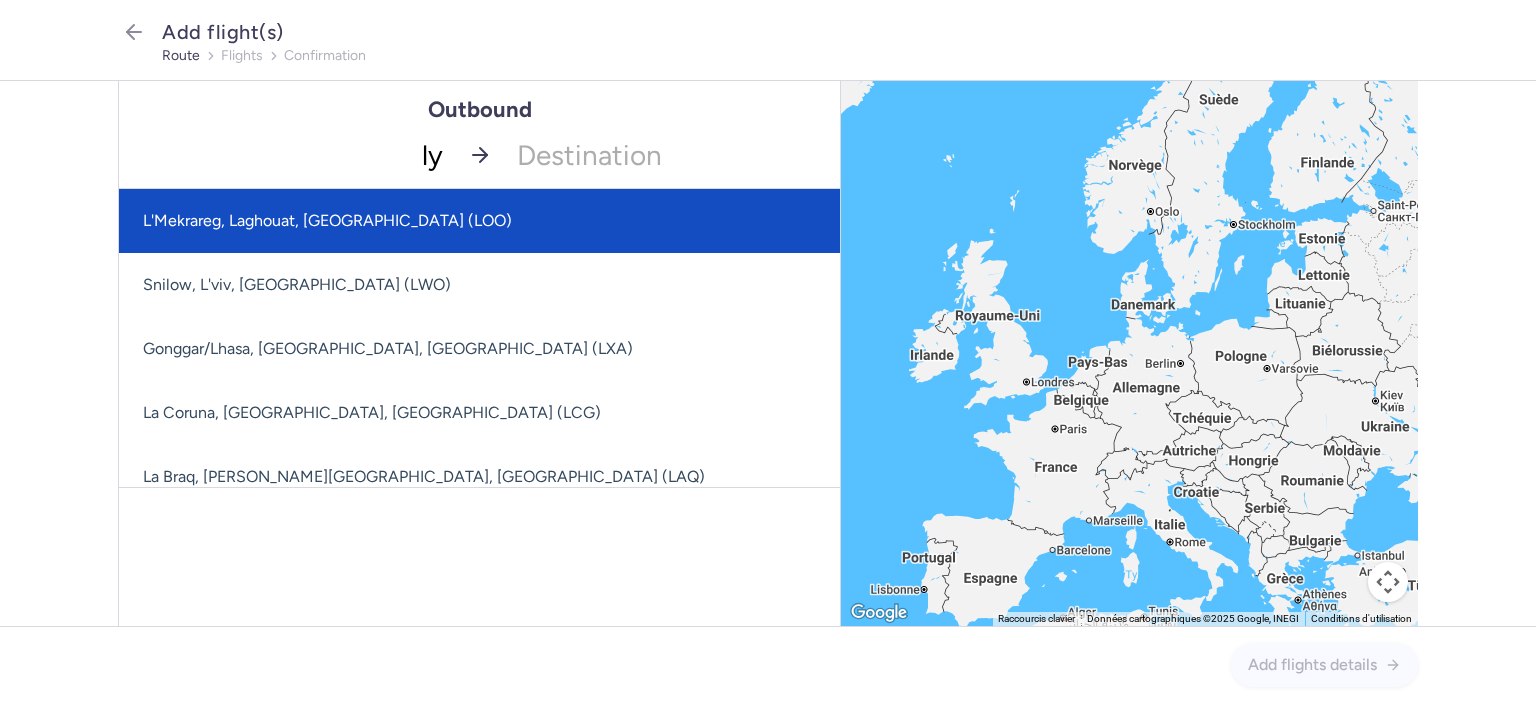 type on "lys" 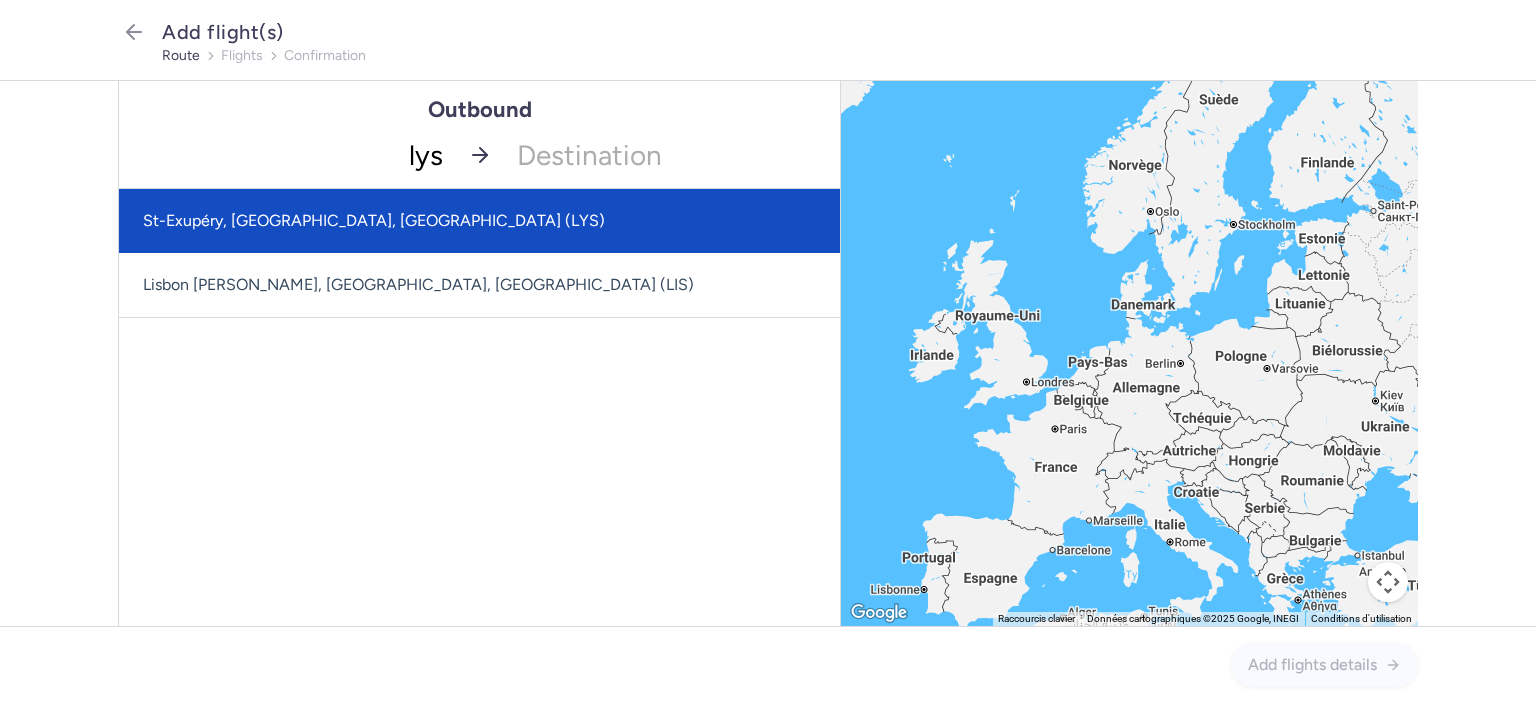 click on "St-Exupéry, [GEOGRAPHIC_DATA], [GEOGRAPHIC_DATA] (LYS)" at bounding box center (479, 221) 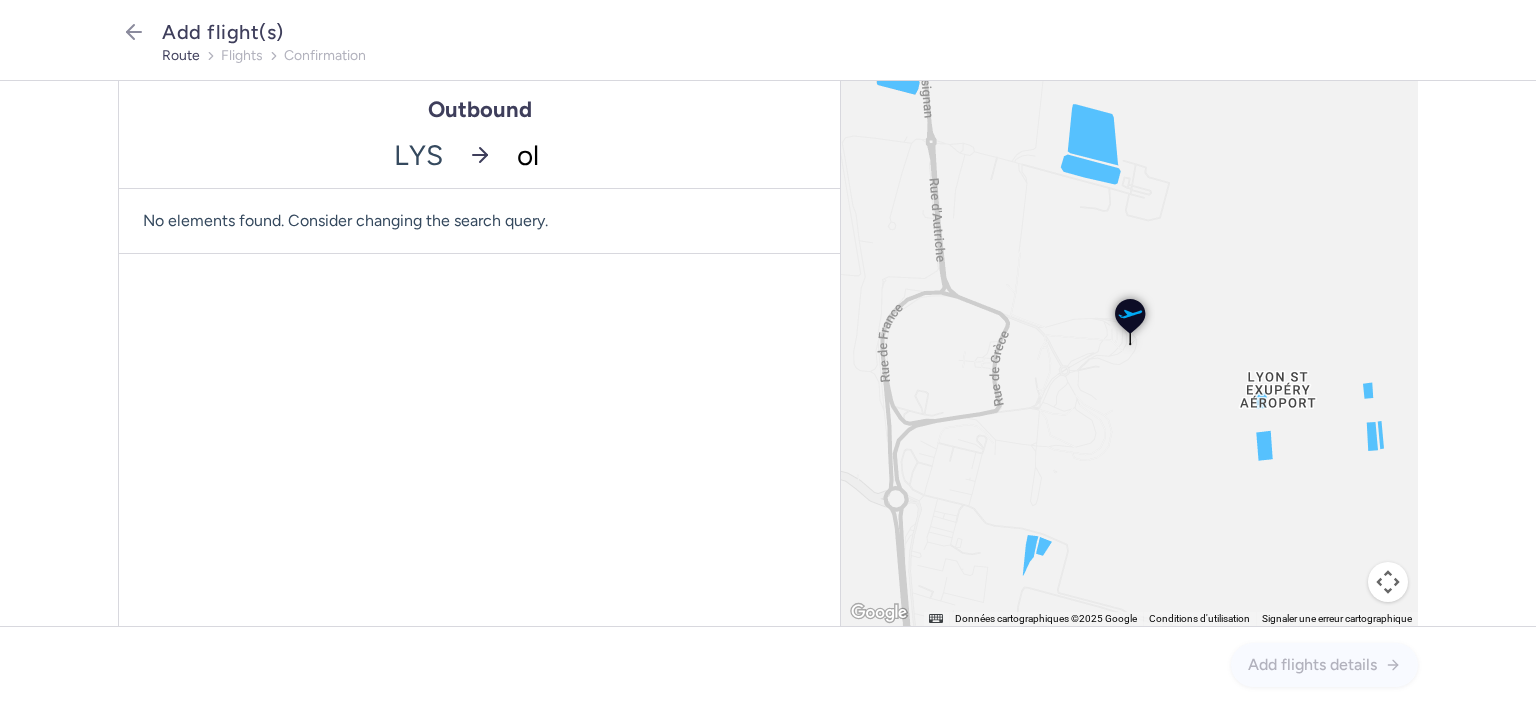 type on "olb" 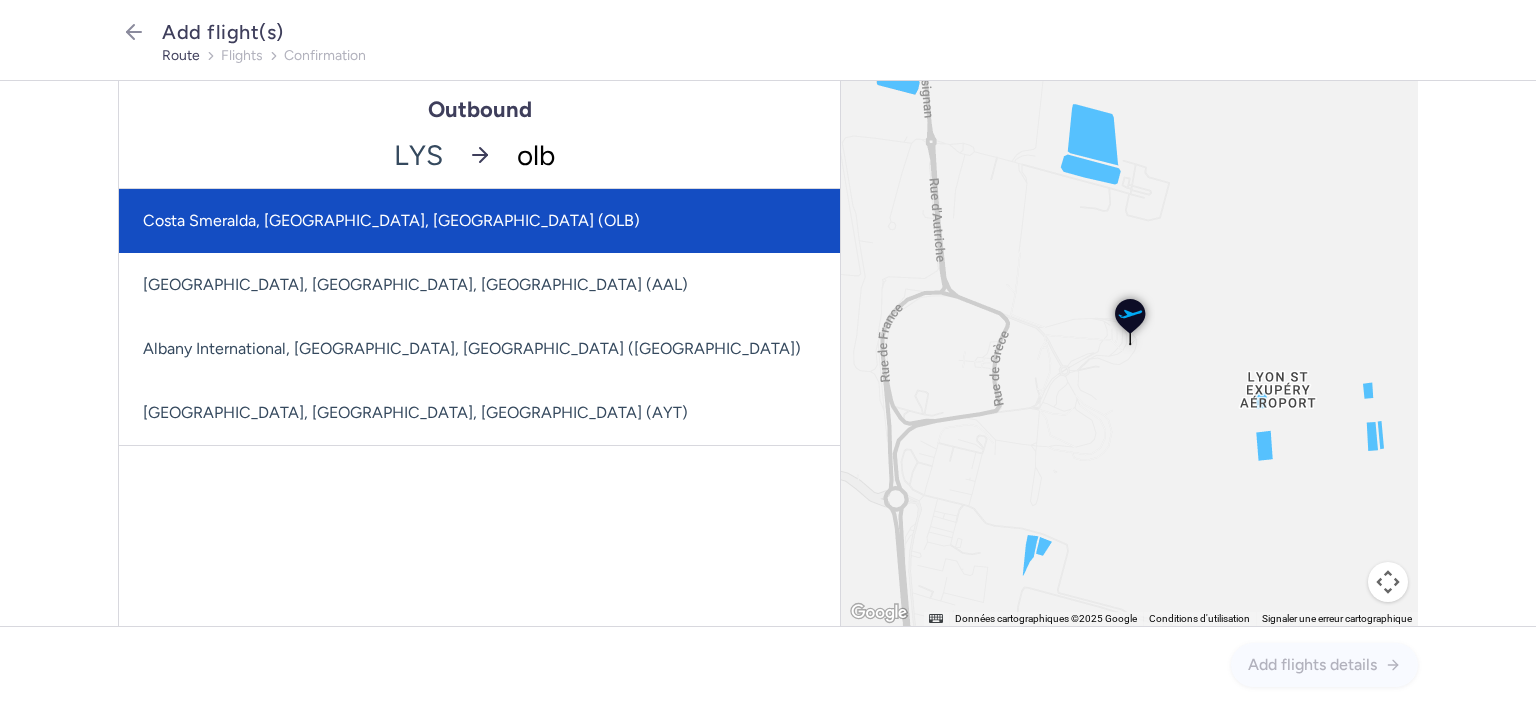 click on "Costa Smeralda, [GEOGRAPHIC_DATA], [GEOGRAPHIC_DATA] (OLB)" at bounding box center [479, 221] 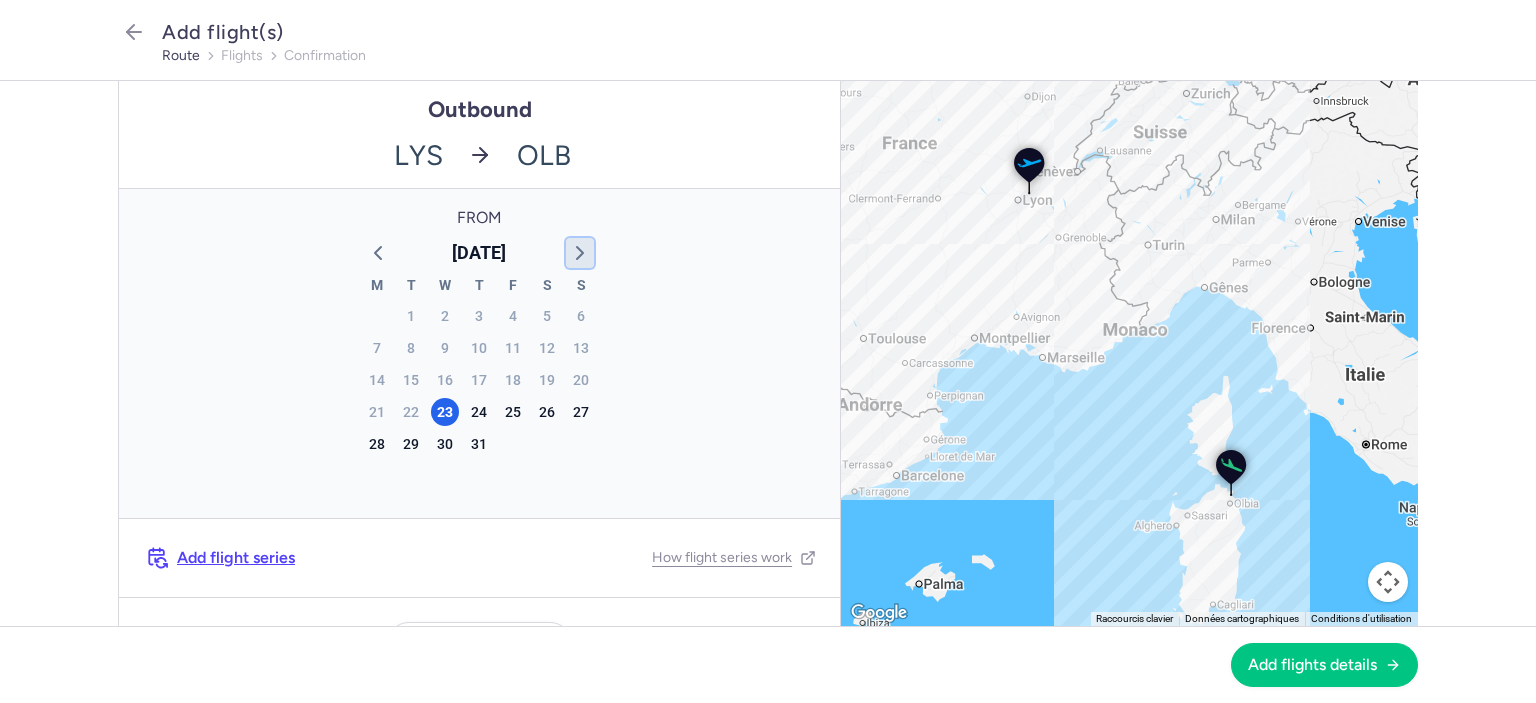 click 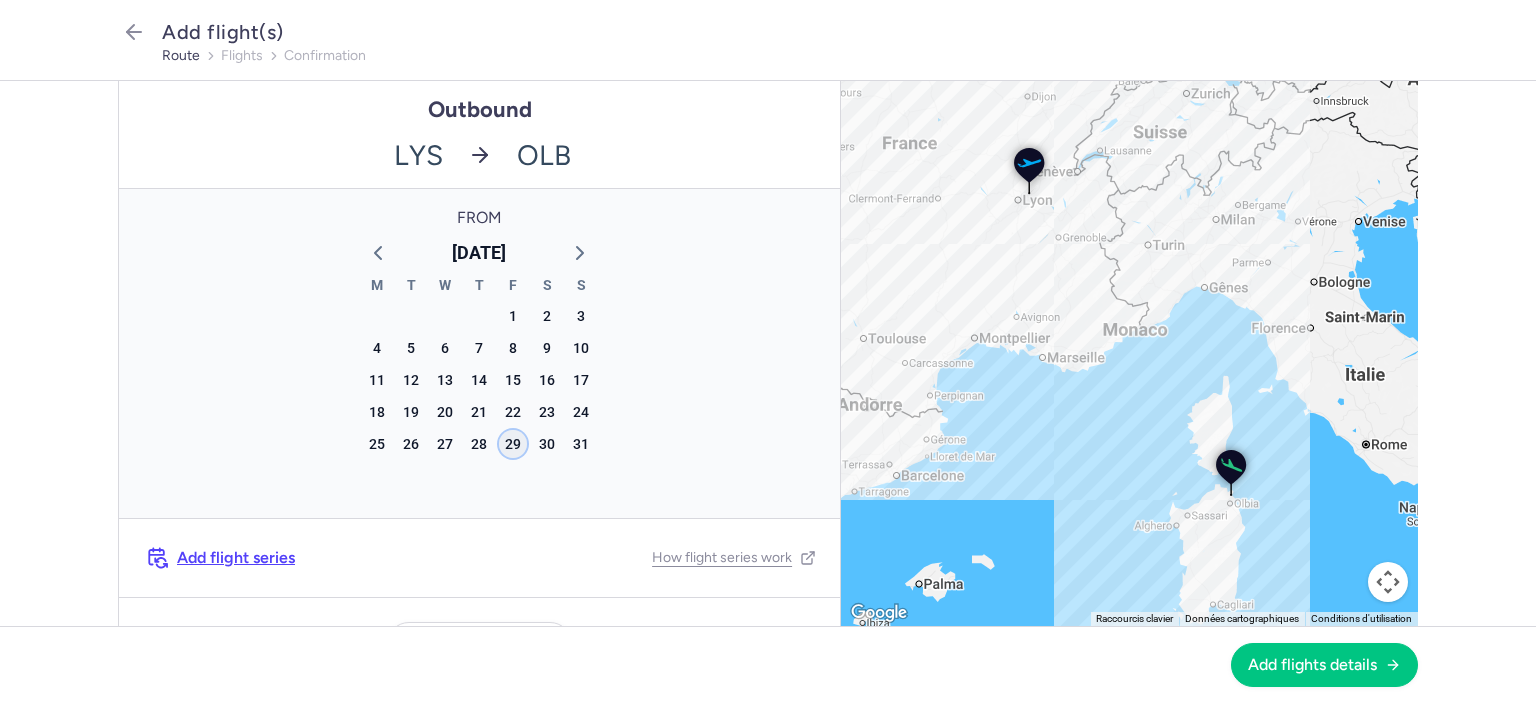 click on "29" 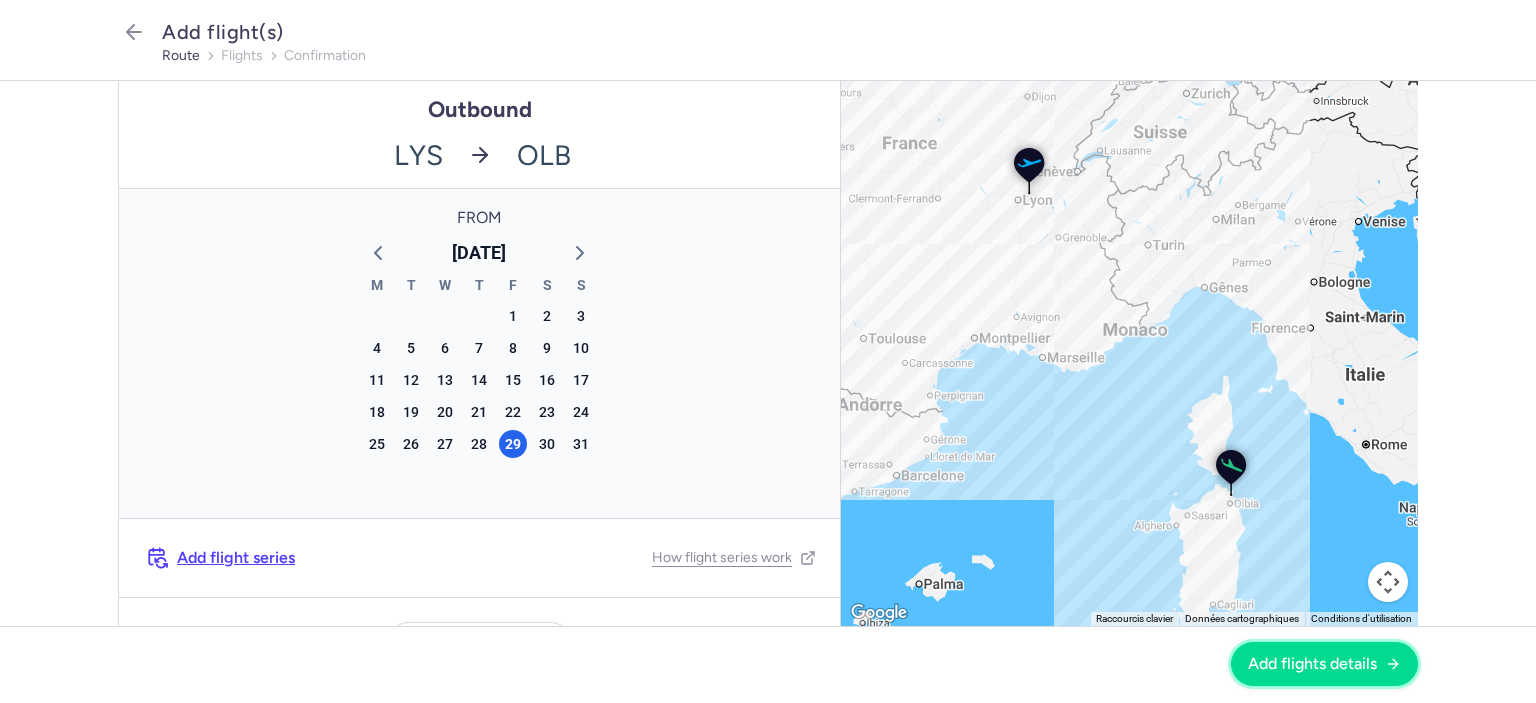 click on "Add flights details" at bounding box center [1312, 664] 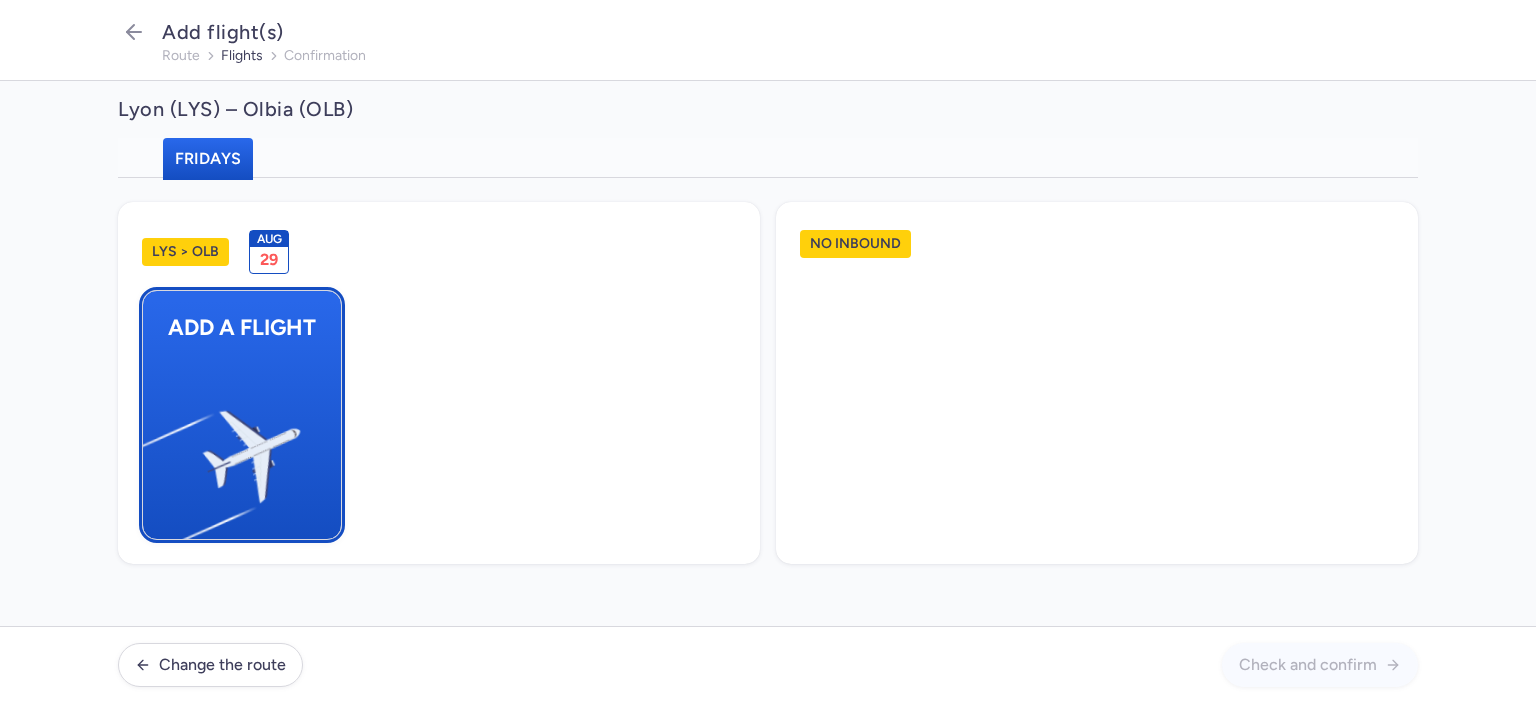 click on "Add a flight" at bounding box center [242, 415] 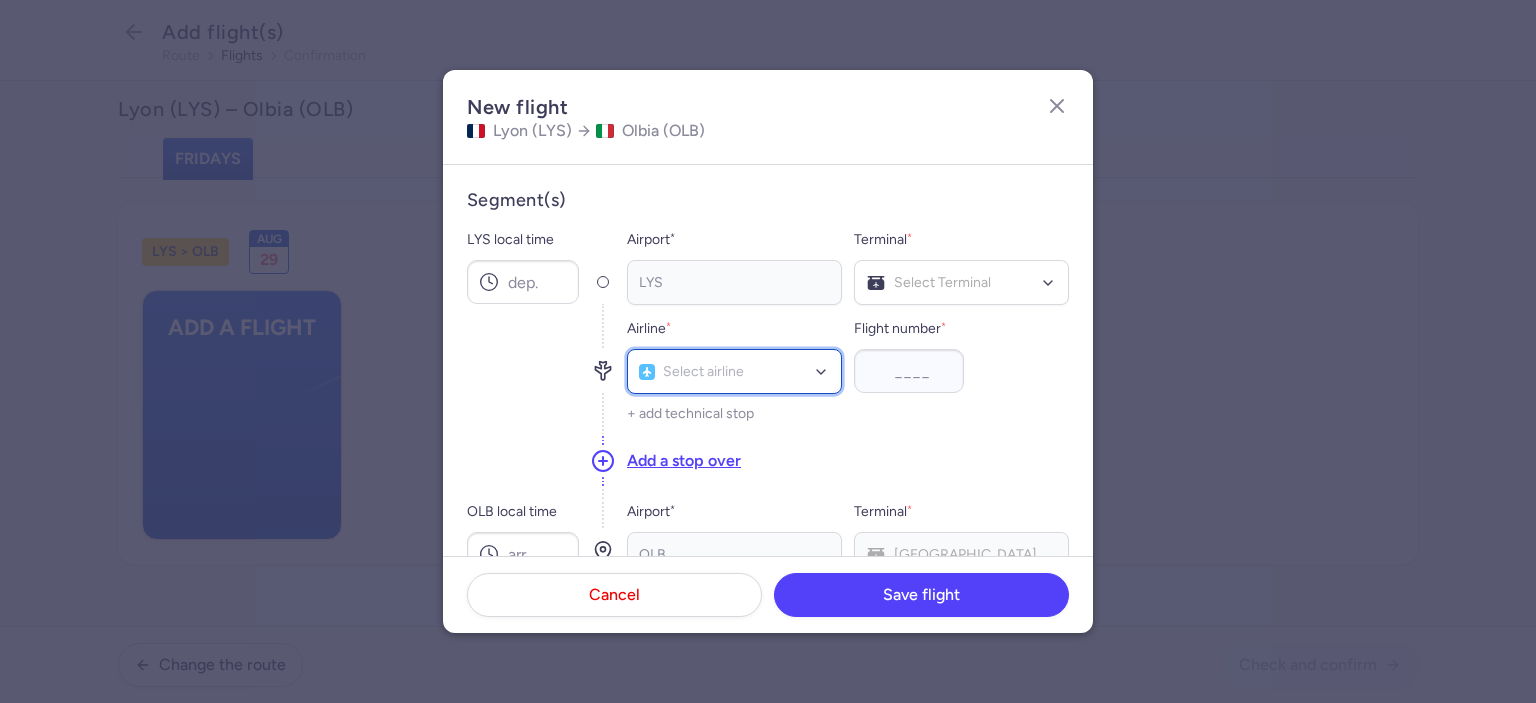 click on "Select airline" 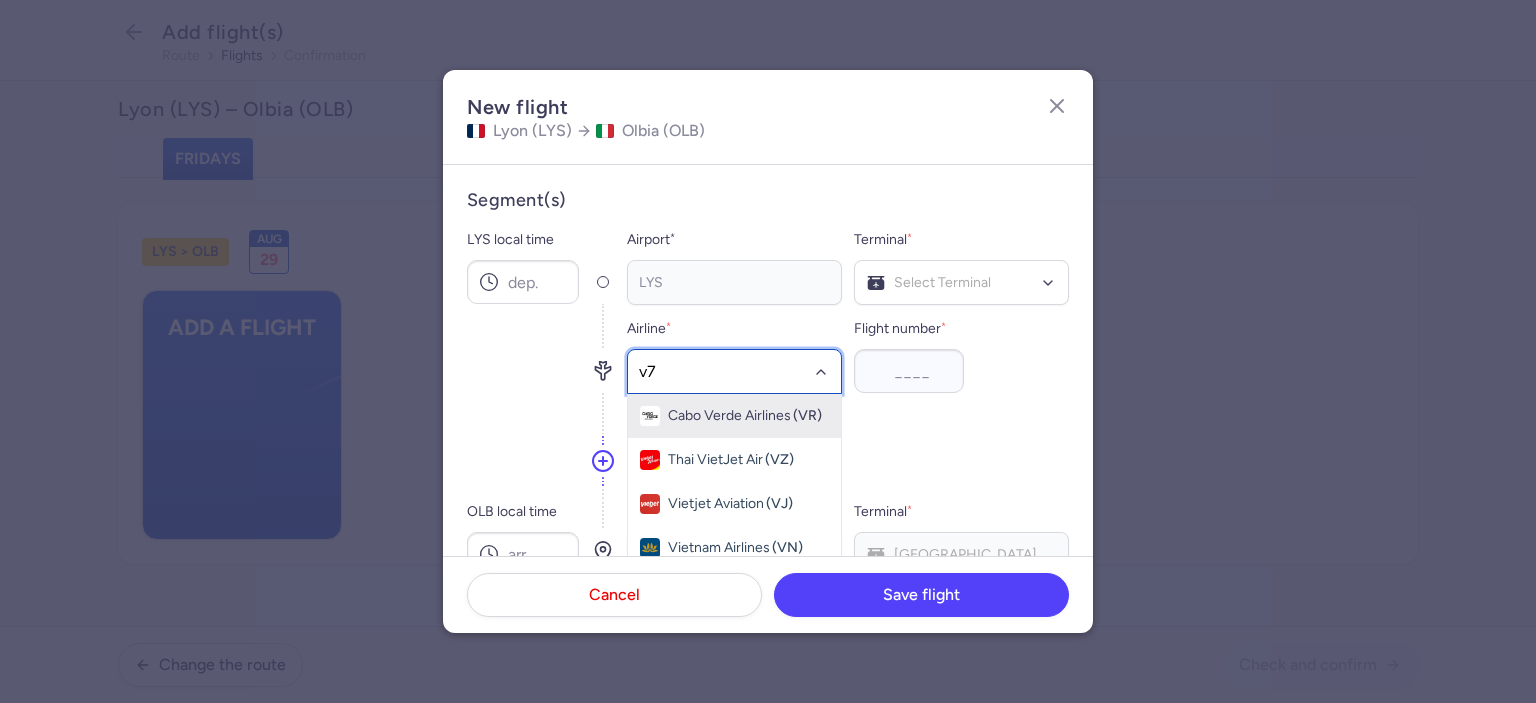 click on "v7" 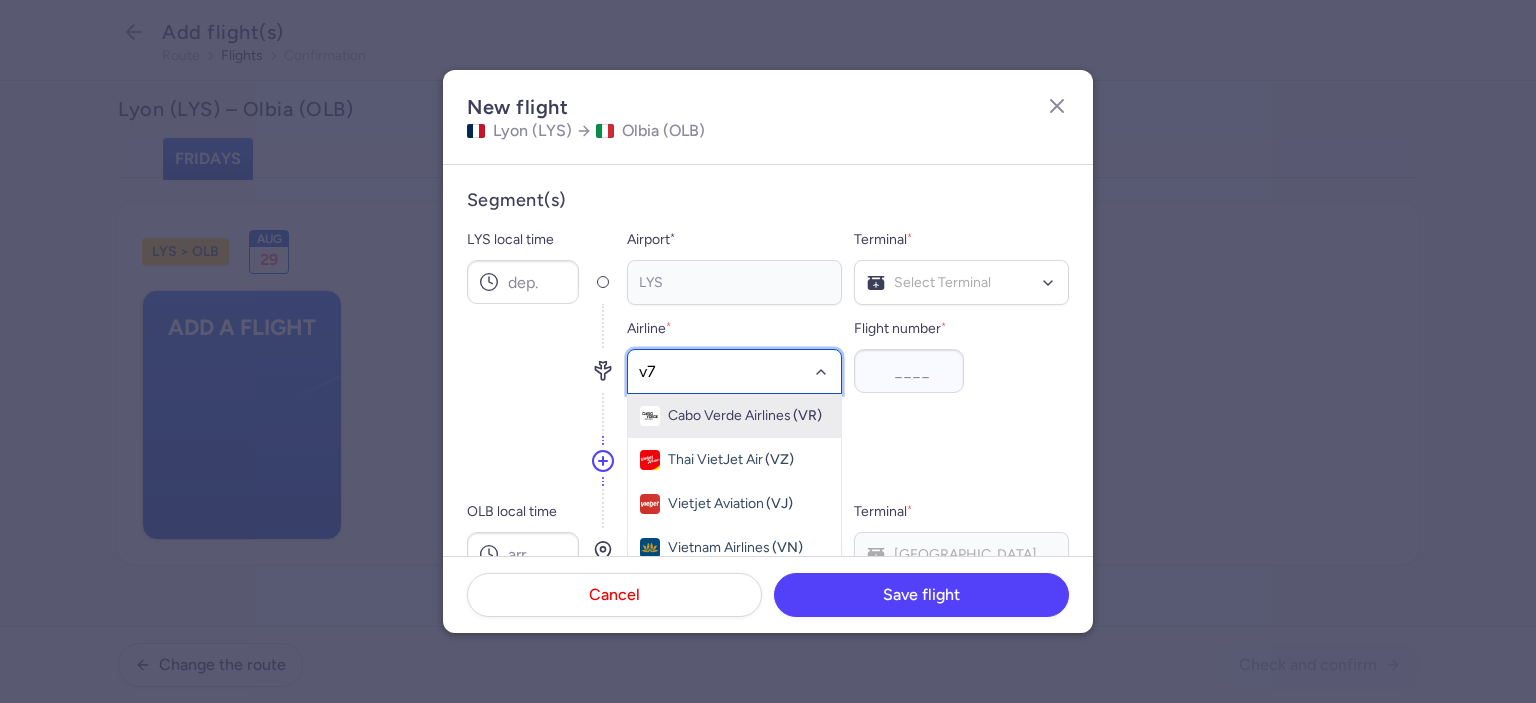type on "v" 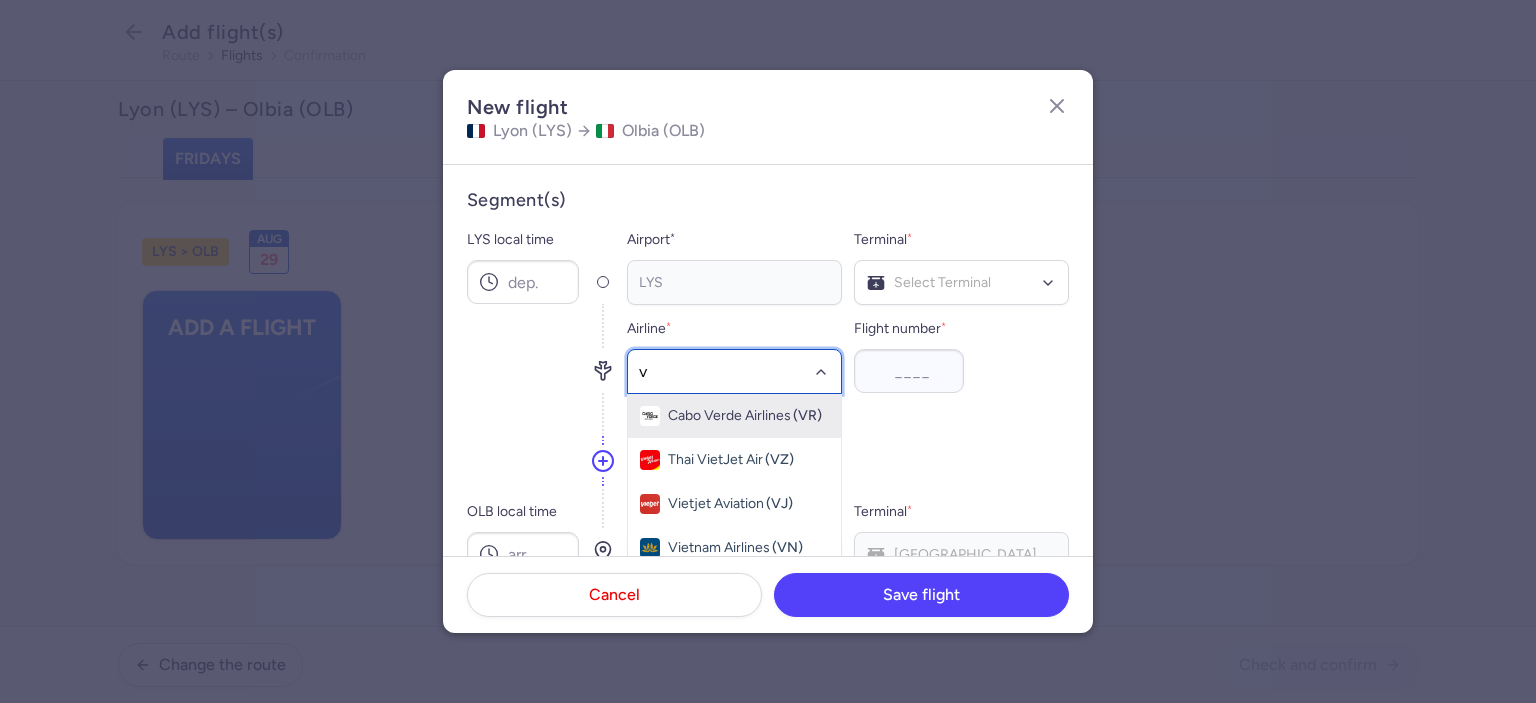 type on "v7" 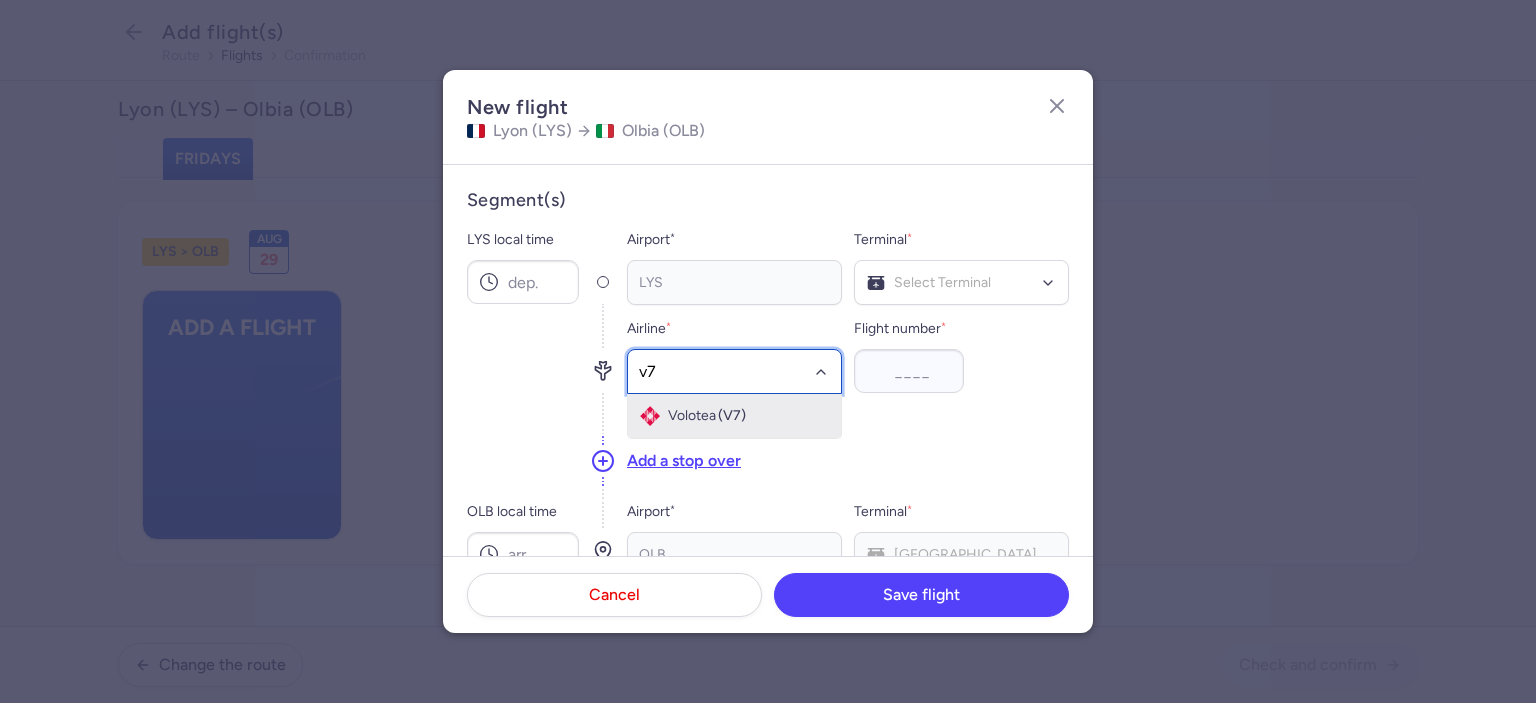 click on "(V7)" at bounding box center [732, 416] 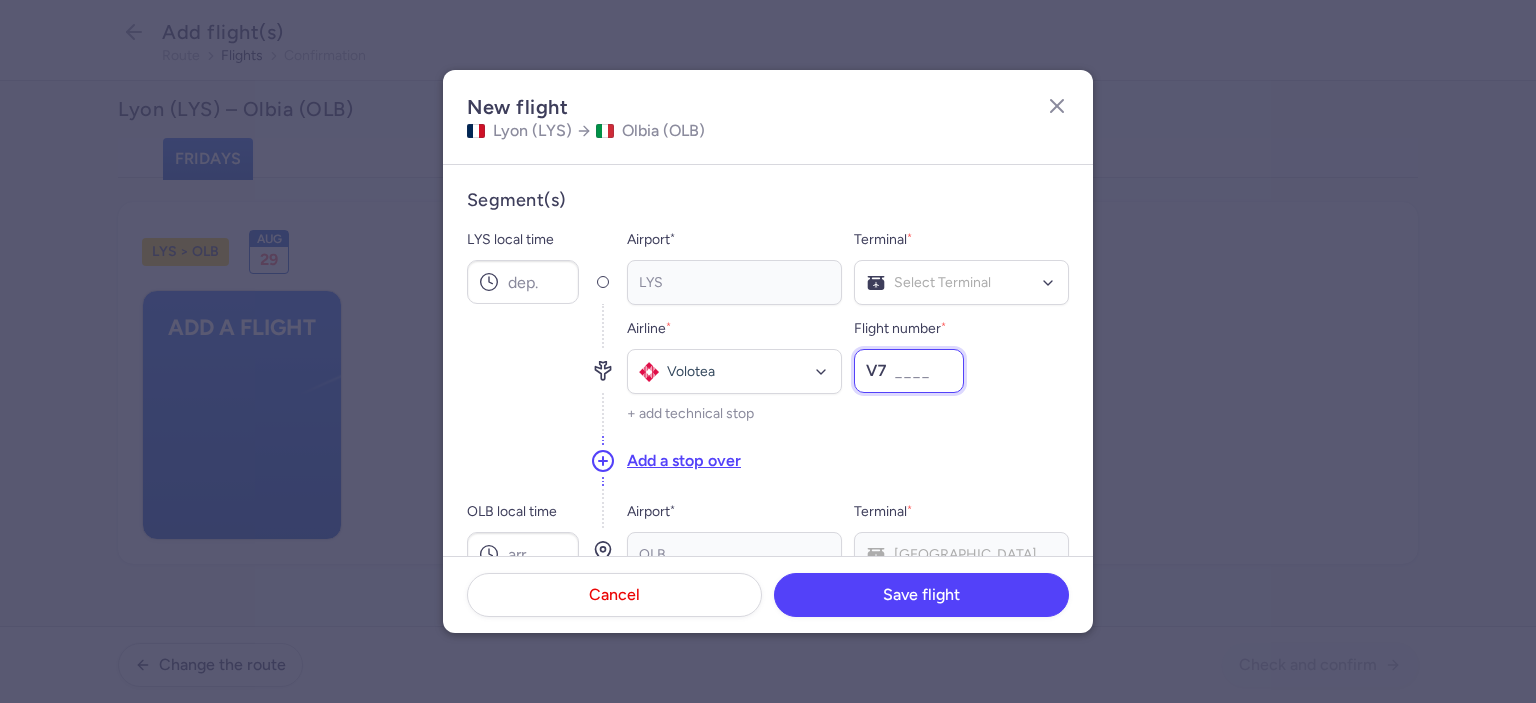 click on "Flight number  *" at bounding box center [909, 371] 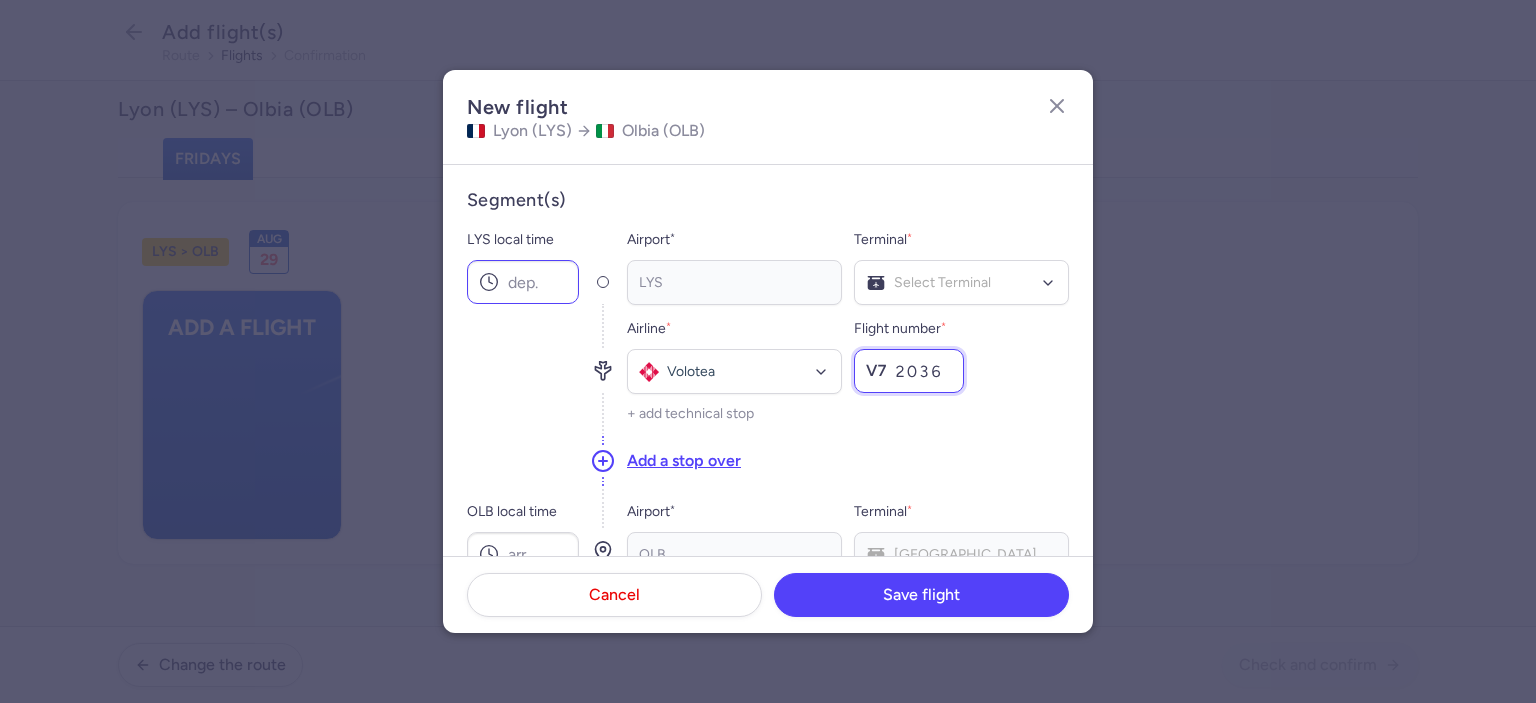 type on "2036" 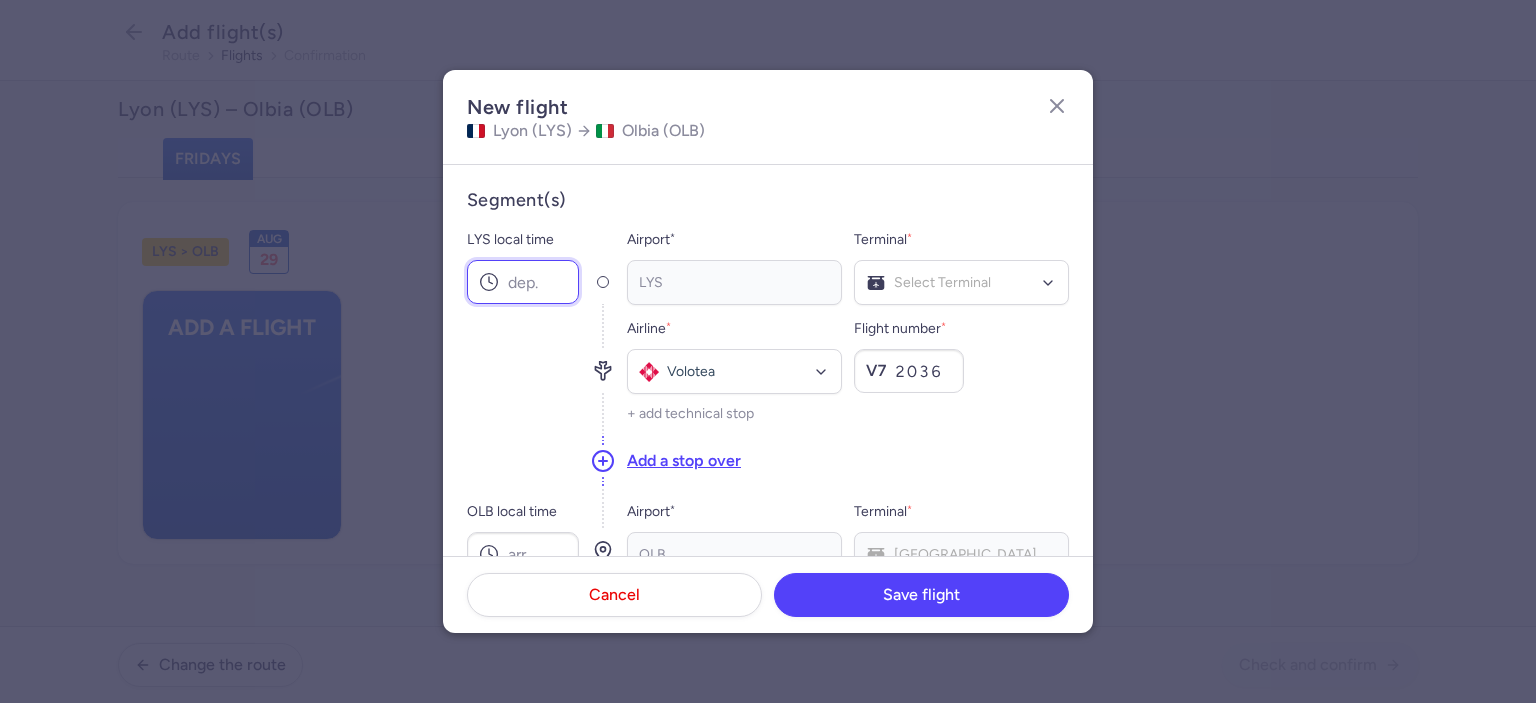 click on "LYS local time" at bounding box center [523, 282] 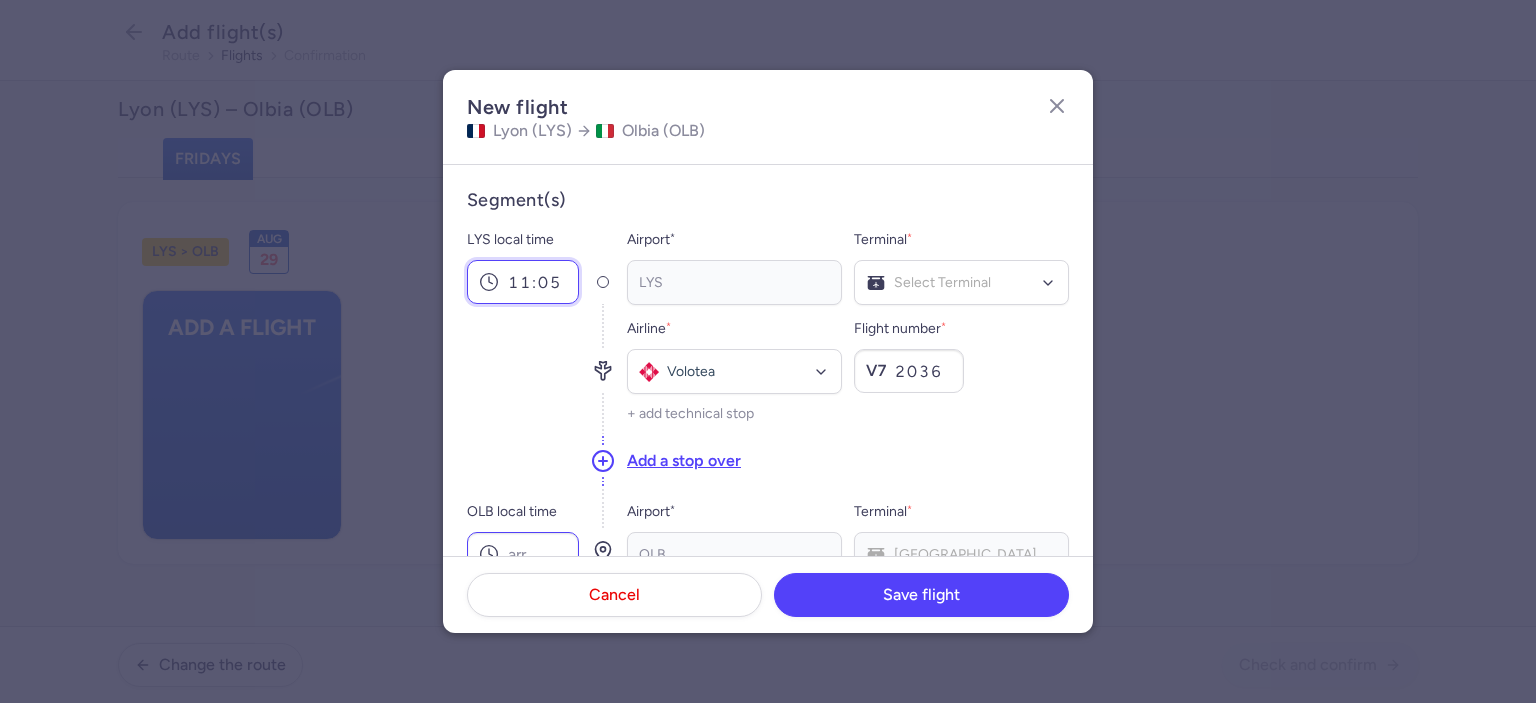 type on "11:05" 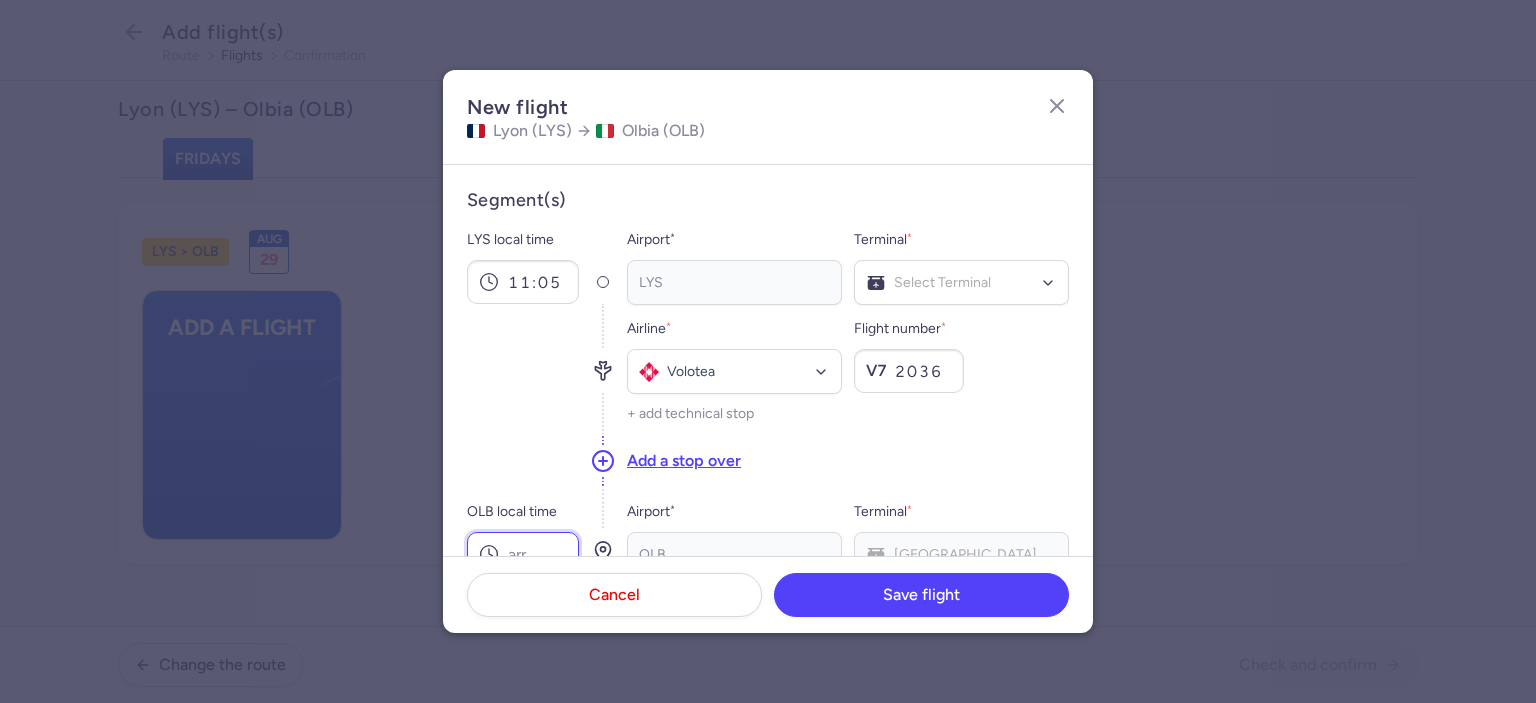 click on "OLB local time" at bounding box center [523, 554] 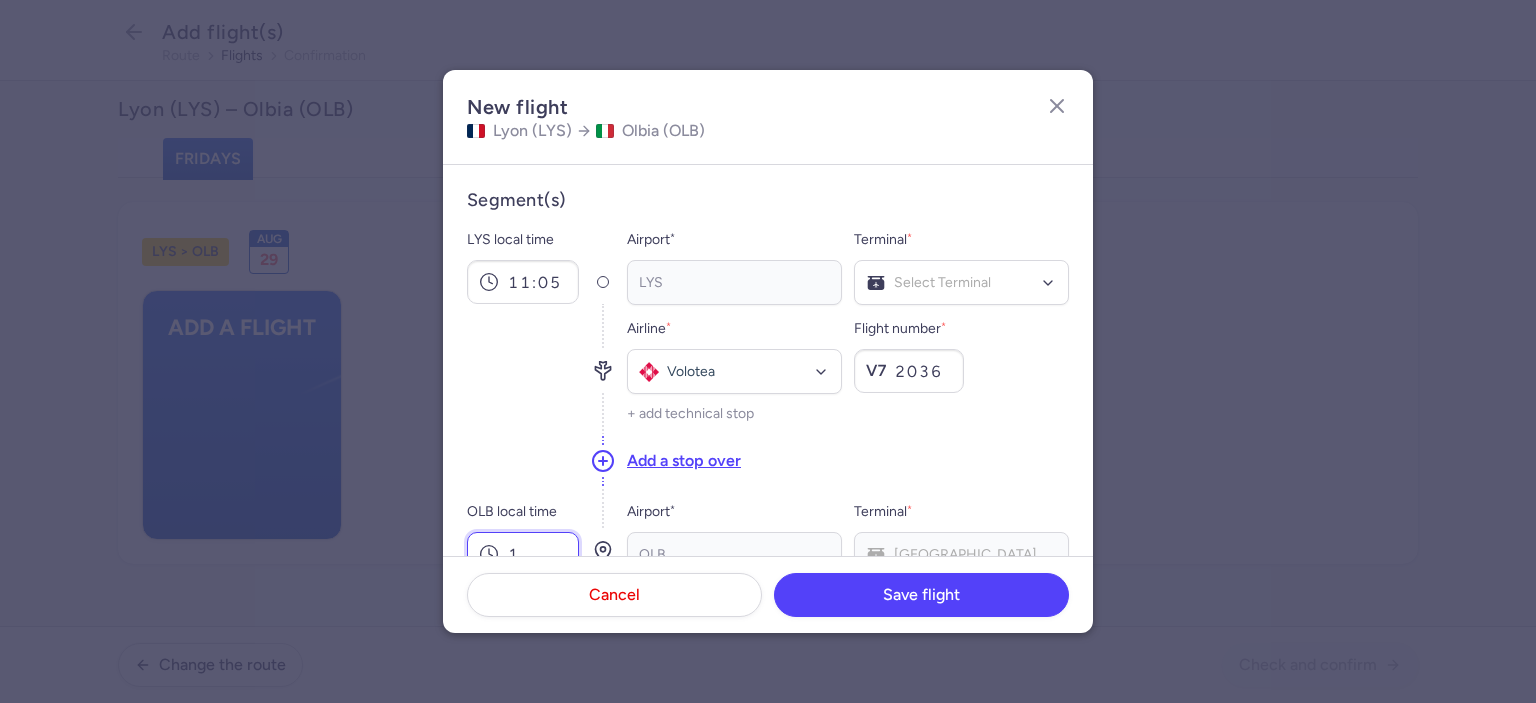 scroll, scrollTop: 7, scrollLeft: 0, axis: vertical 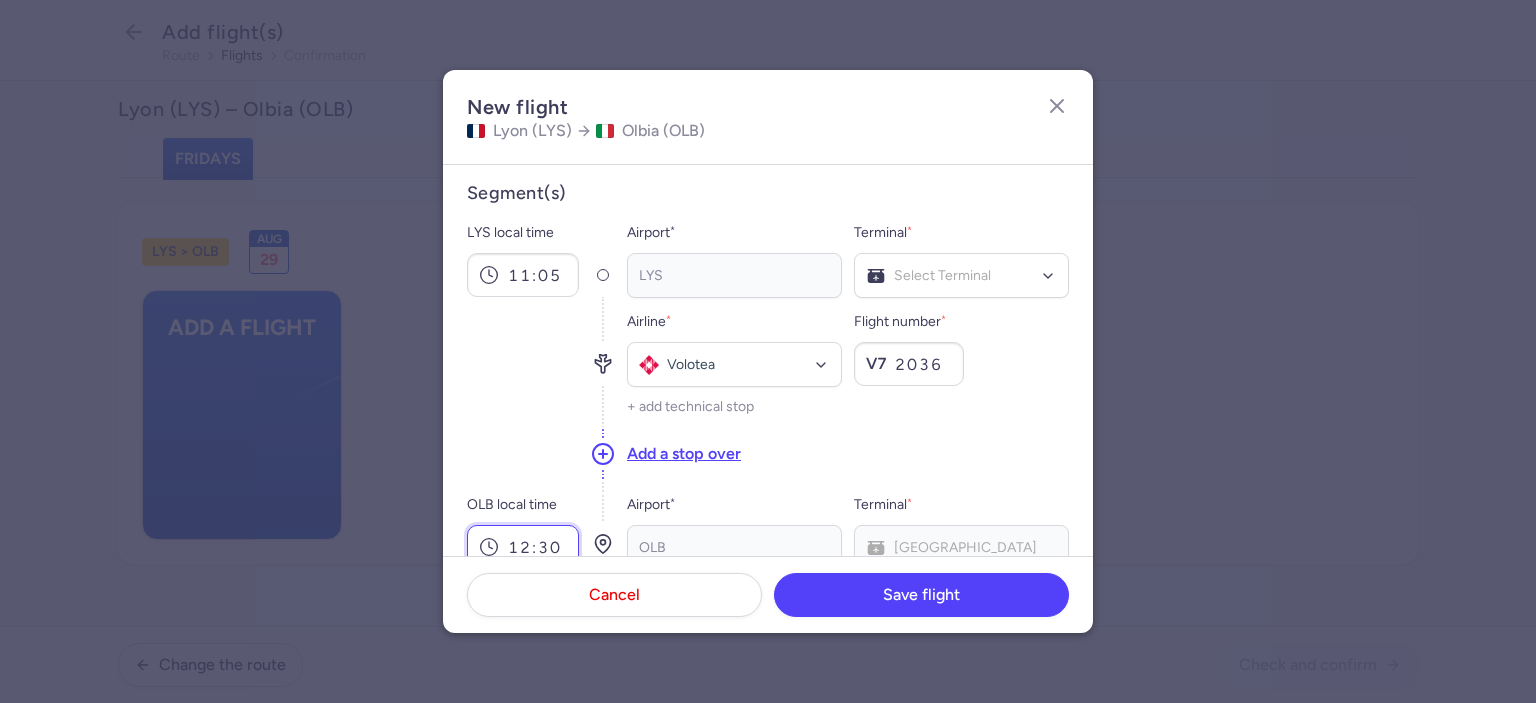 type on "12:30" 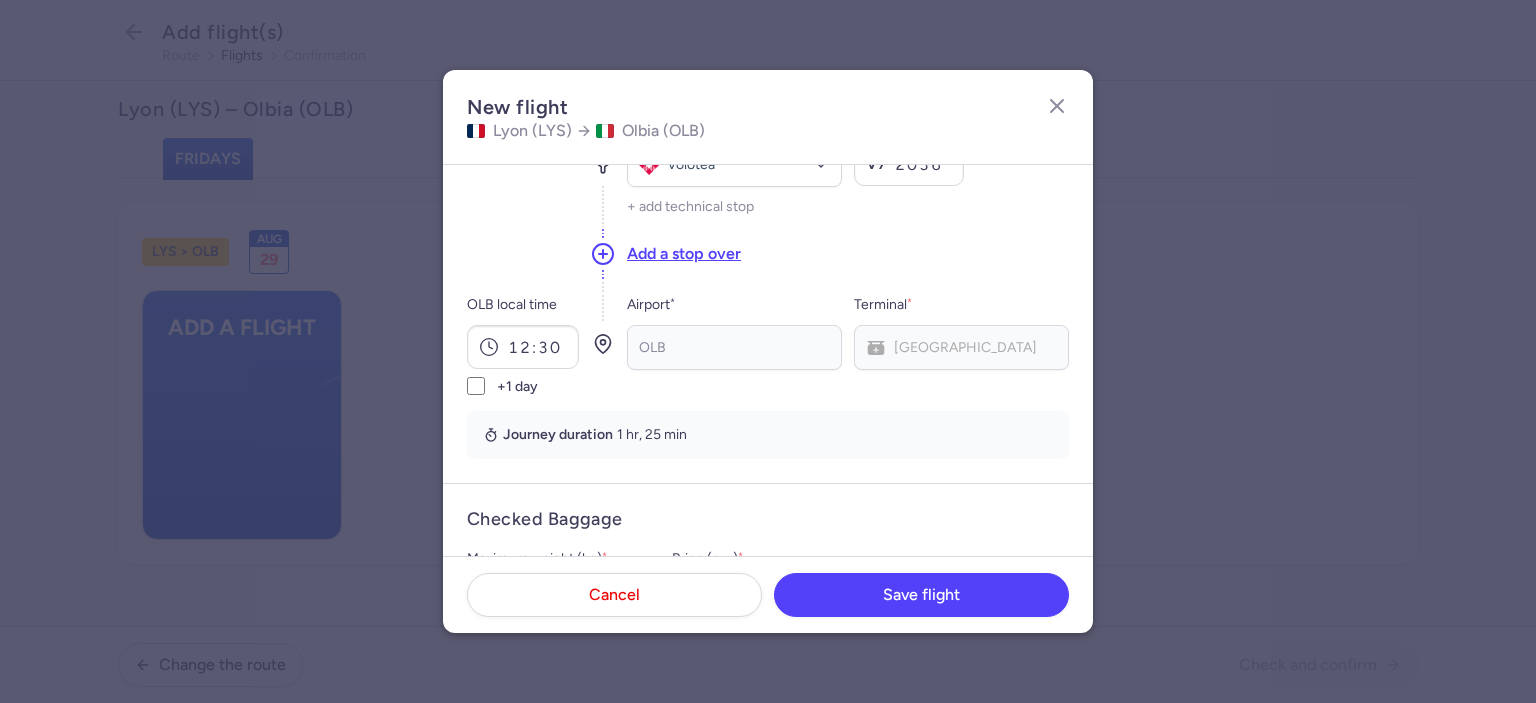 scroll, scrollTop: 0, scrollLeft: 0, axis: both 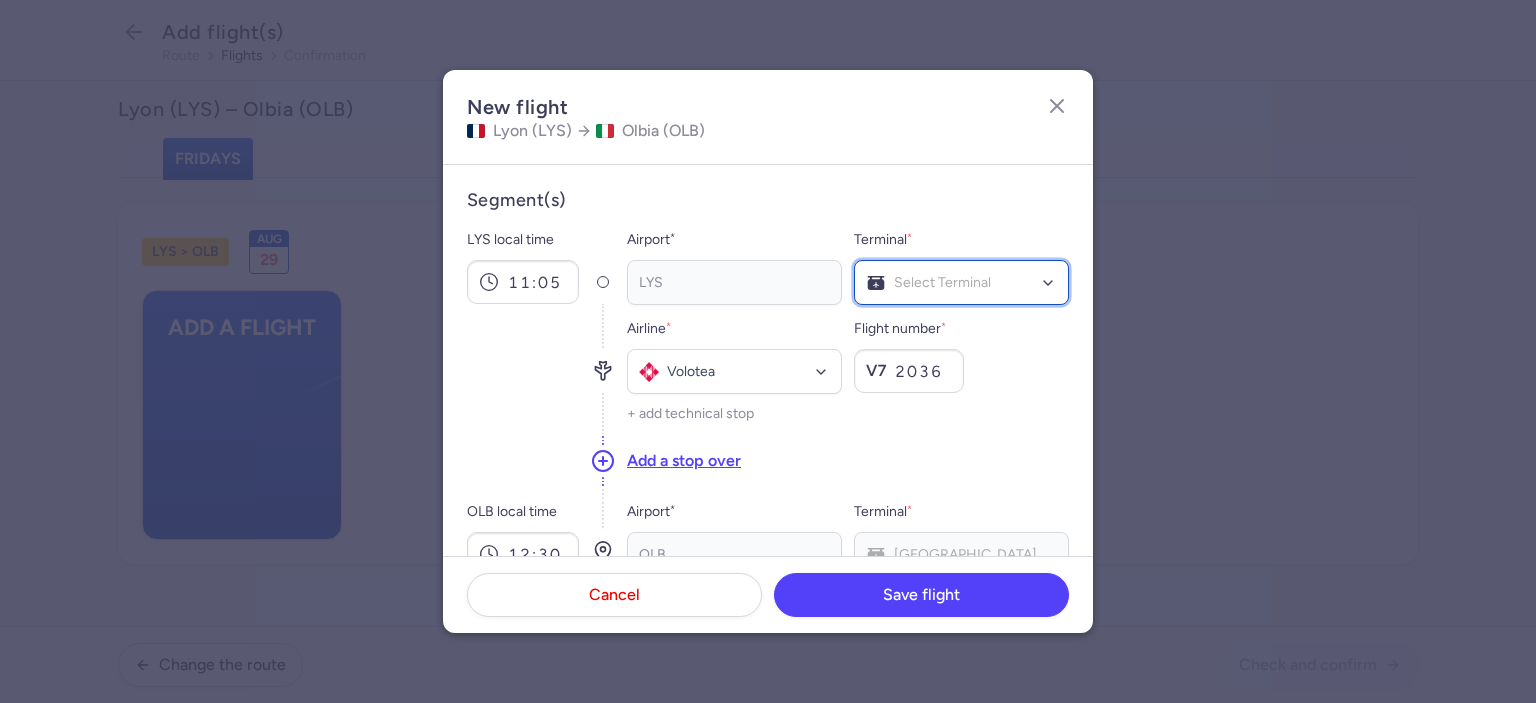 click on "Select Terminal" 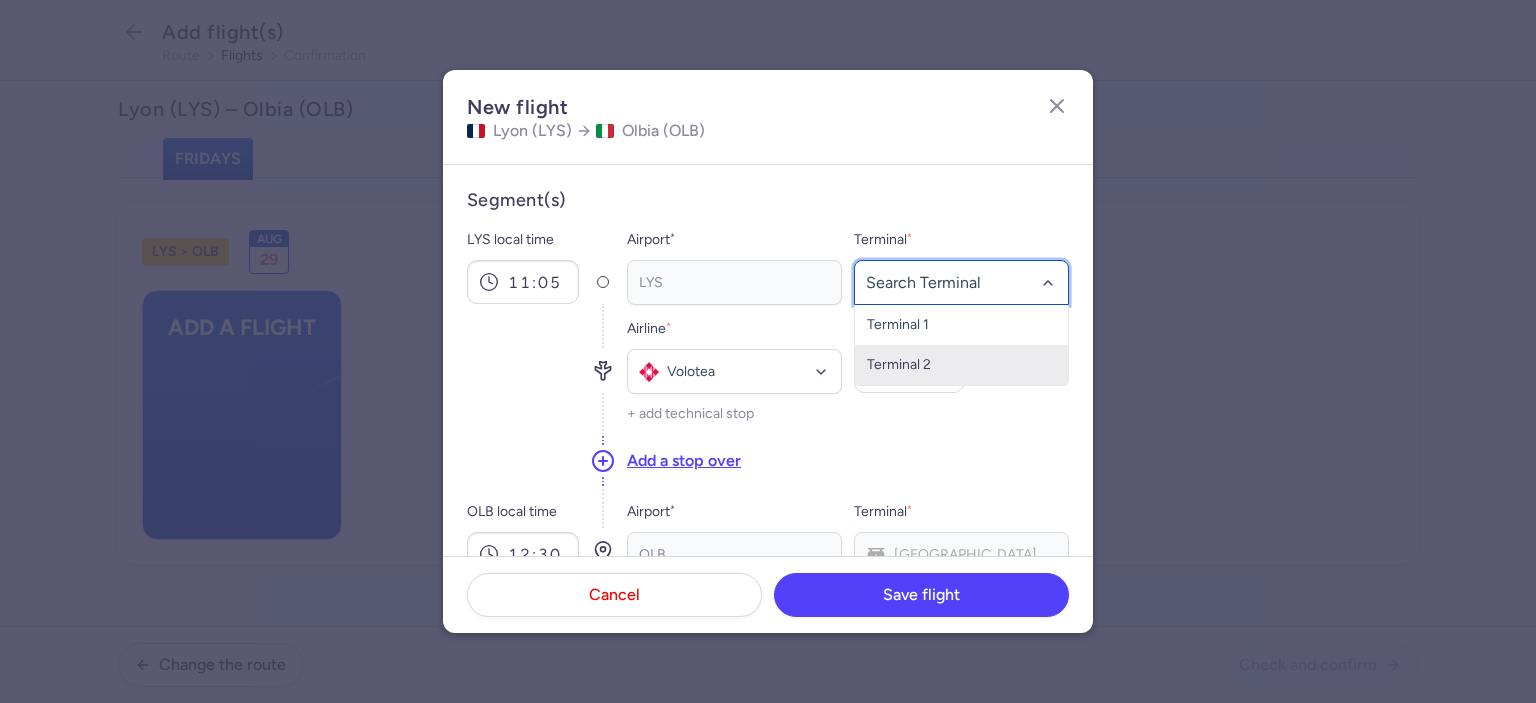 click on "Terminal 2" at bounding box center (961, 365) 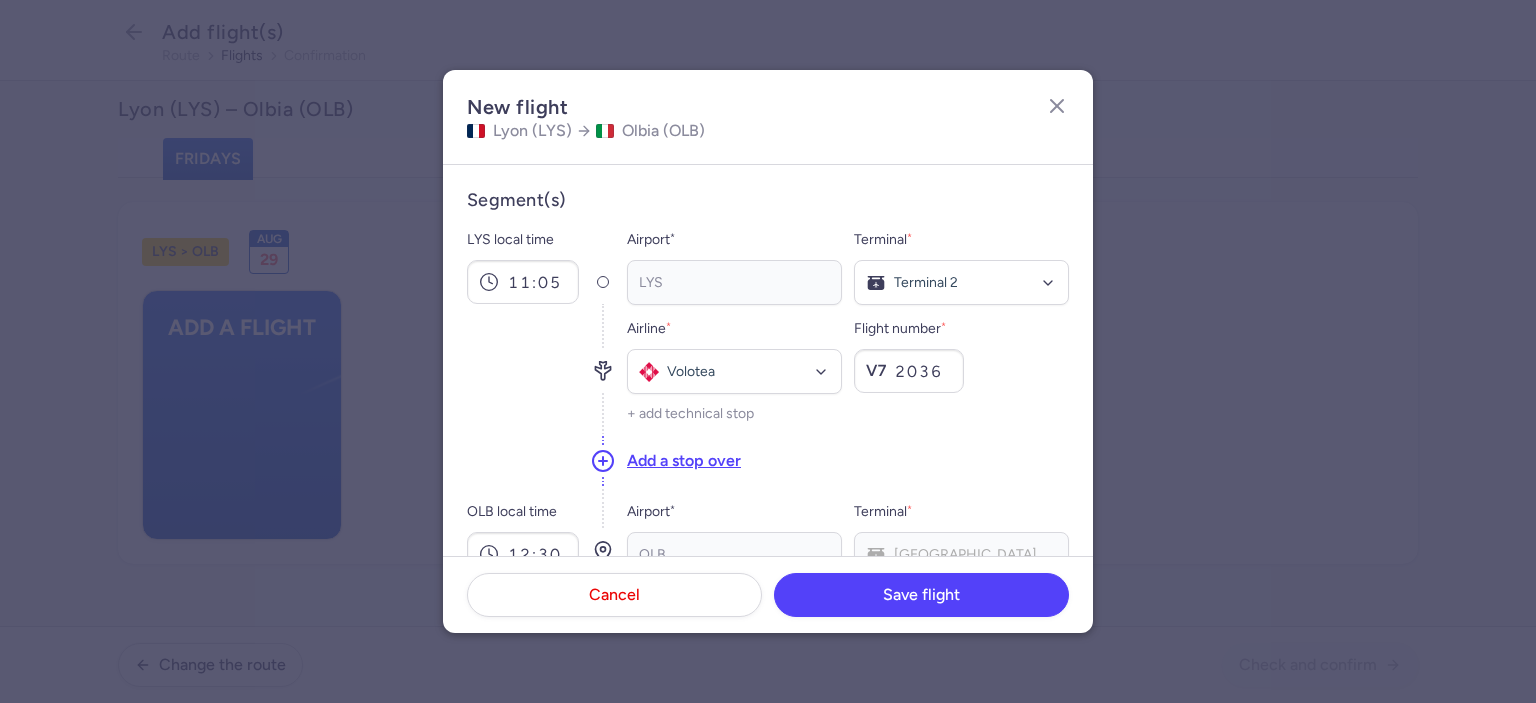 scroll, scrollTop: 300, scrollLeft: 0, axis: vertical 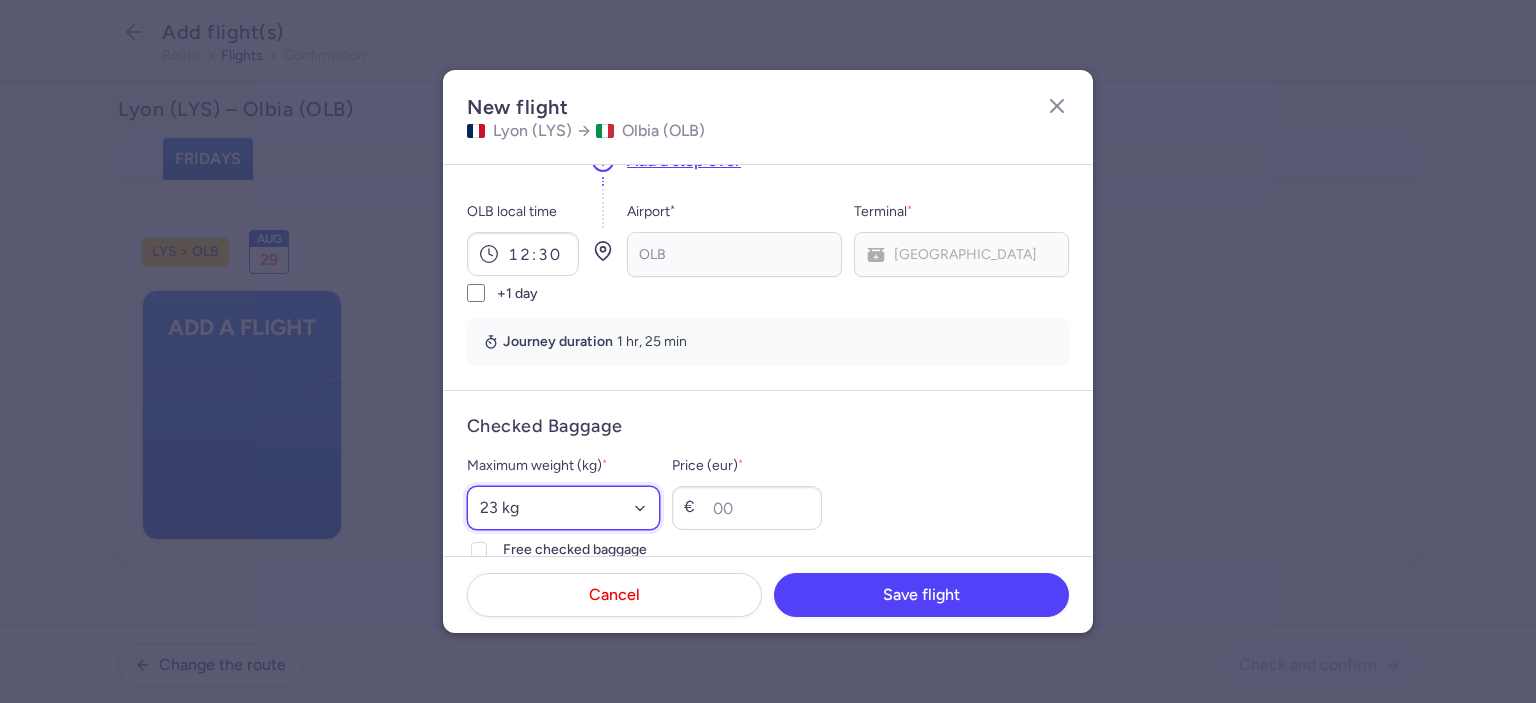 click on "Select an option 15 kg 16 kg 17 kg 18 kg 19 kg 20 kg 21 kg 22 kg 23 kg 24 kg 25 kg 26 kg 27 kg 28 kg 29 kg 30 kg 31 kg 32 kg 33 kg 34 kg 35 kg" at bounding box center [563, 508] 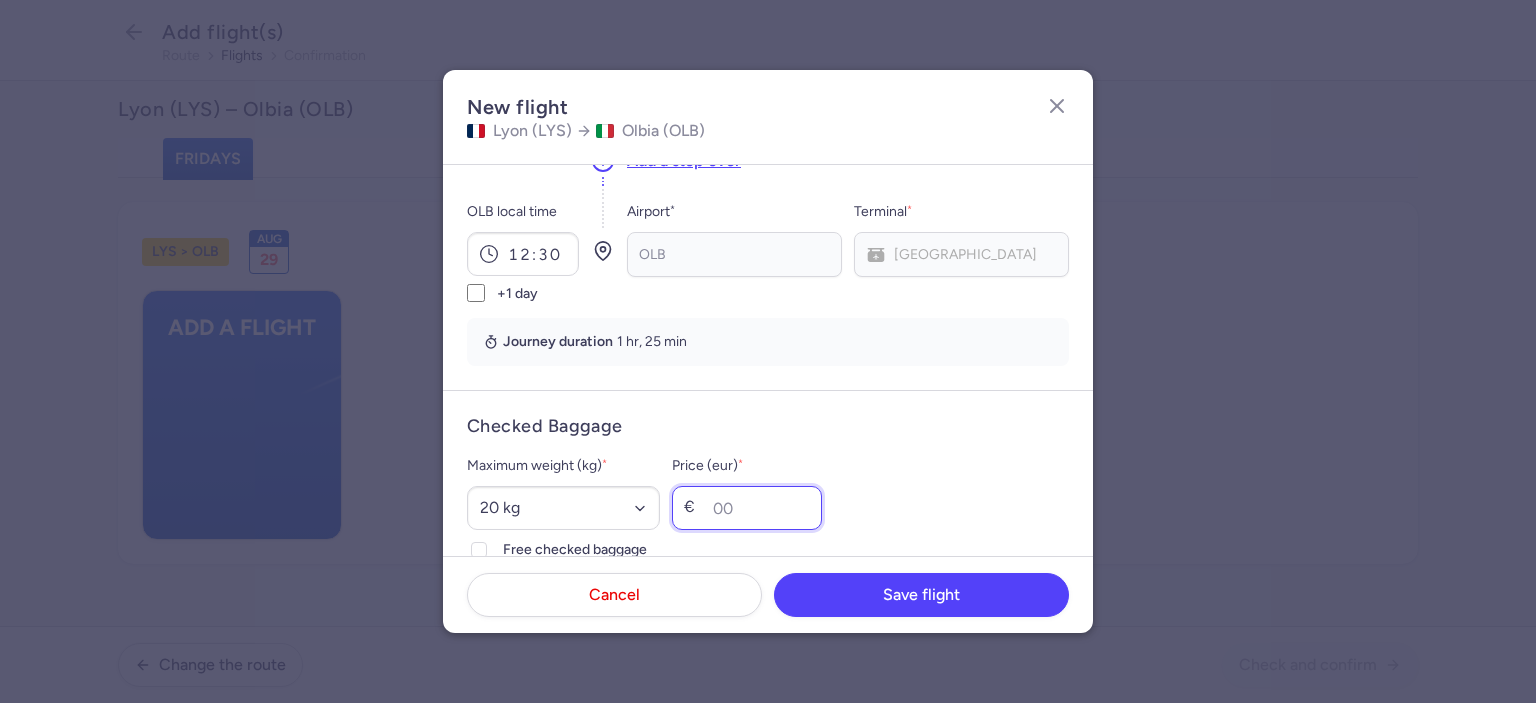 click on "Price (eur)  *" at bounding box center (747, 508) 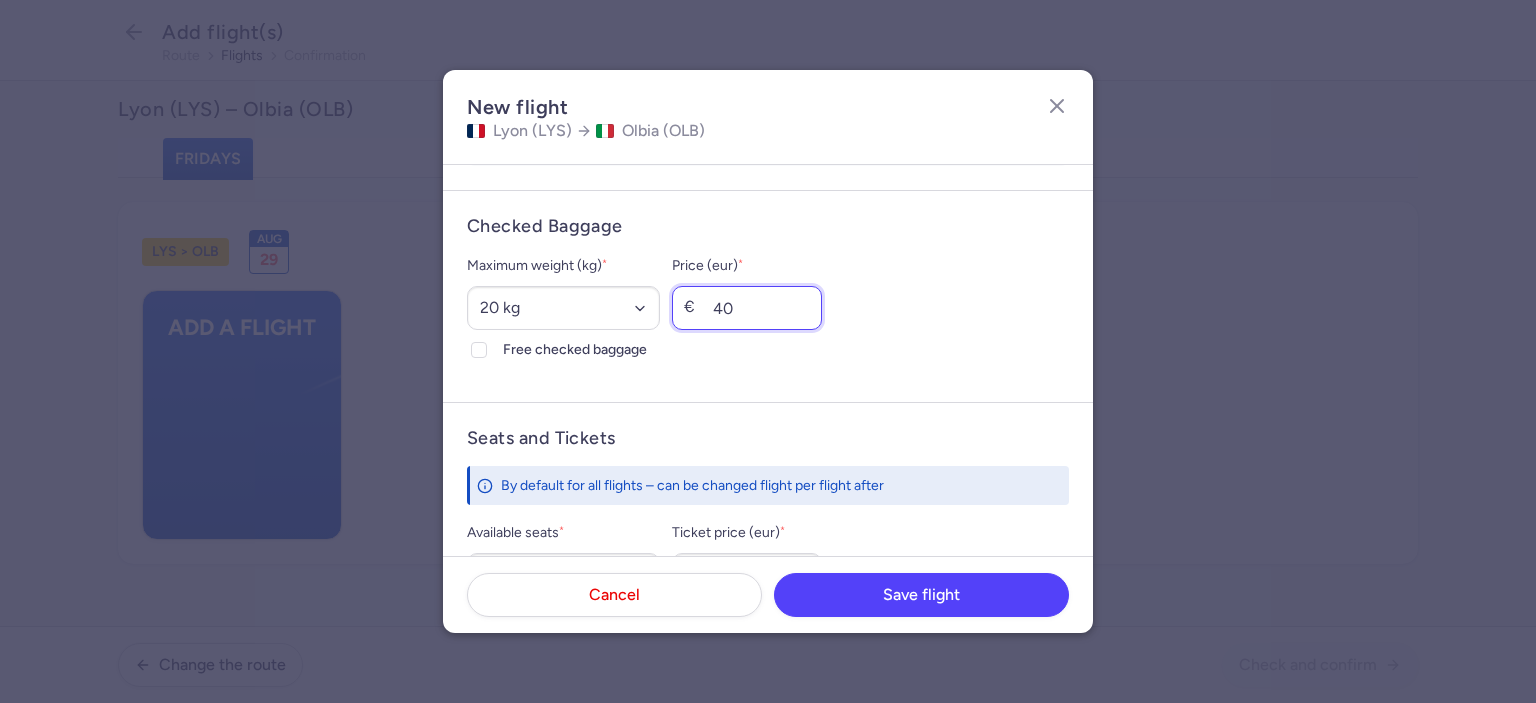 scroll, scrollTop: 600, scrollLeft: 0, axis: vertical 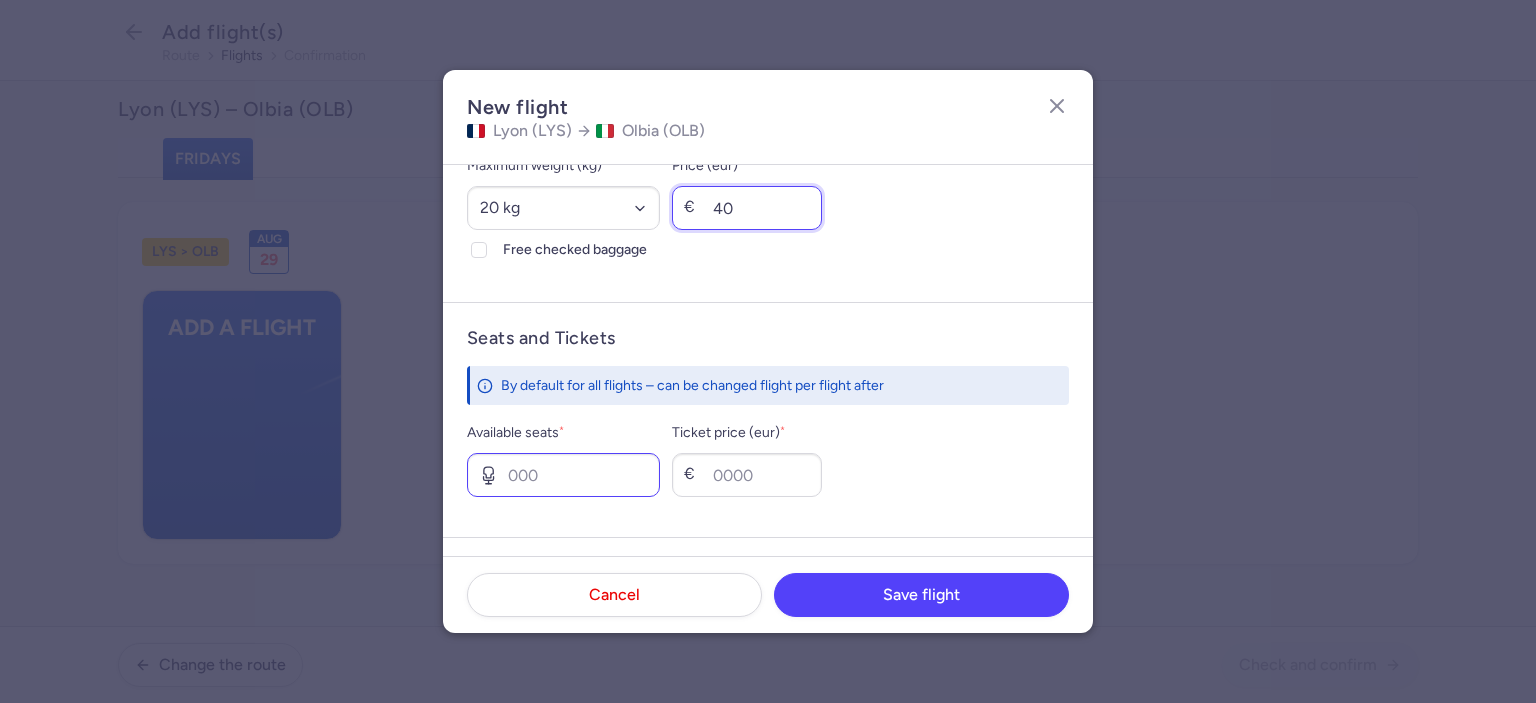type on "40" 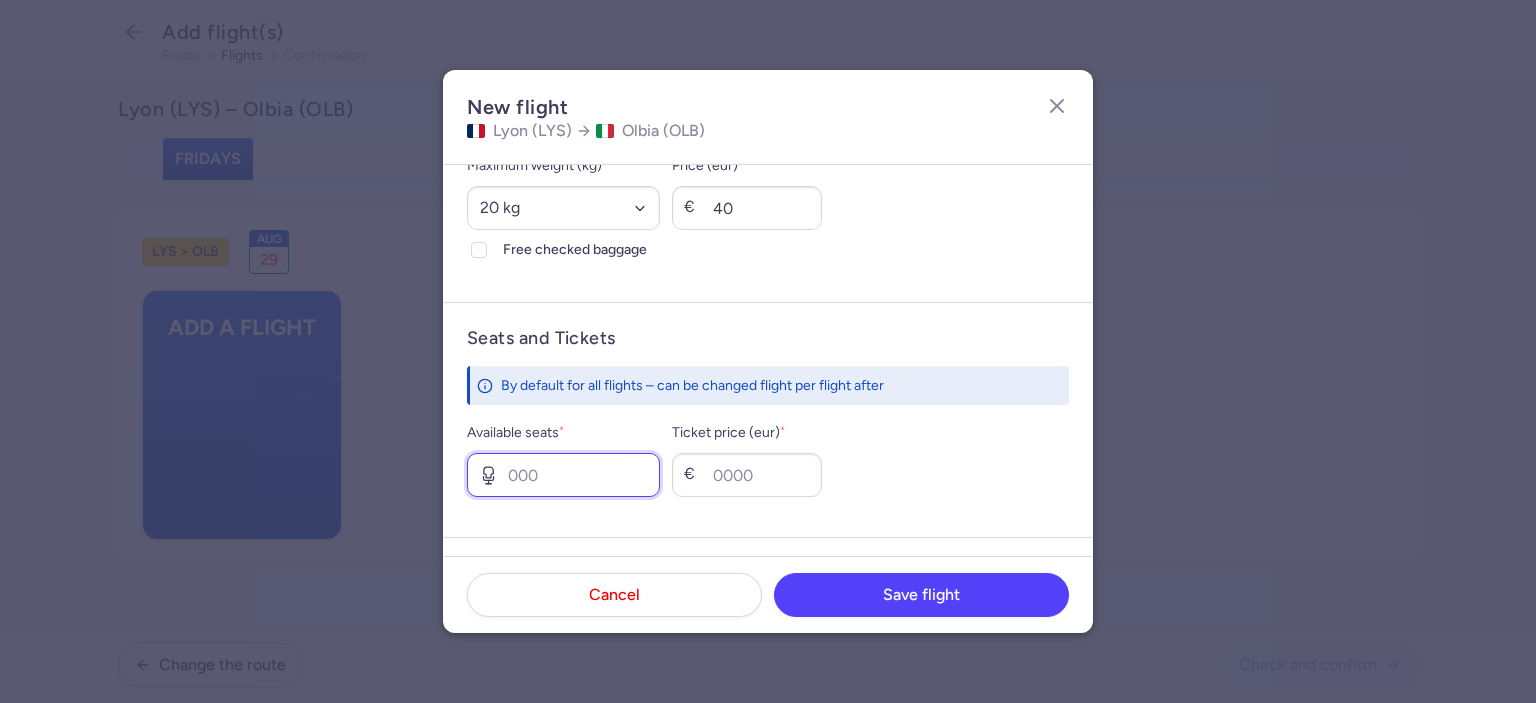 click on "Available seats  *" at bounding box center (563, 475) 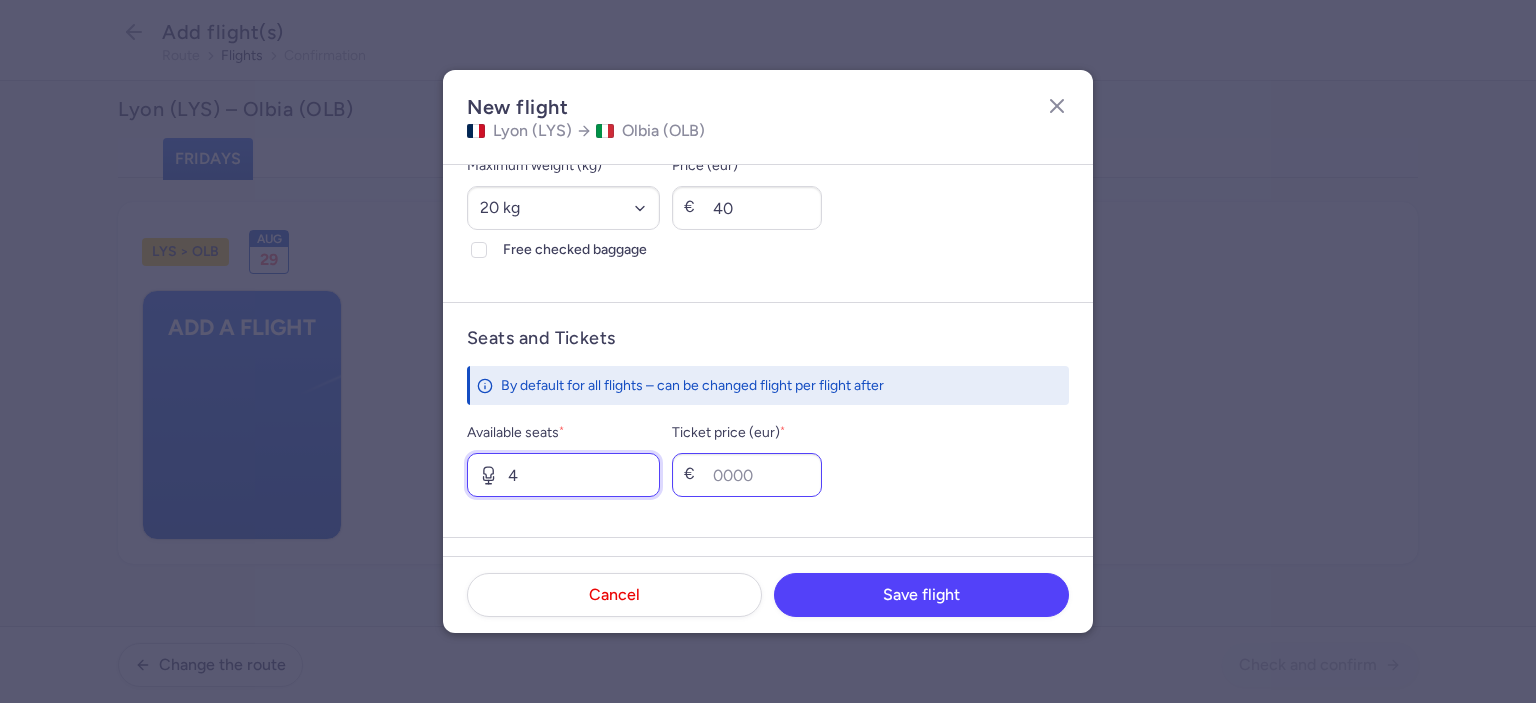 type on "4" 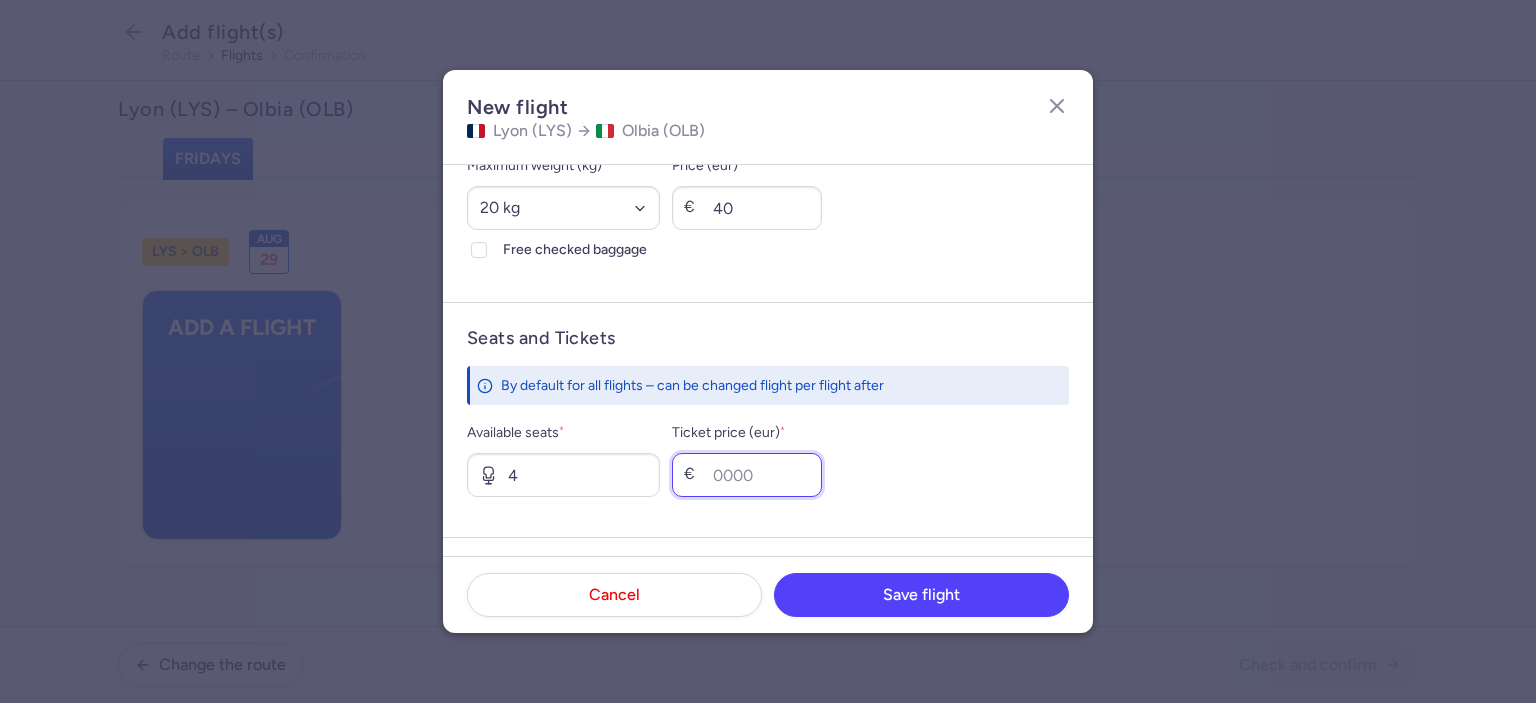 click on "Ticket price (eur)  *" at bounding box center [747, 475] 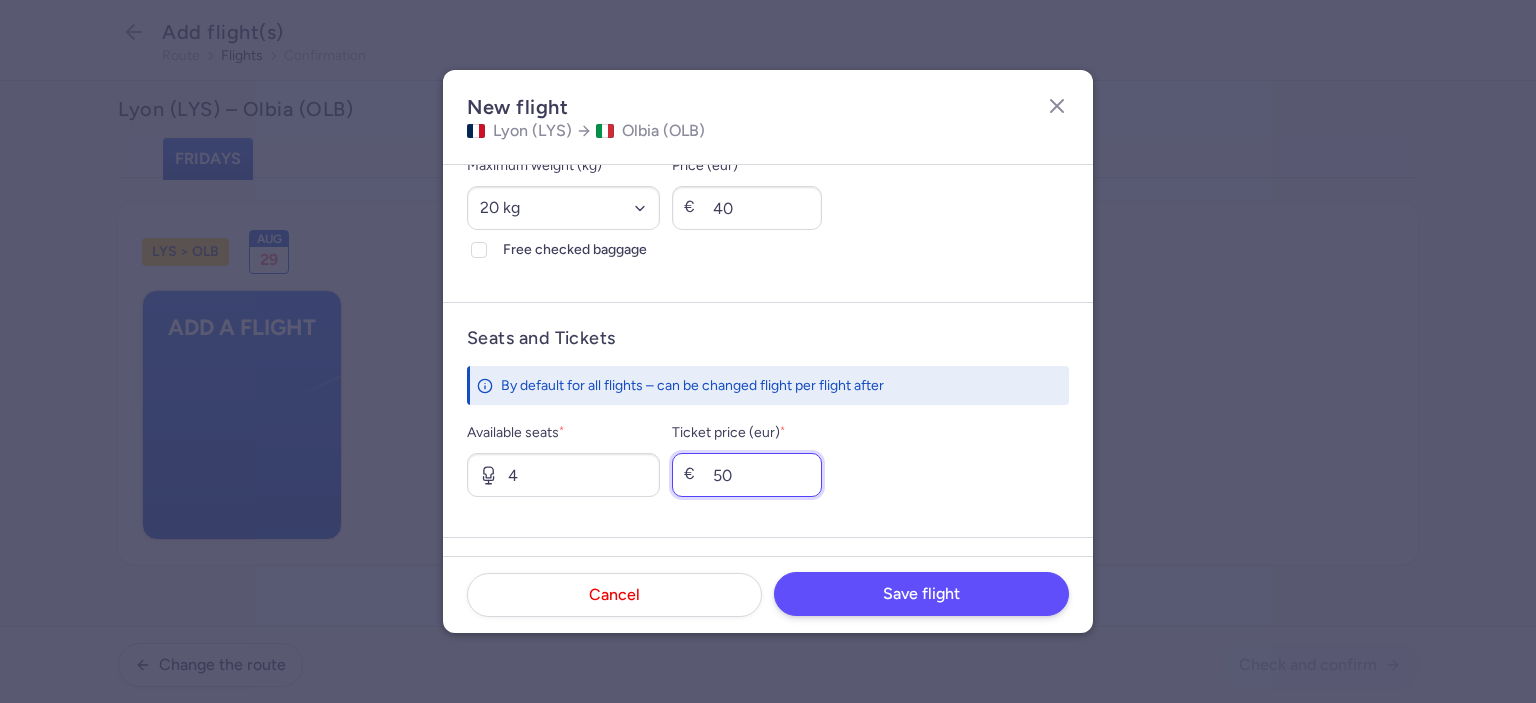 type on "50" 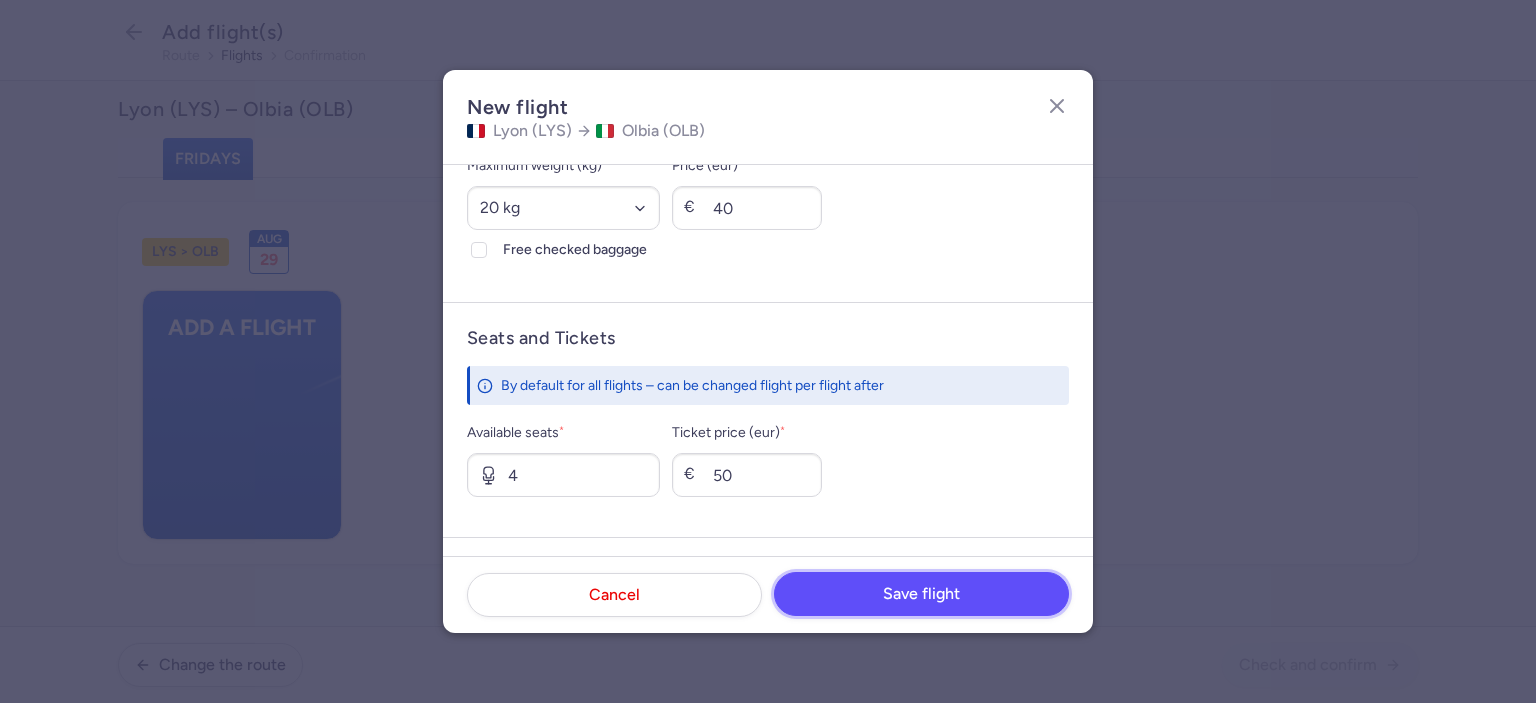 click on "Save flight" at bounding box center [921, 594] 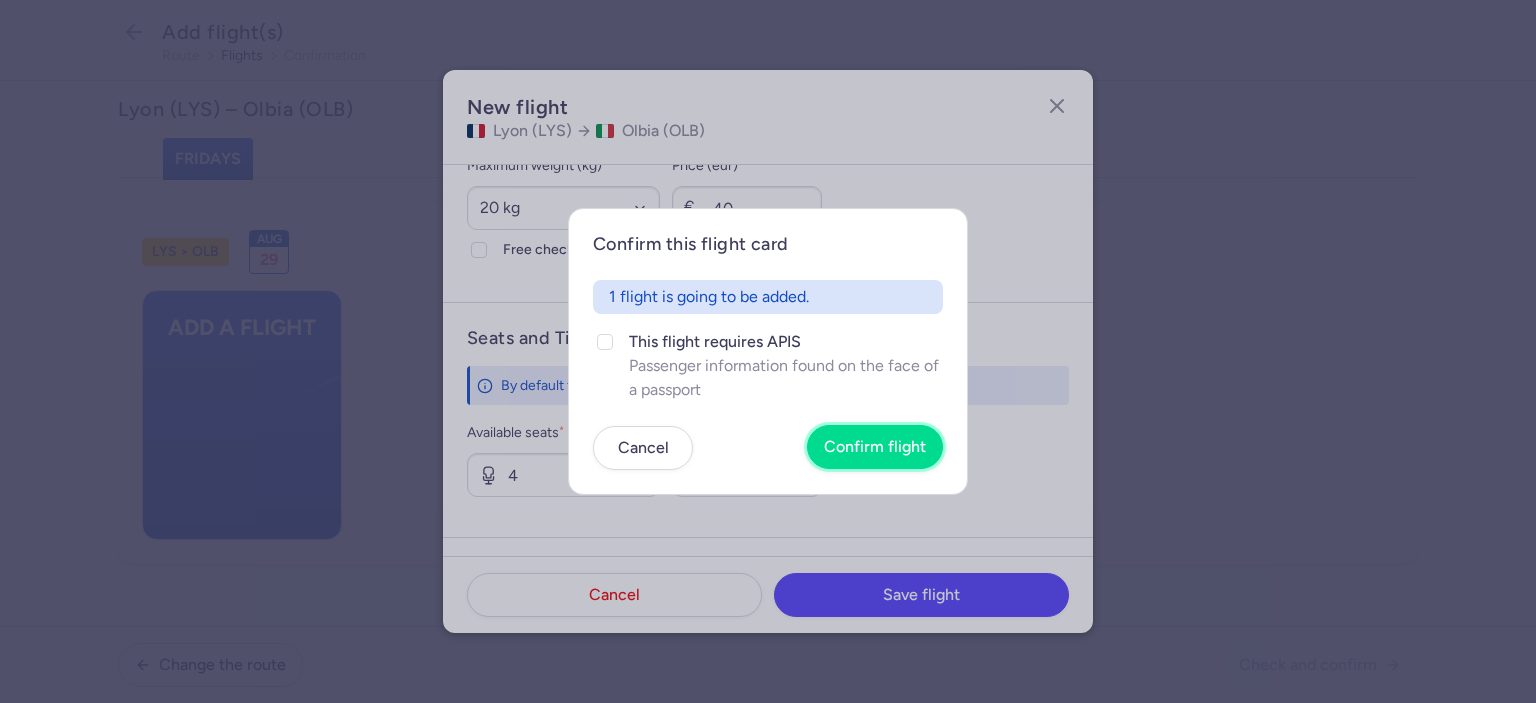 click on "Confirm flight" at bounding box center (875, 447) 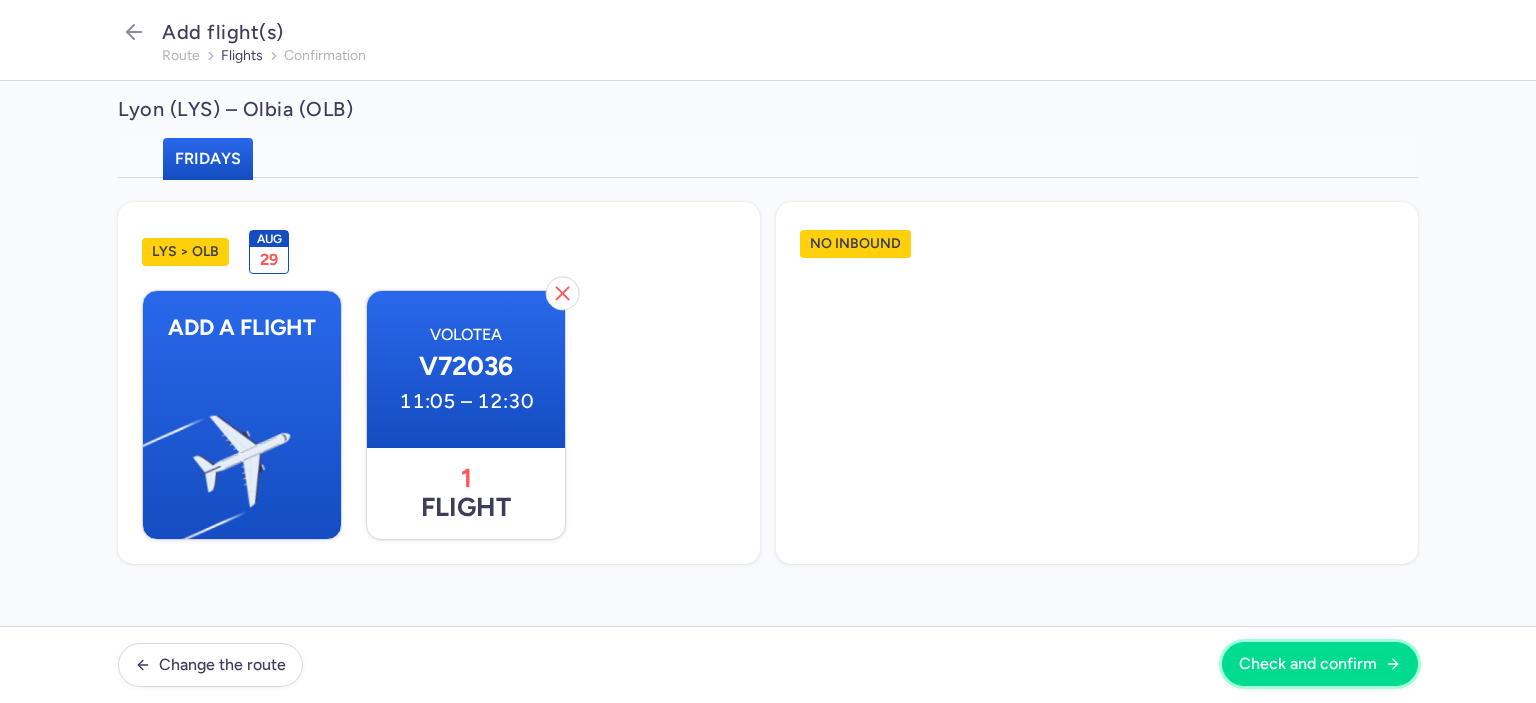 click on "Check and confirm" at bounding box center [1308, 664] 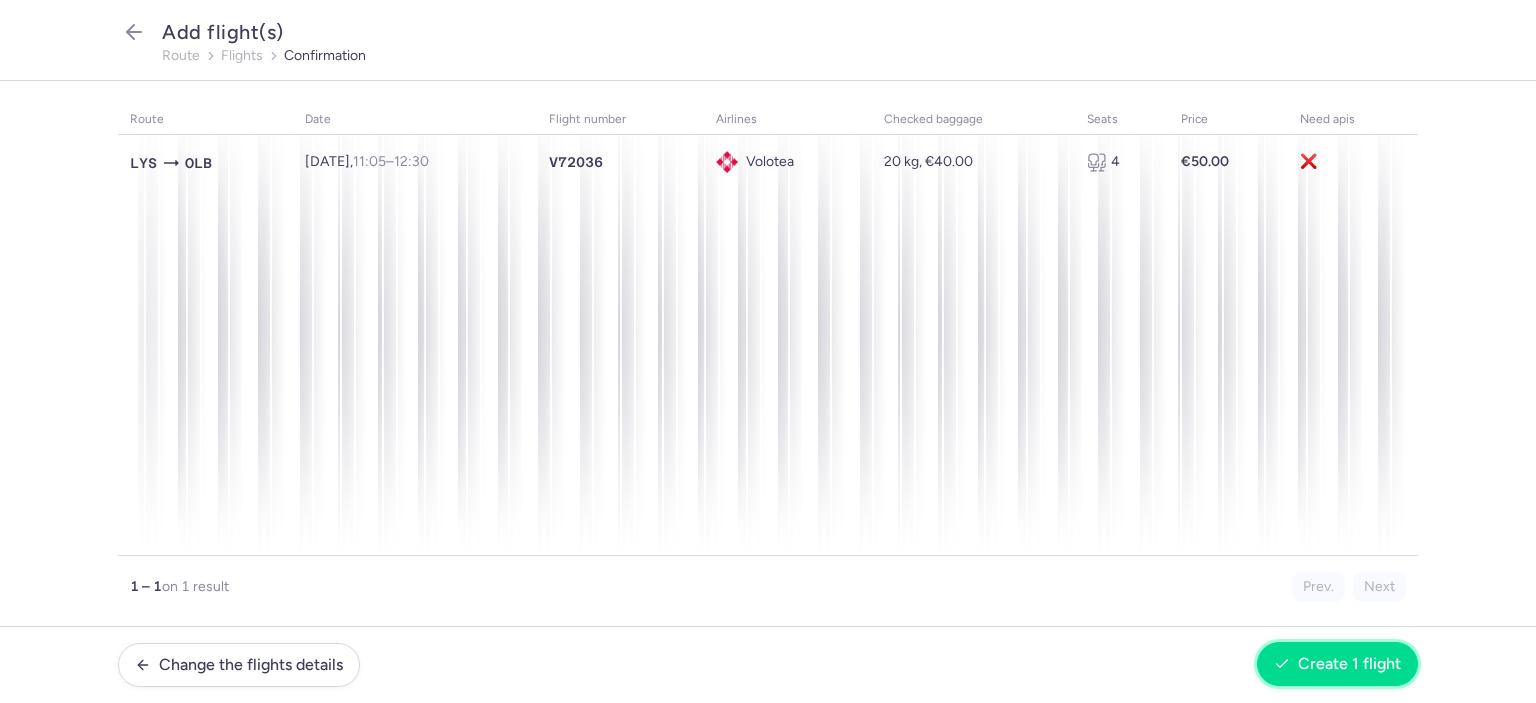 click on "Create 1 flight" at bounding box center [1337, 664] 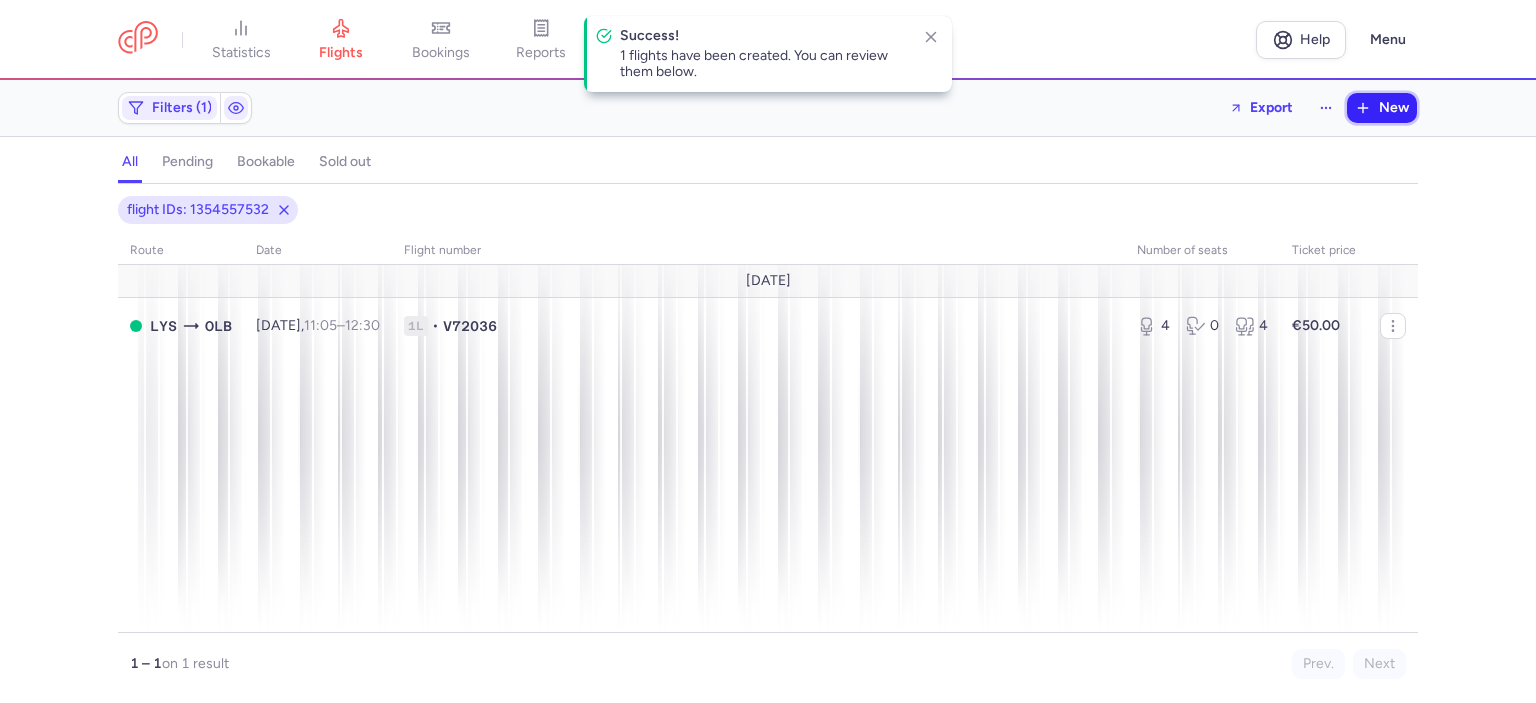 click on "New" at bounding box center (1394, 108) 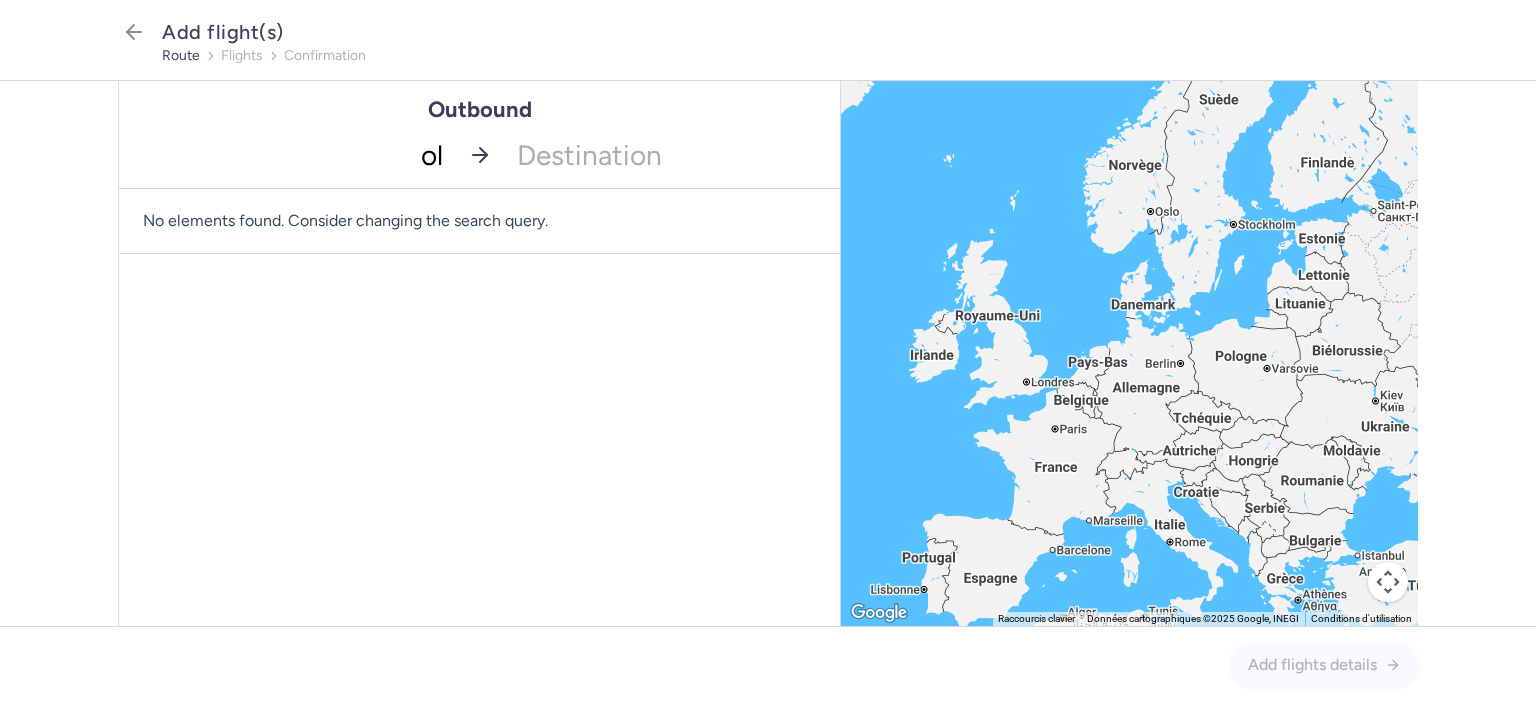 type on "olb" 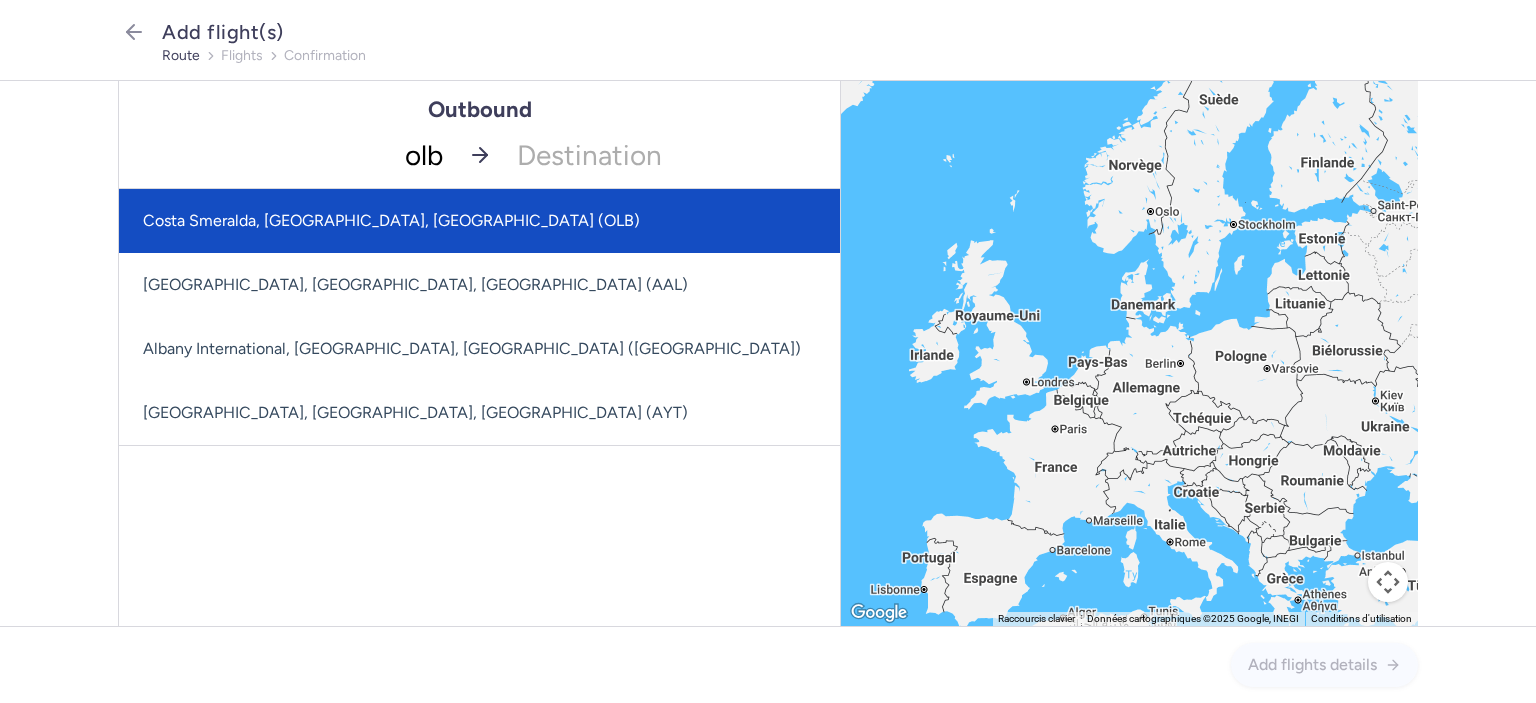 click on "Costa Smeralda, [GEOGRAPHIC_DATA], [GEOGRAPHIC_DATA] (OLB)" 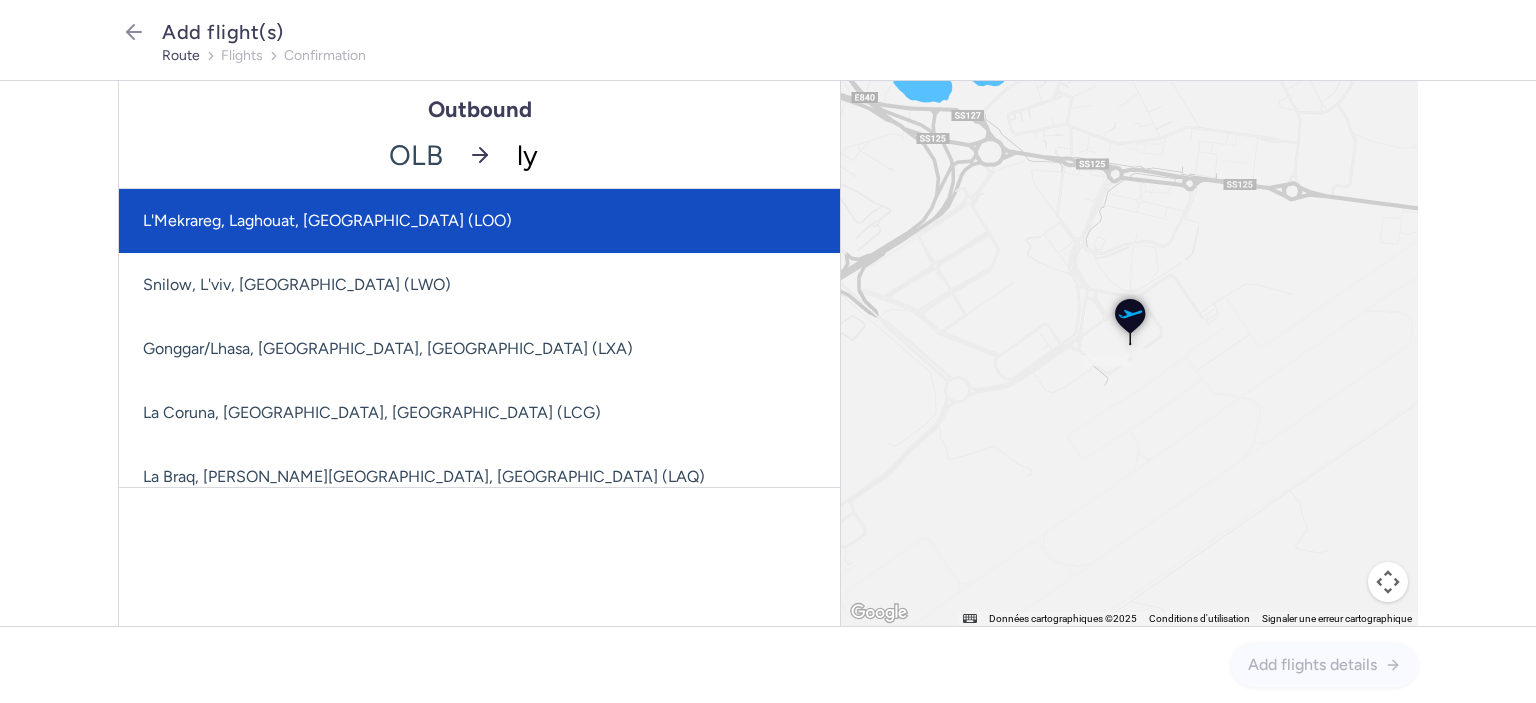 type on "lys" 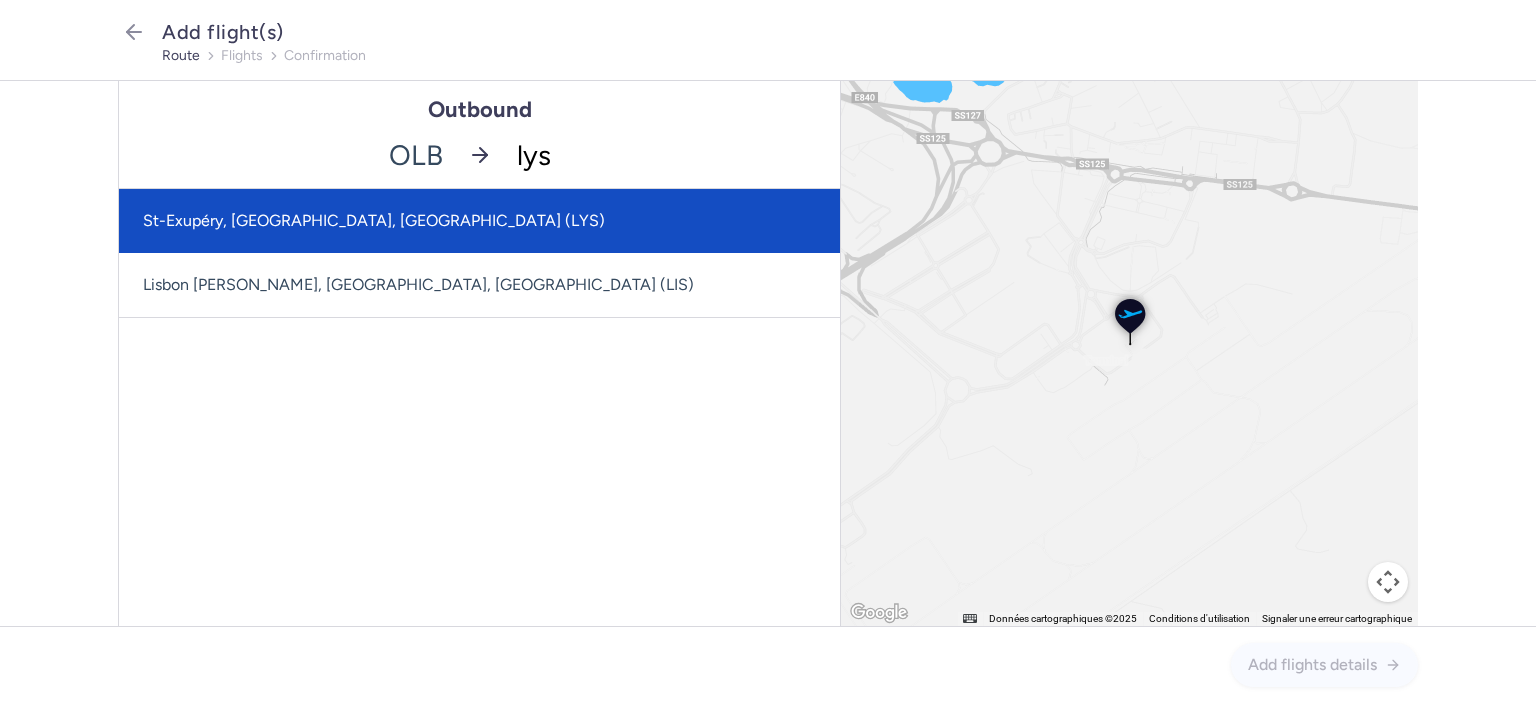 click on "St-Exupéry, [GEOGRAPHIC_DATA], [GEOGRAPHIC_DATA] (LYS)" at bounding box center (479, 221) 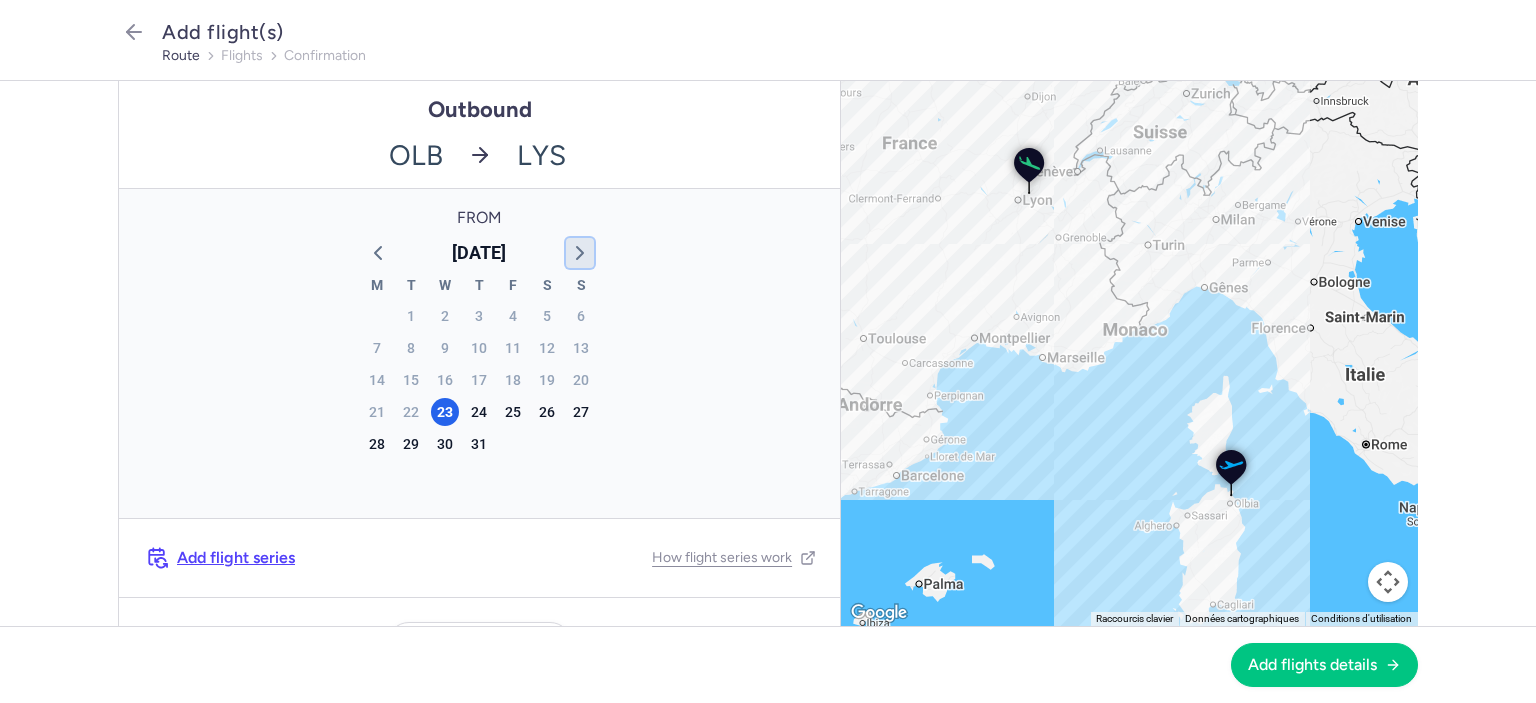 click 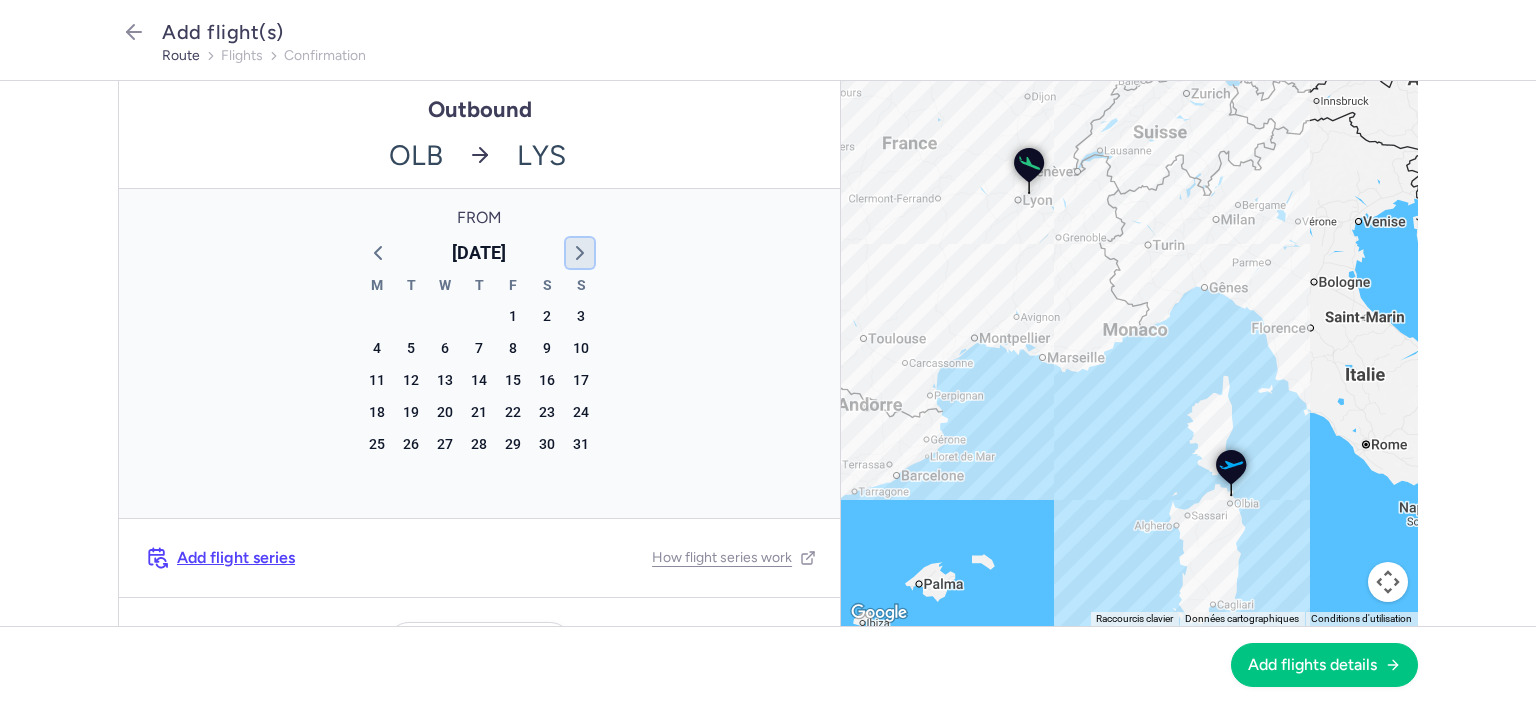 click 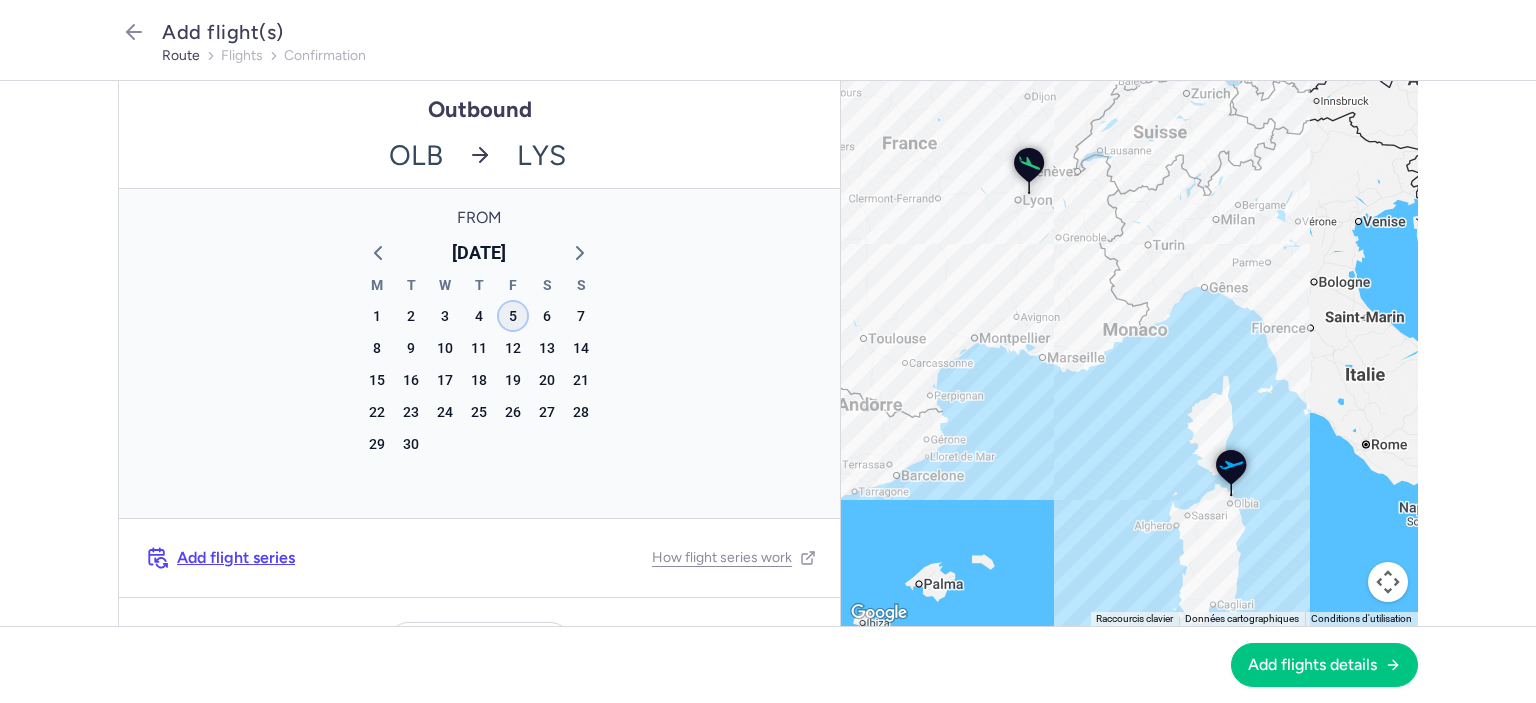 click on "5" 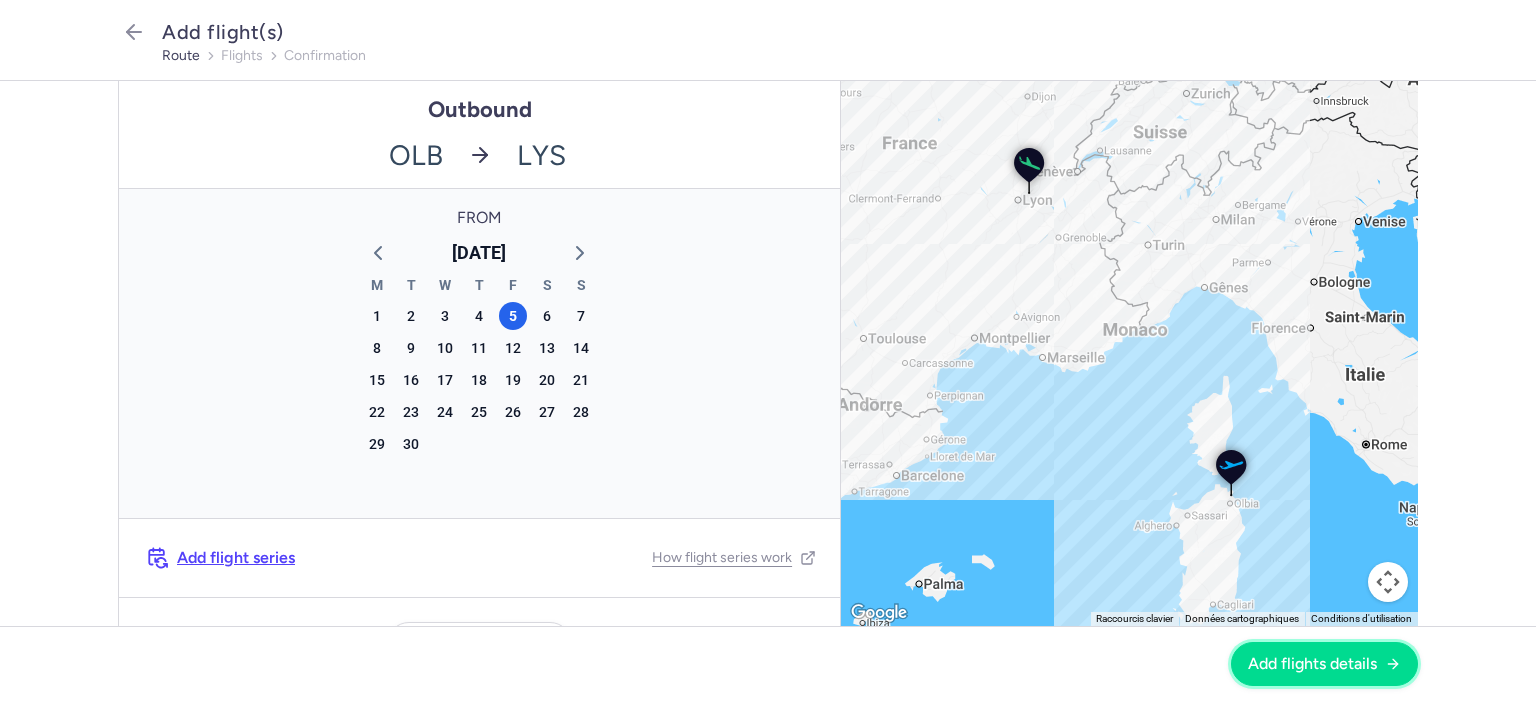 click on "Add flights details" at bounding box center [1312, 664] 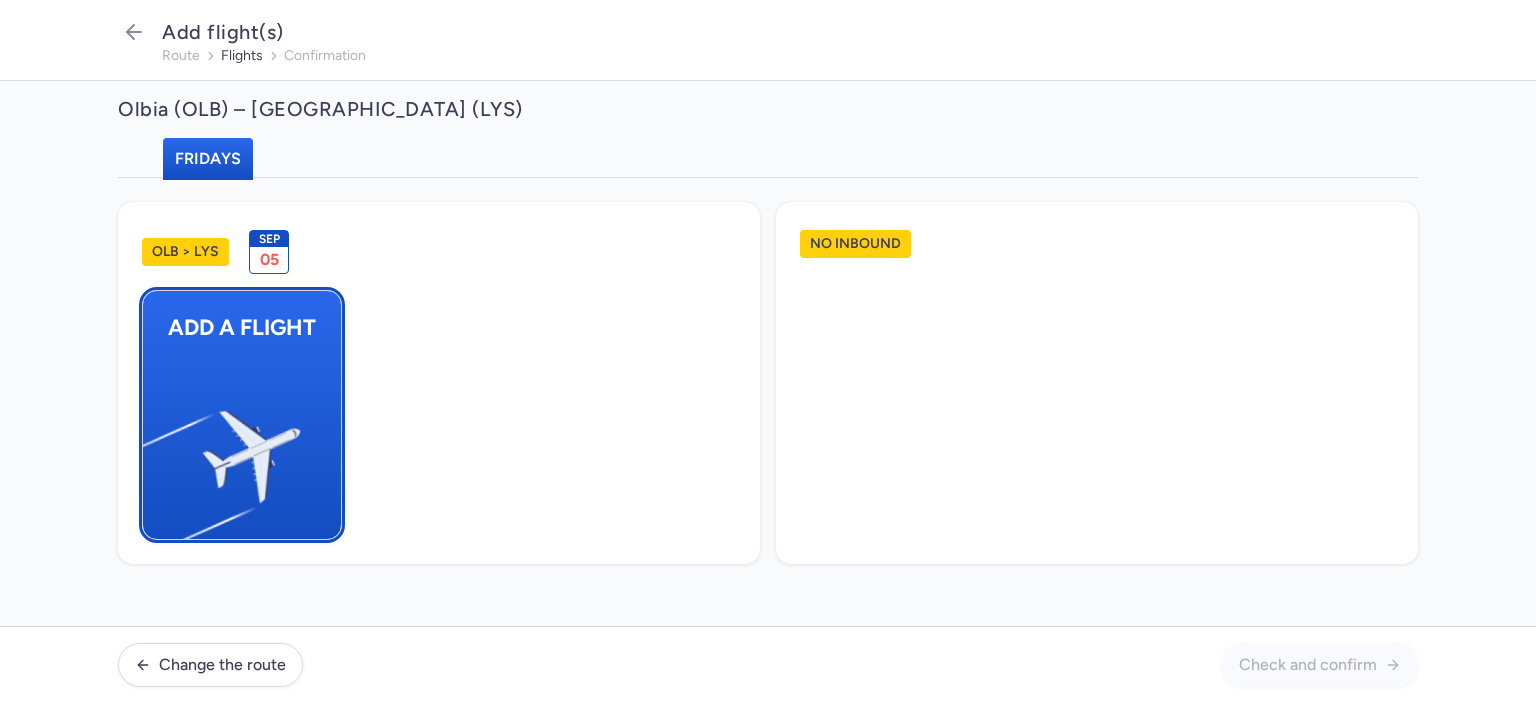 click at bounding box center [153, 448] 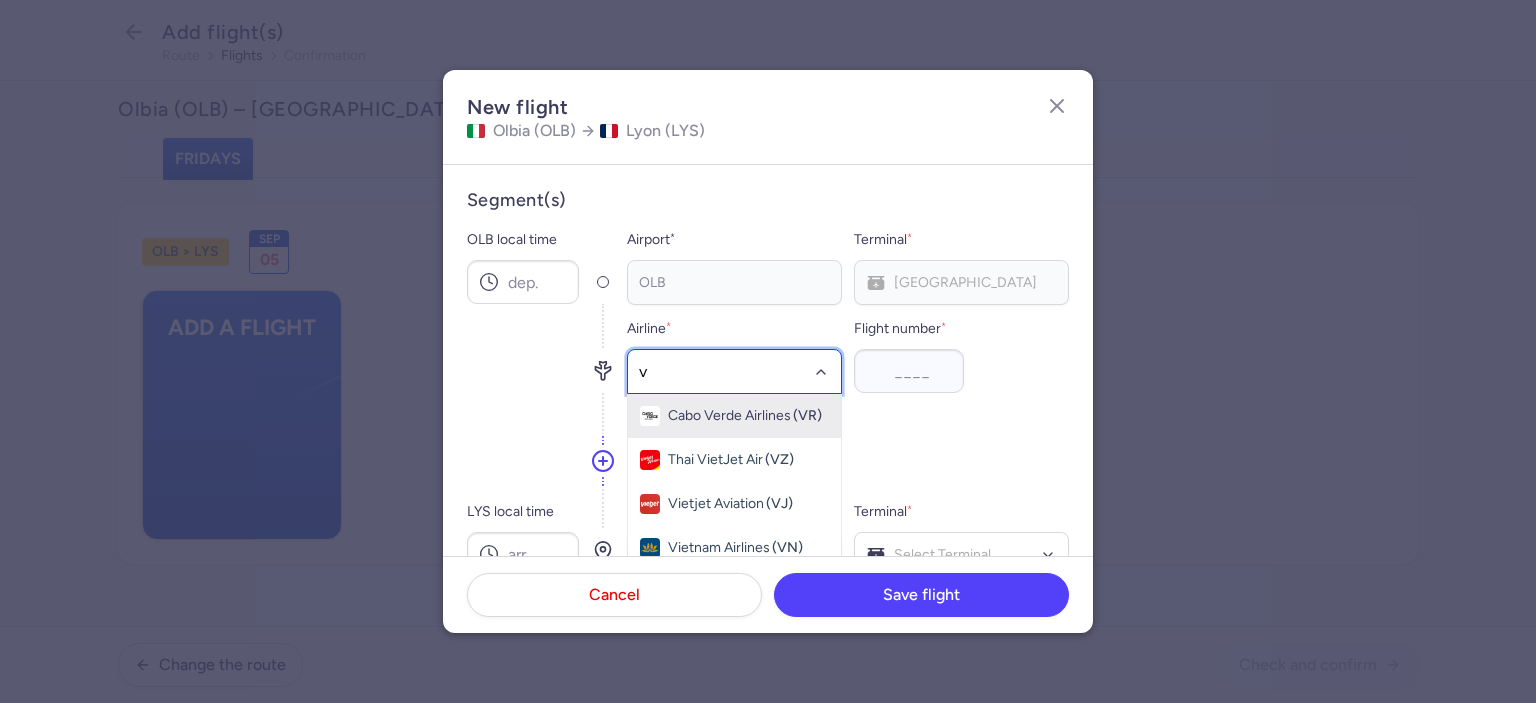 type on "v7" 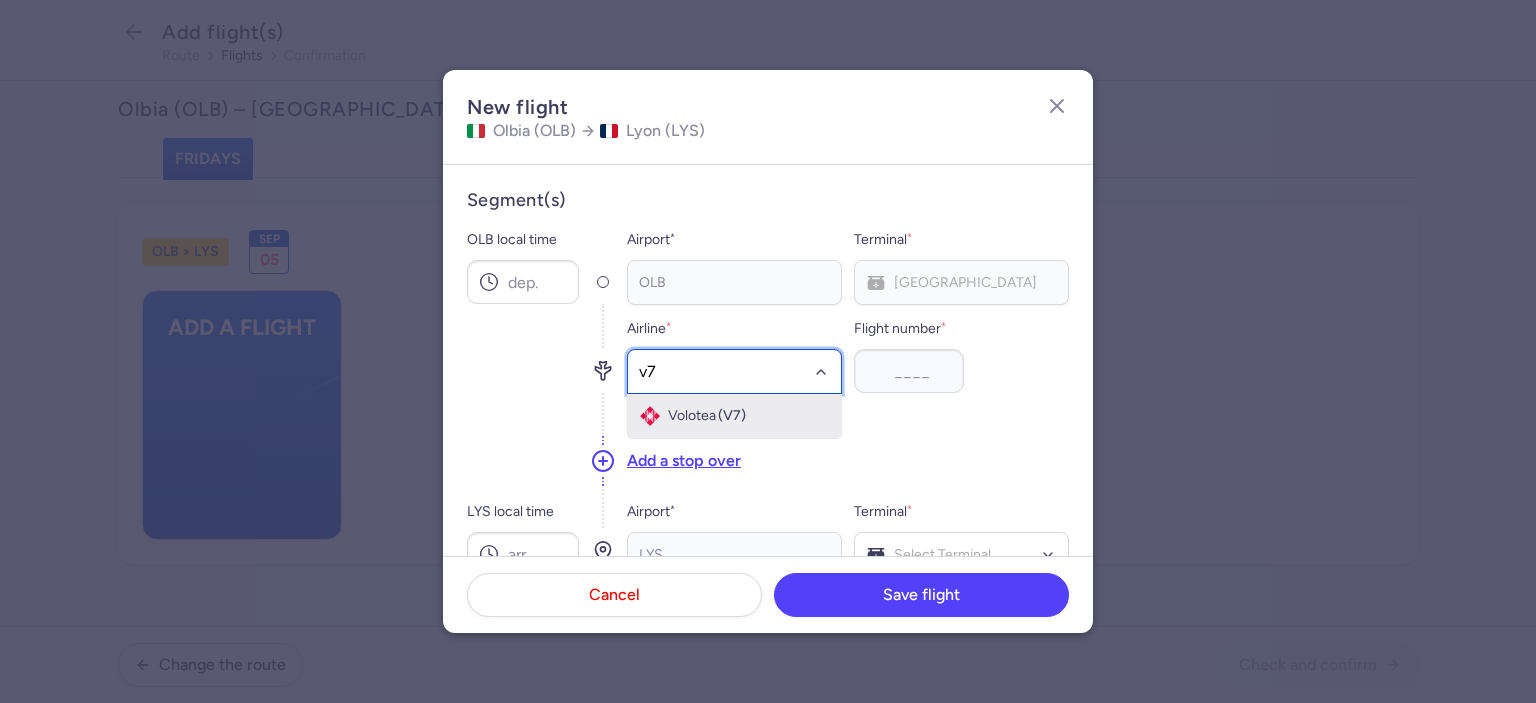 click on "Volotea" at bounding box center (692, 416) 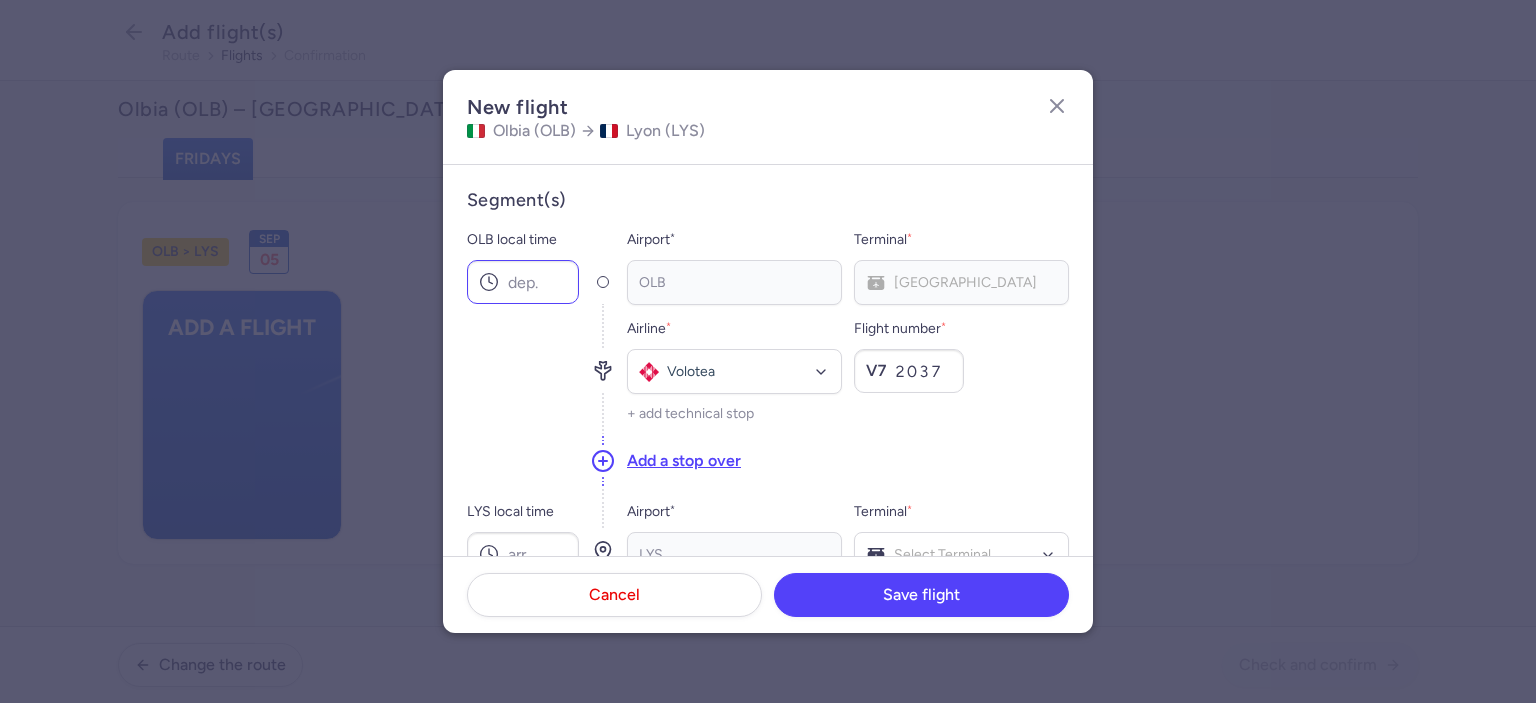 type on "2037" 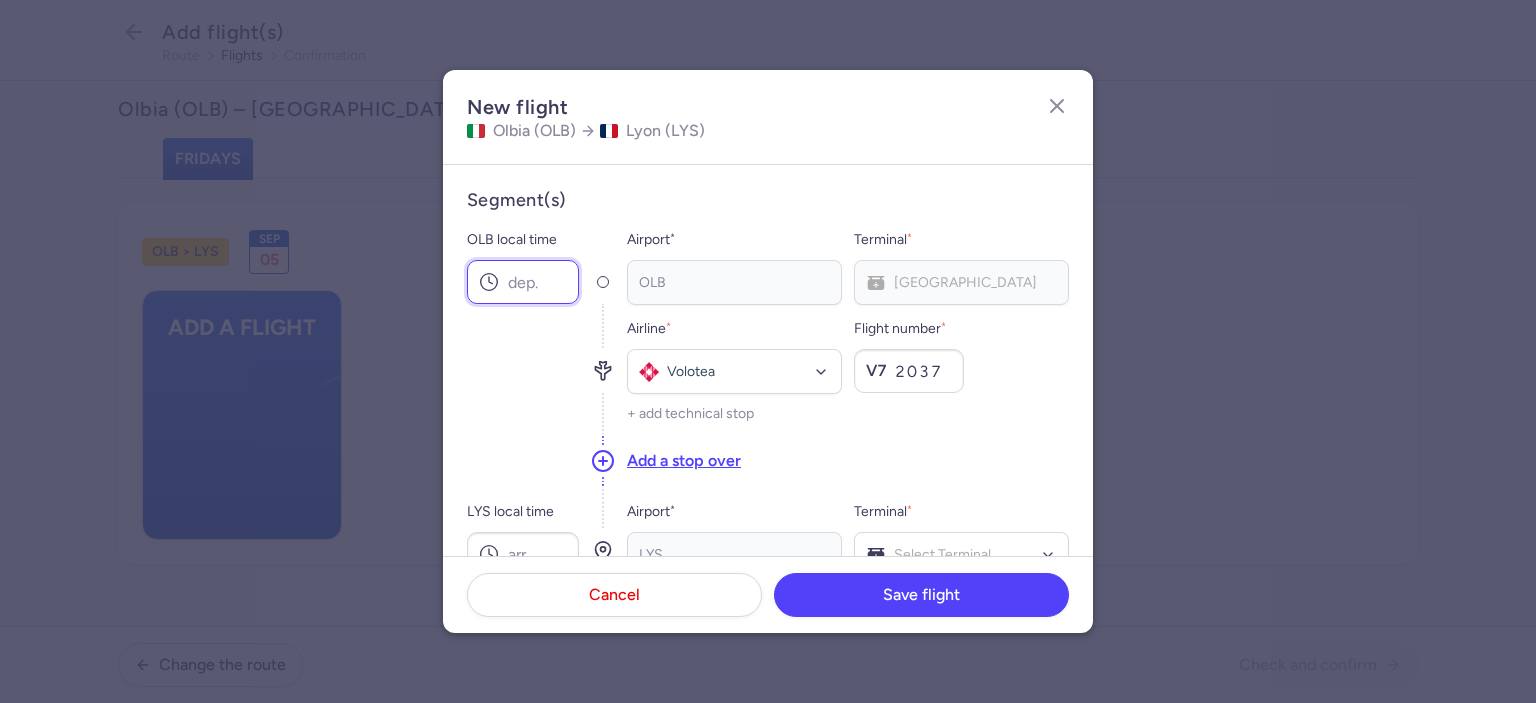 click on "OLB local time" at bounding box center (523, 282) 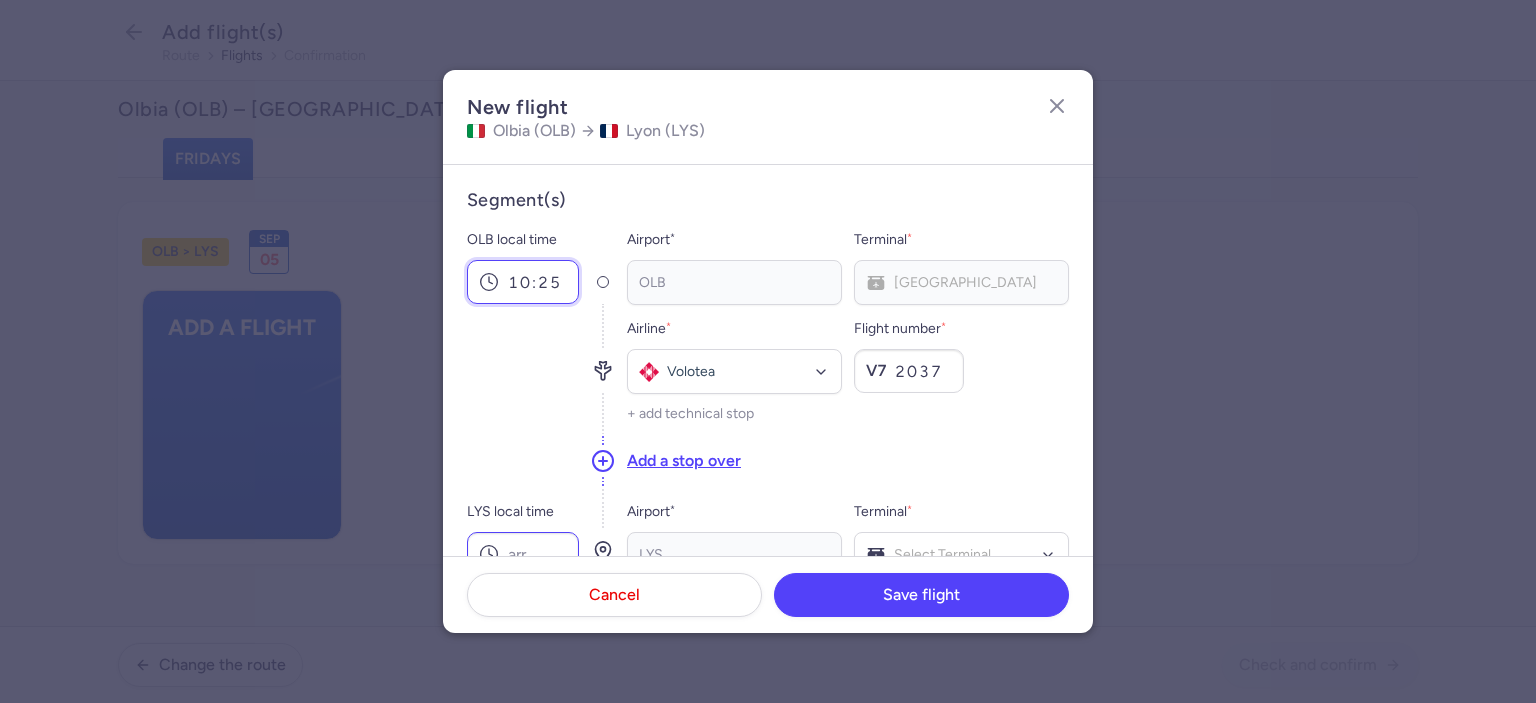 type on "10:25" 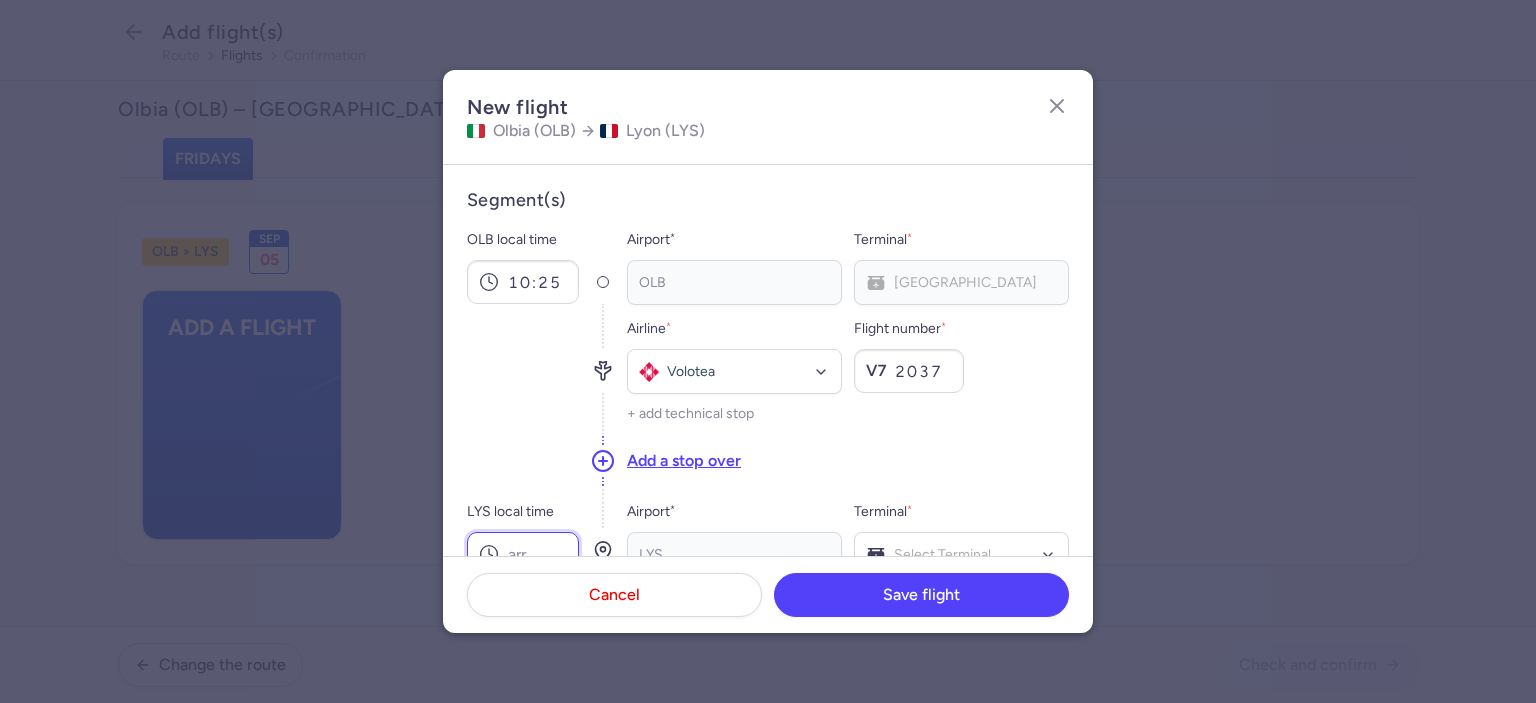 click on "LYS local time" at bounding box center (523, 554) 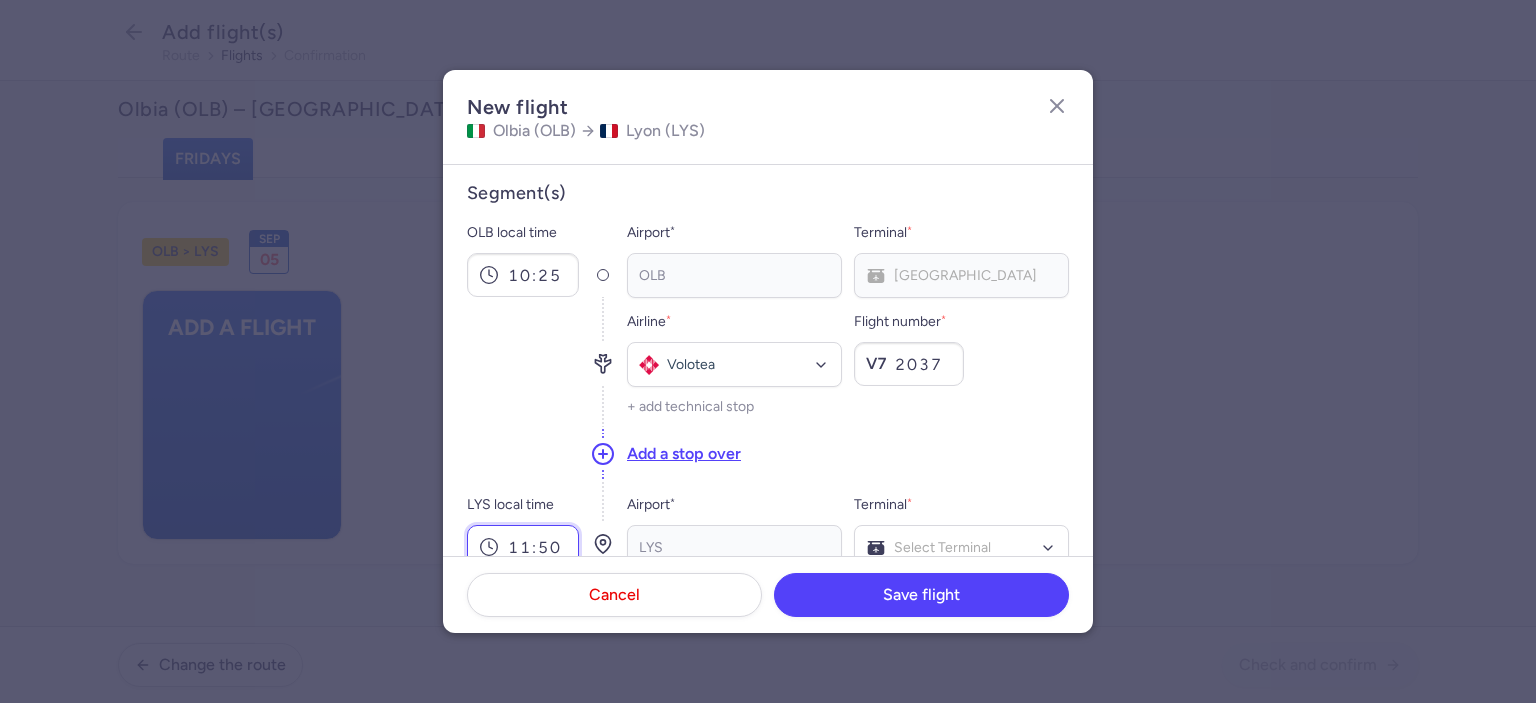 scroll, scrollTop: 107, scrollLeft: 0, axis: vertical 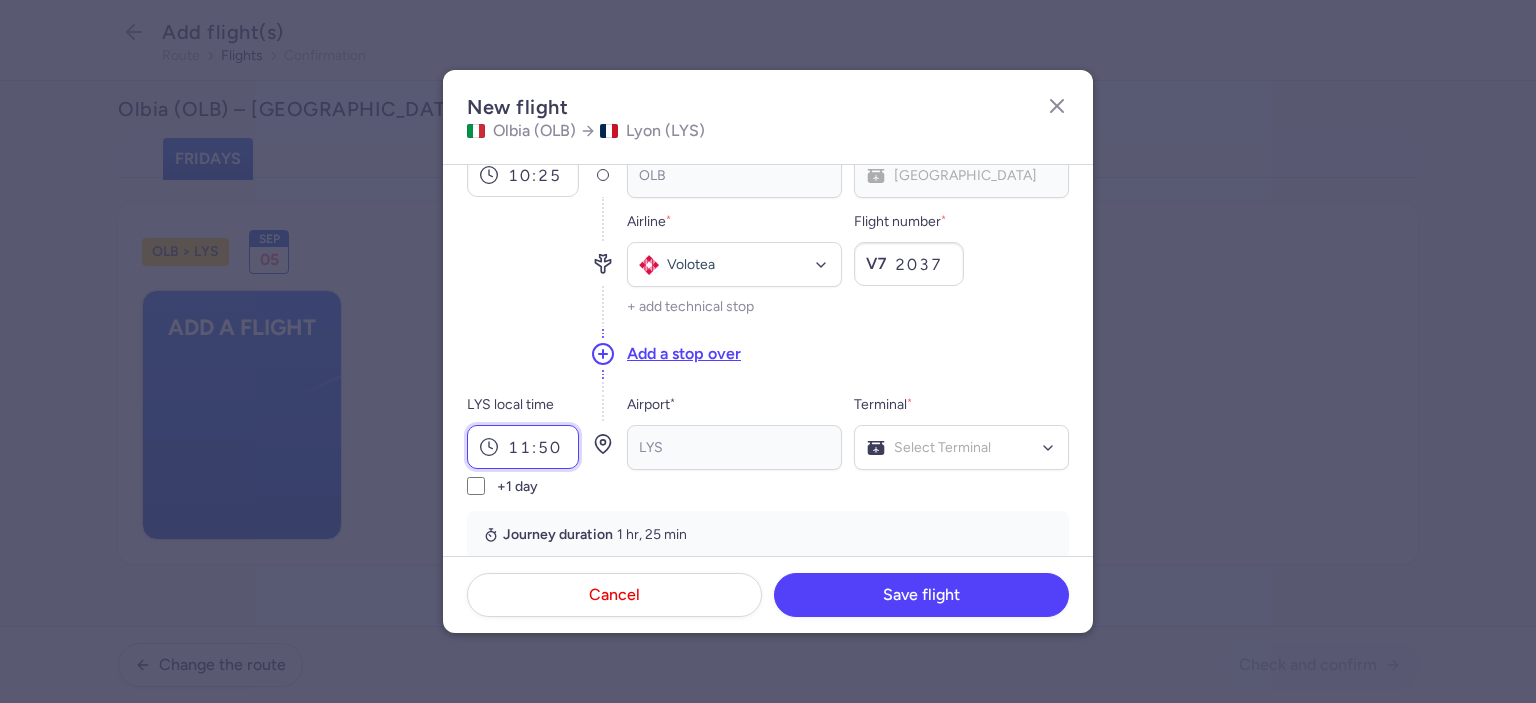 type on "11:50" 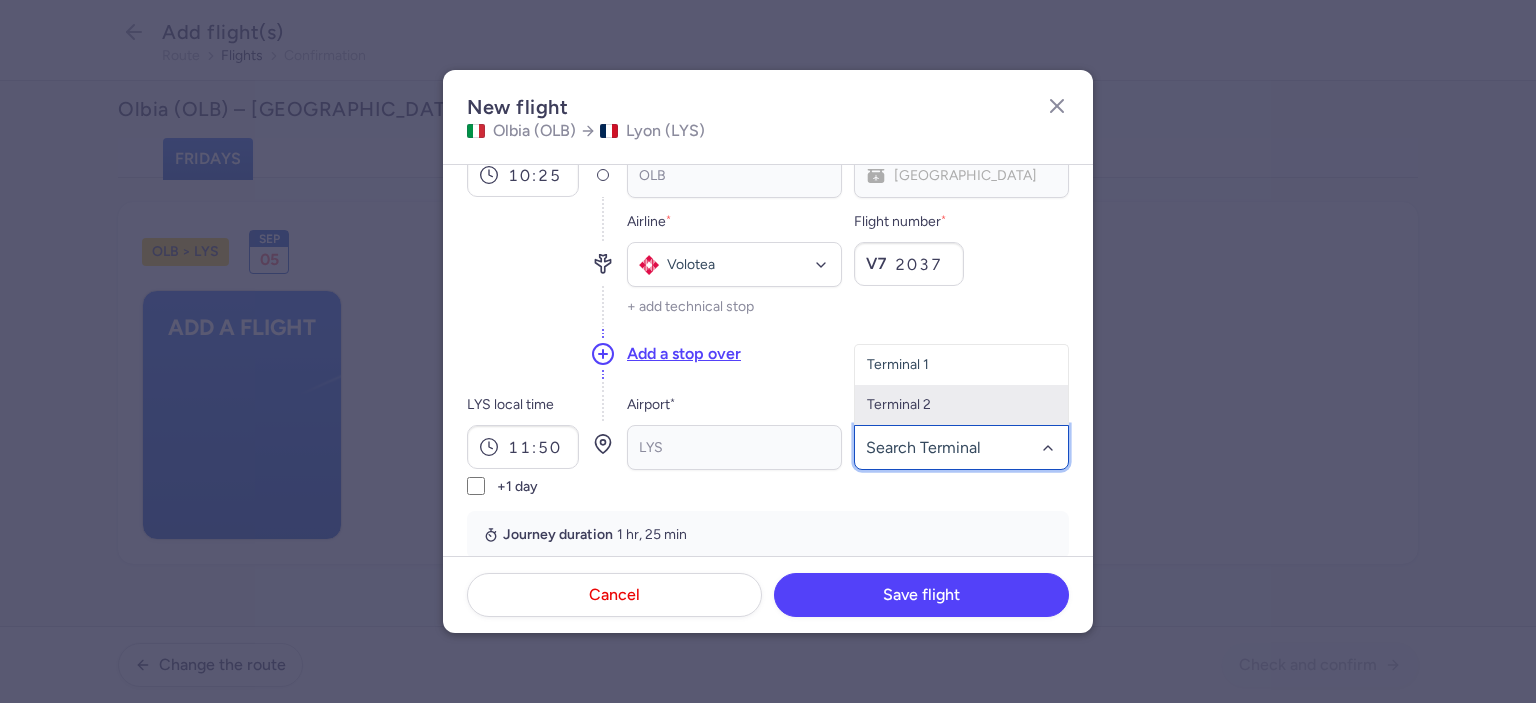 click on "Terminal 2" 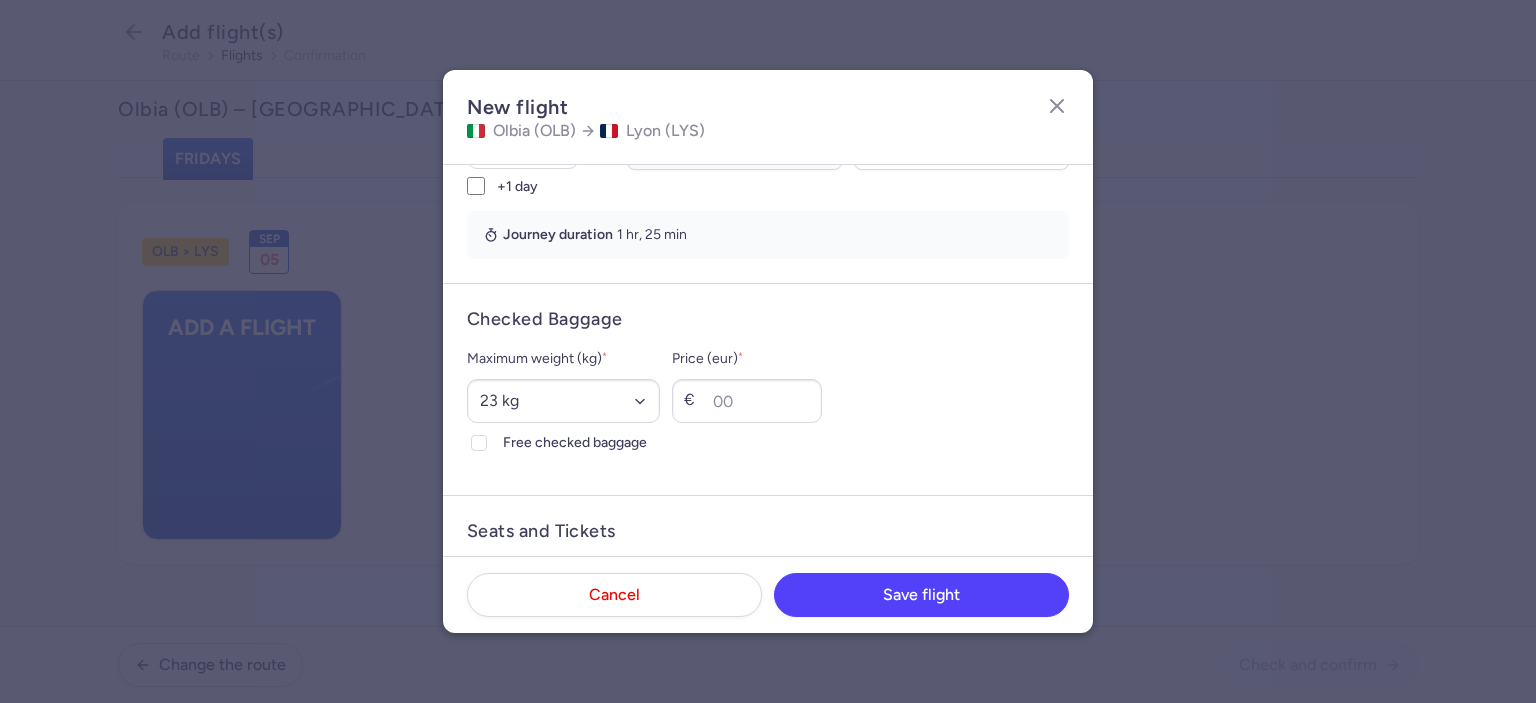 scroll, scrollTop: 607, scrollLeft: 0, axis: vertical 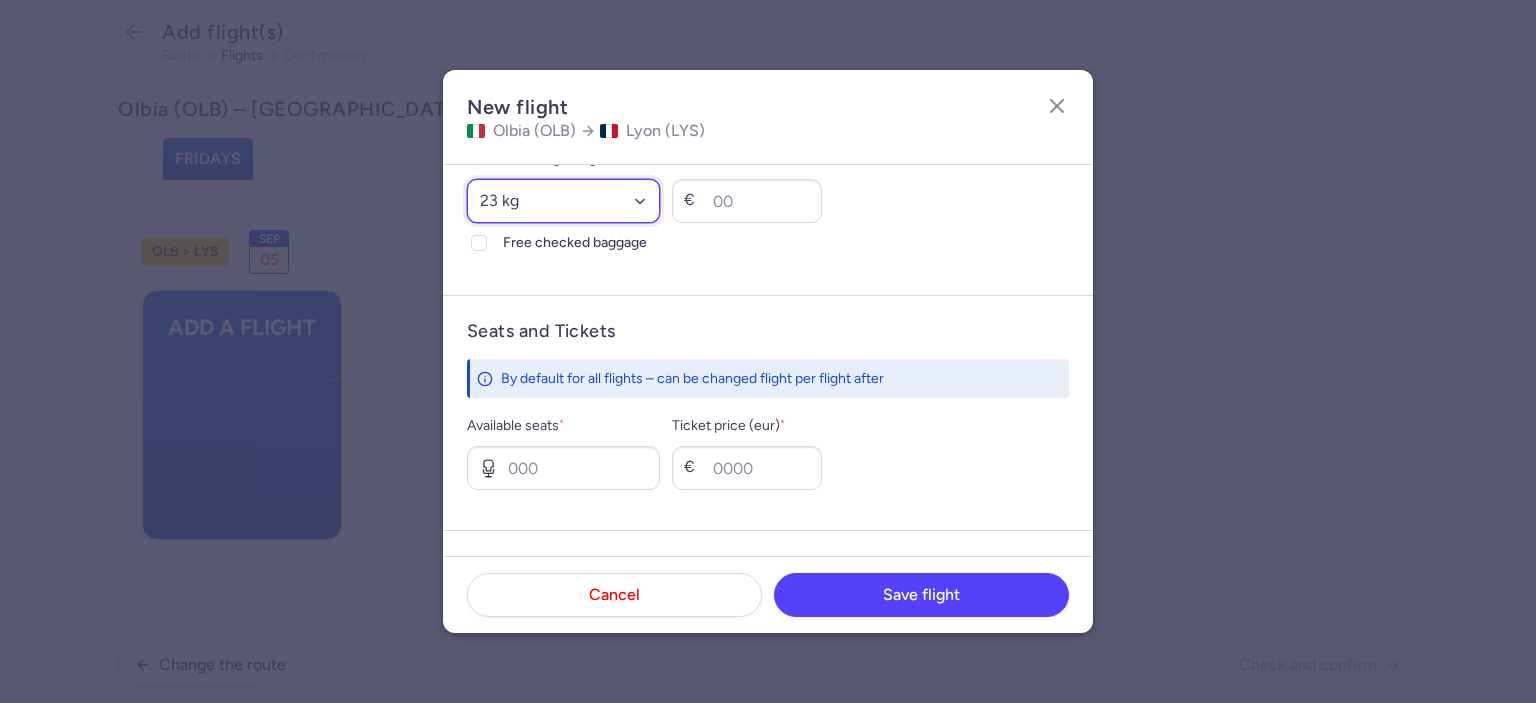 click on "Select an option 15 kg 16 kg 17 kg 18 kg 19 kg 20 kg 21 kg 22 kg 23 kg 24 kg 25 kg 26 kg 27 kg 28 kg 29 kg 30 kg 31 kg 32 kg 33 kg 34 kg 35 kg" at bounding box center (563, 201) 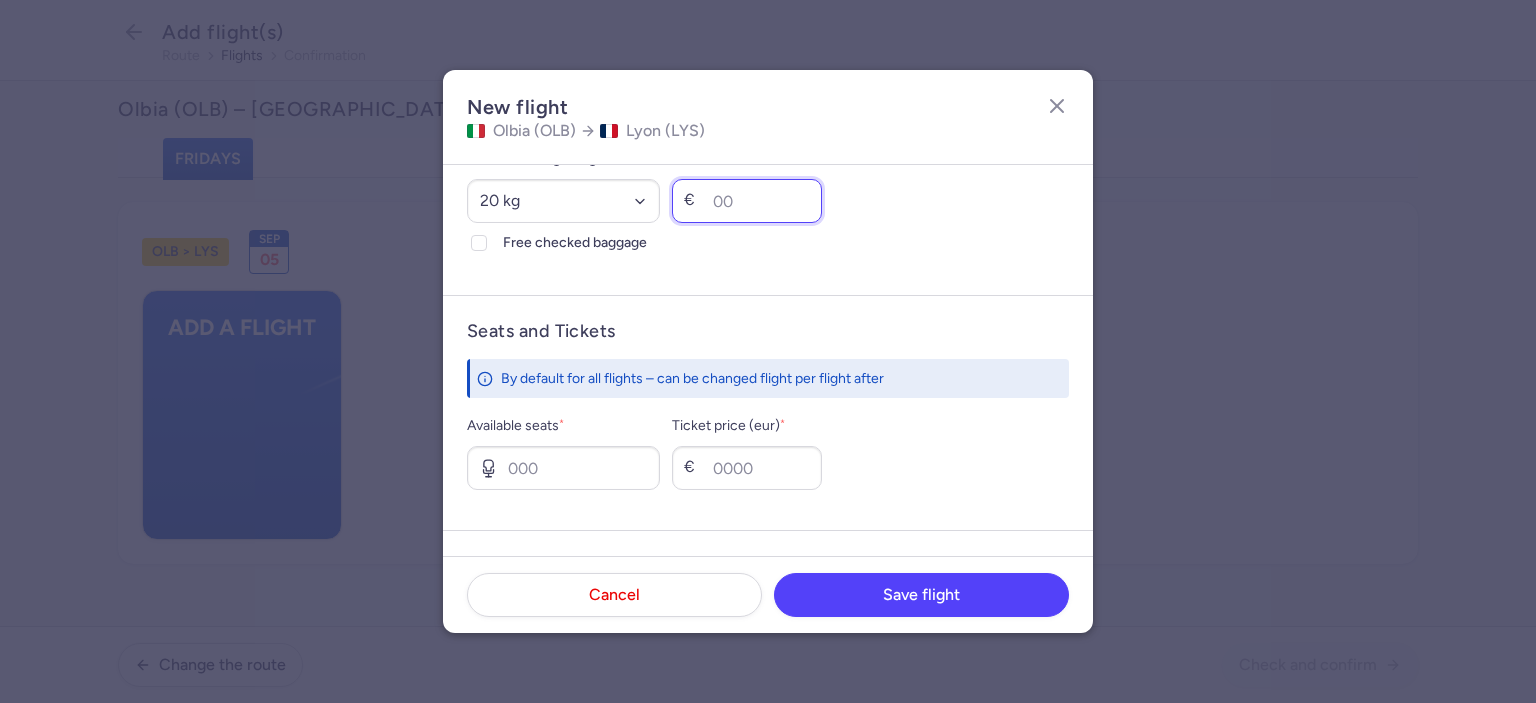 click on "Price (eur)  *" at bounding box center [747, 201] 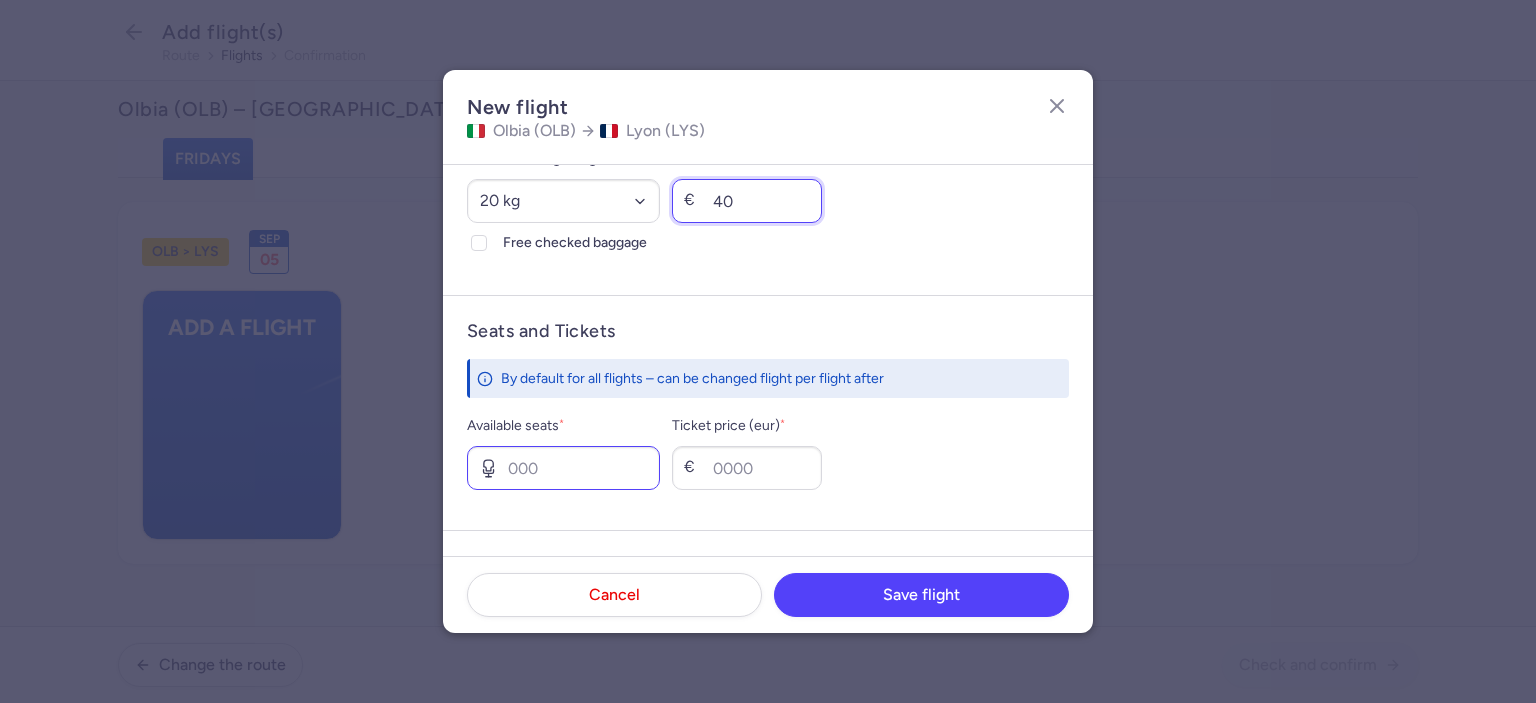 type on "40" 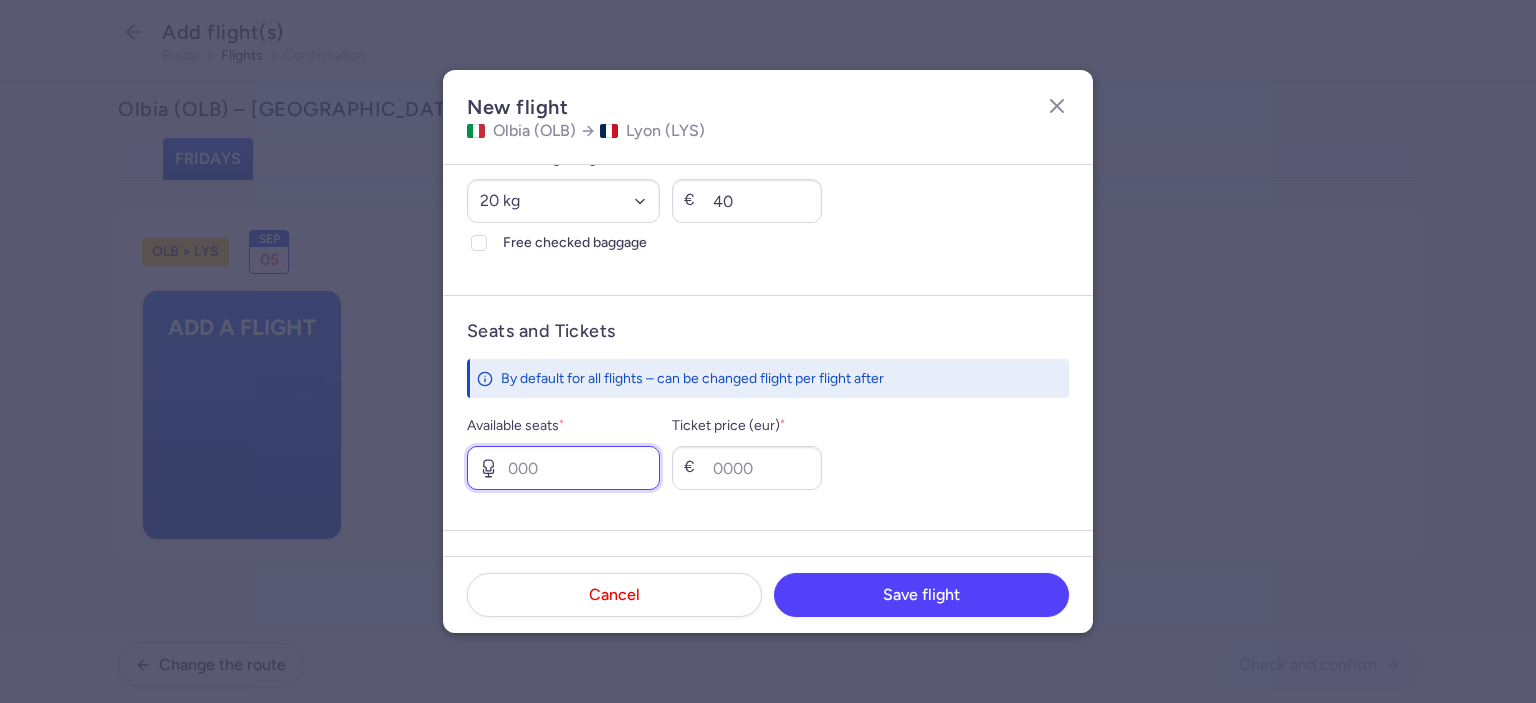 click on "Available seats  *" at bounding box center (563, 468) 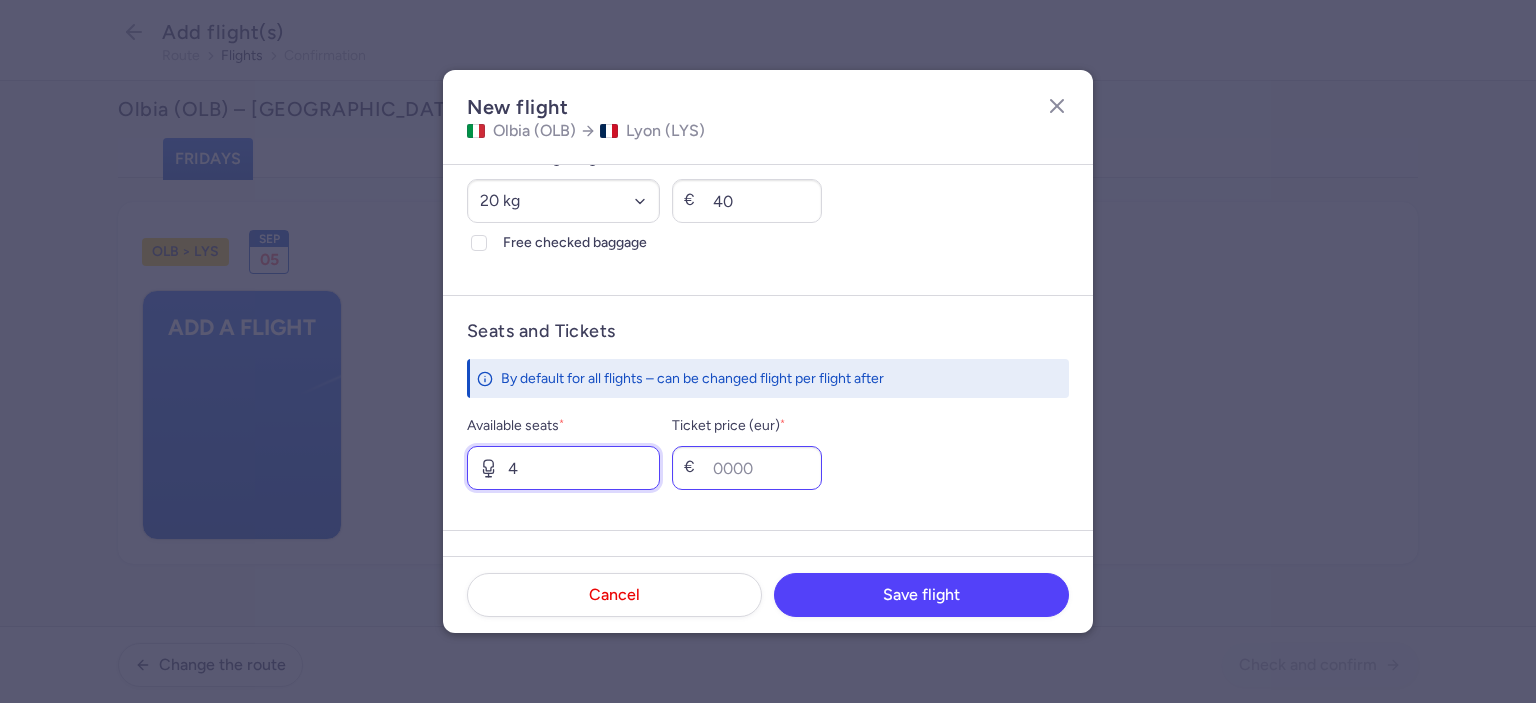type on "4" 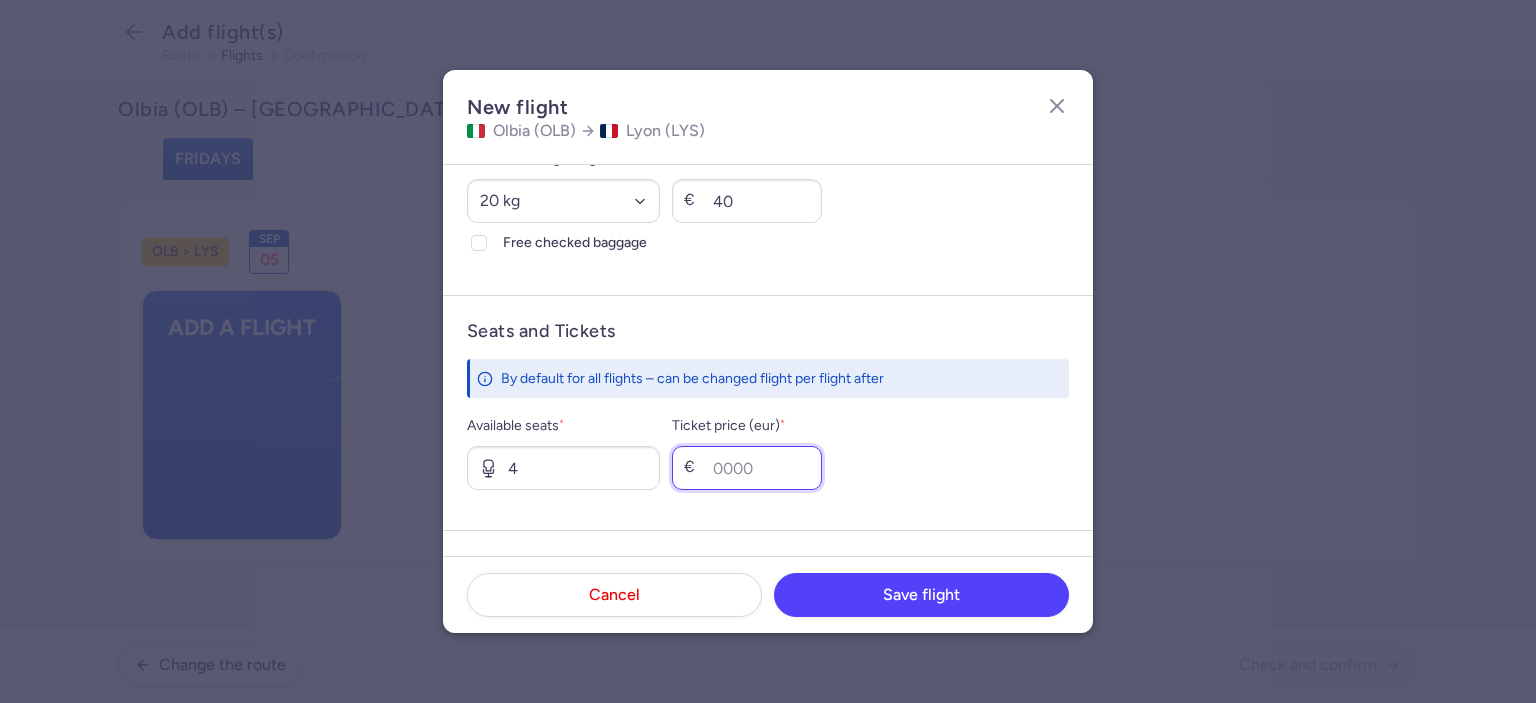 click on "Ticket price (eur)  *" at bounding box center [747, 468] 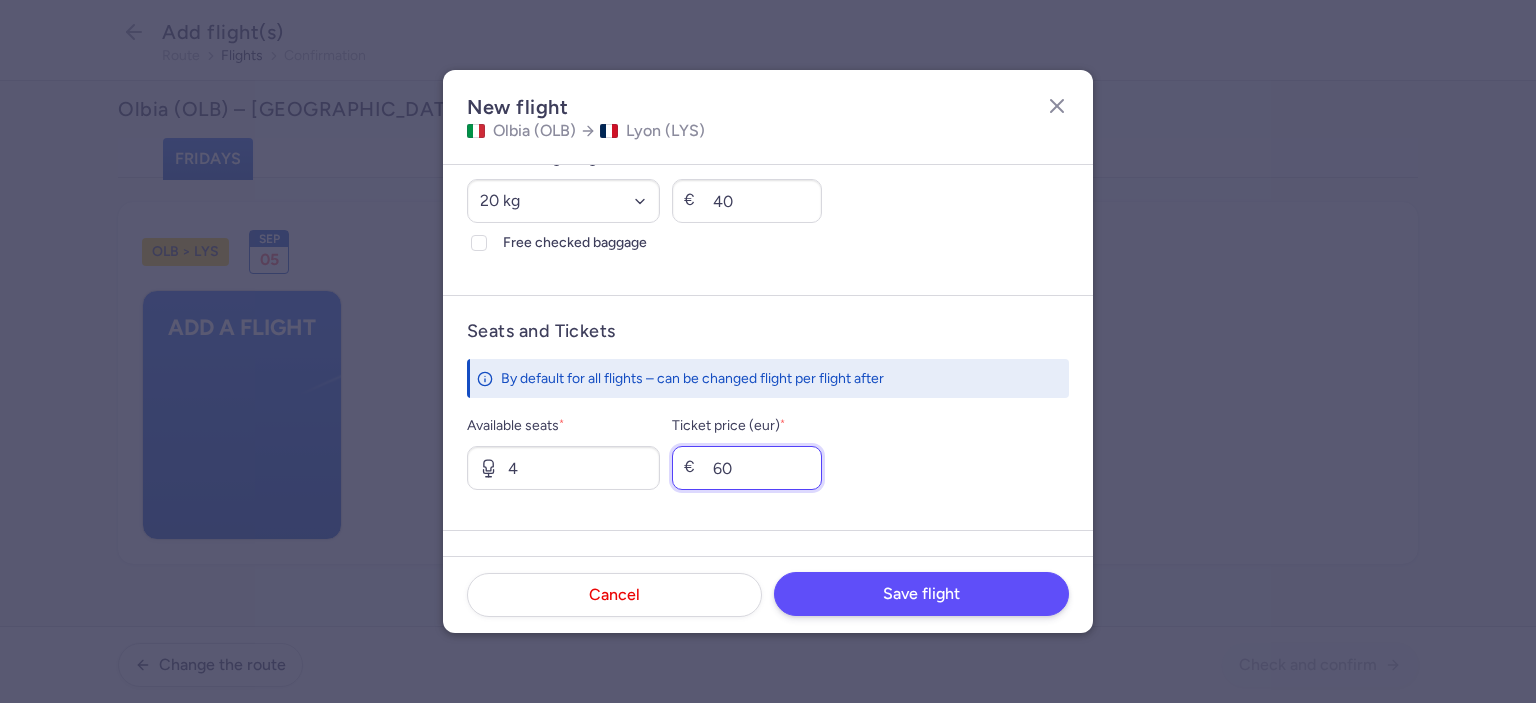 type on "60" 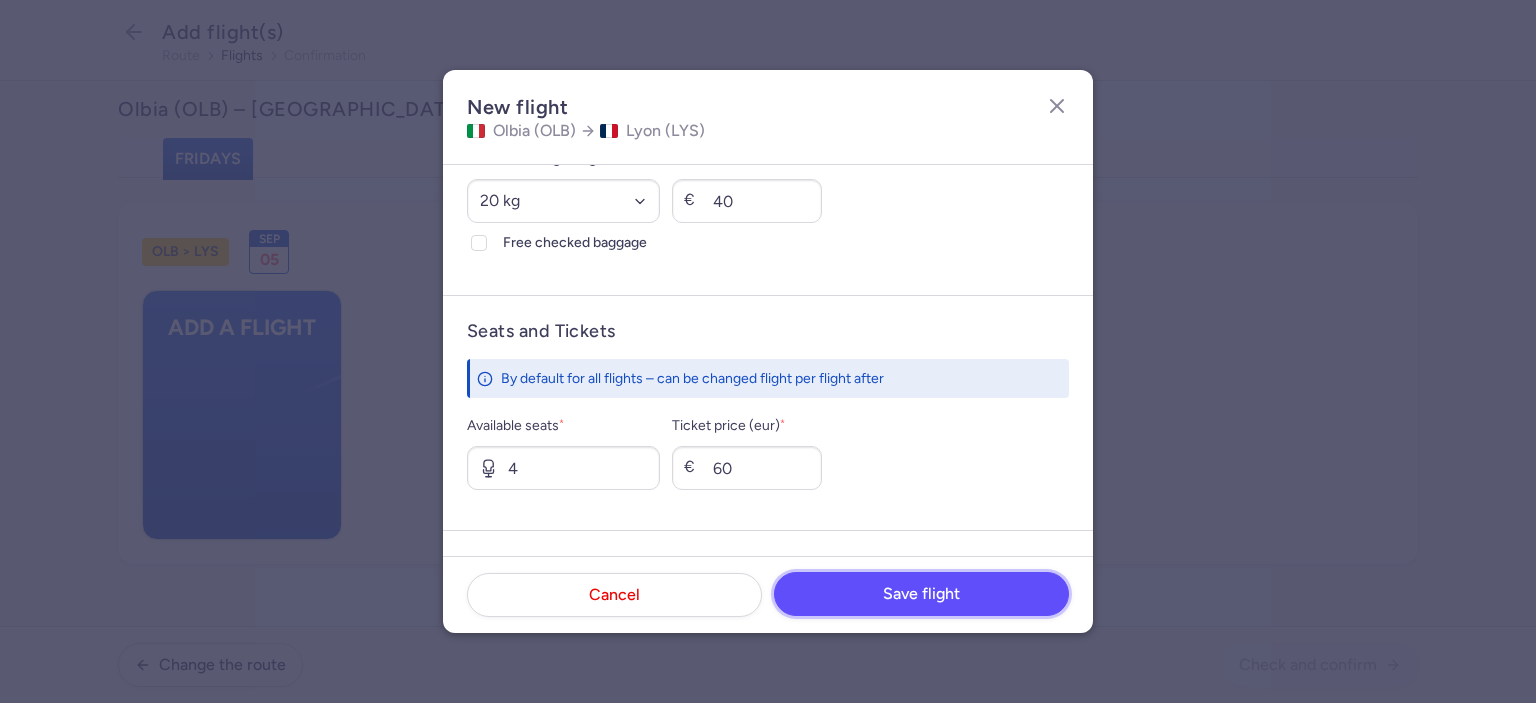 click on "Save flight" at bounding box center [921, 594] 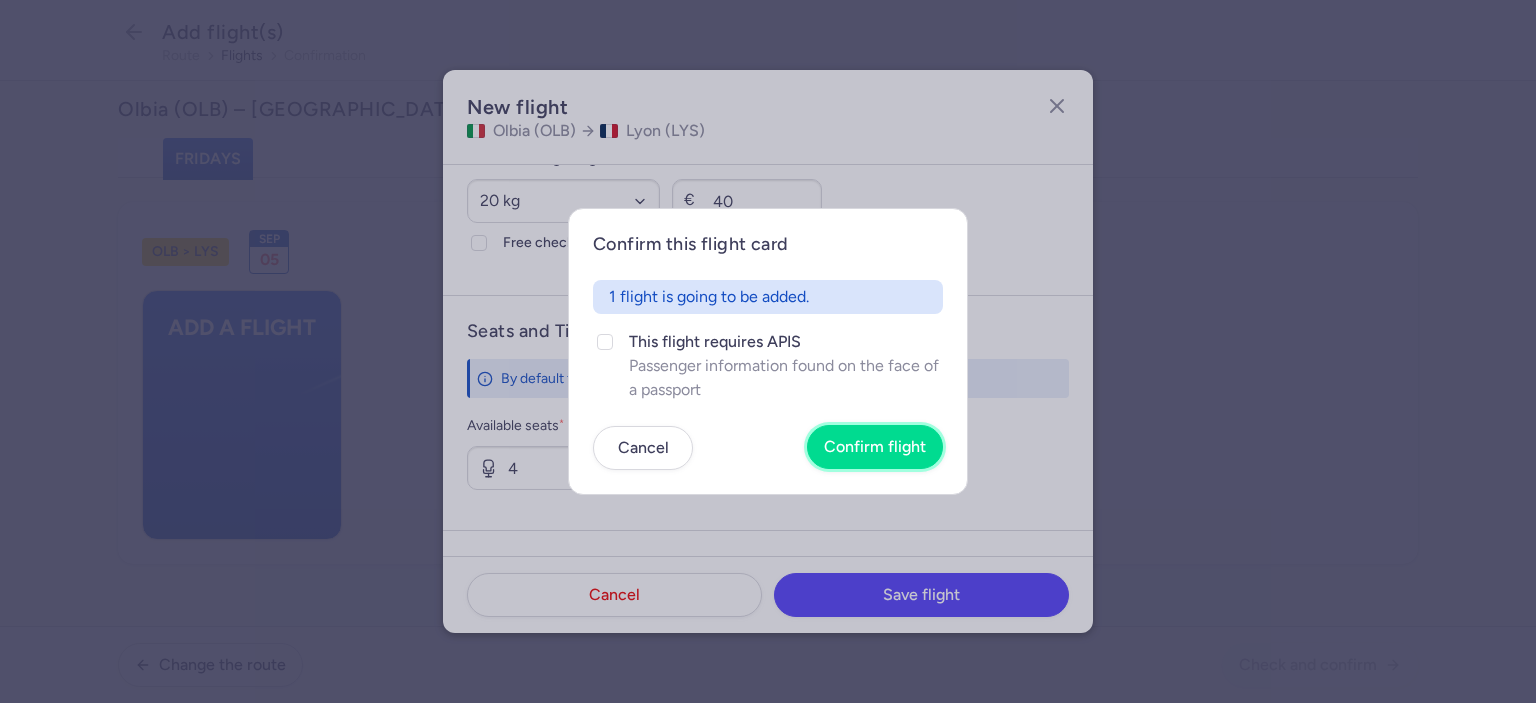 click on "Confirm flight" at bounding box center [875, 447] 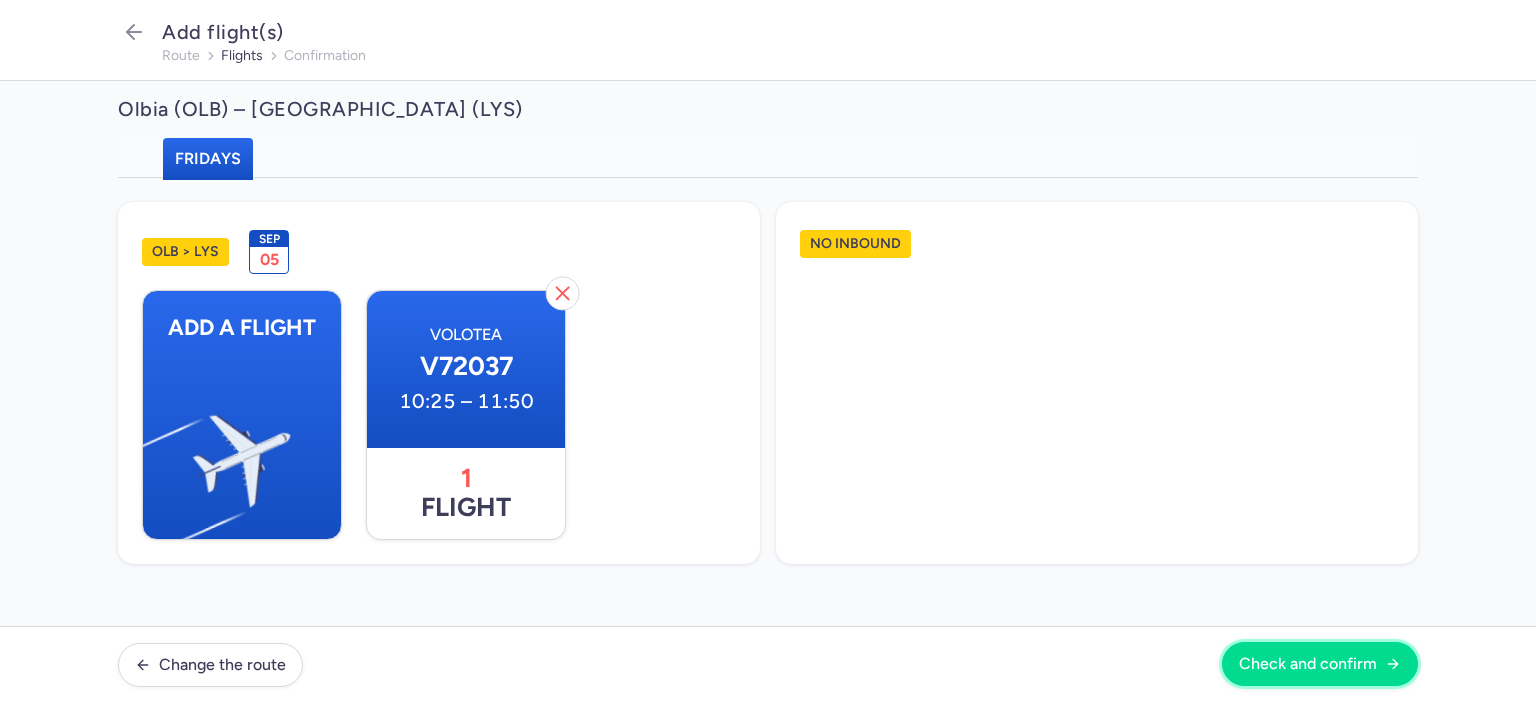 click on "Check and confirm" at bounding box center (1308, 664) 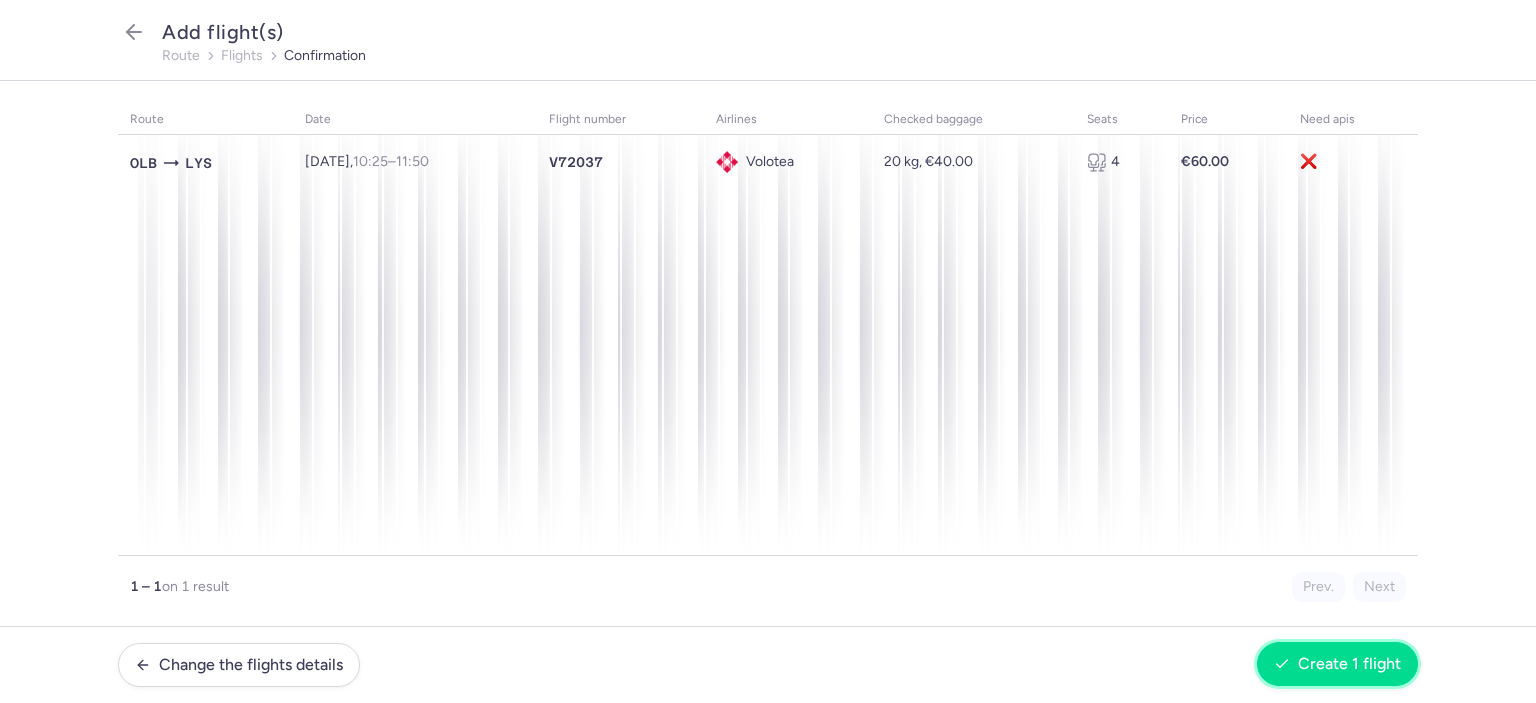 click 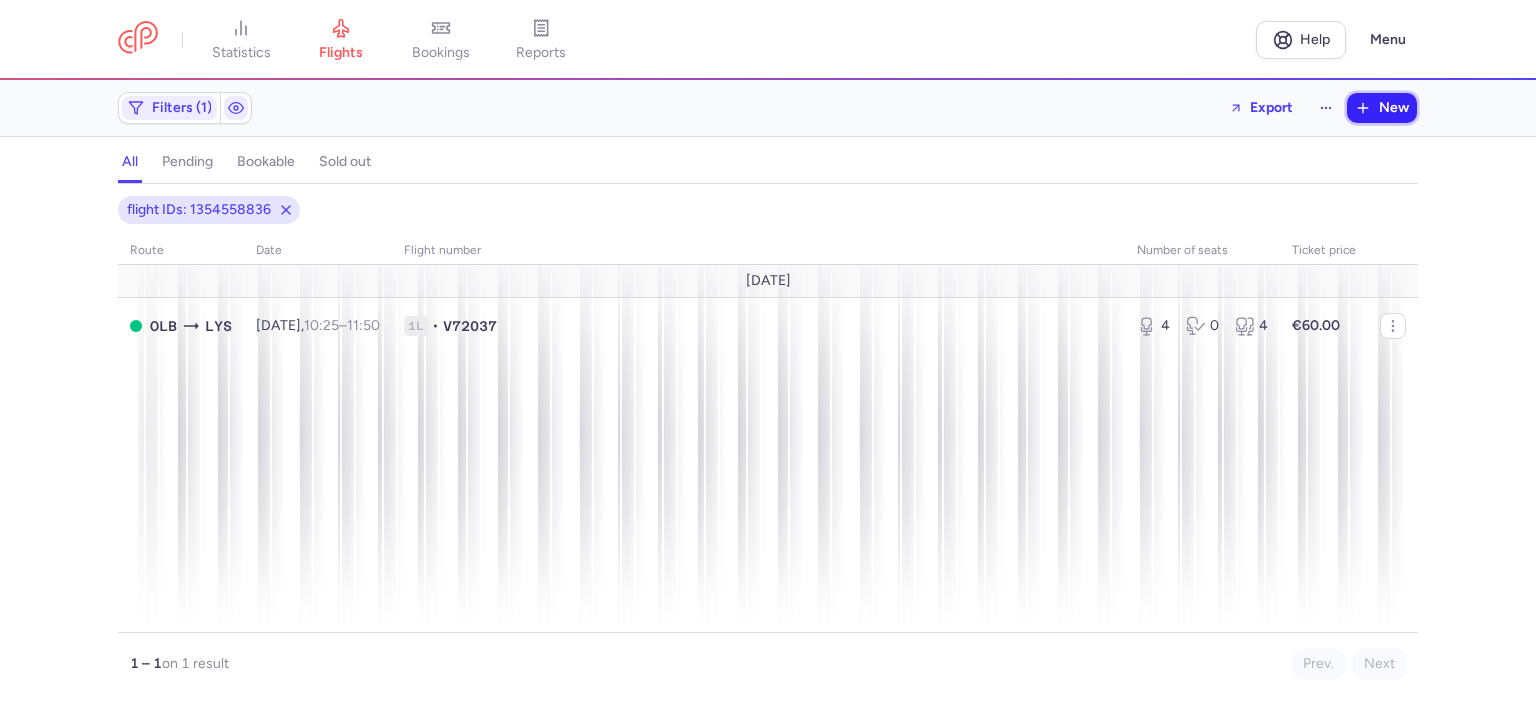 click on "New" at bounding box center (1394, 108) 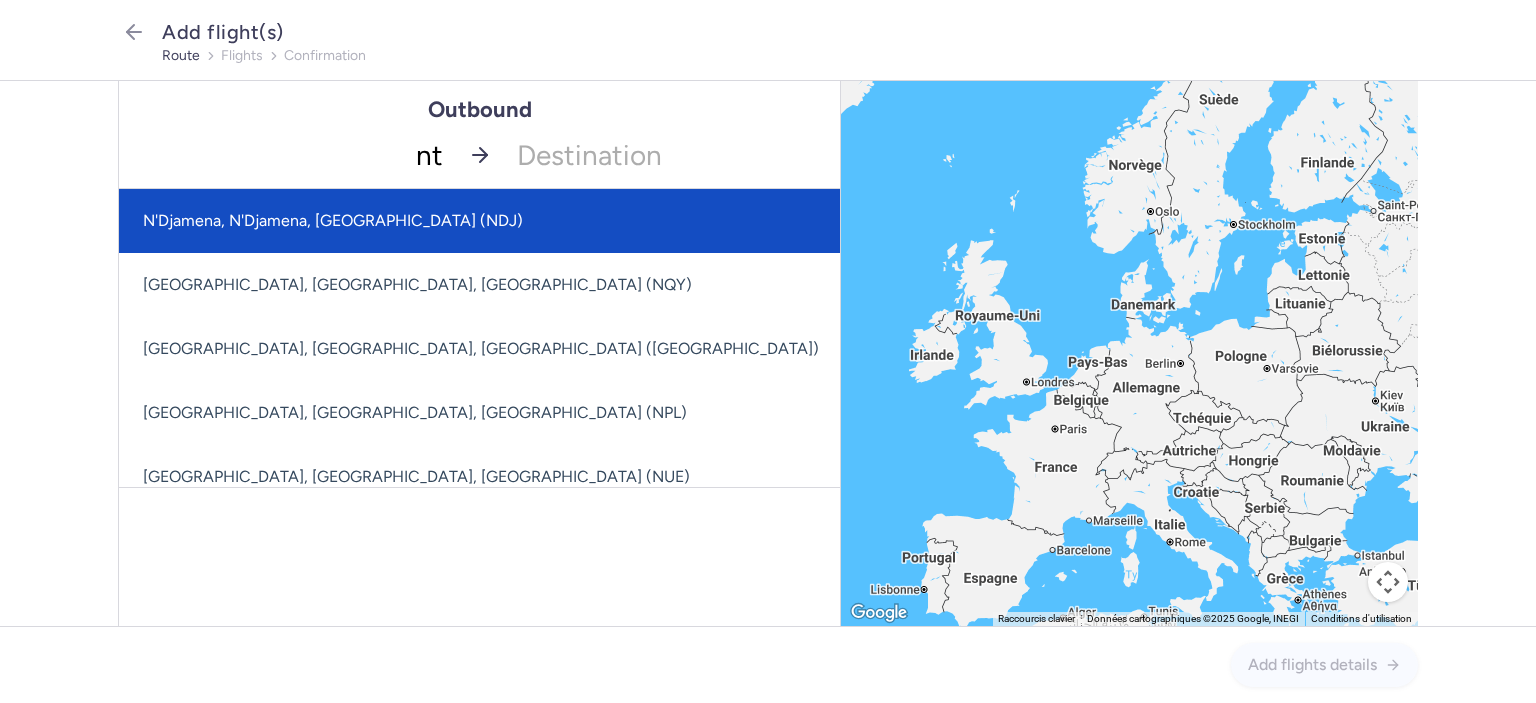 type on "nte" 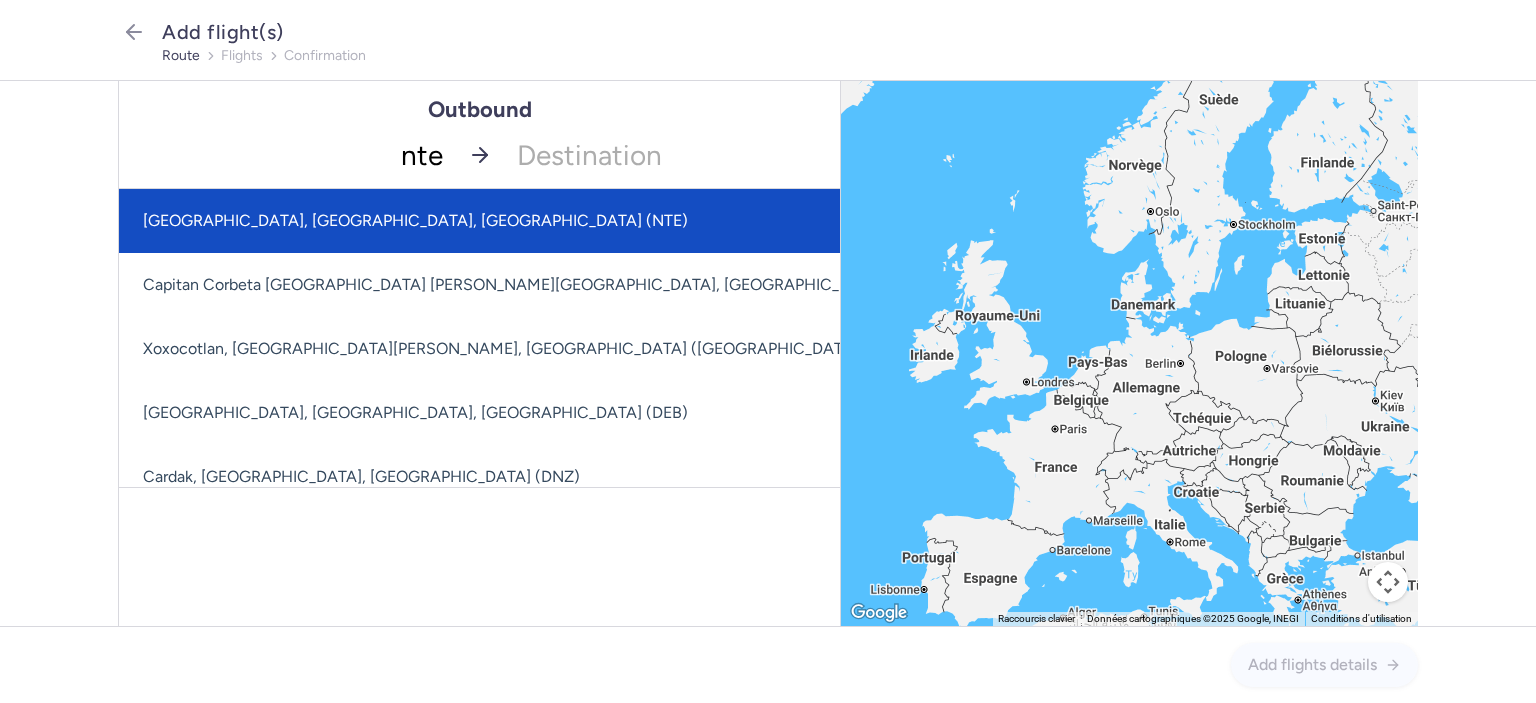 click on "[GEOGRAPHIC_DATA], [GEOGRAPHIC_DATA], [GEOGRAPHIC_DATA] (NTE)" 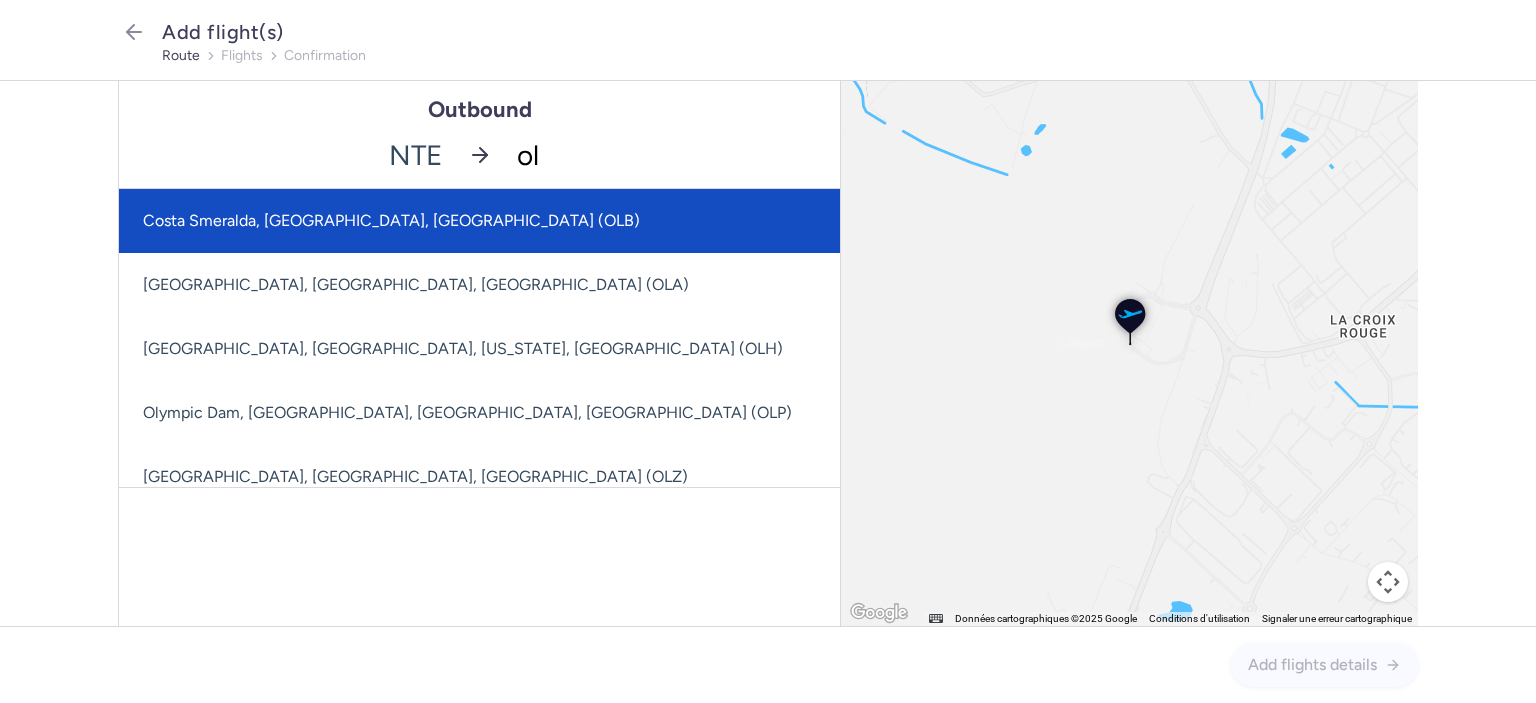 type on "olb" 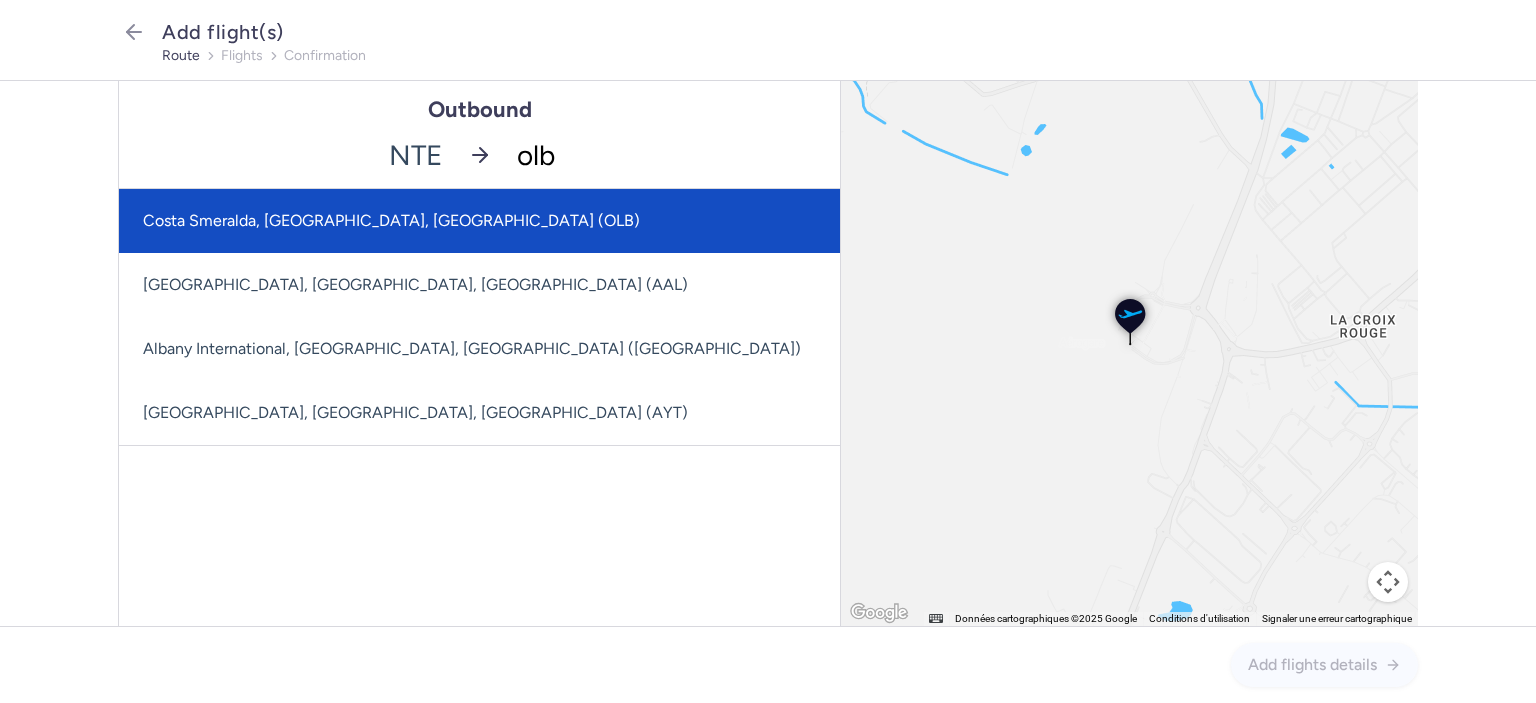 click on "Costa Smeralda, [GEOGRAPHIC_DATA], [GEOGRAPHIC_DATA] (OLB)" 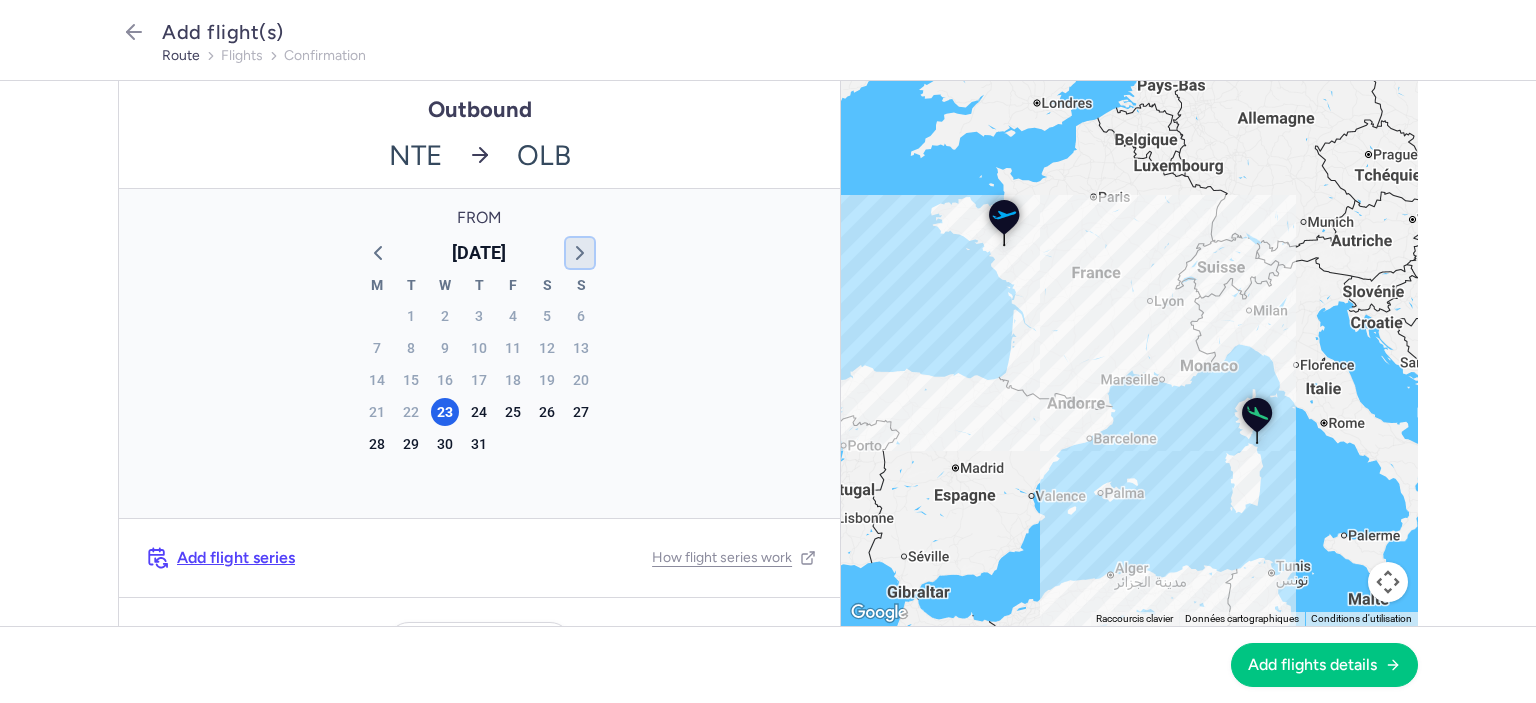 click 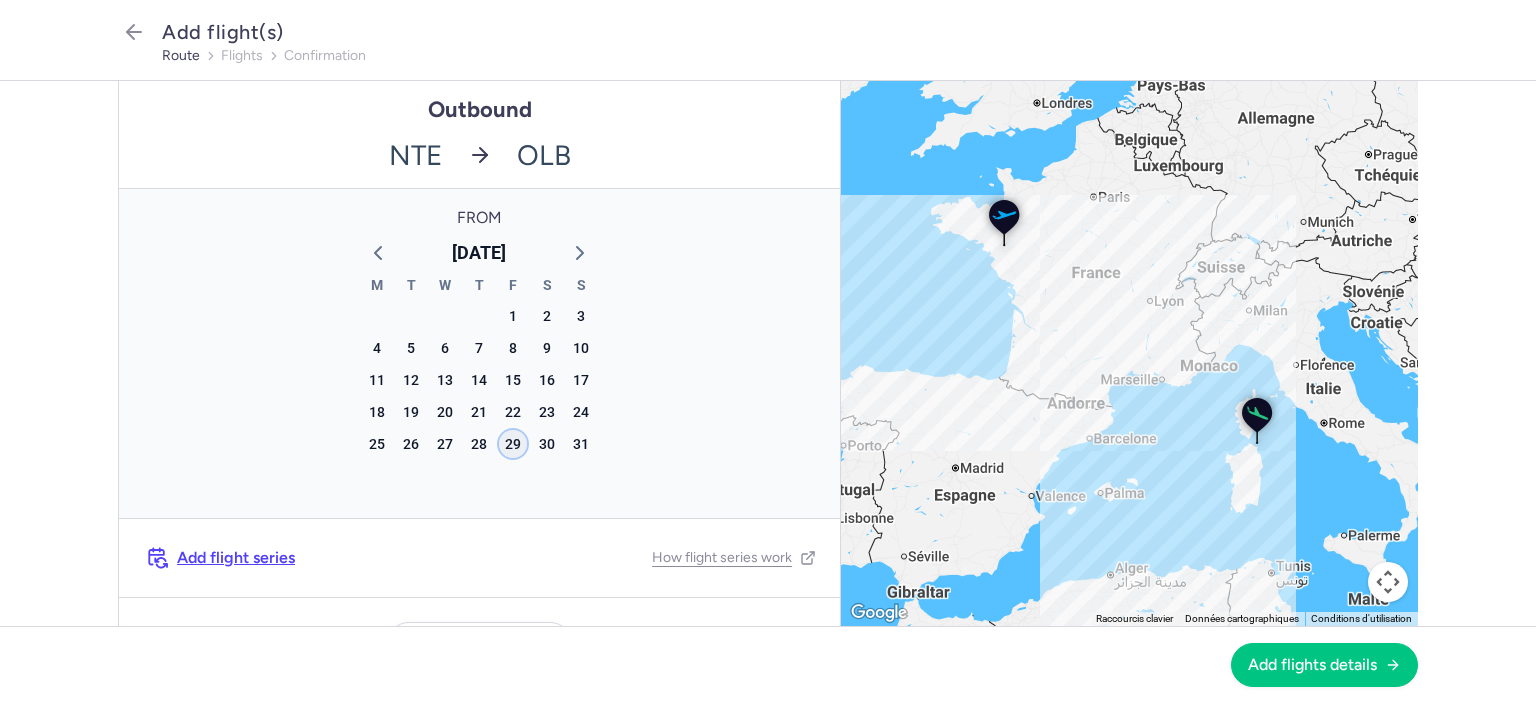 click on "29" 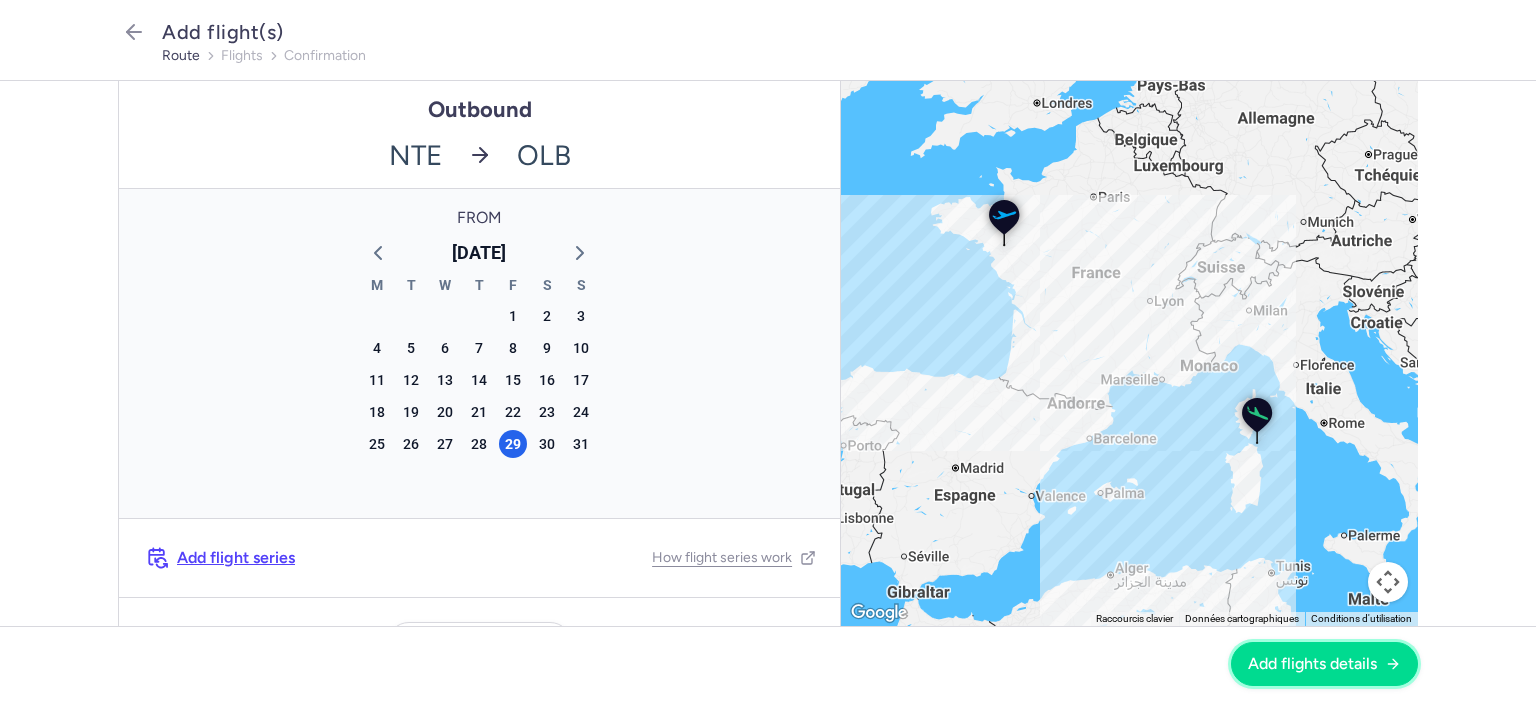 click on "Add flights details" at bounding box center (1312, 664) 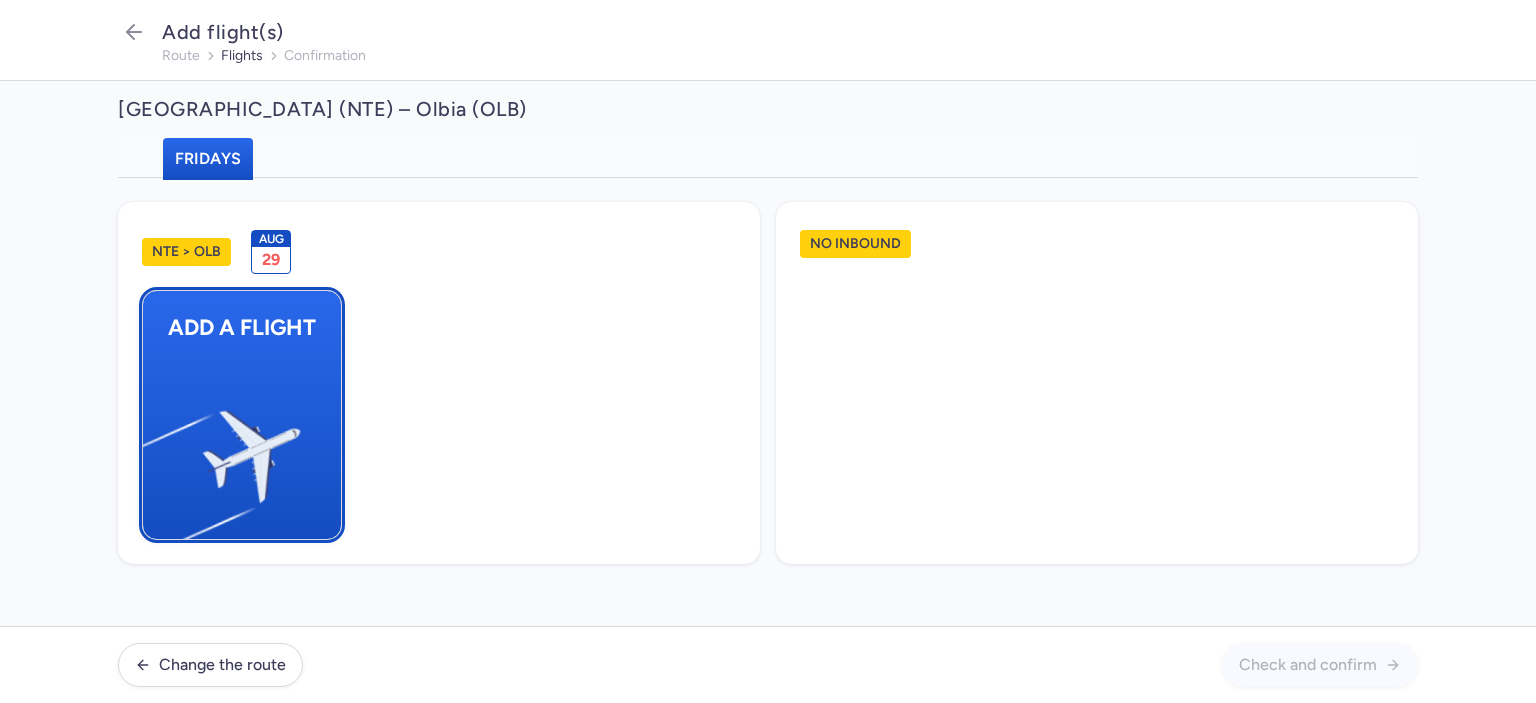 click at bounding box center (153, 448) 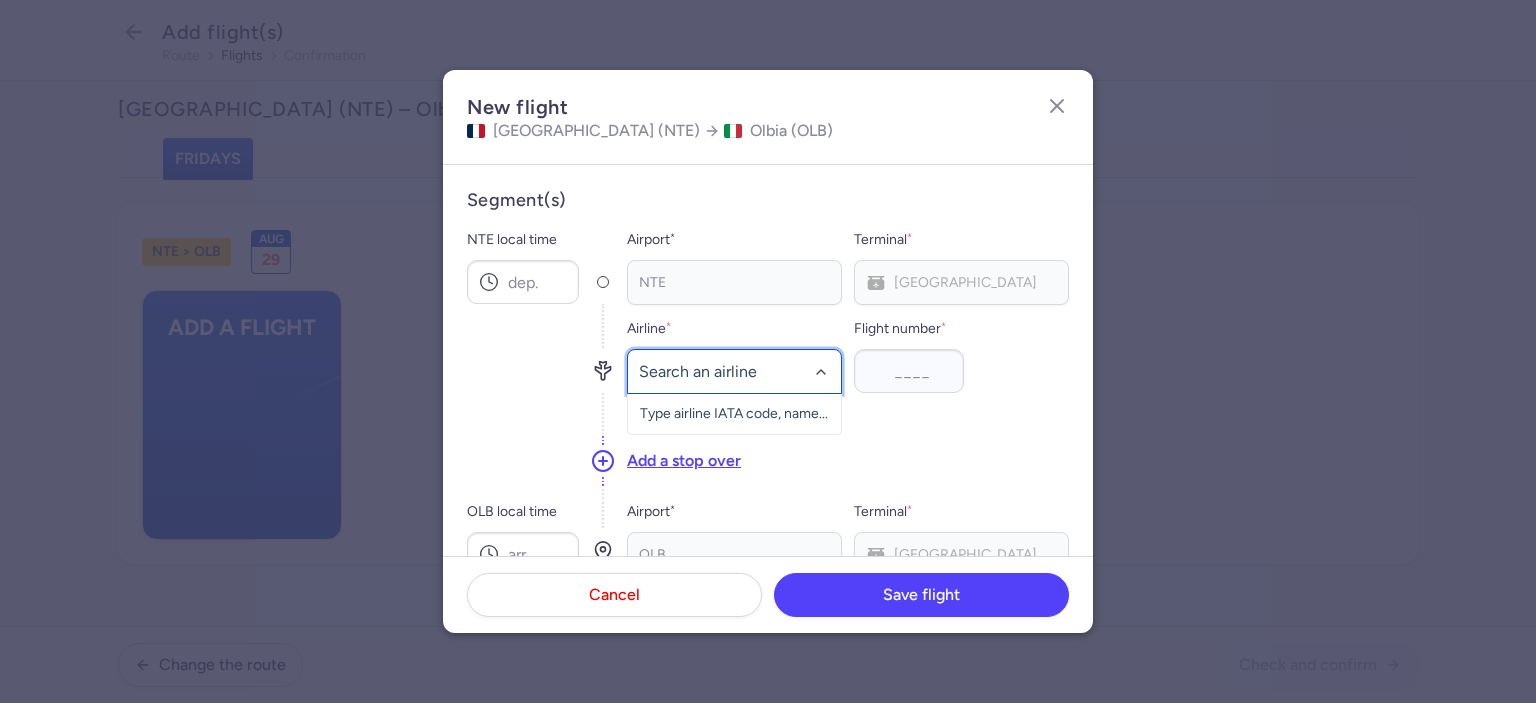 click 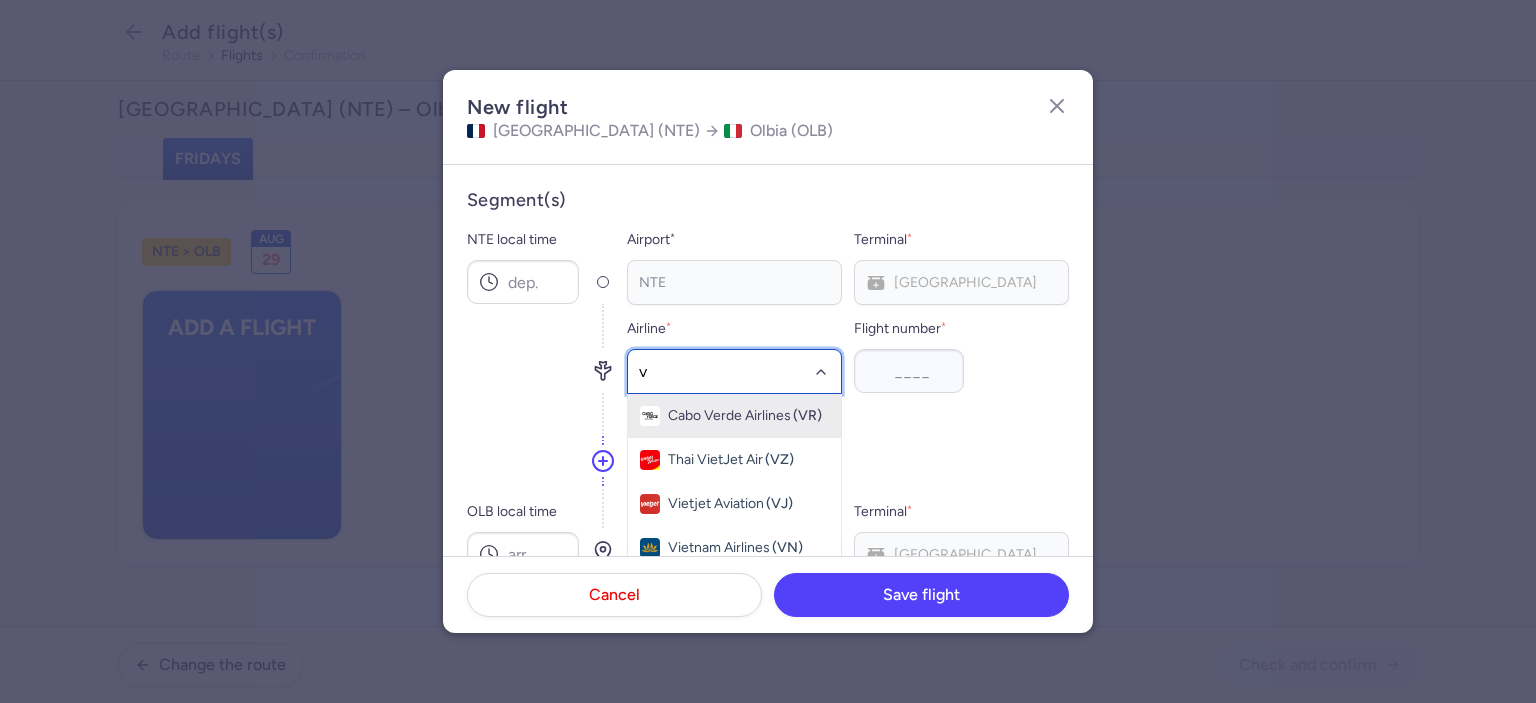 type on "v7" 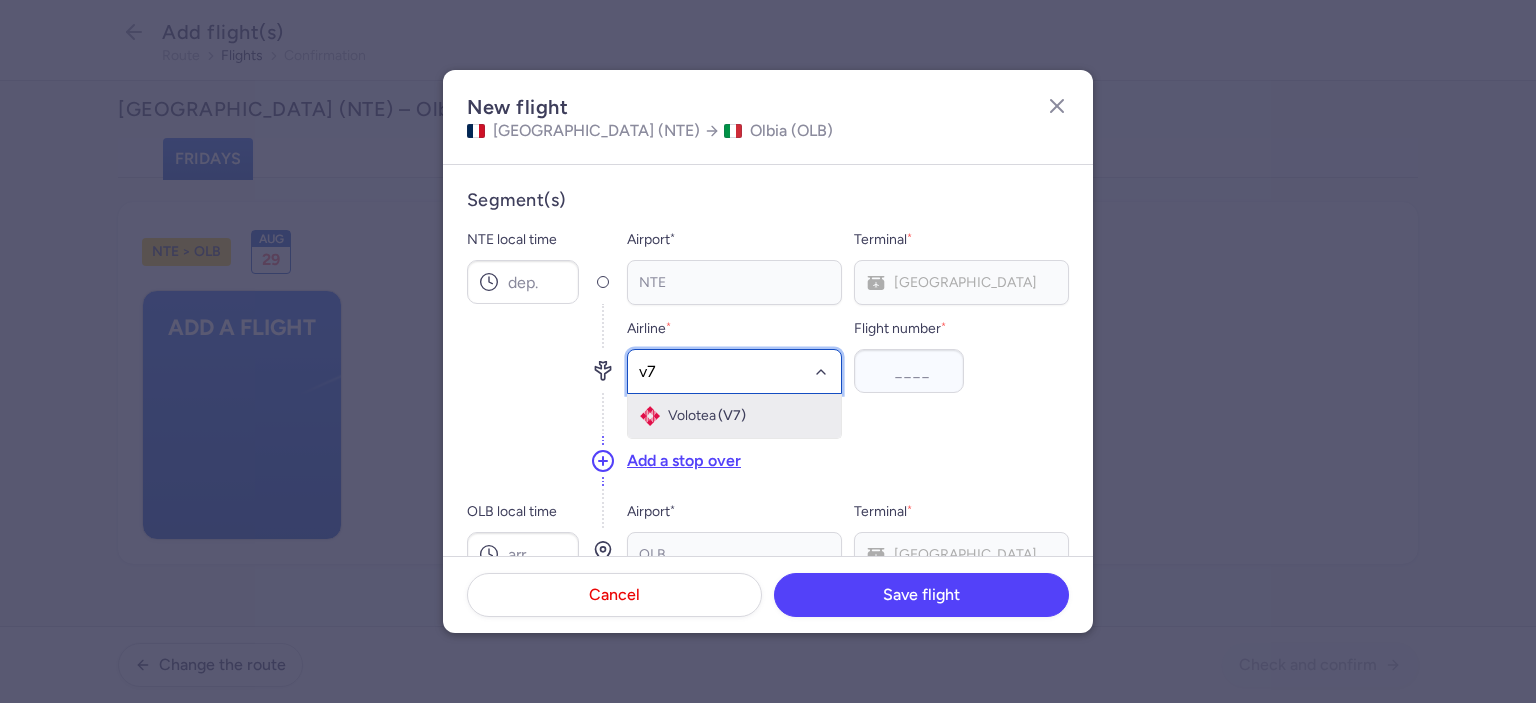 click on "Volotea (V7)" at bounding box center [734, 416] 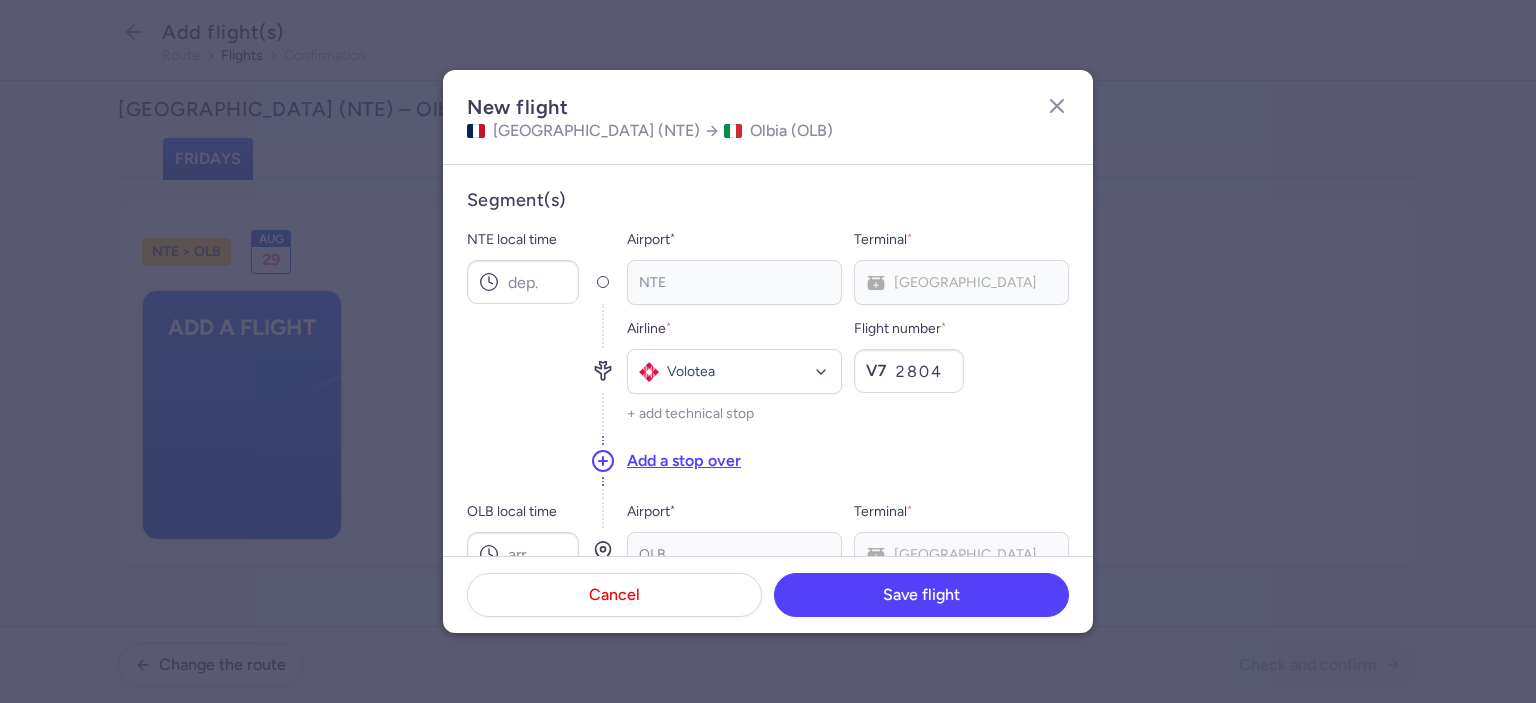 type on "2804" 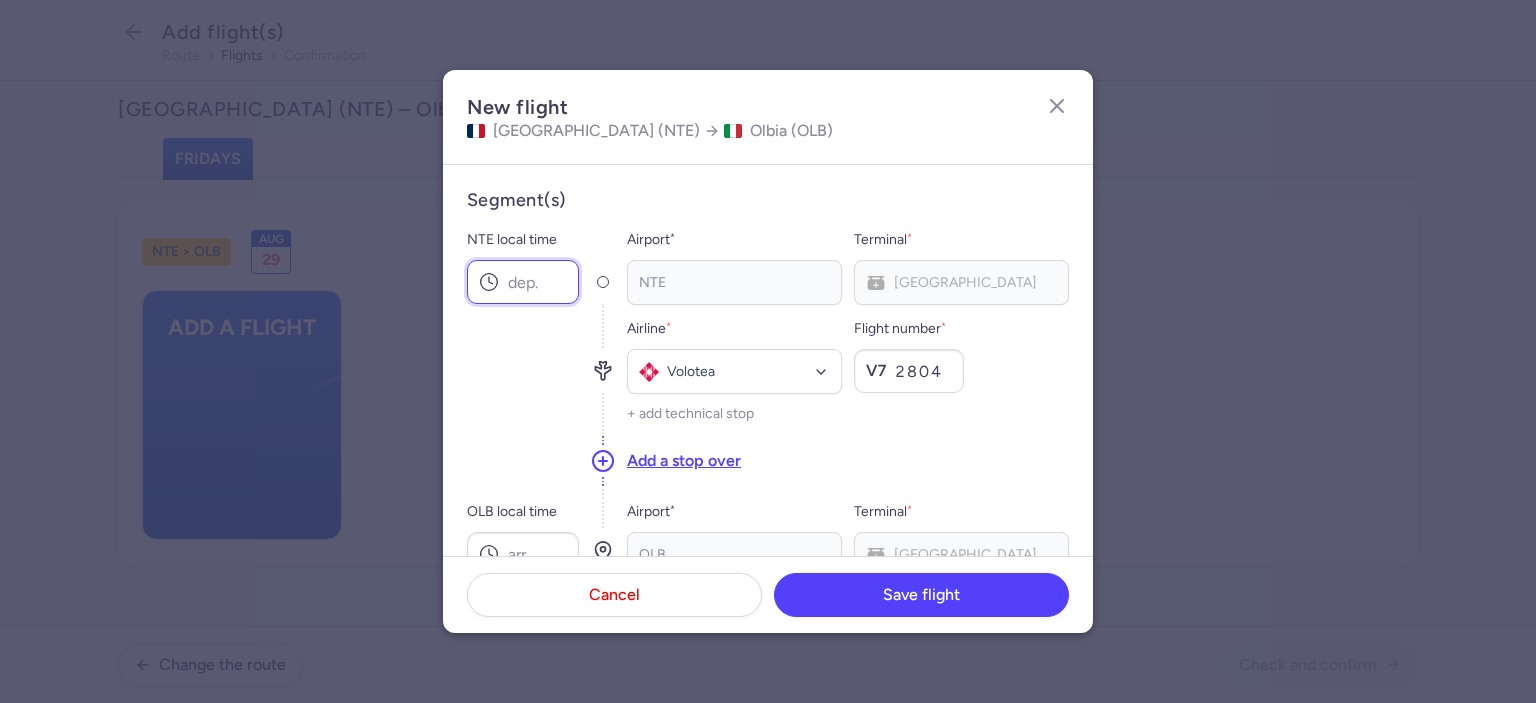 click on "NTE local time" at bounding box center (523, 282) 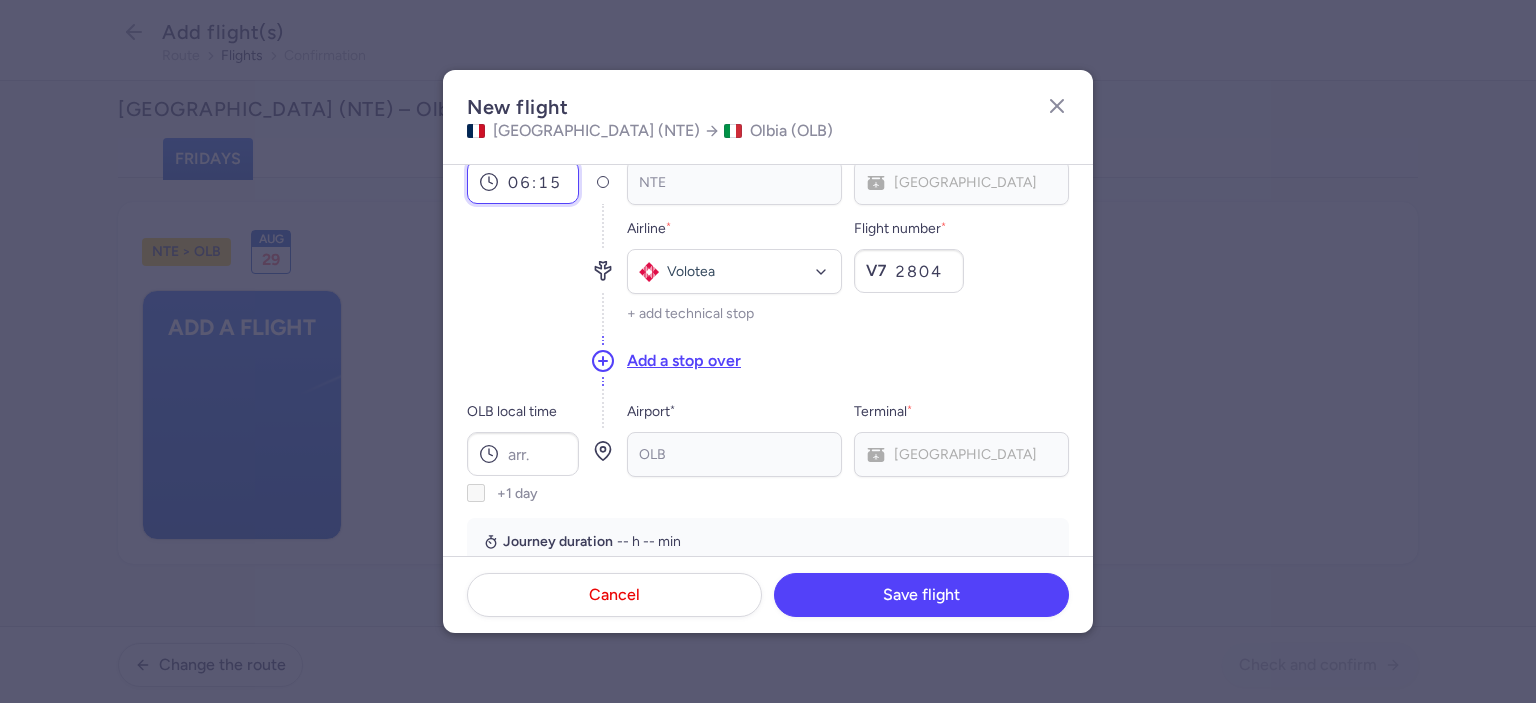 scroll, scrollTop: 200, scrollLeft: 0, axis: vertical 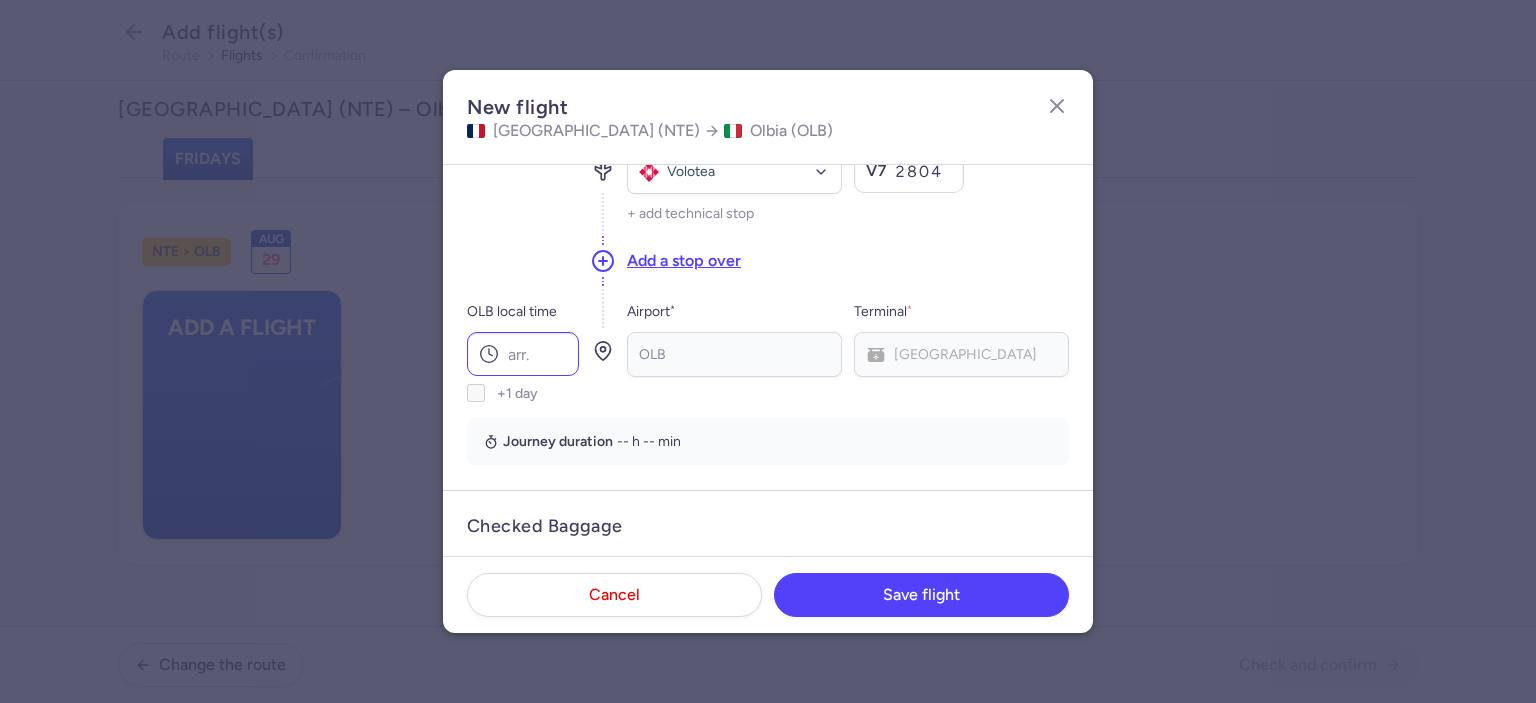 type on "06:15" 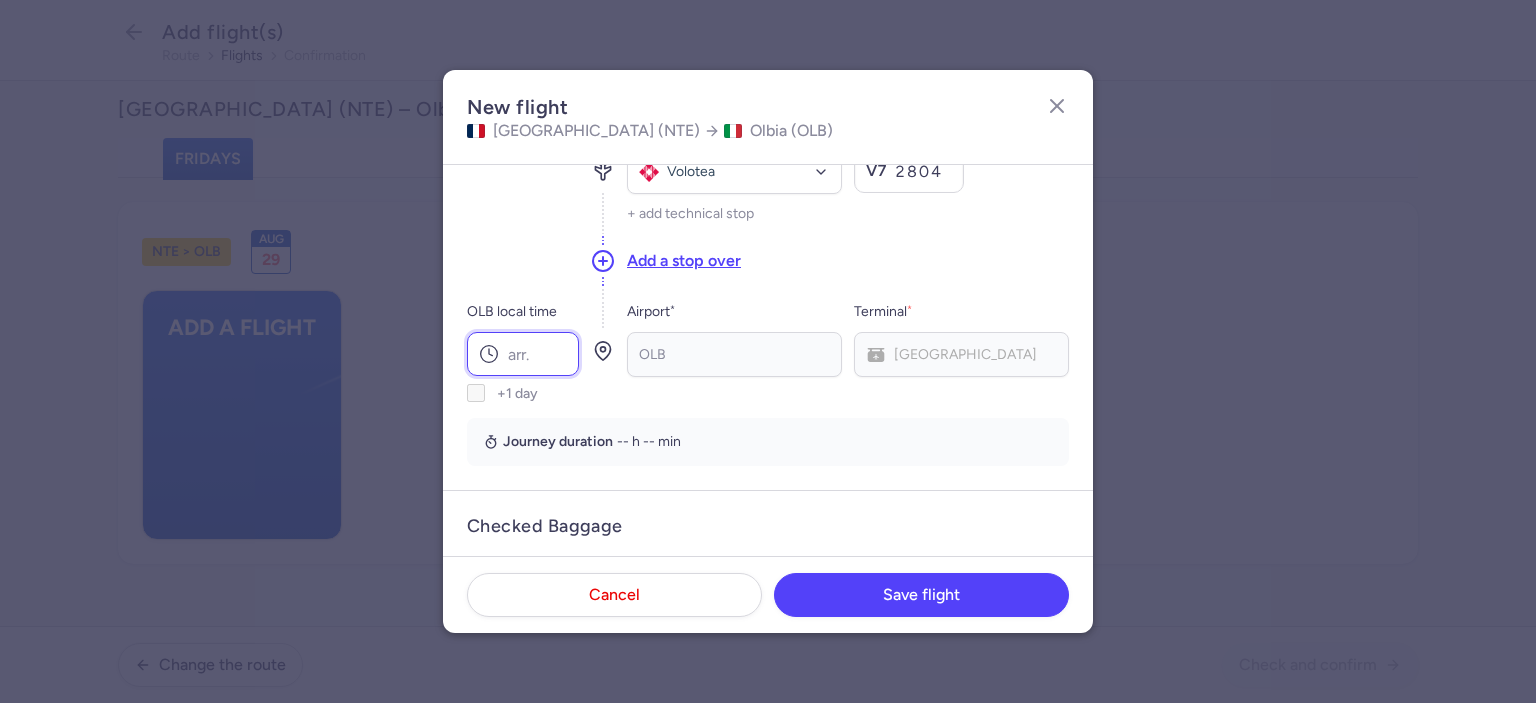 click on "OLB local time" at bounding box center (523, 354) 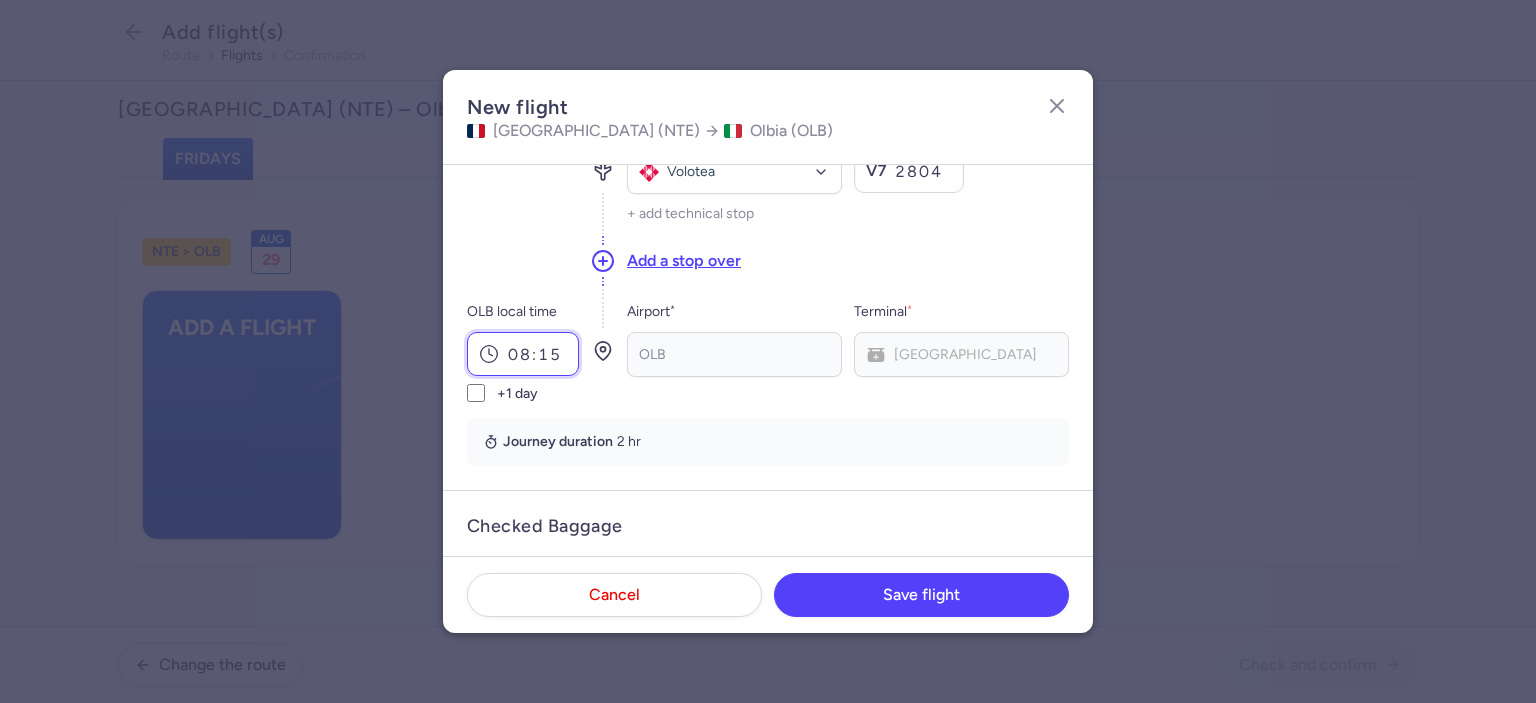 scroll, scrollTop: 400, scrollLeft: 0, axis: vertical 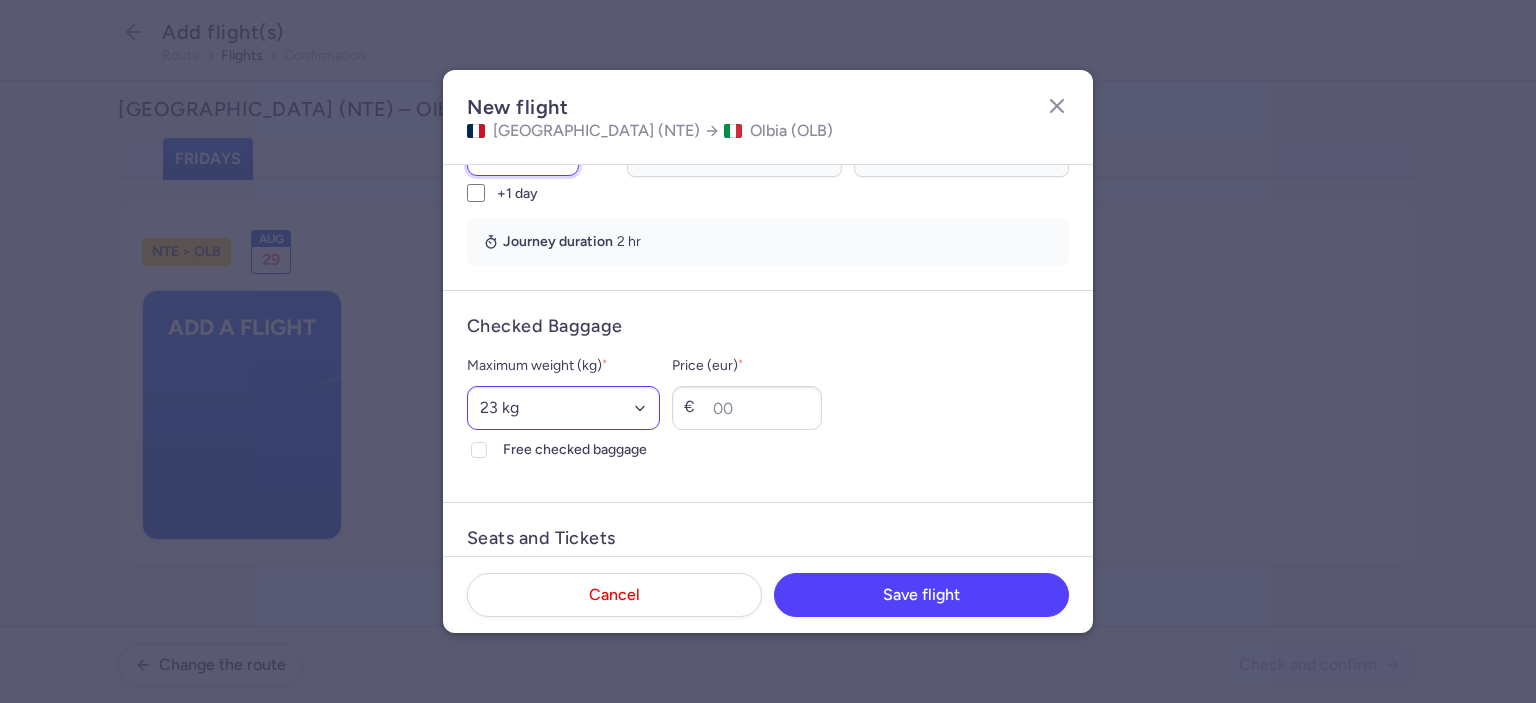 type on "08:15" 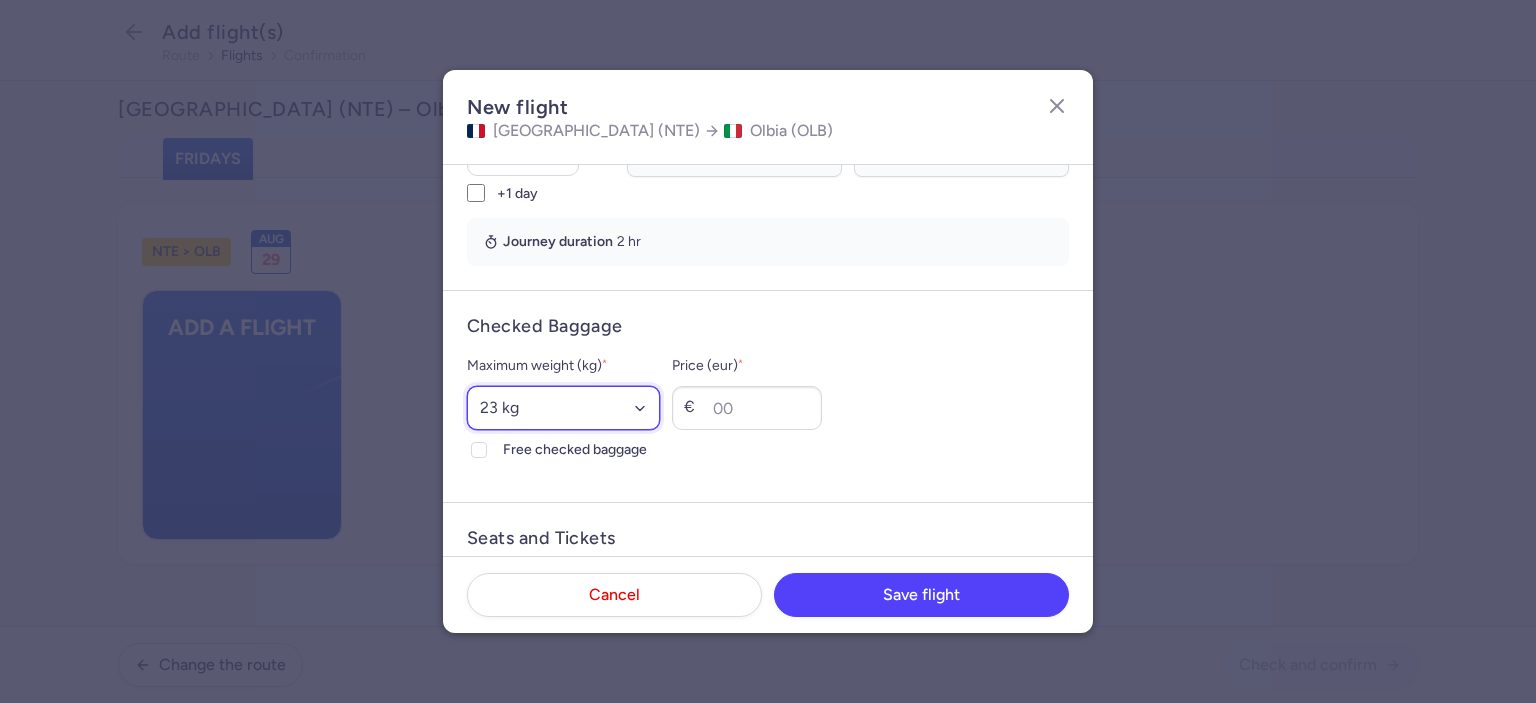click on "Select an option 15 kg 16 kg 17 kg 18 kg 19 kg 20 kg 21 kg 22 kg 23 kg 24 kg 25 kg 26 kg 27 kg 28 kg 29 kg 30 kg 31 kg 32 kg 33 kg 34 kg 35 kg" at bounding box center [563, 408] 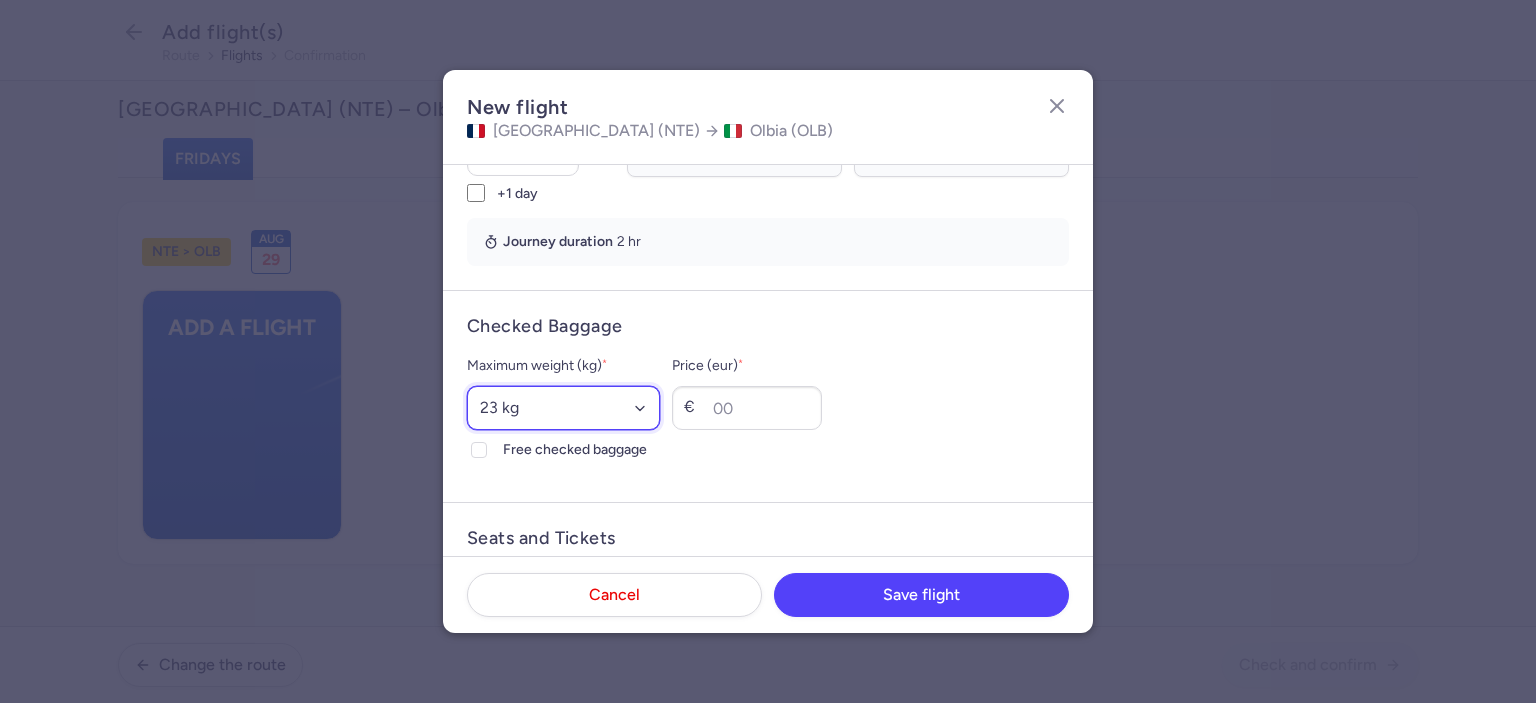 select on "20" 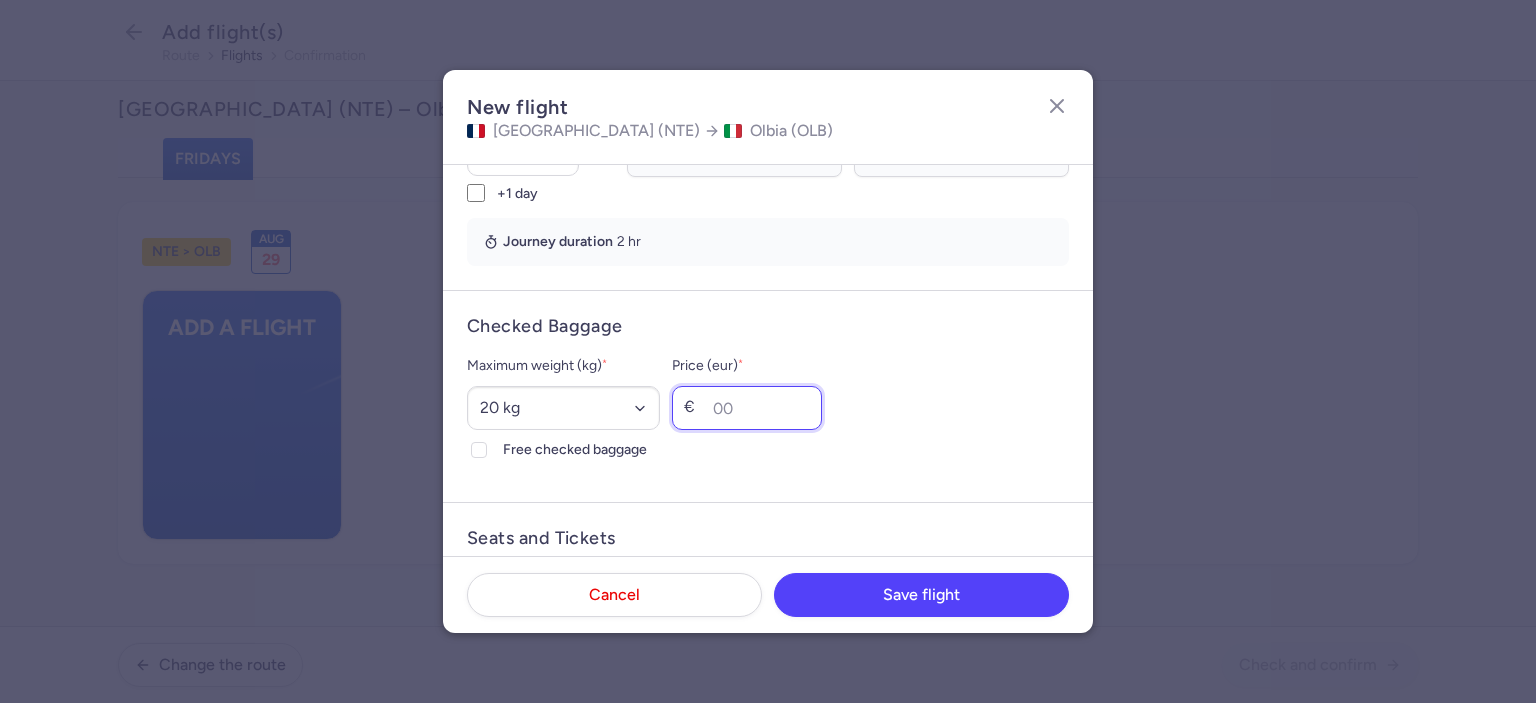click on "Price (eur)  *" at bounding box center [747, 408] 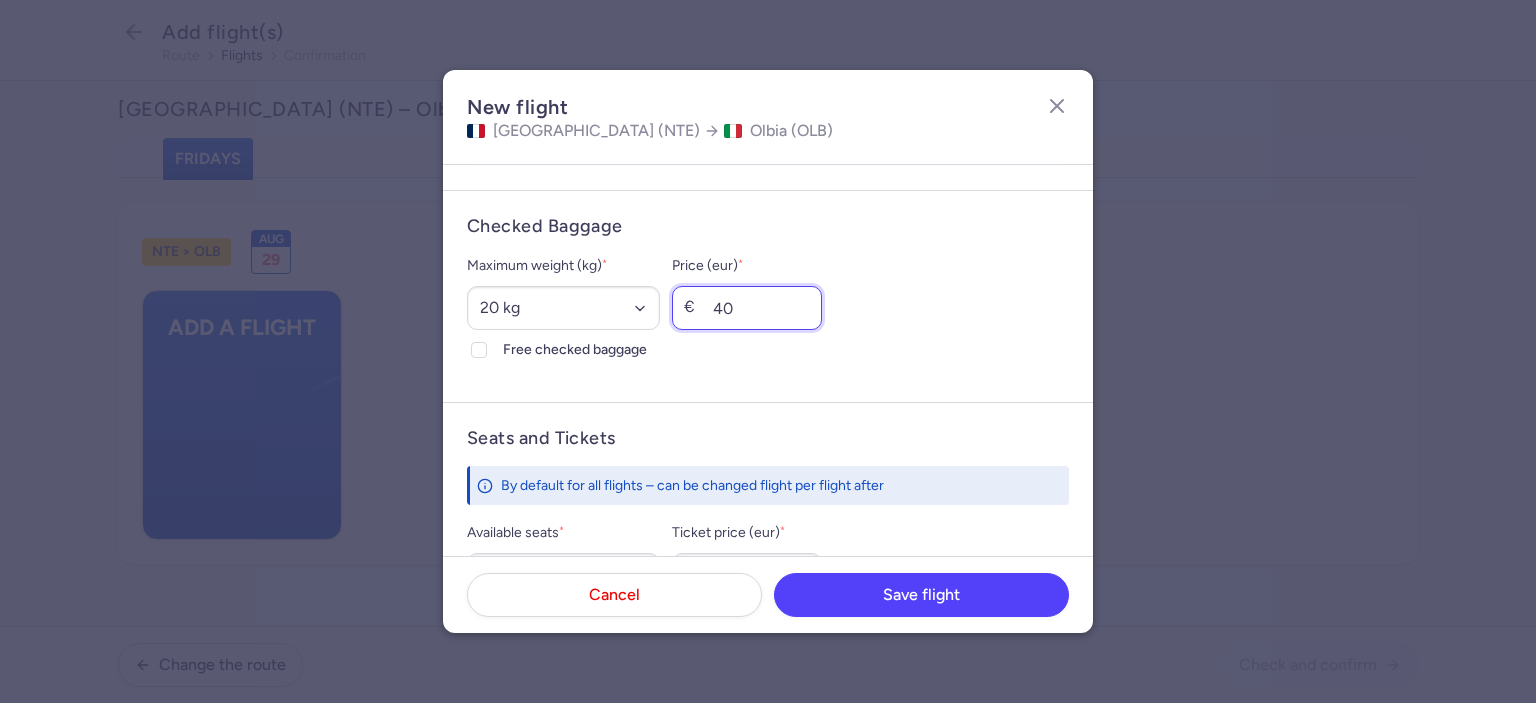 scroll, scrollTop: 700, scrollLeft: 0, axis: vertical 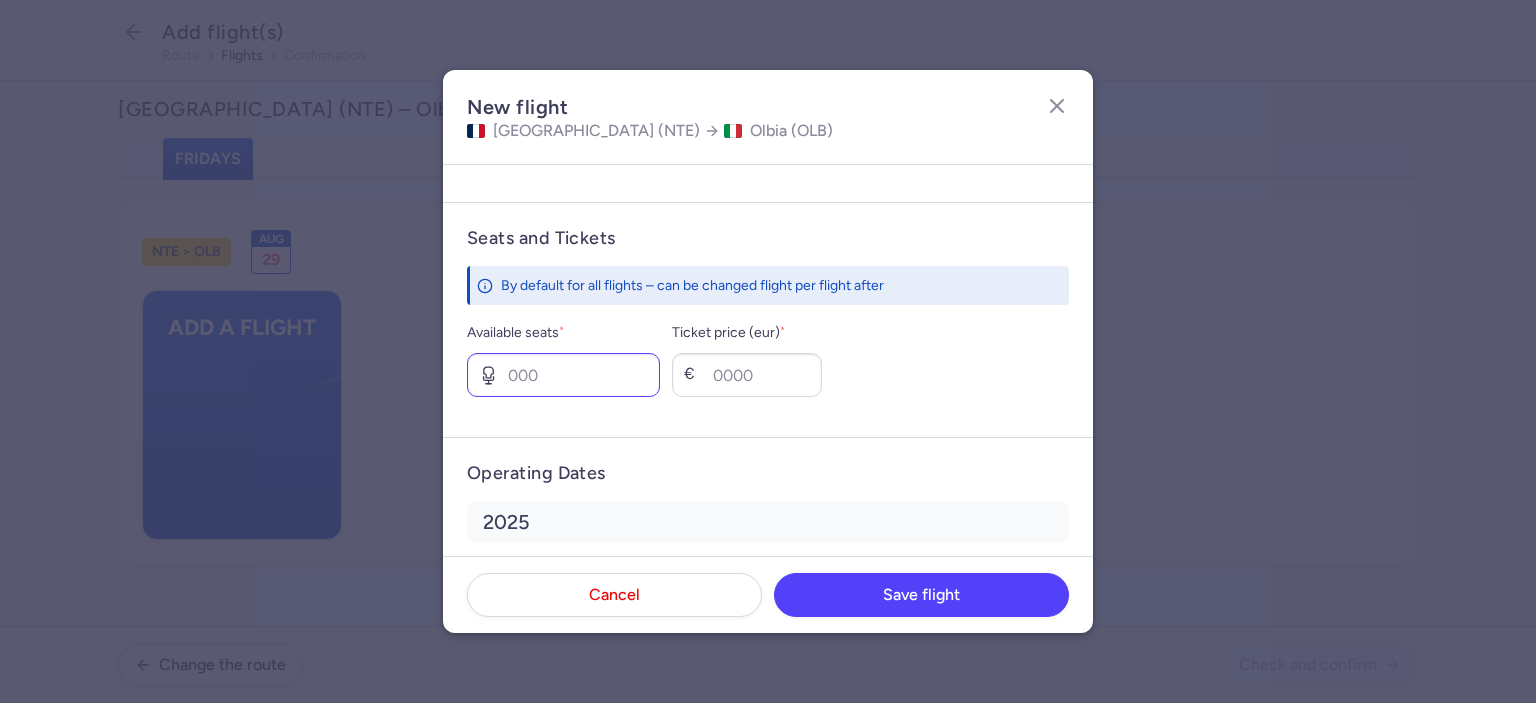 type on "40" 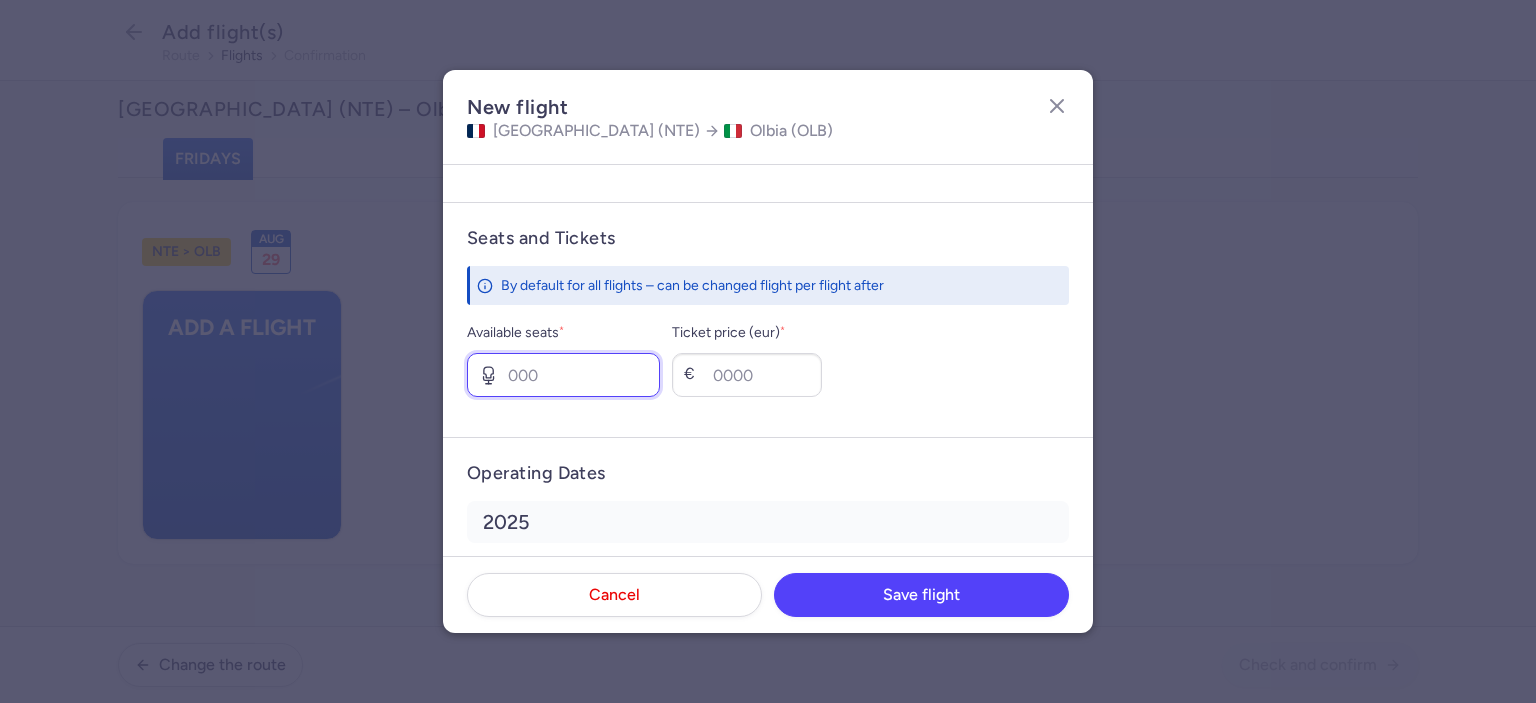 click on "Available seats  *" at bounding box center (563, 375) 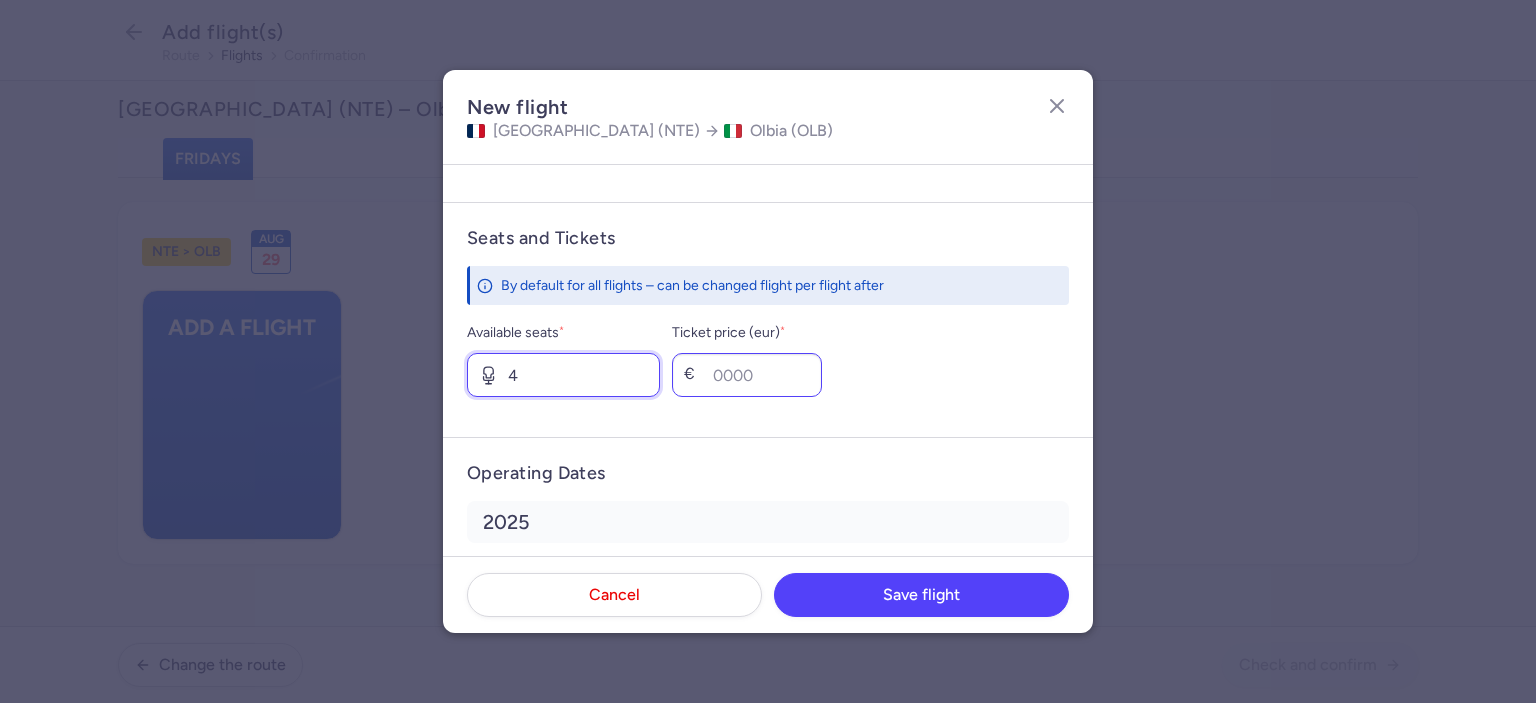 type on "4" 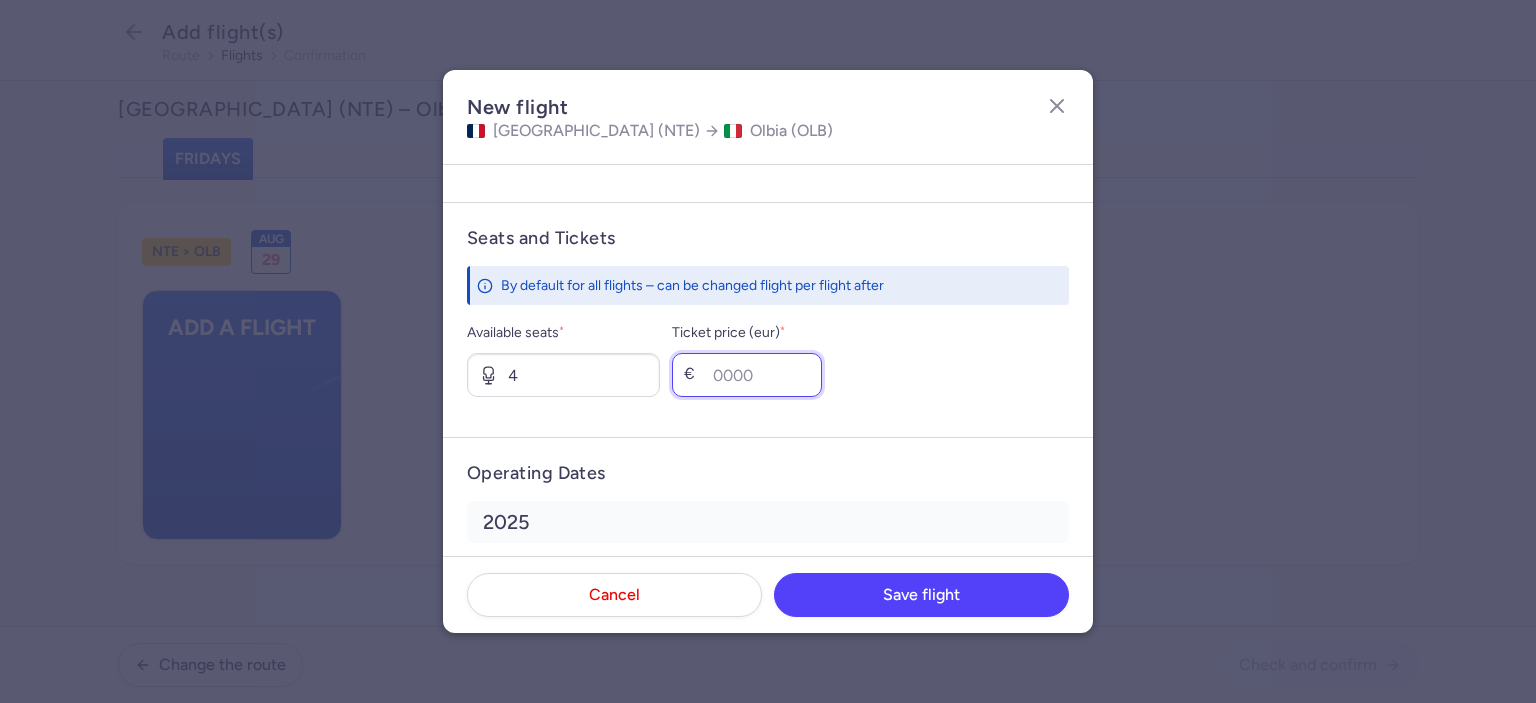 click on "Ticket price (eur)  *" at bounding box center [747, 375] 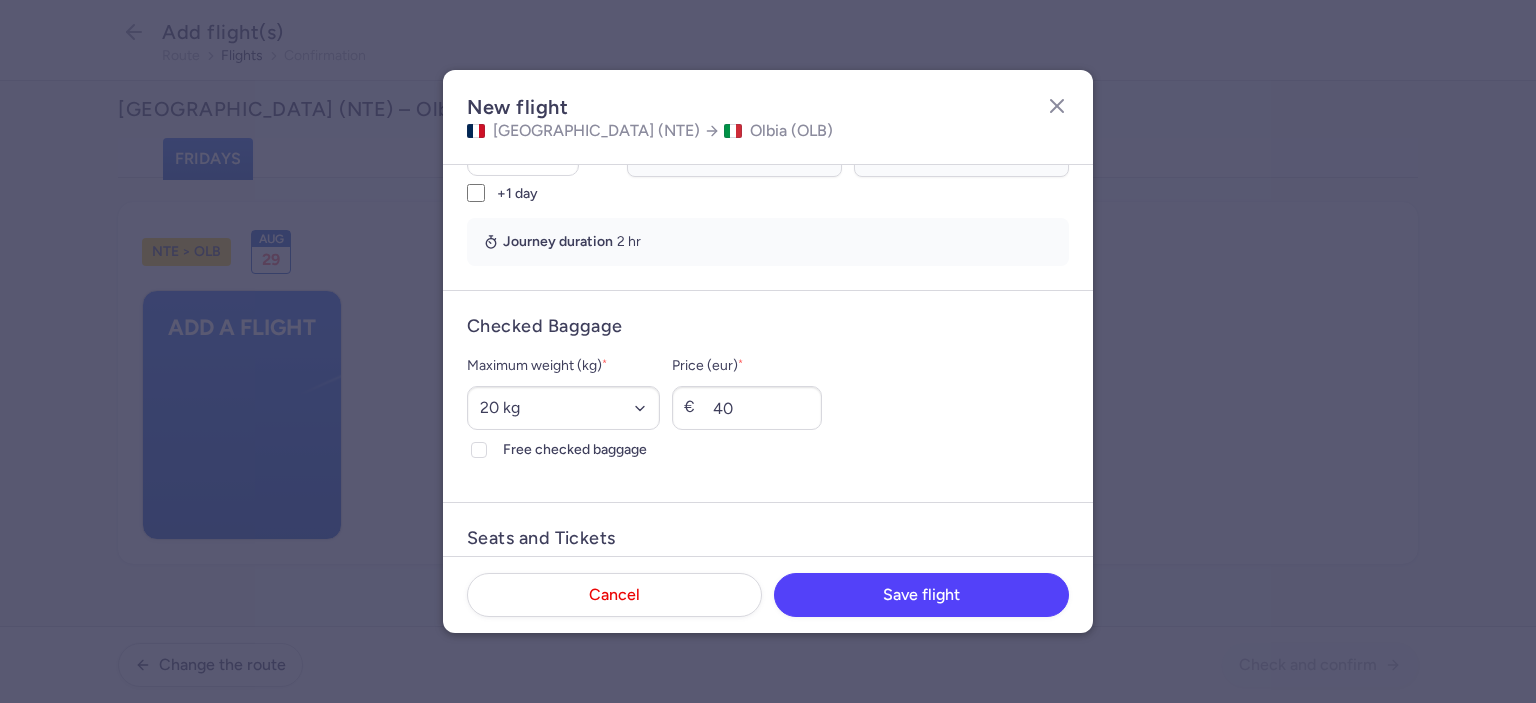 scroll, scrollTop: 600, scrollLeft: 0, axis: vertical 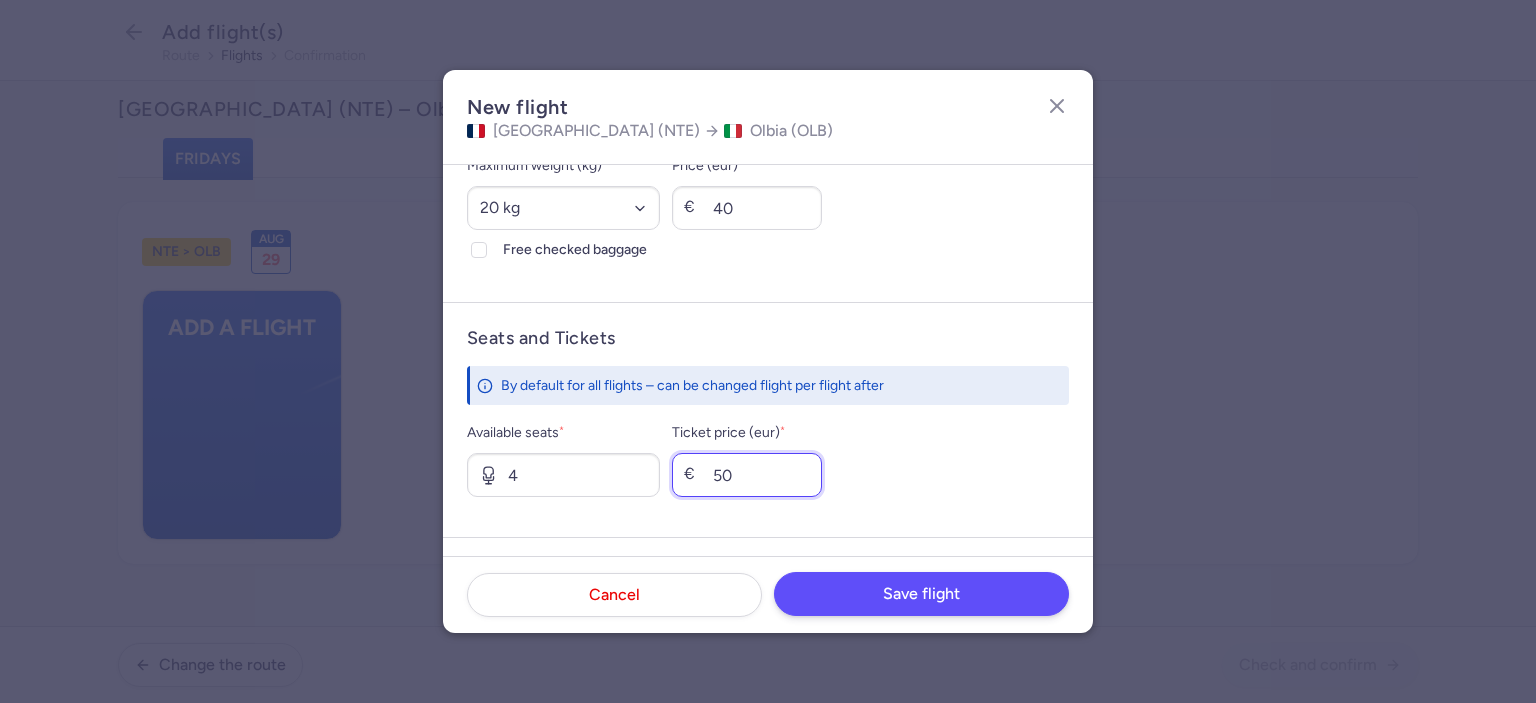 type on "50" 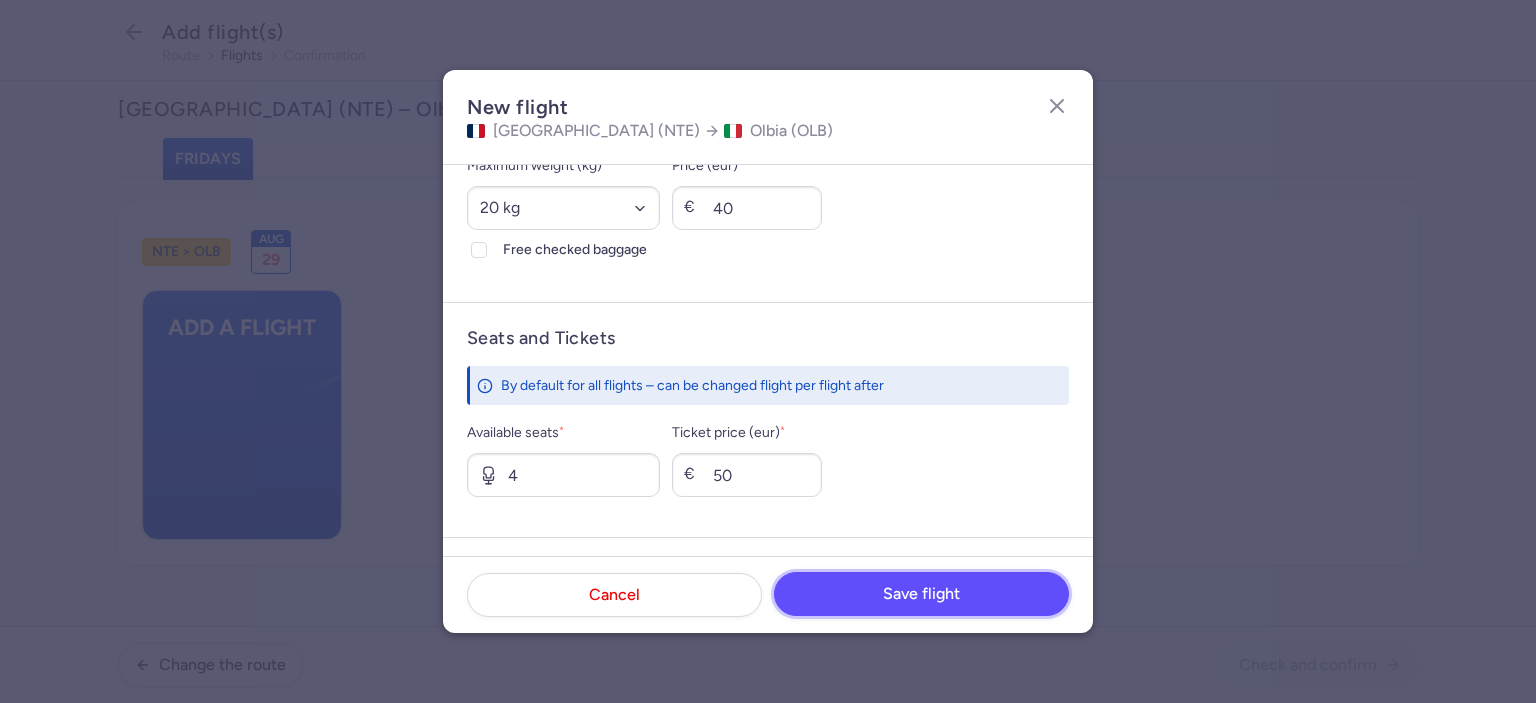 click on "Save flight" at bounding box center (921, 594) 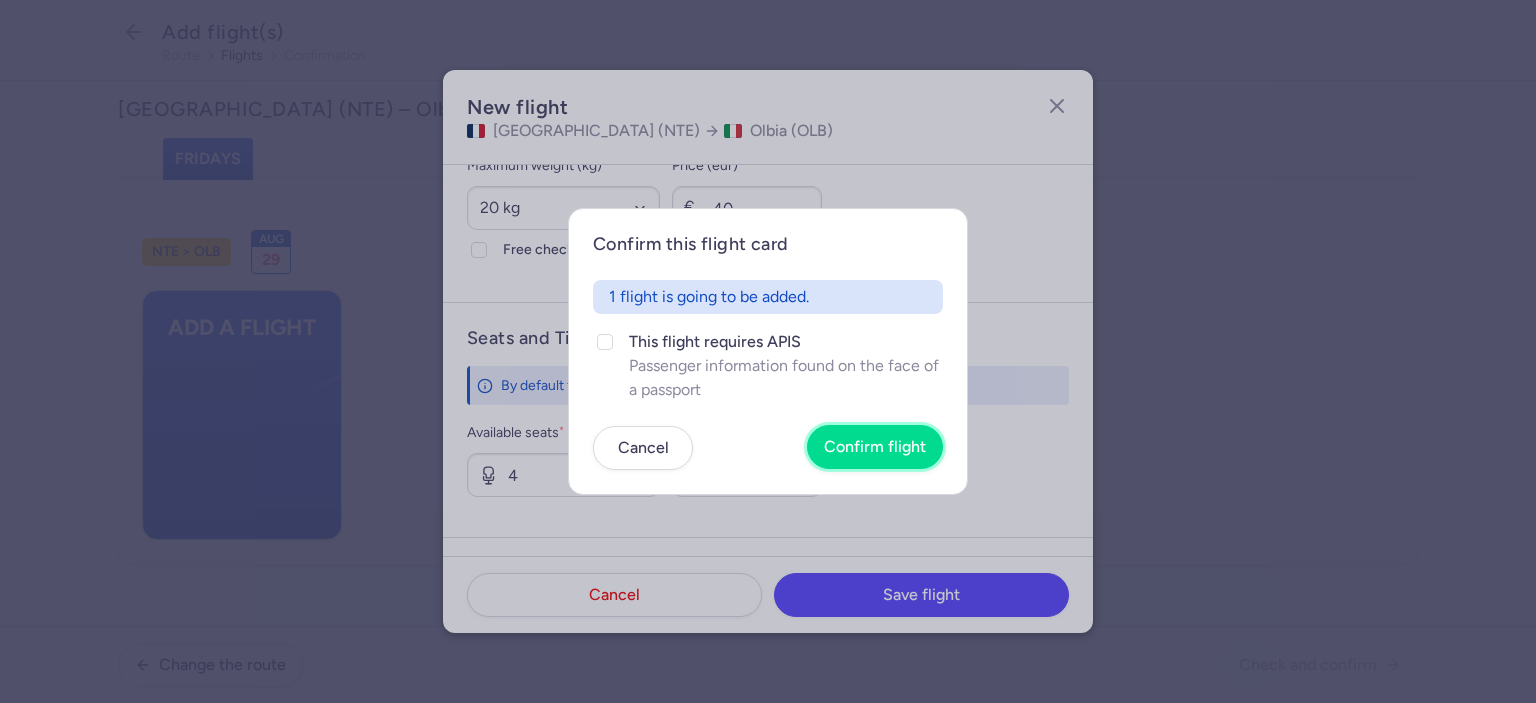 click on "Confirm flight" at bounding box center (875, 447) 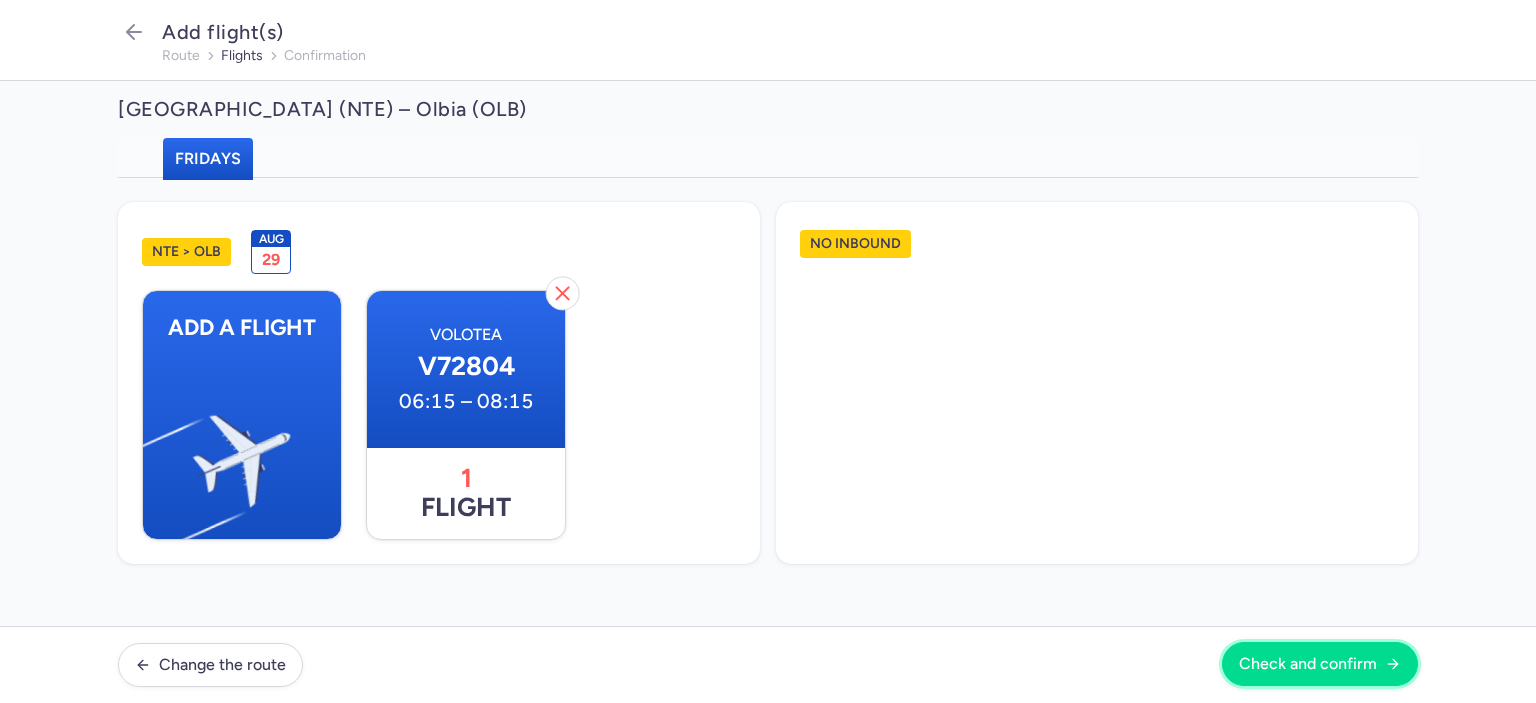 click on "Check and confirm" at bounding box center (1308, 664) 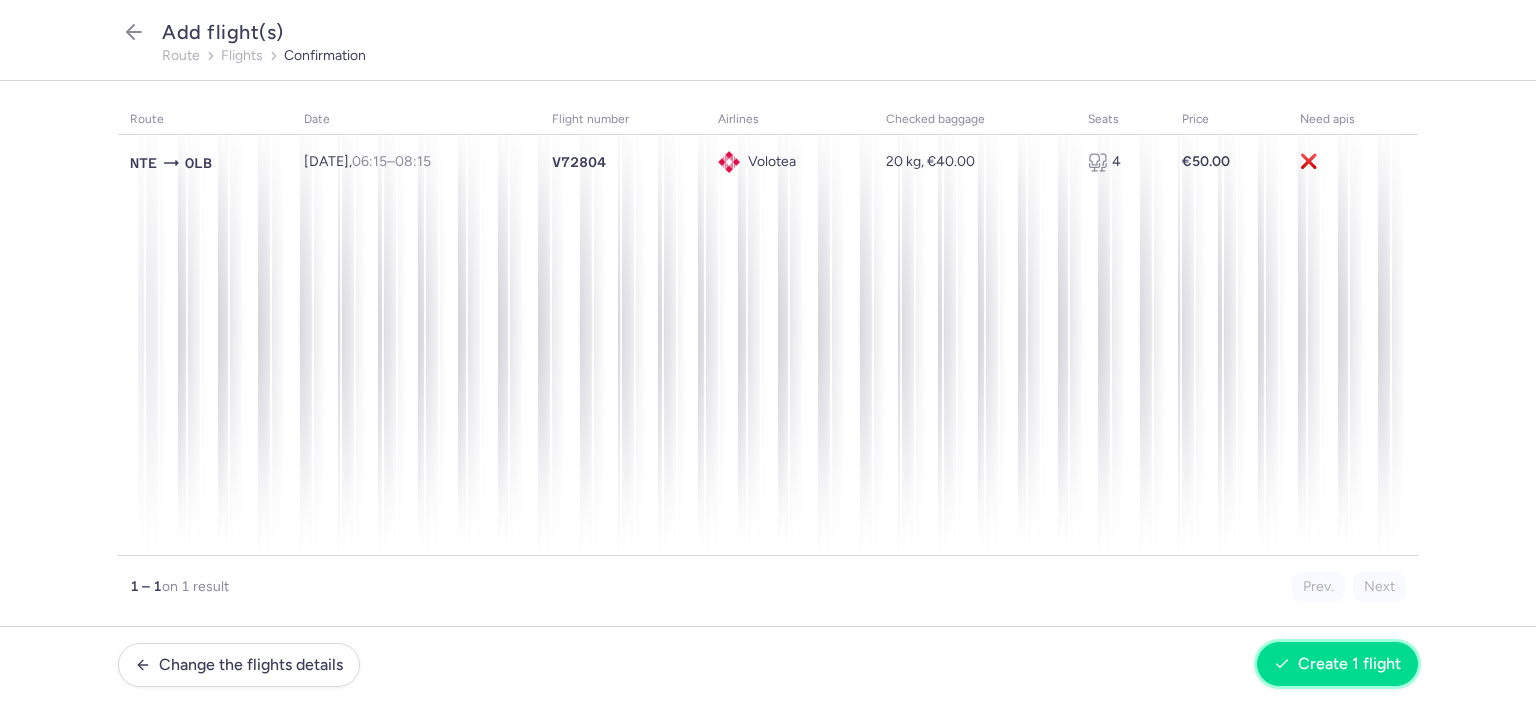 click on "Create 1 flight" at bounding box center (1349, 664) 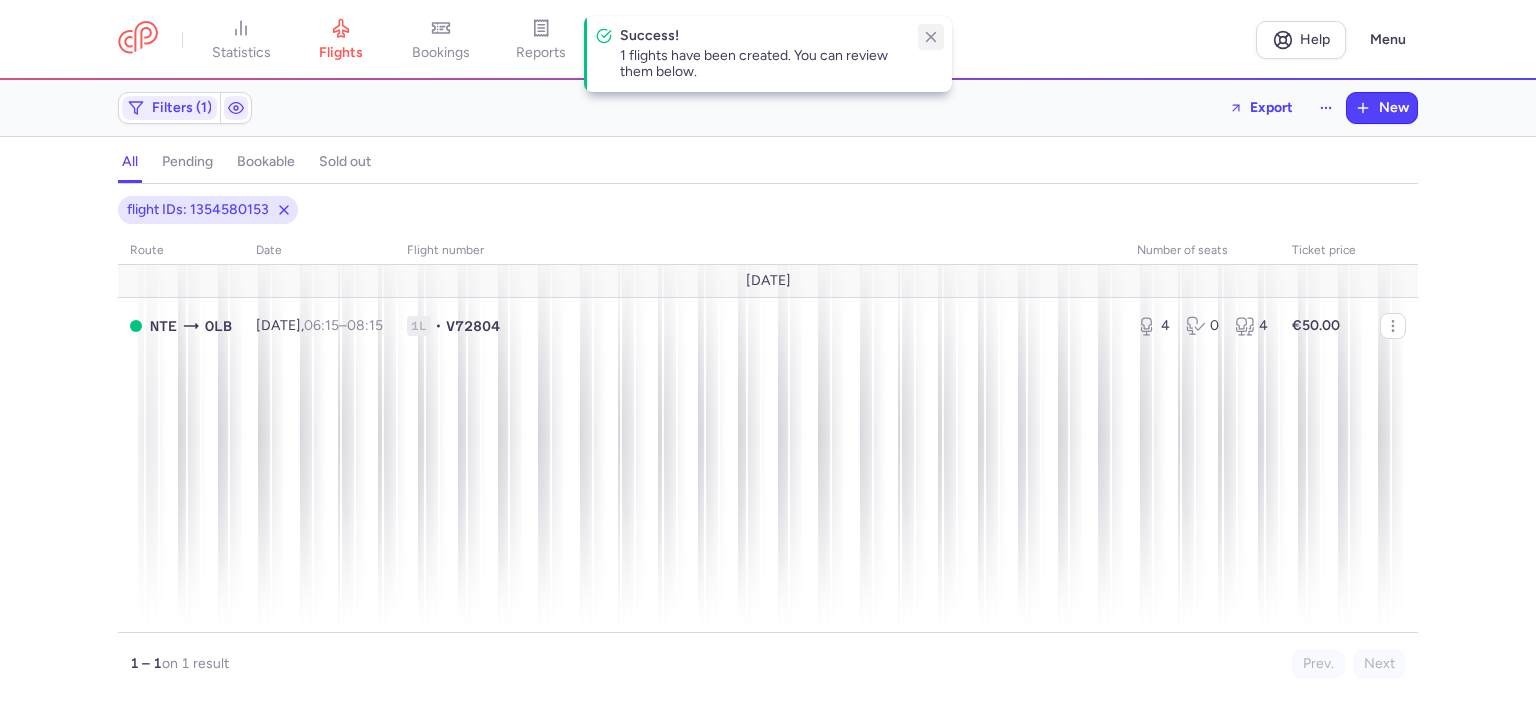 click 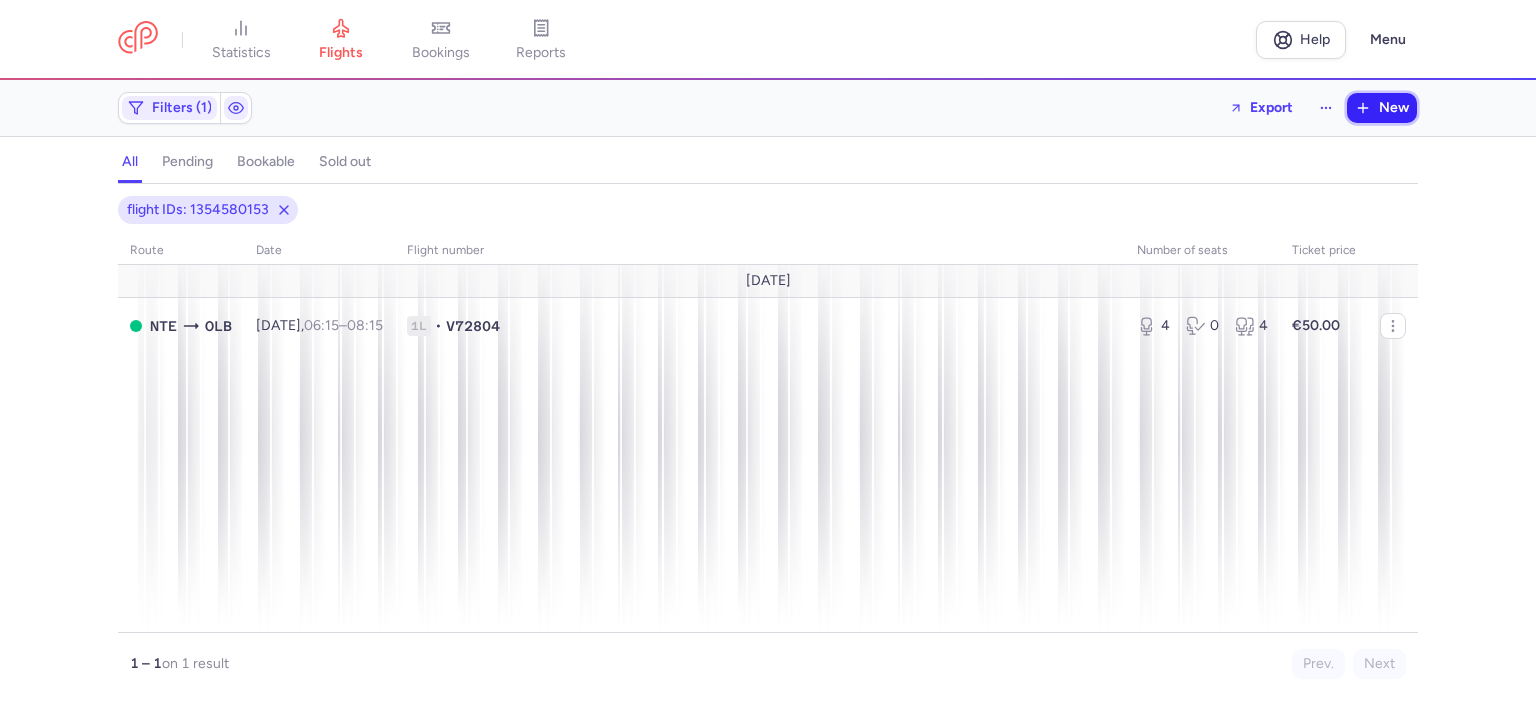 click on "New" at bounding box center [1394, 108] 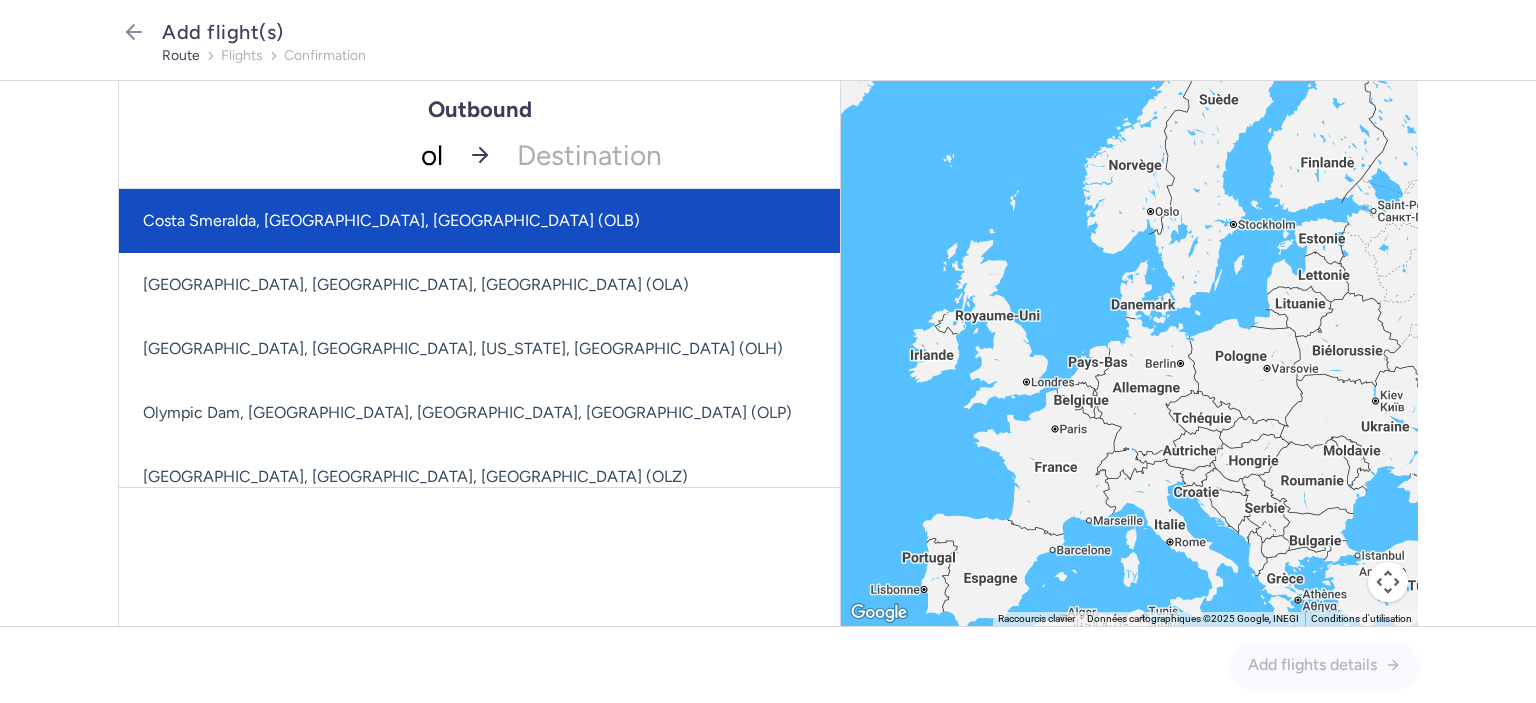 type on "olb" 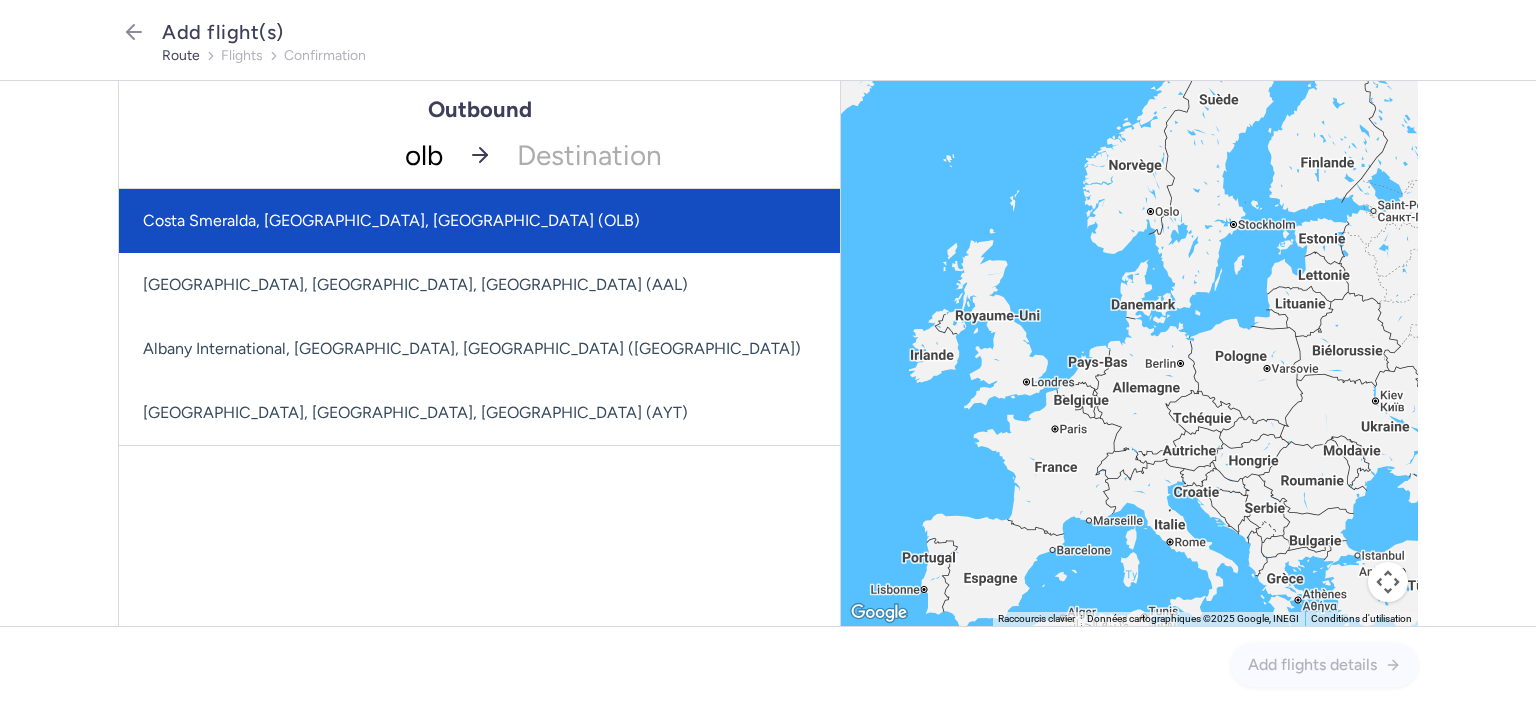 click on "Costa Smeralda, [GEOGRAPHIC_DATA], [GEOGRAPHIC_DATA] (OLB)" at bounding box center [479, 221] 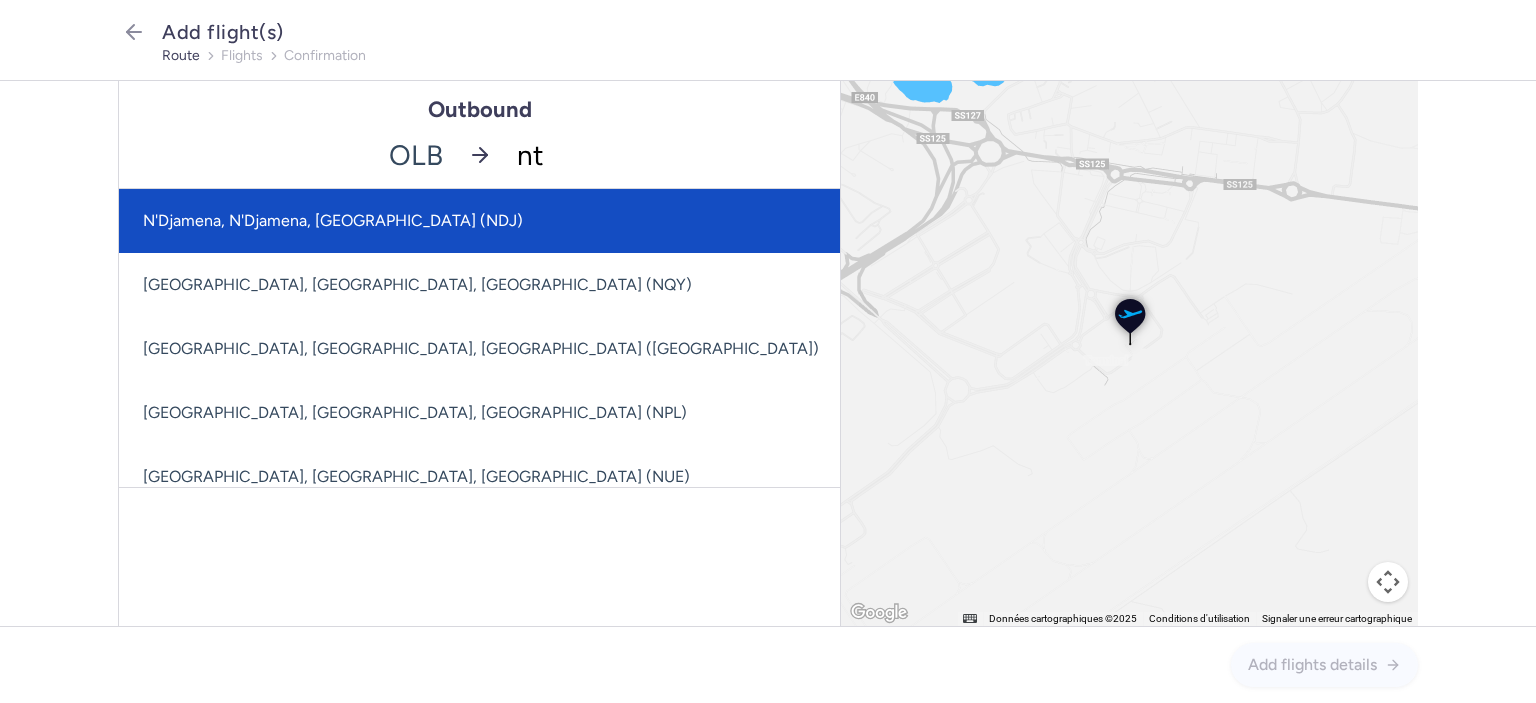 type on "nte" 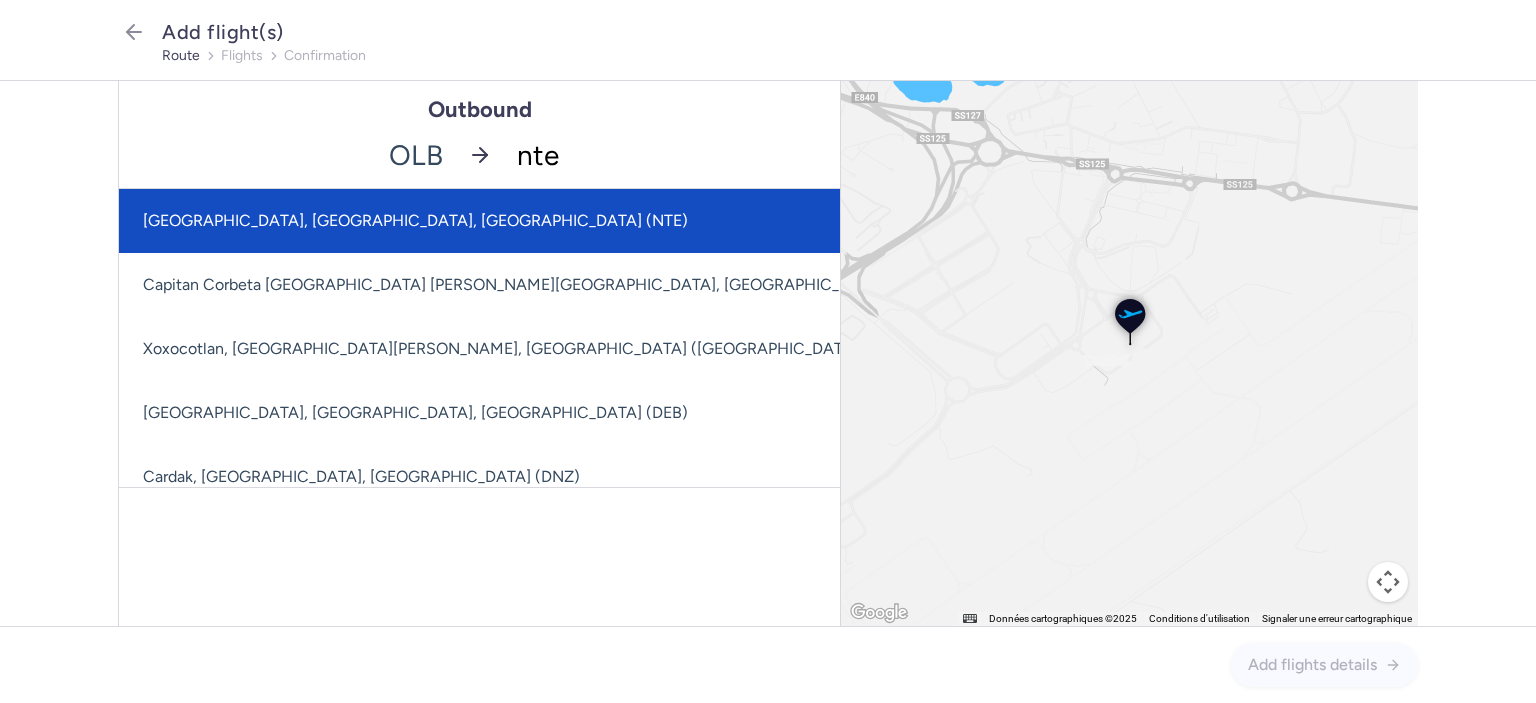 click on "[GEOGRAPHIC_DATA], [GEOGRAPHIC_DATA], [GEOGRAPHIC_DATA] (NTE)" at bounding box center [621, 221] 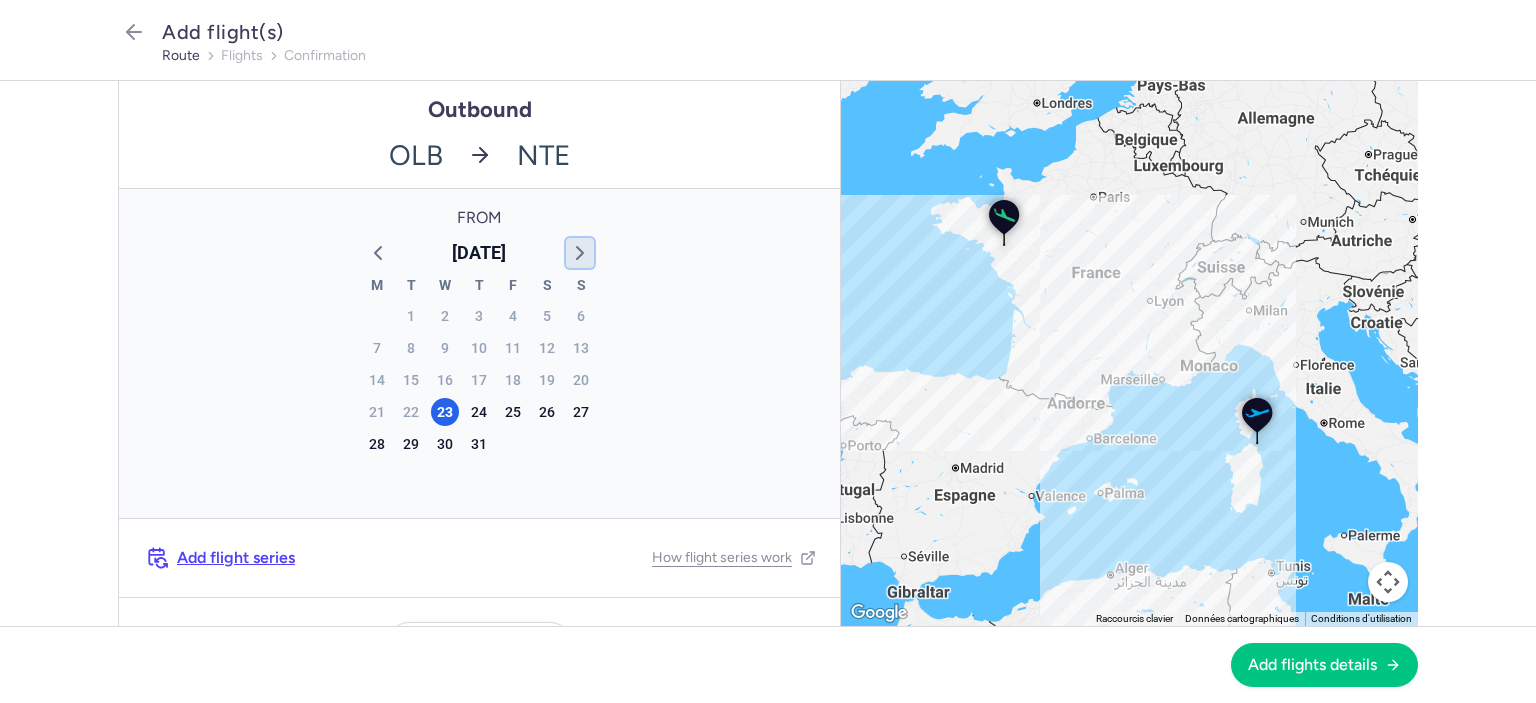 click 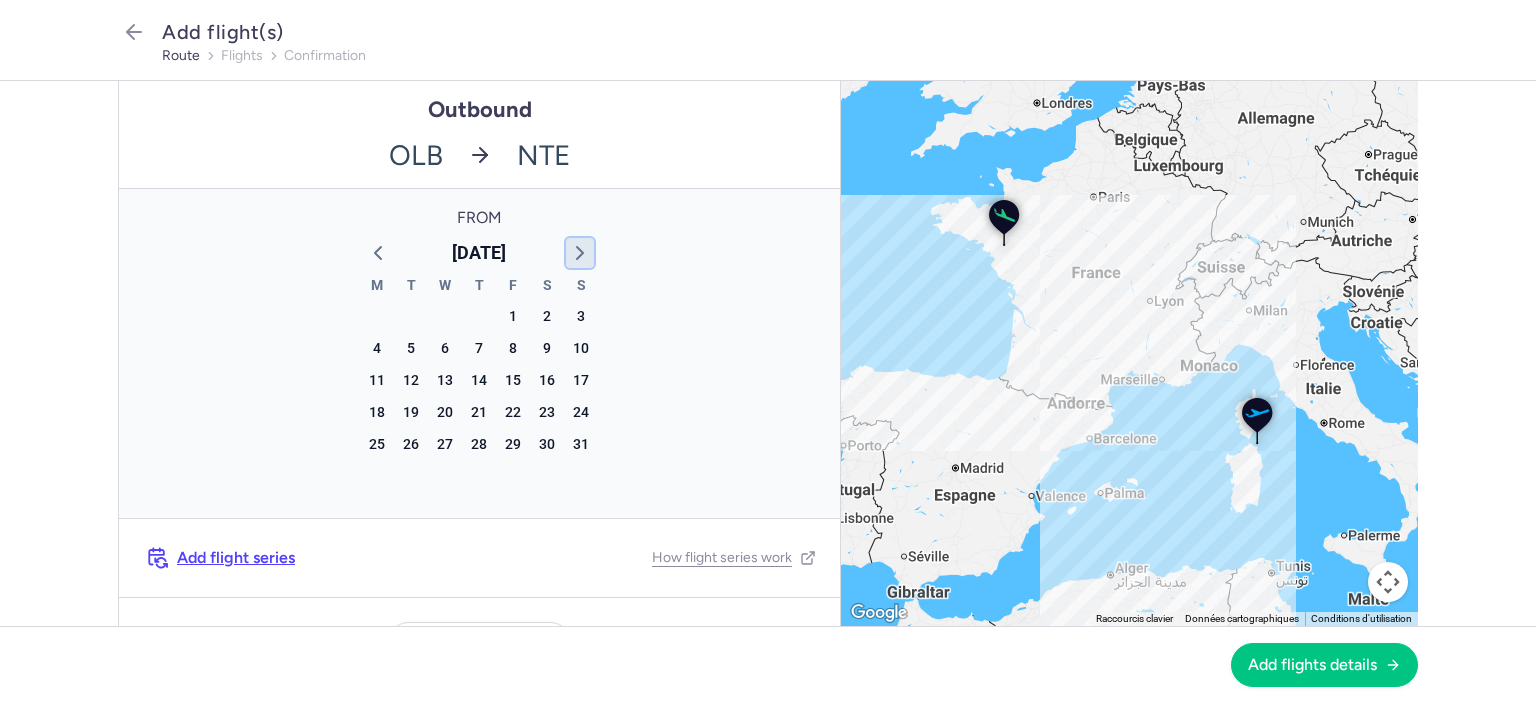 click 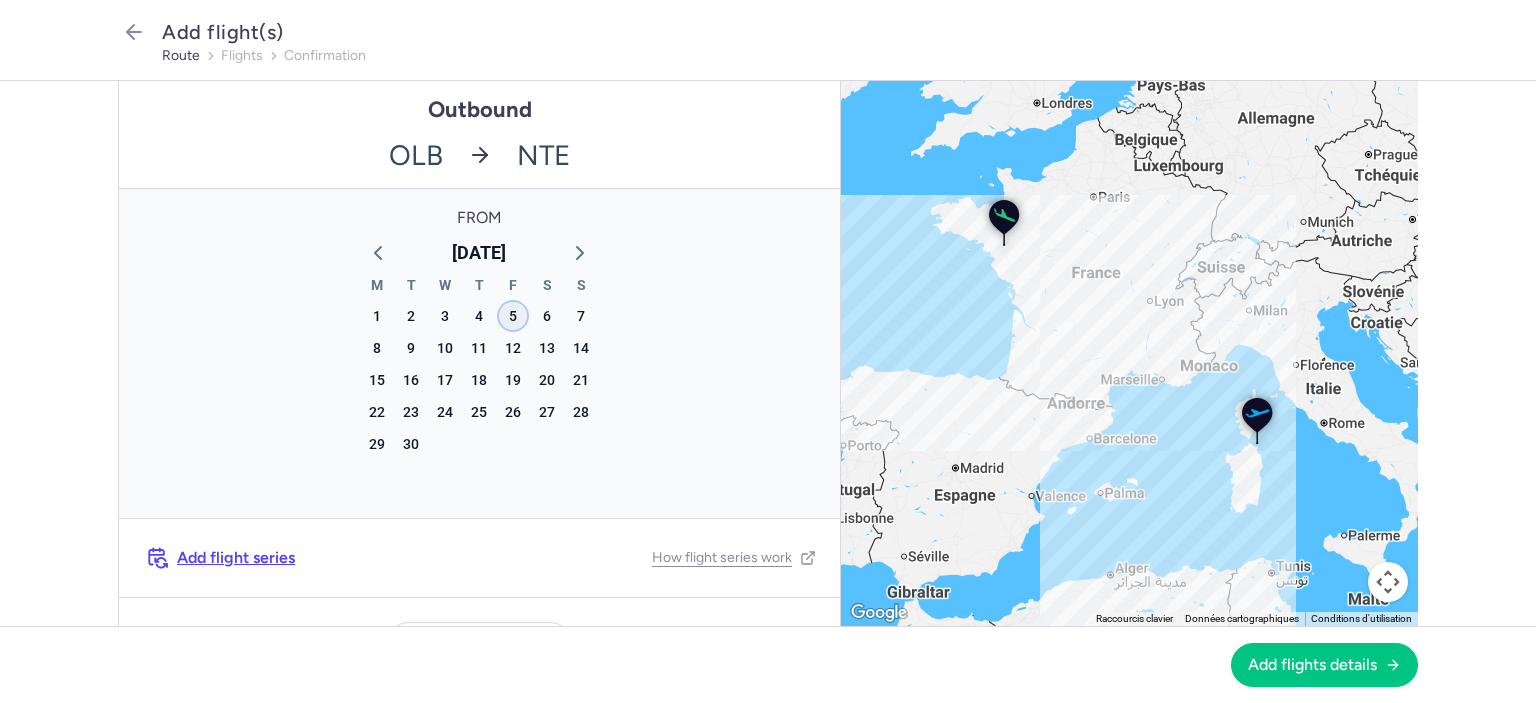 click on "5" 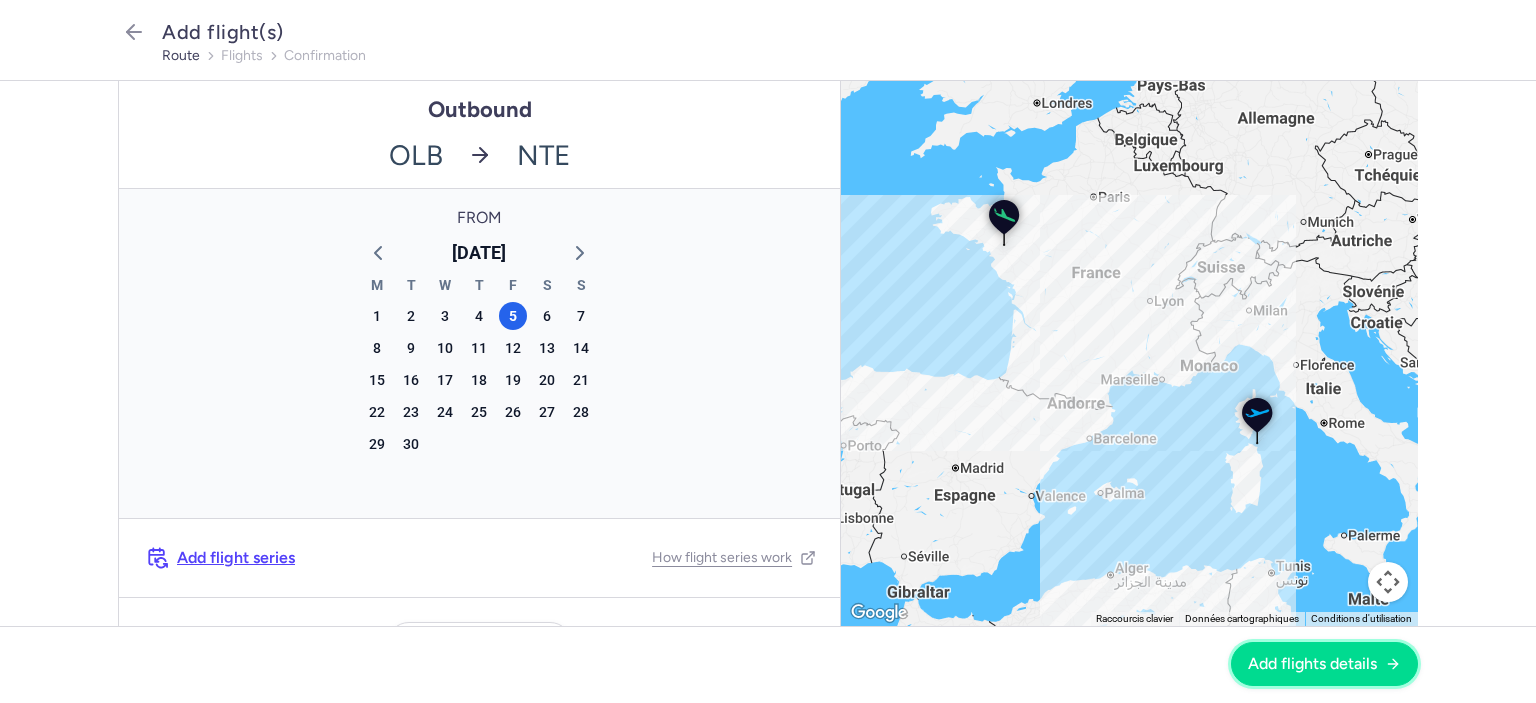 click on "Add flights details" at bounding box center [1324, 664] 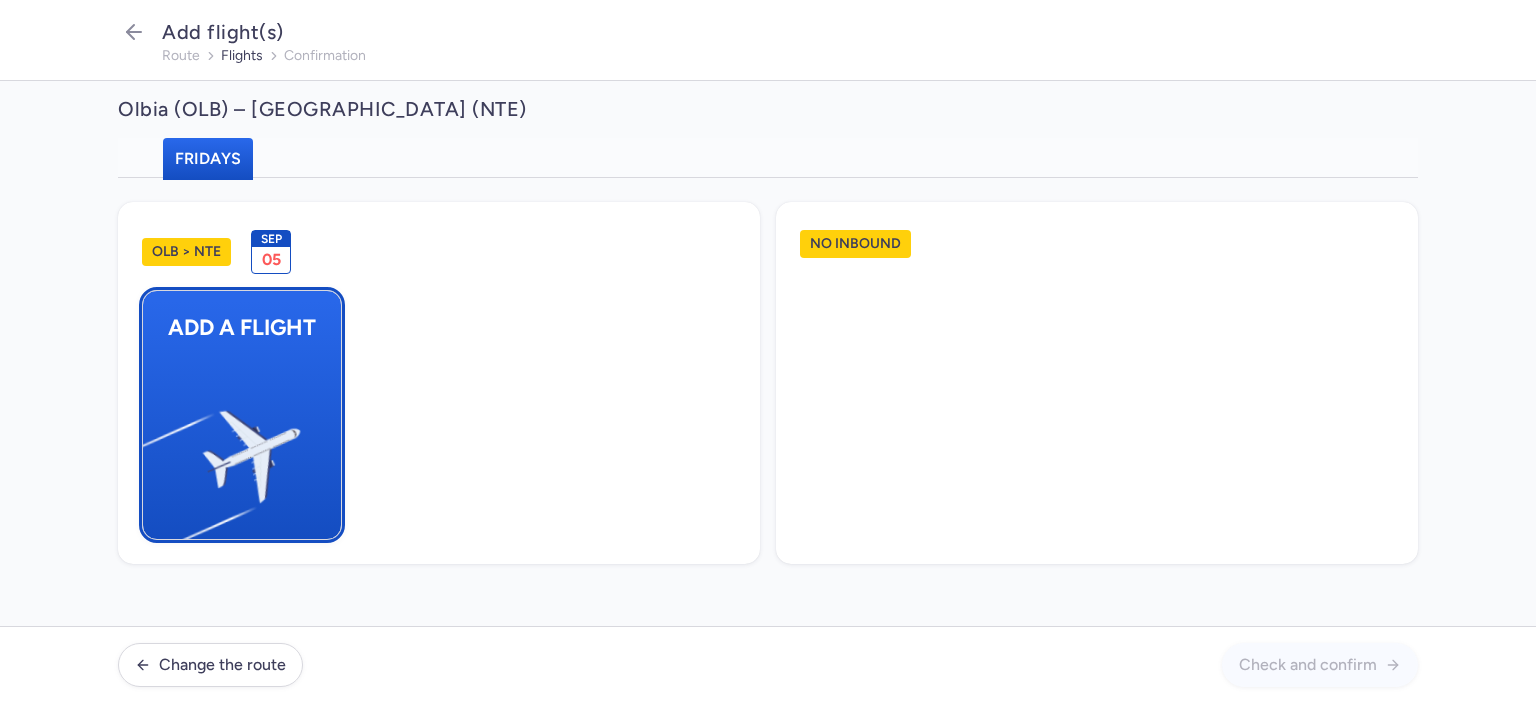 click at bounding box center [153, 448] 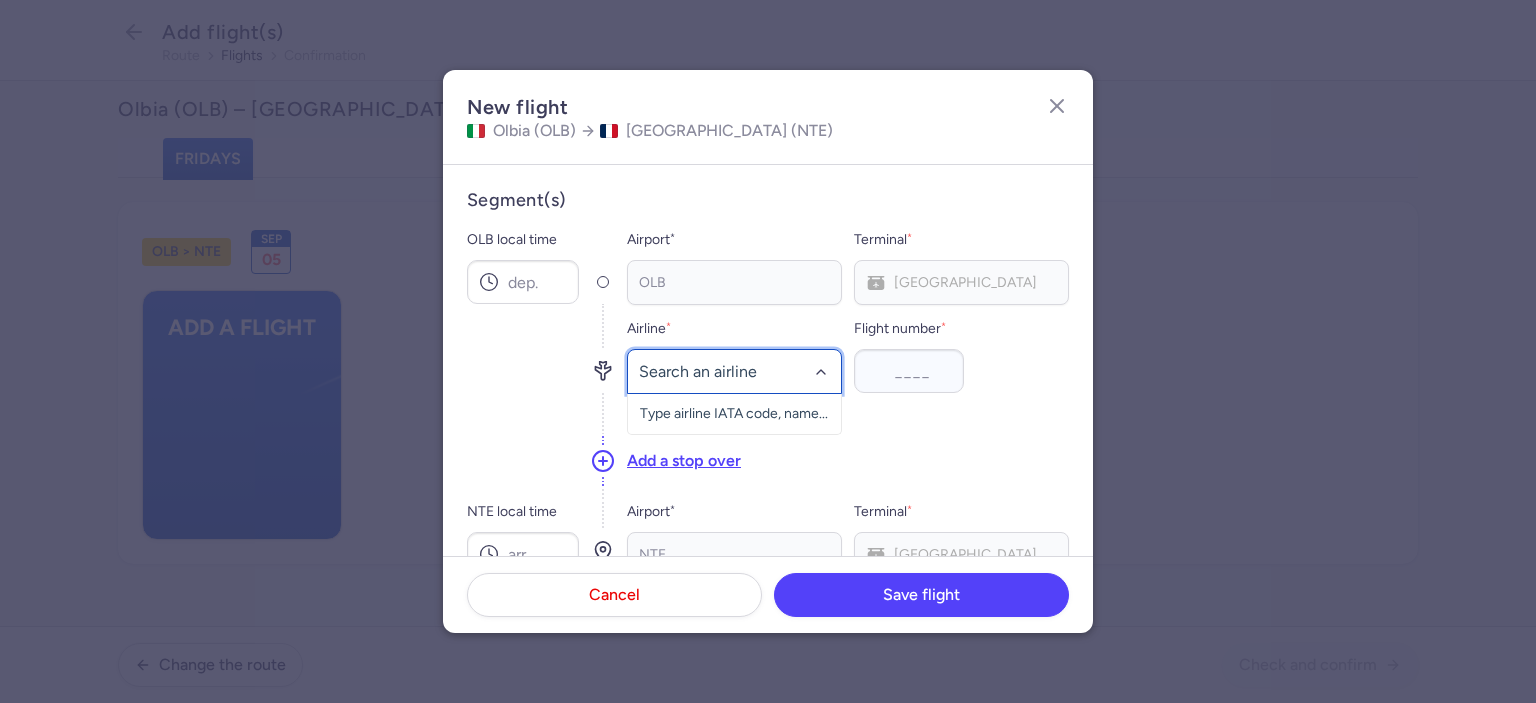 click 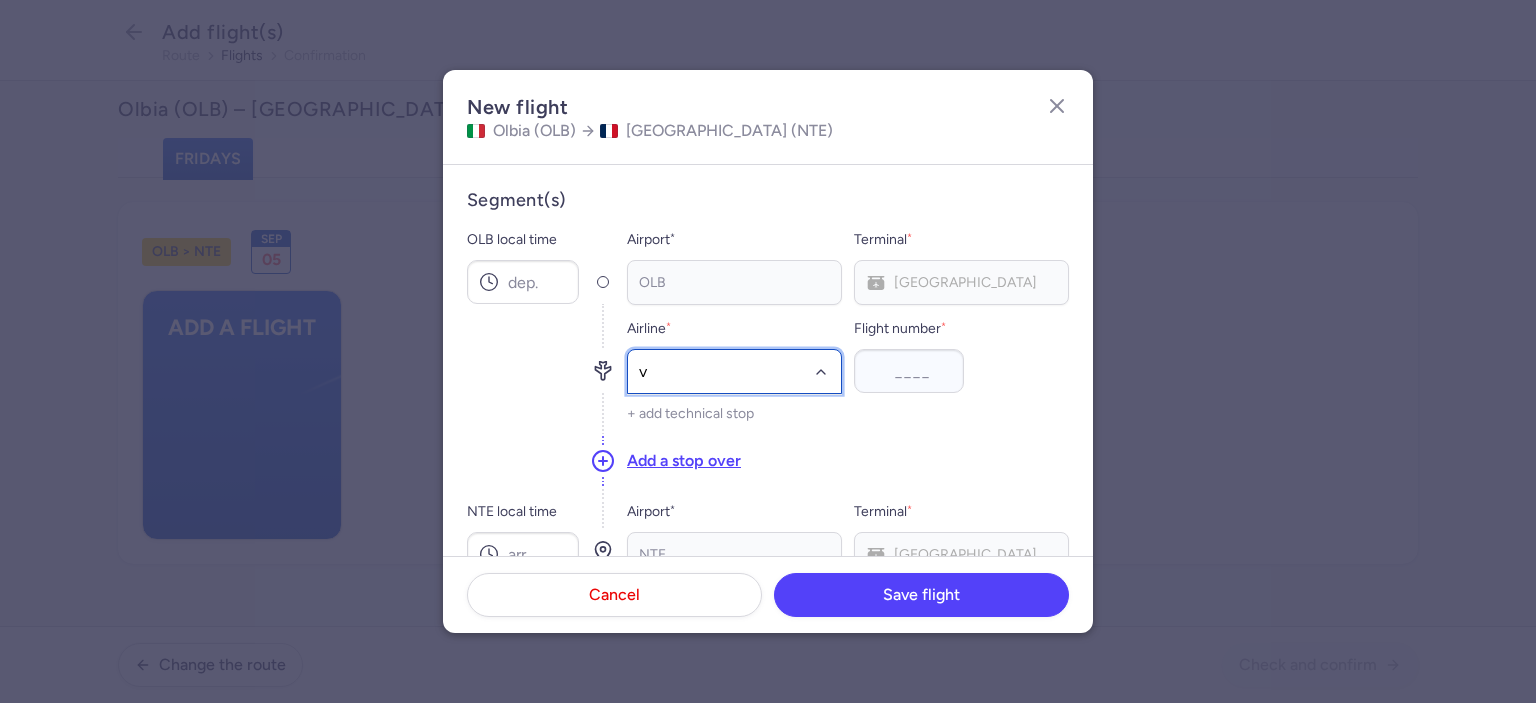 type on "v7" 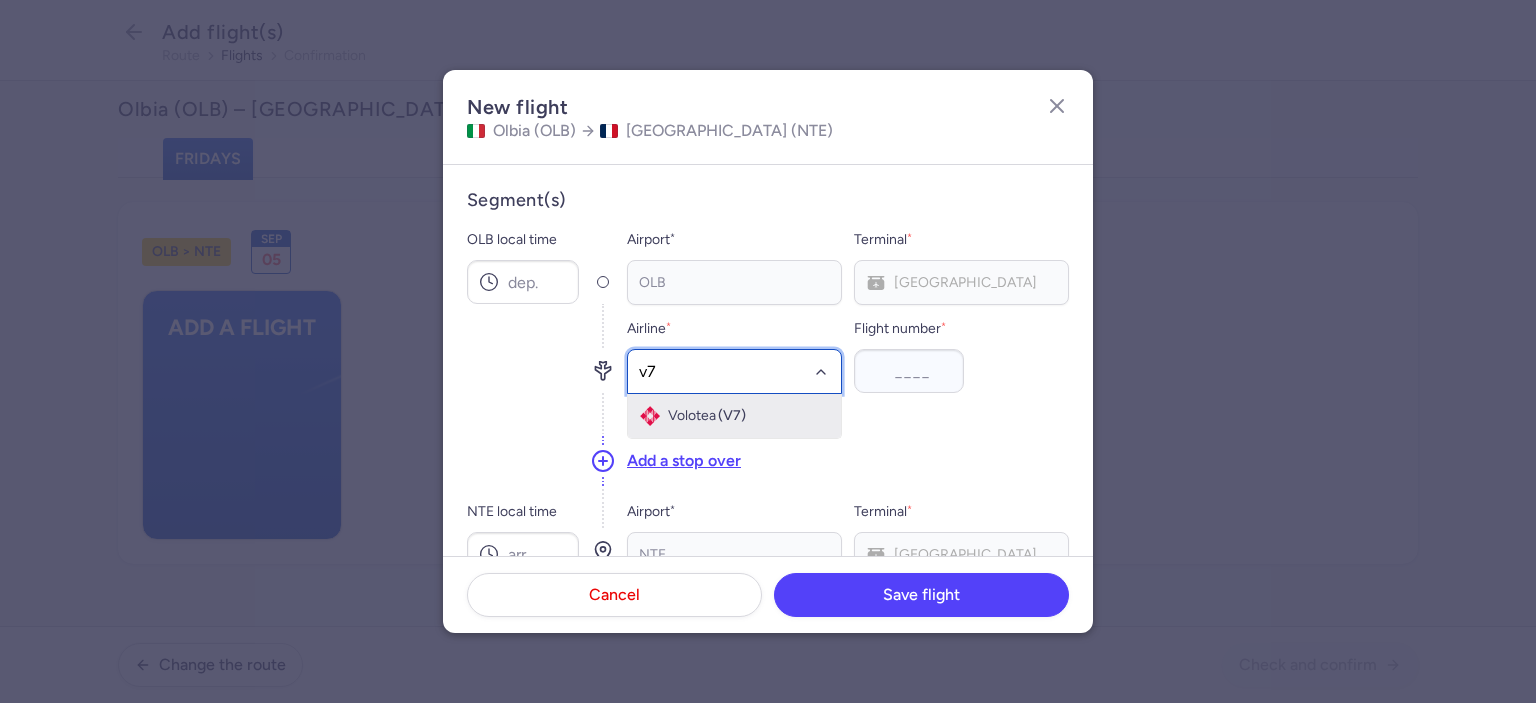 click on "Volotea" at bounding box center (692, 416) 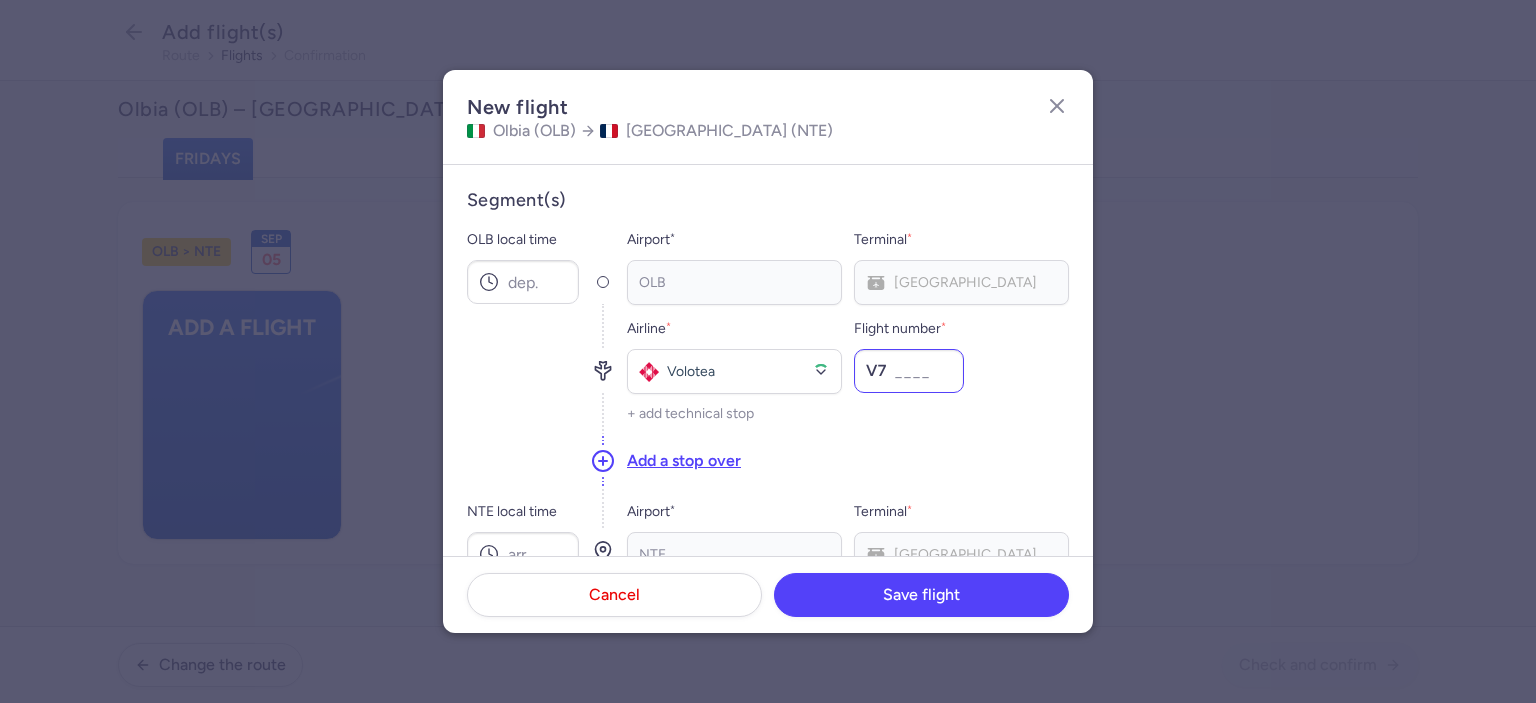 click on "Flight number  *" at bounding box center [909, 371] 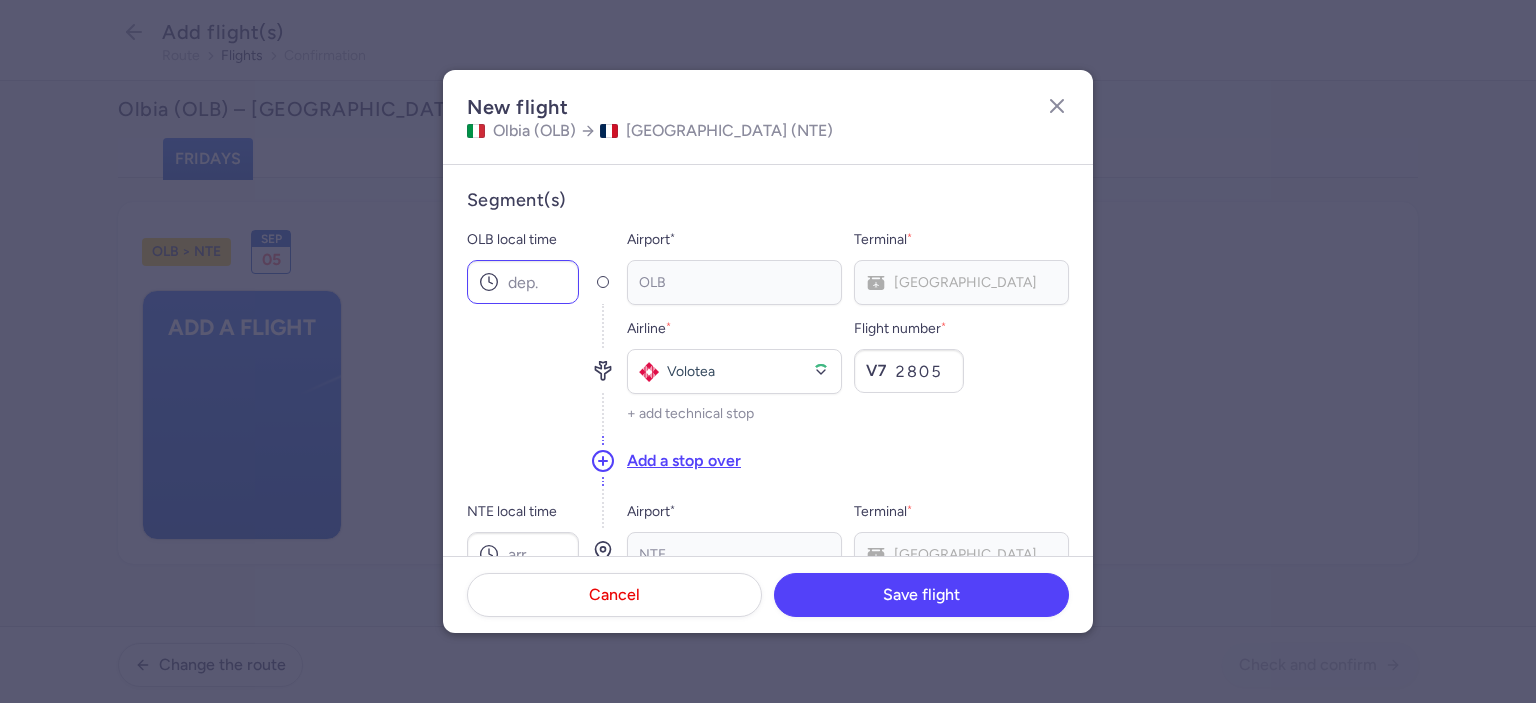 type on "2805" 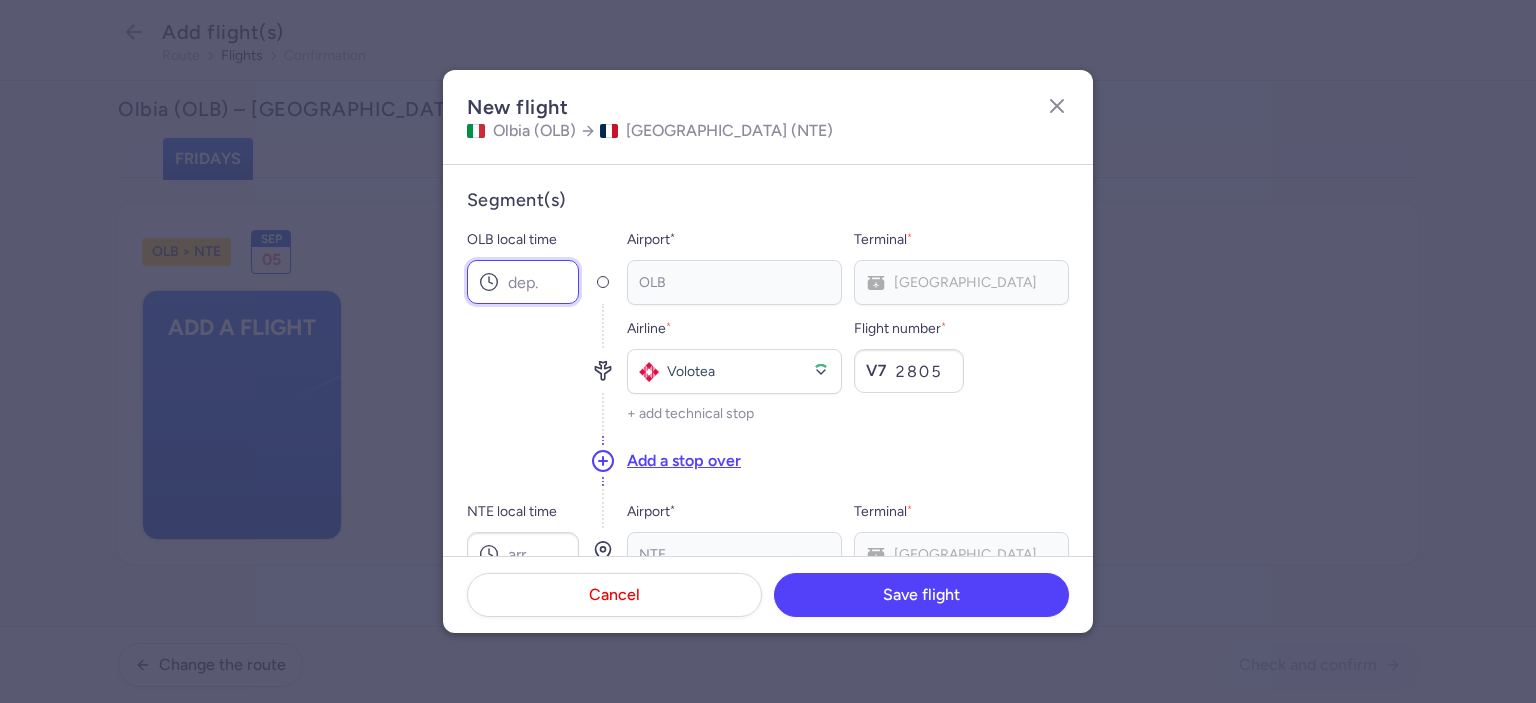 click on "OLB local time" at bounding box center (523, 282) 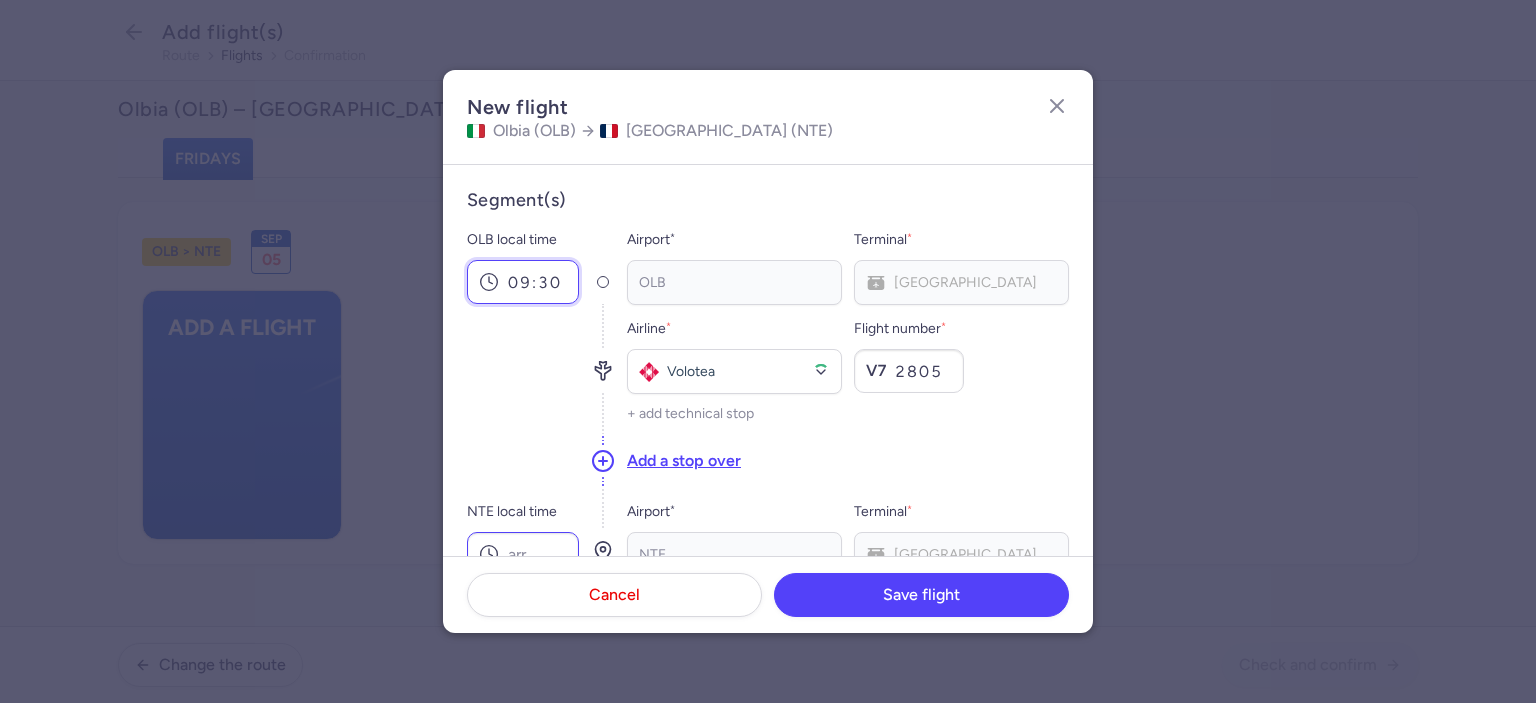scroll, scrollTop: 200, scrollLeft: 0, axis: vertical 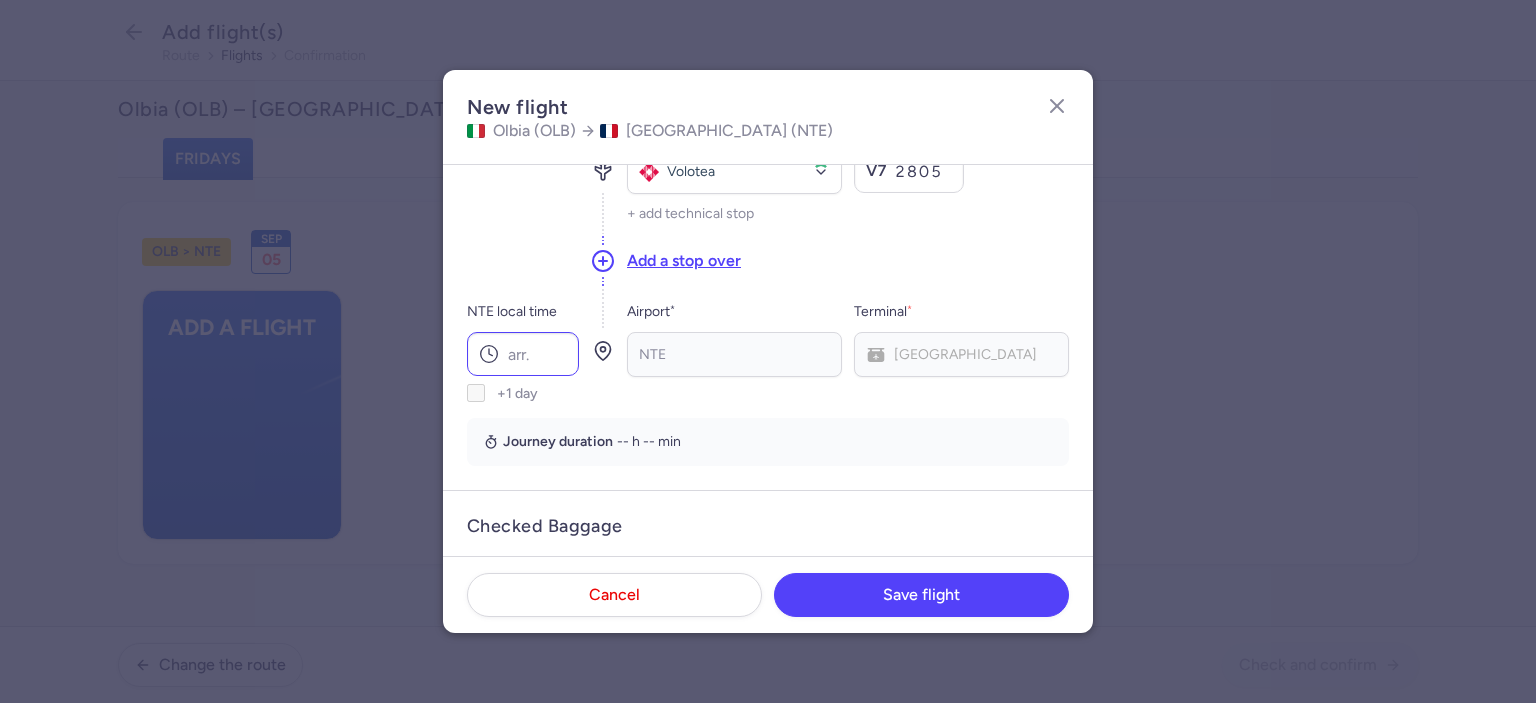 type on "09:30" 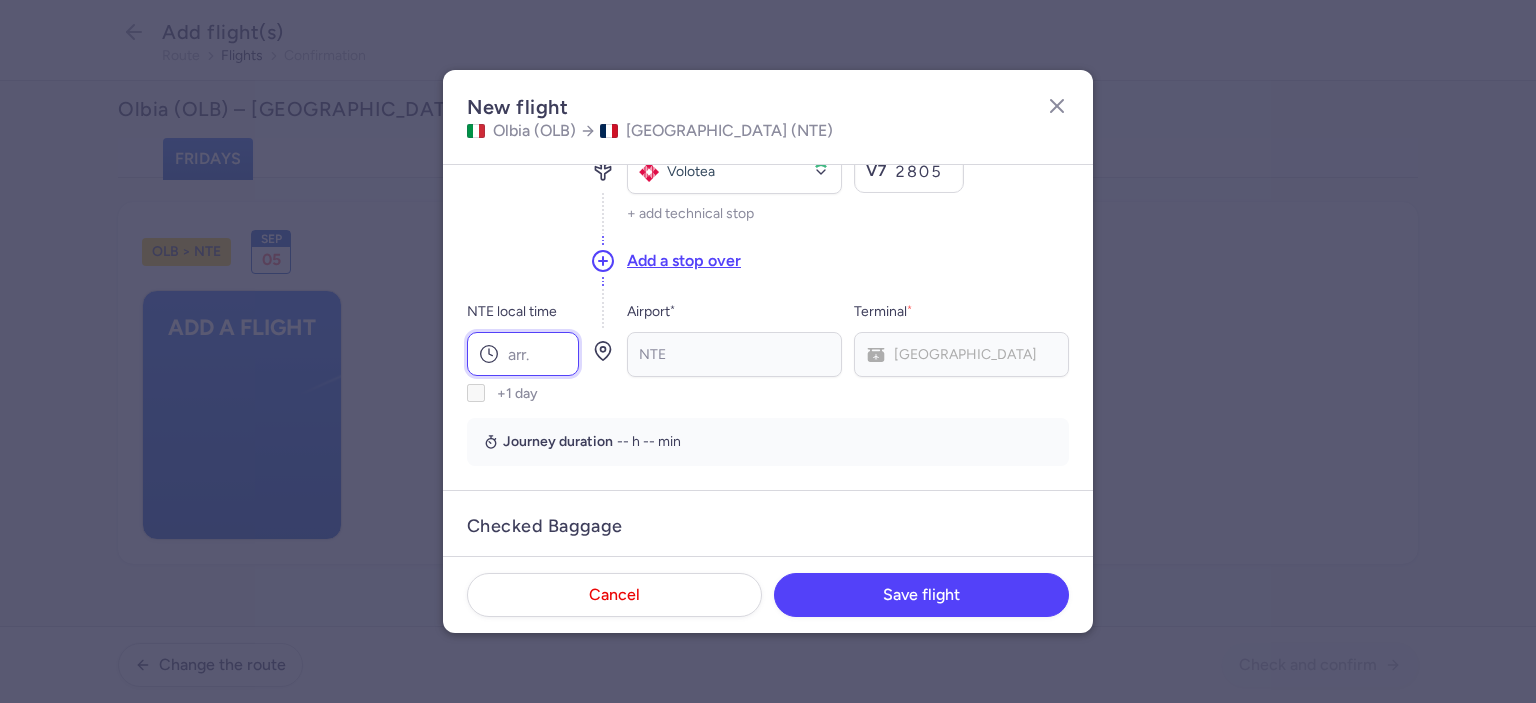 click on "NTE local time" at bounding box center (523, 354) 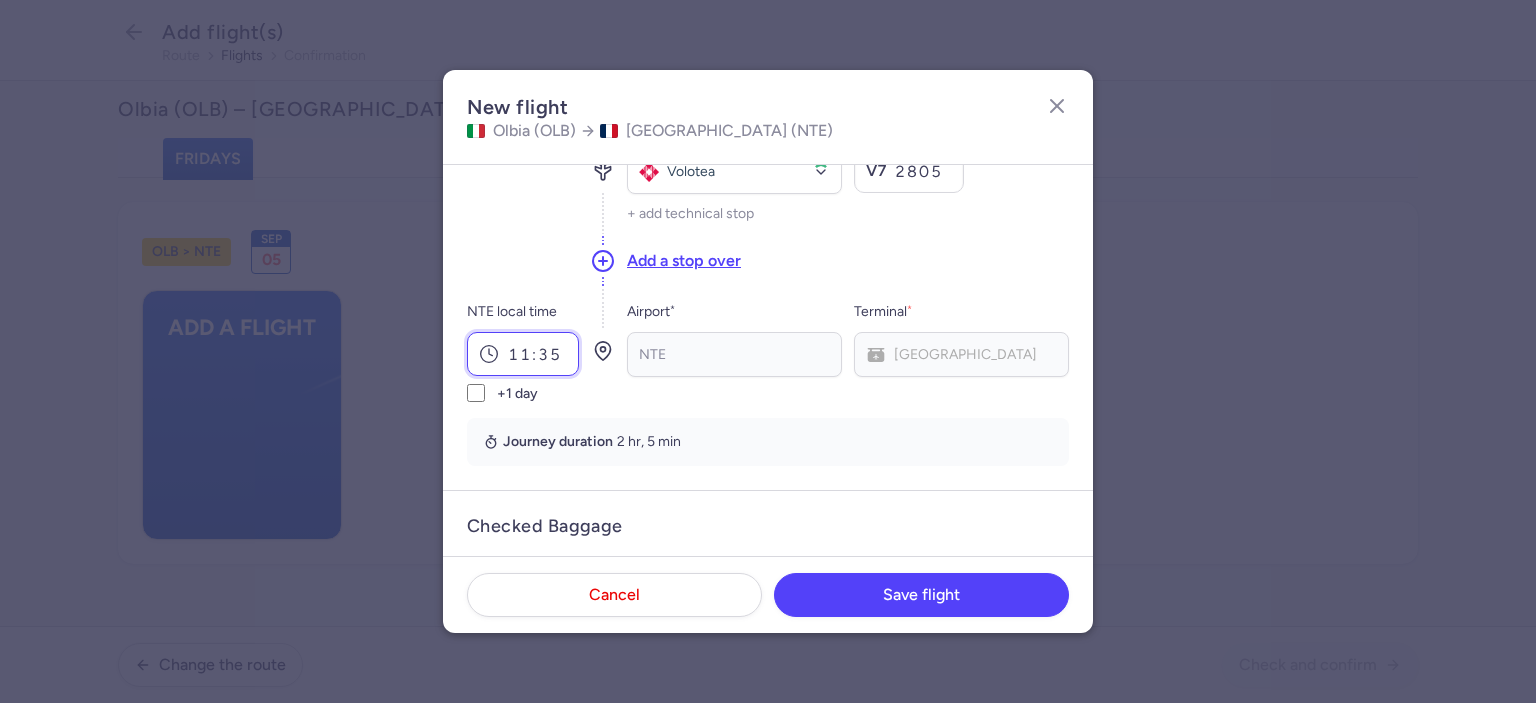 scroll, scrollTop: 400, scrollLeft: 0, axis: vertical 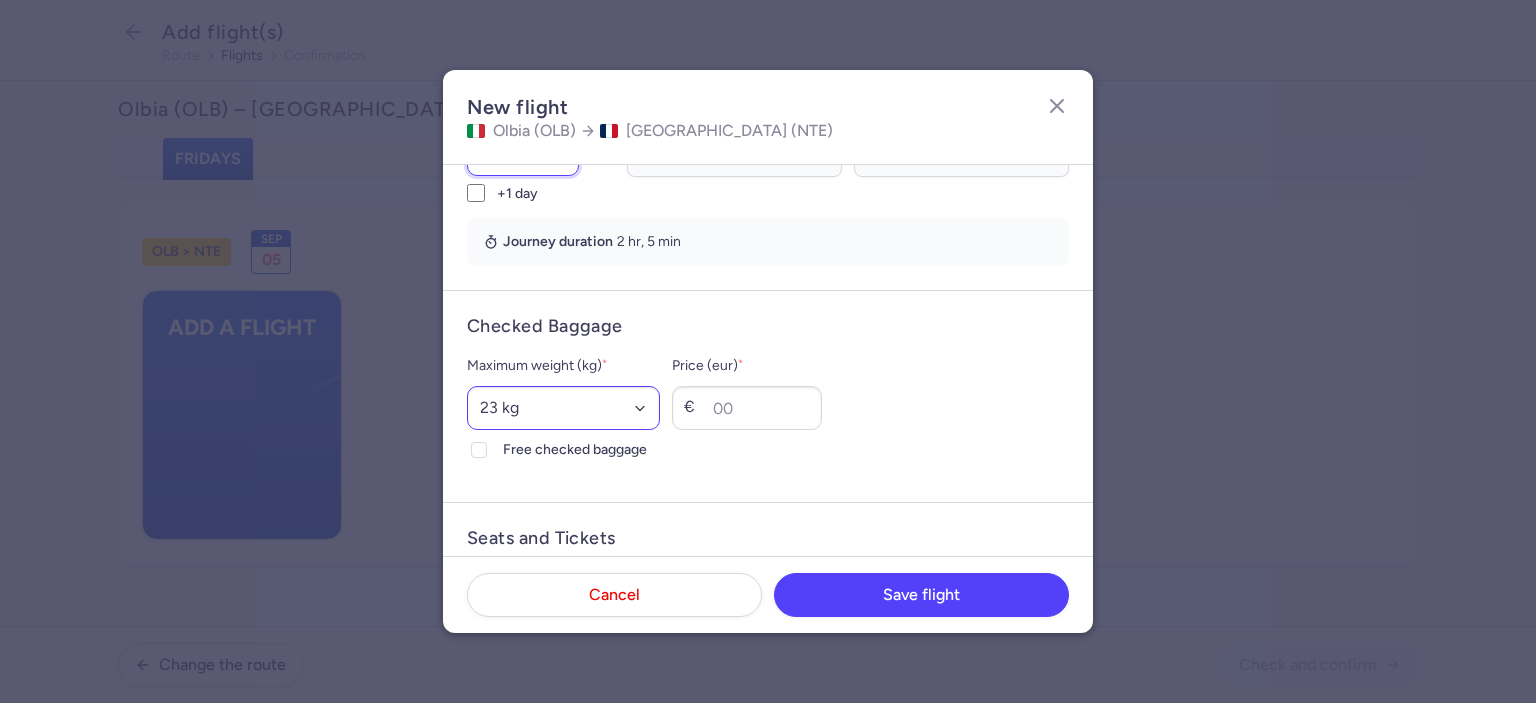 type on "11:35" 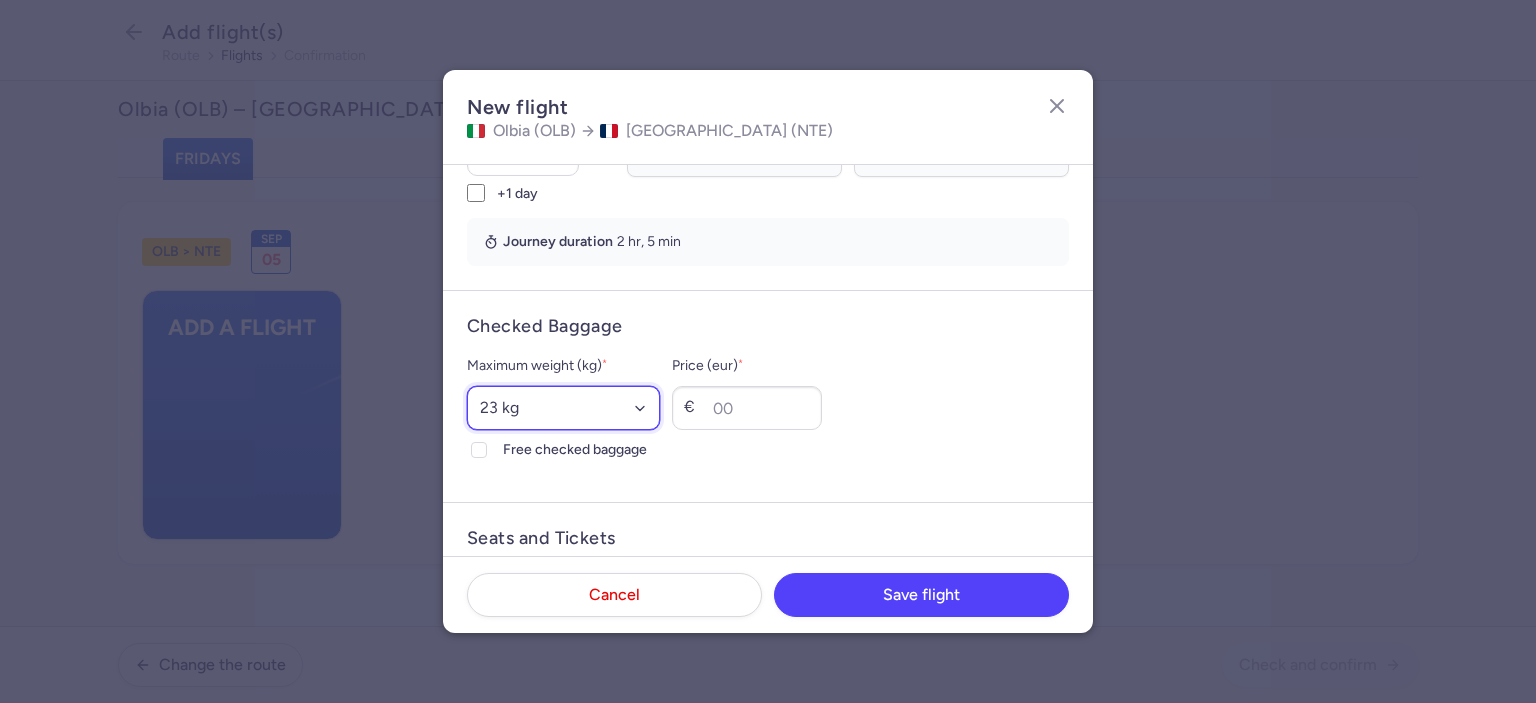 click on "Select an option 15 kg 16 kg 17 kg 18 kg 19 kg 20 kg 21 kg 22 kg 23 kg 24 kg 25 kg 26 kg 27 kg 28 kg 29 kg 30 kg 31 kg 32 kg 33 kg 34 kg 35 kg" at bounding box center (563, 408) 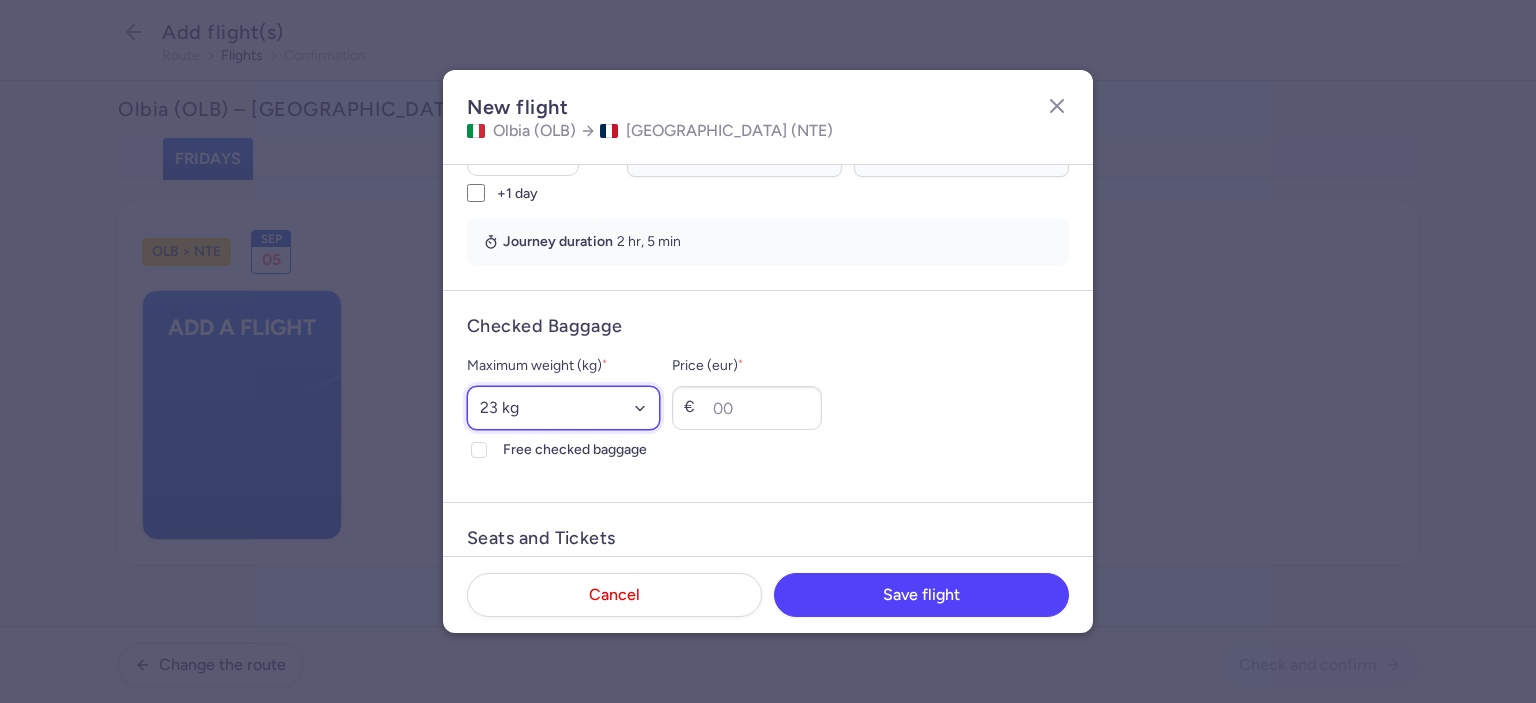 select on "20" 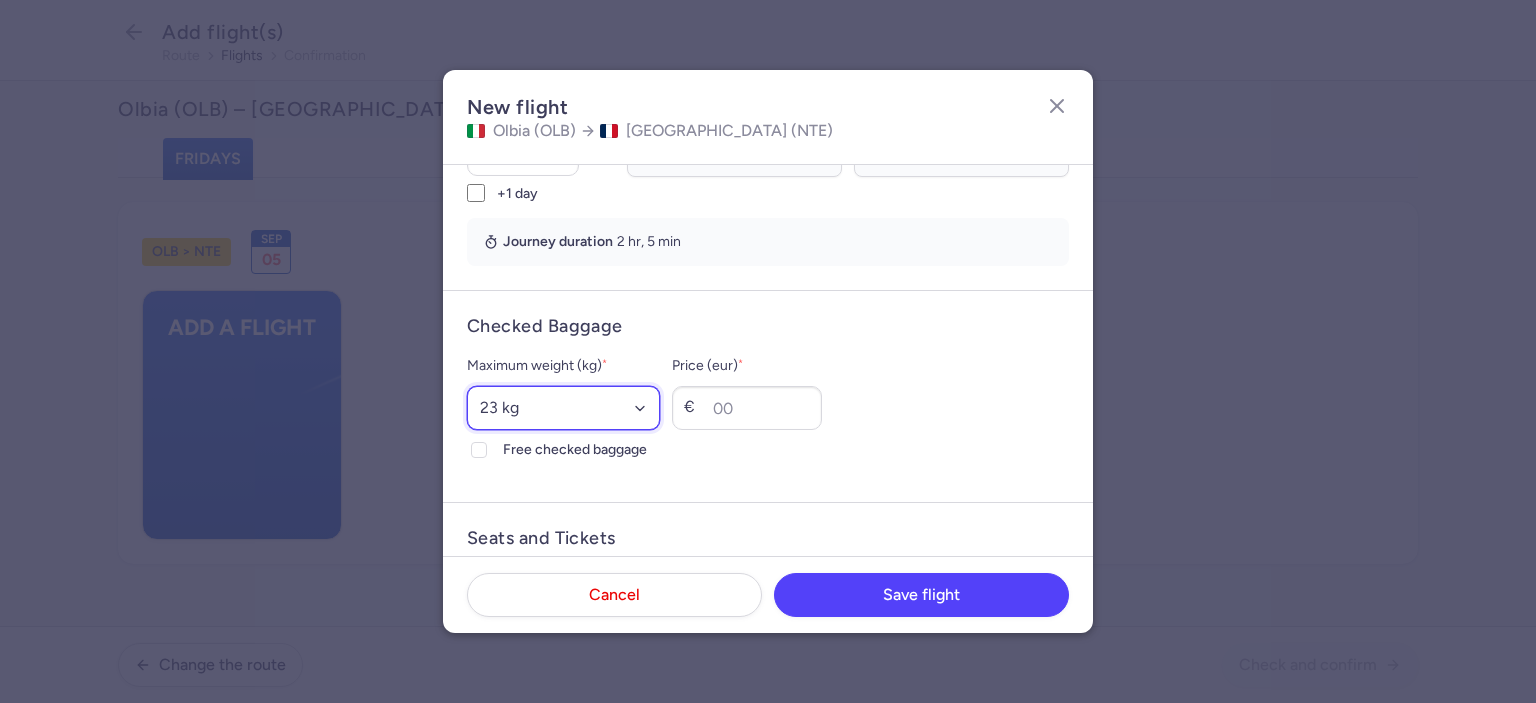 click on "Select an option 15 kg 16 kg 17 kg 18 kg 19 kg 20 kg 21 kg 22 kg 23 kg 24 kg 25 kg 26 kg 27 kg 28 kg 29 kg 30 kg 31 kg 32 kg 33 kg 34 kg 35 kg" at bounding box center [563, 408] 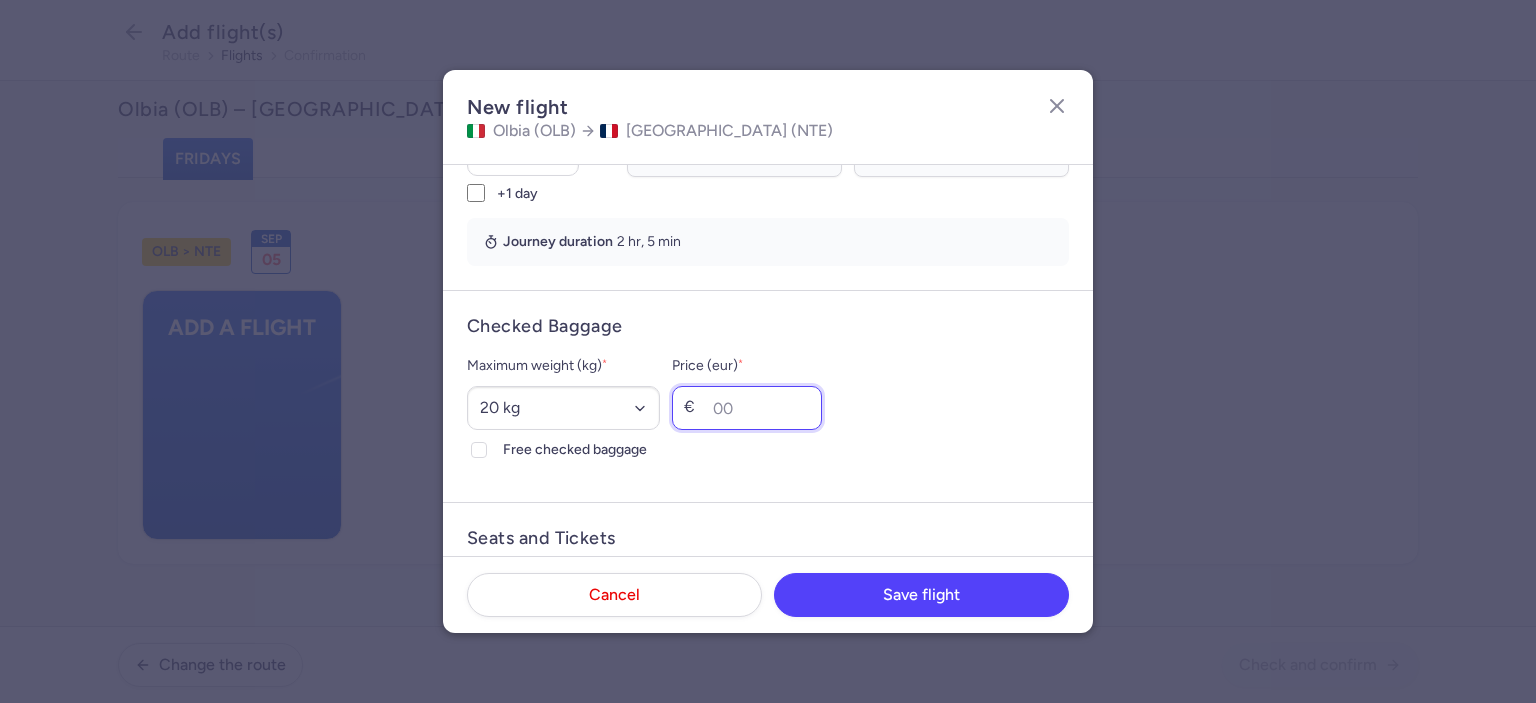 click on "Price (eur)  *" at bounding box center [747, 408] 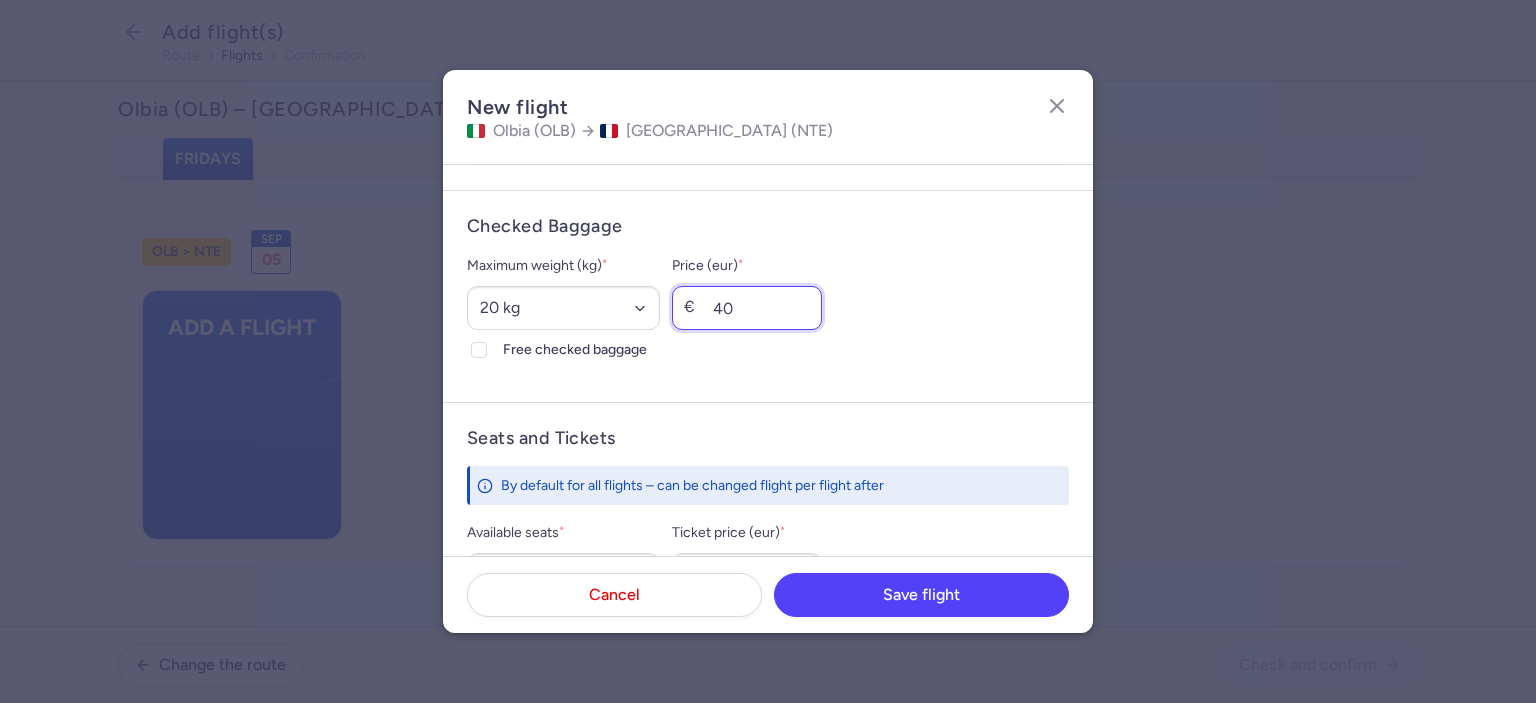 scroll, scrollTop: 700, scrollLeft: 0, axis: vertical 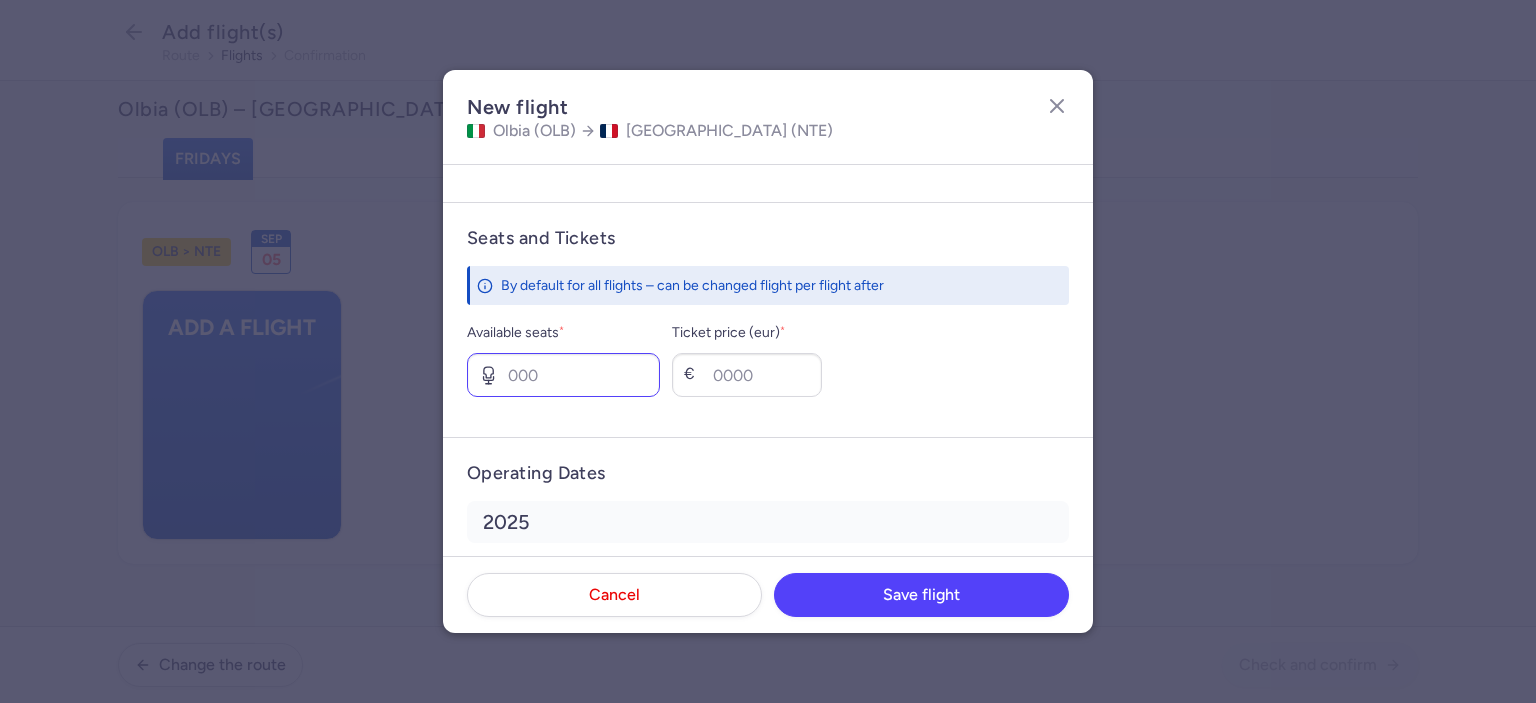 type on "40" 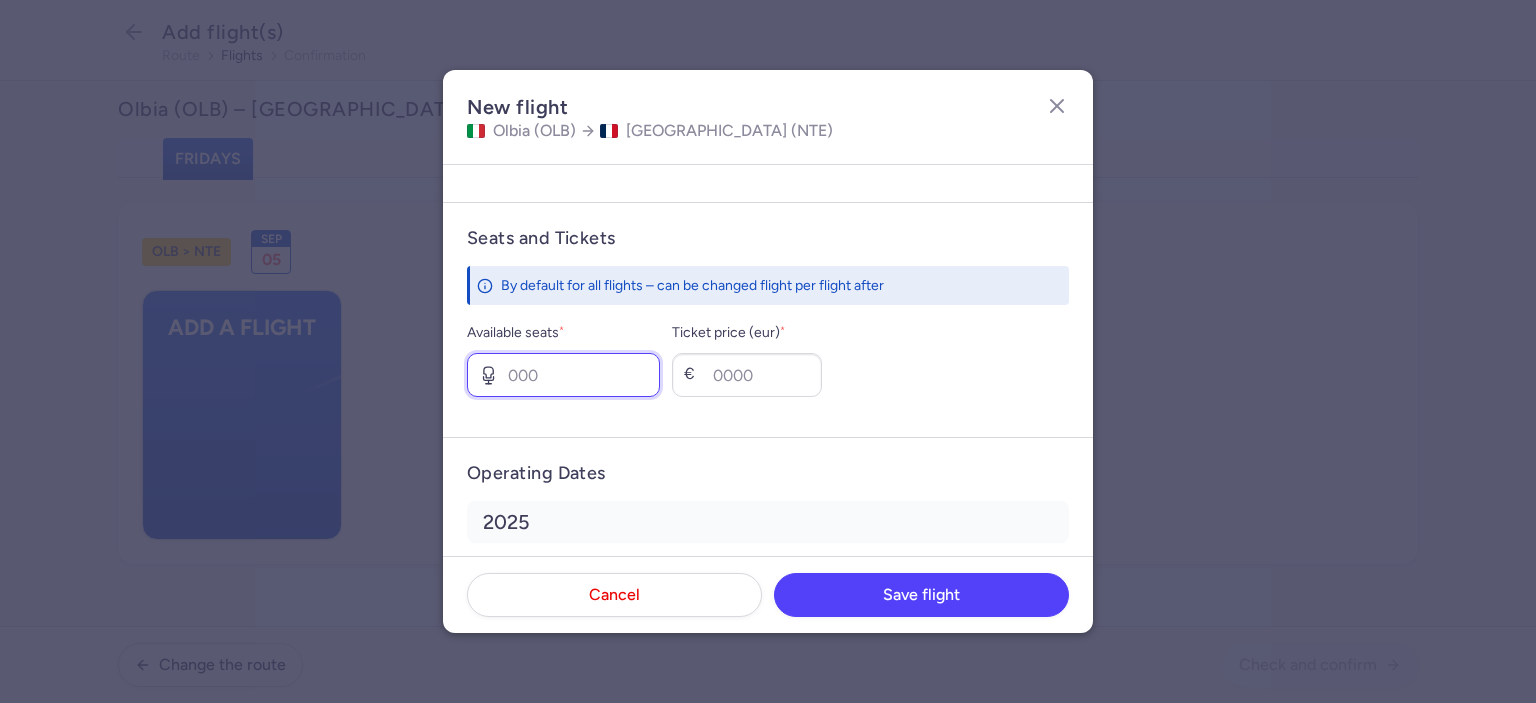 click on "Available seats  *" at bounding box center [563, 375] 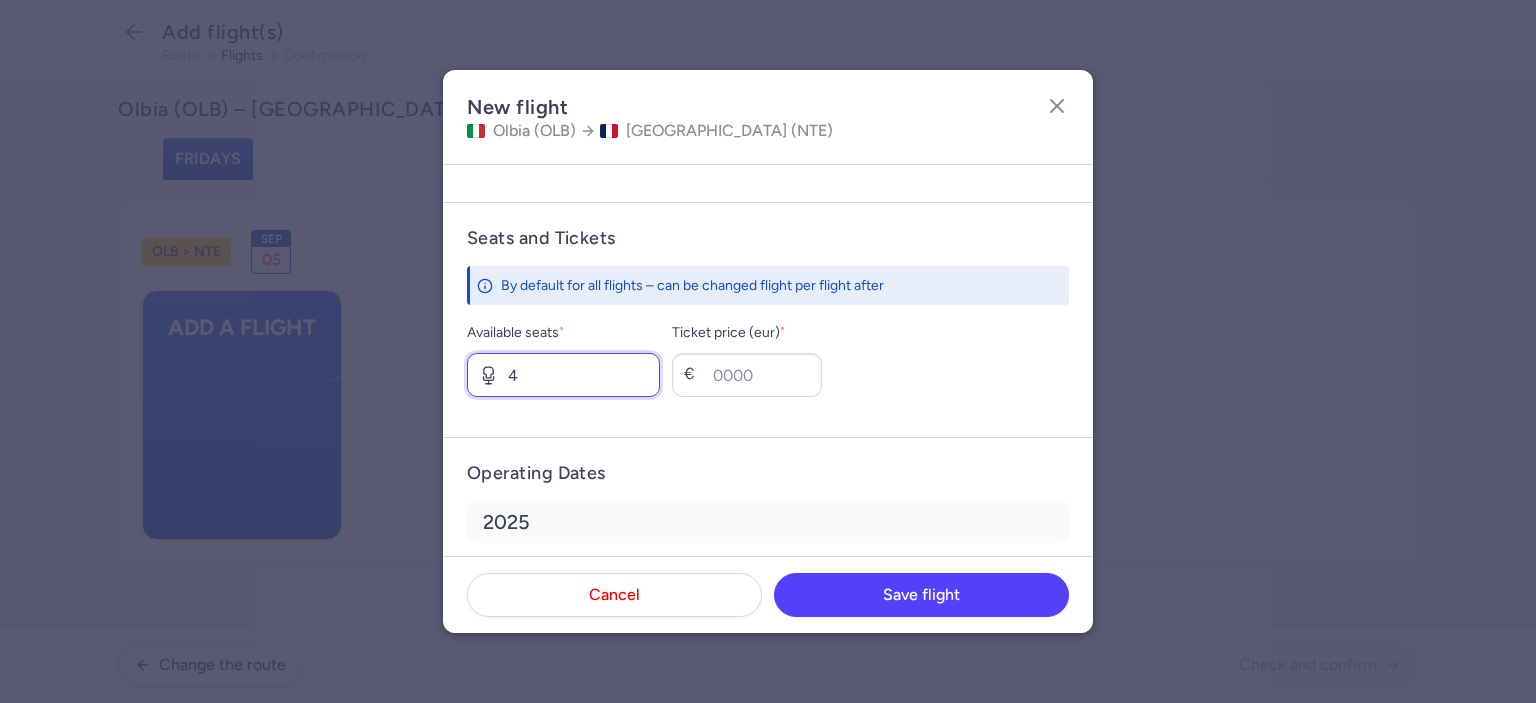 type on "4" 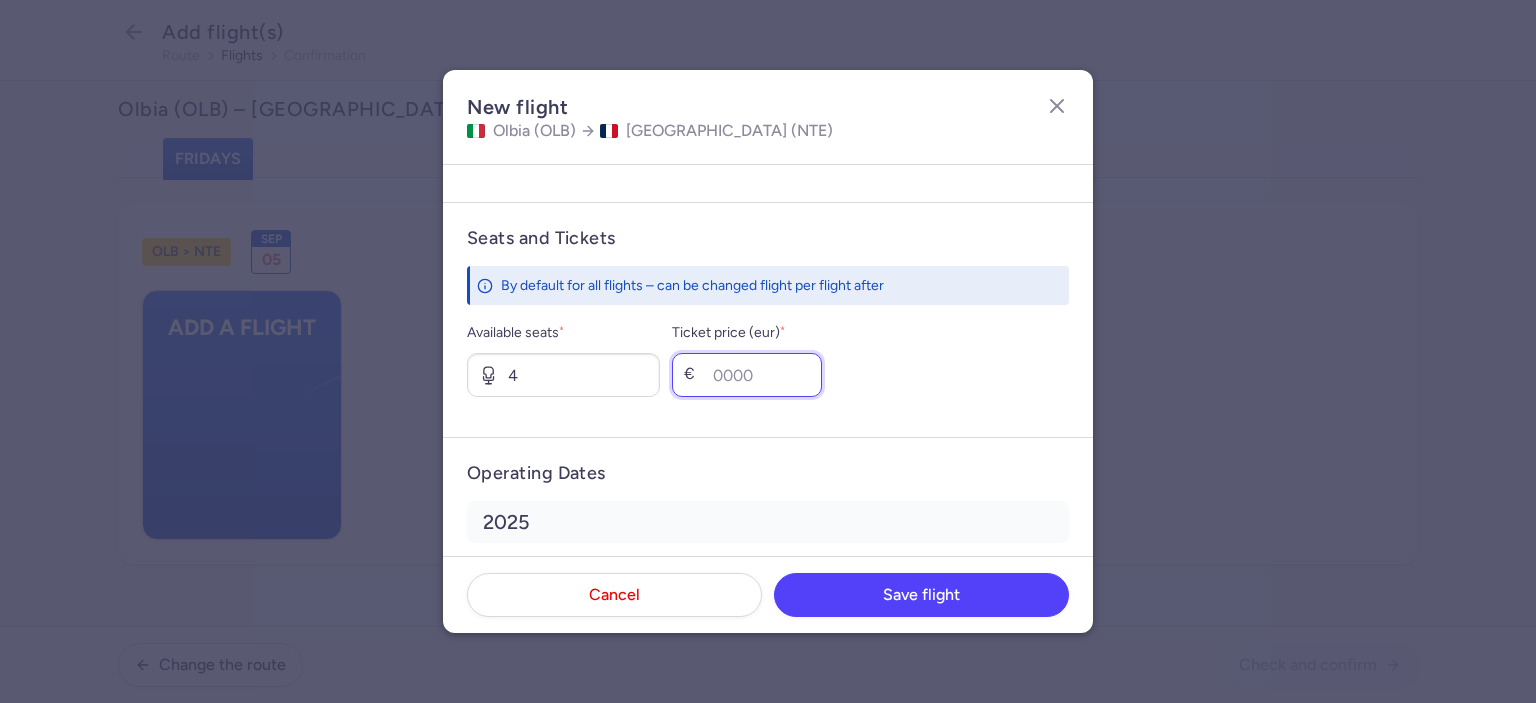 click on "Ticket price (eur)  *" at bounding box center [747, 375] 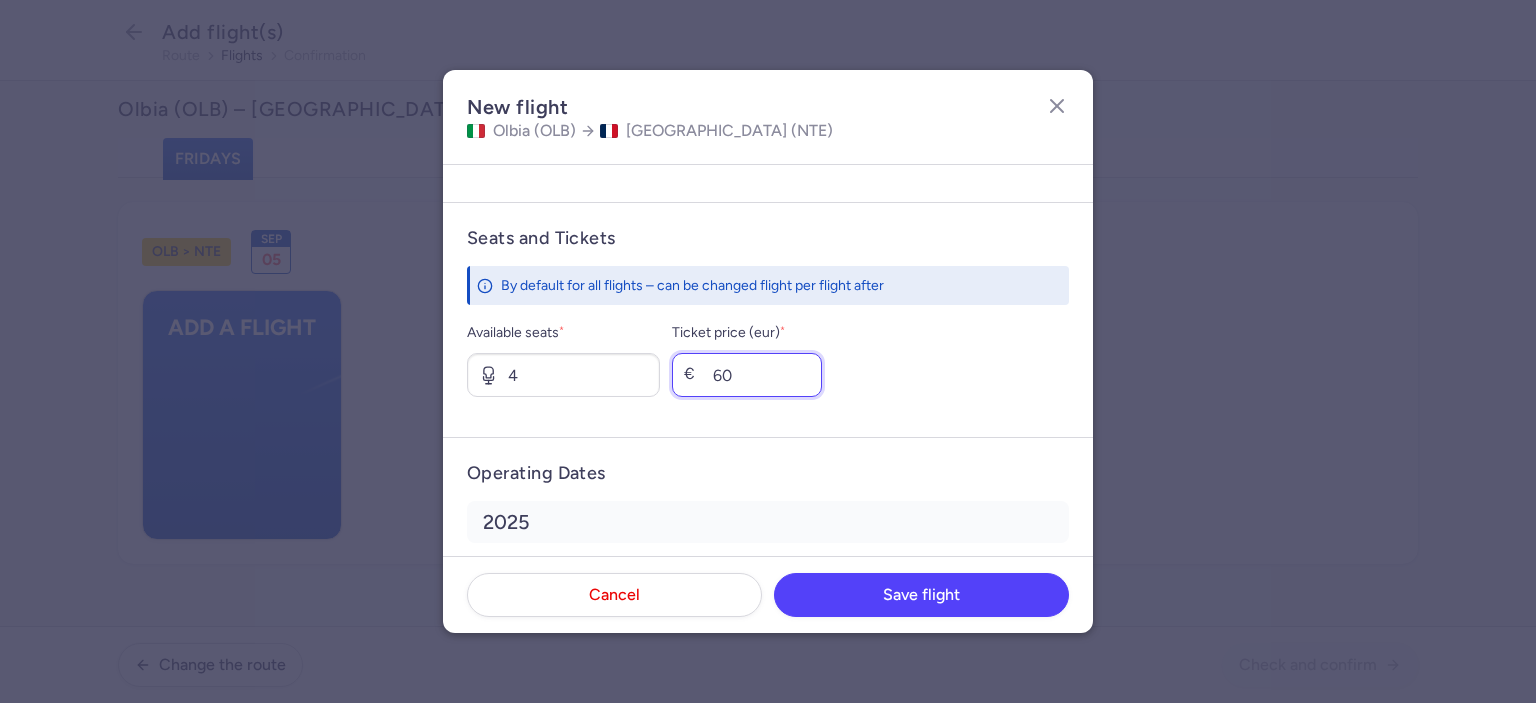 scroll, scrollTop: 808, scrollLeft: 0, axis: vertical 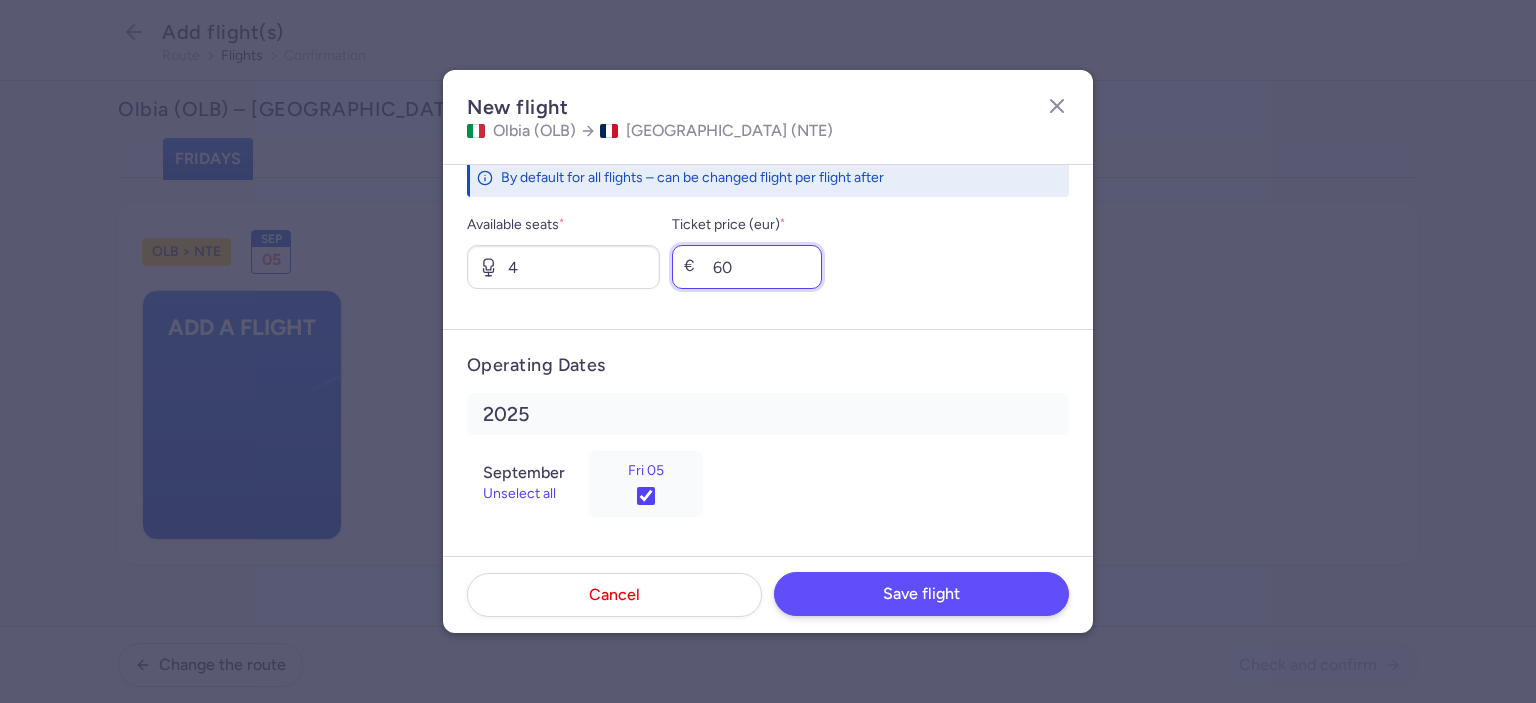 type on "60" 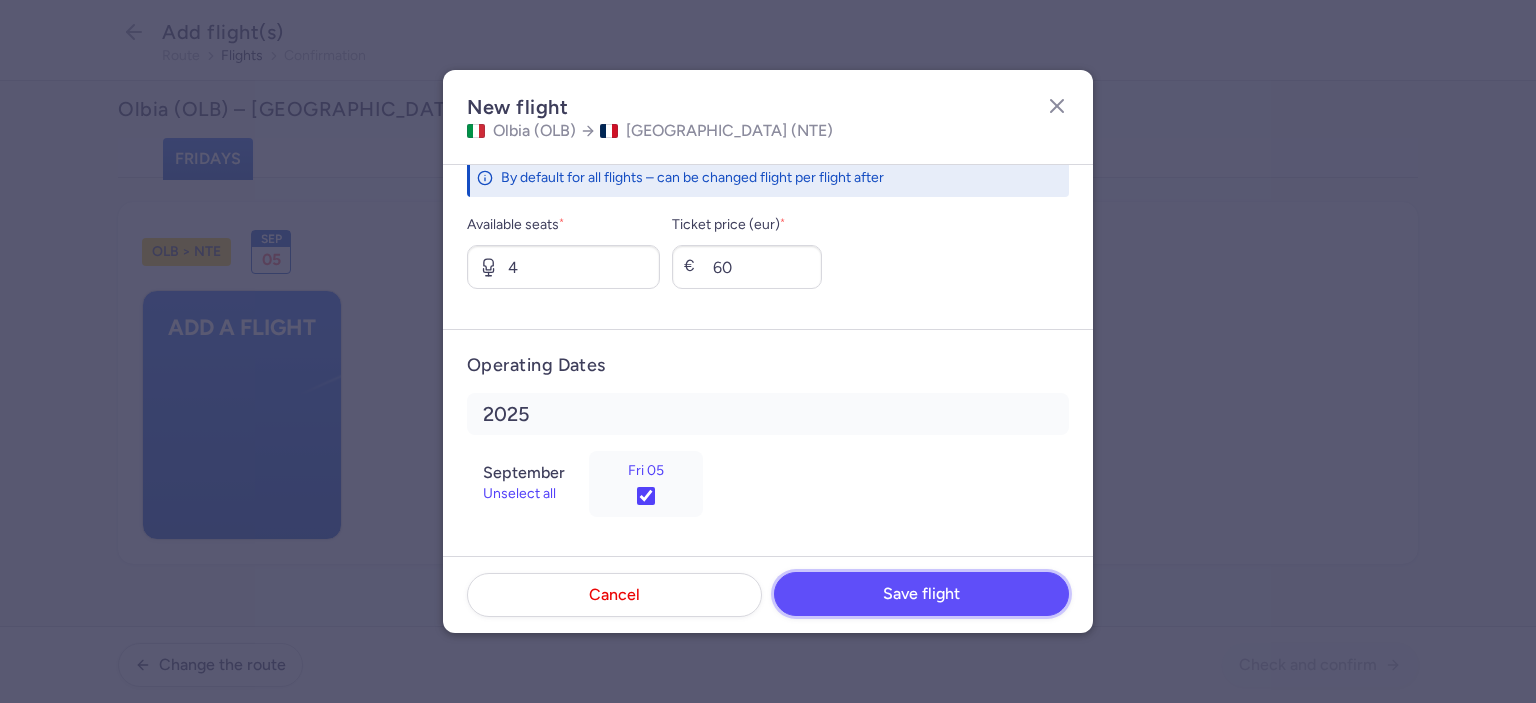 click on "Save flight" at bounding box center (921, 594) 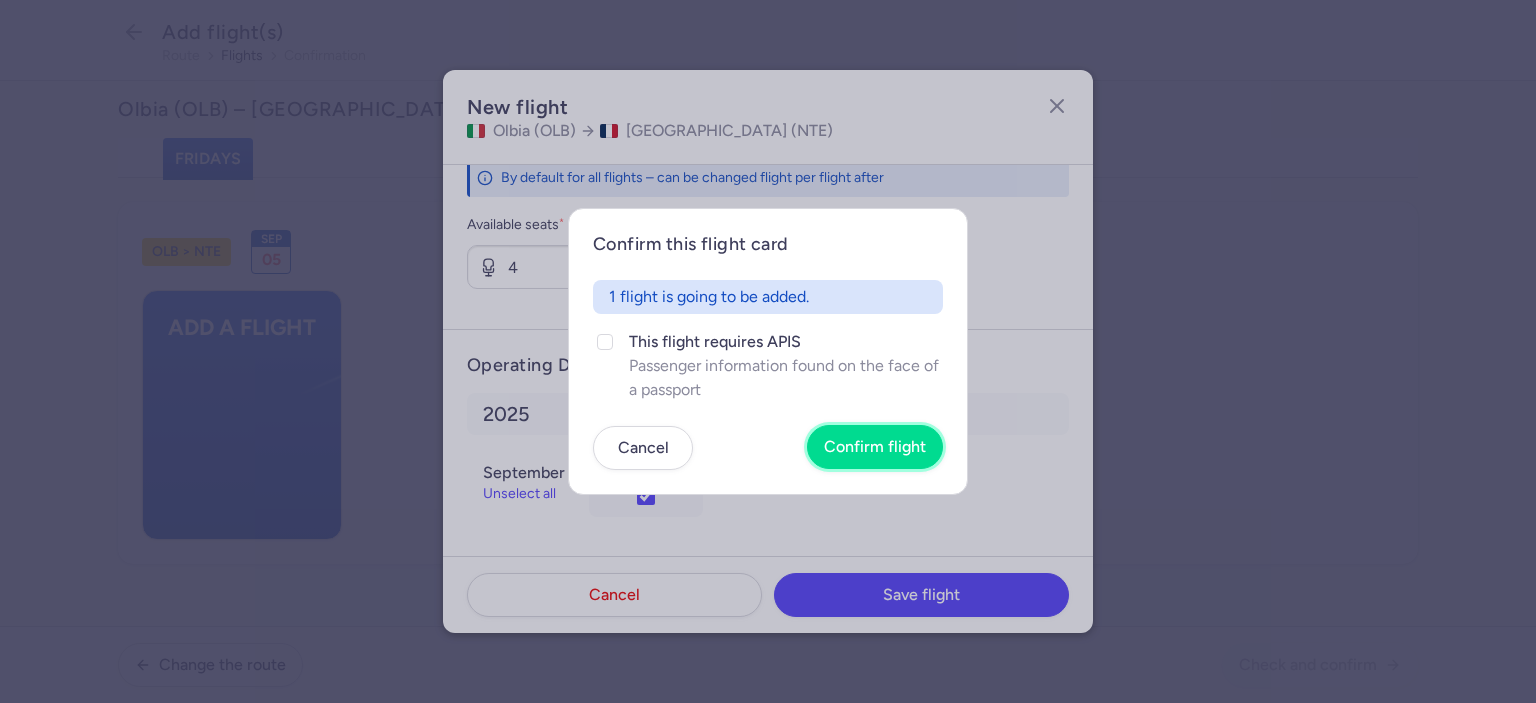 click on "Confirm flight" at bounding box center (875, 447) 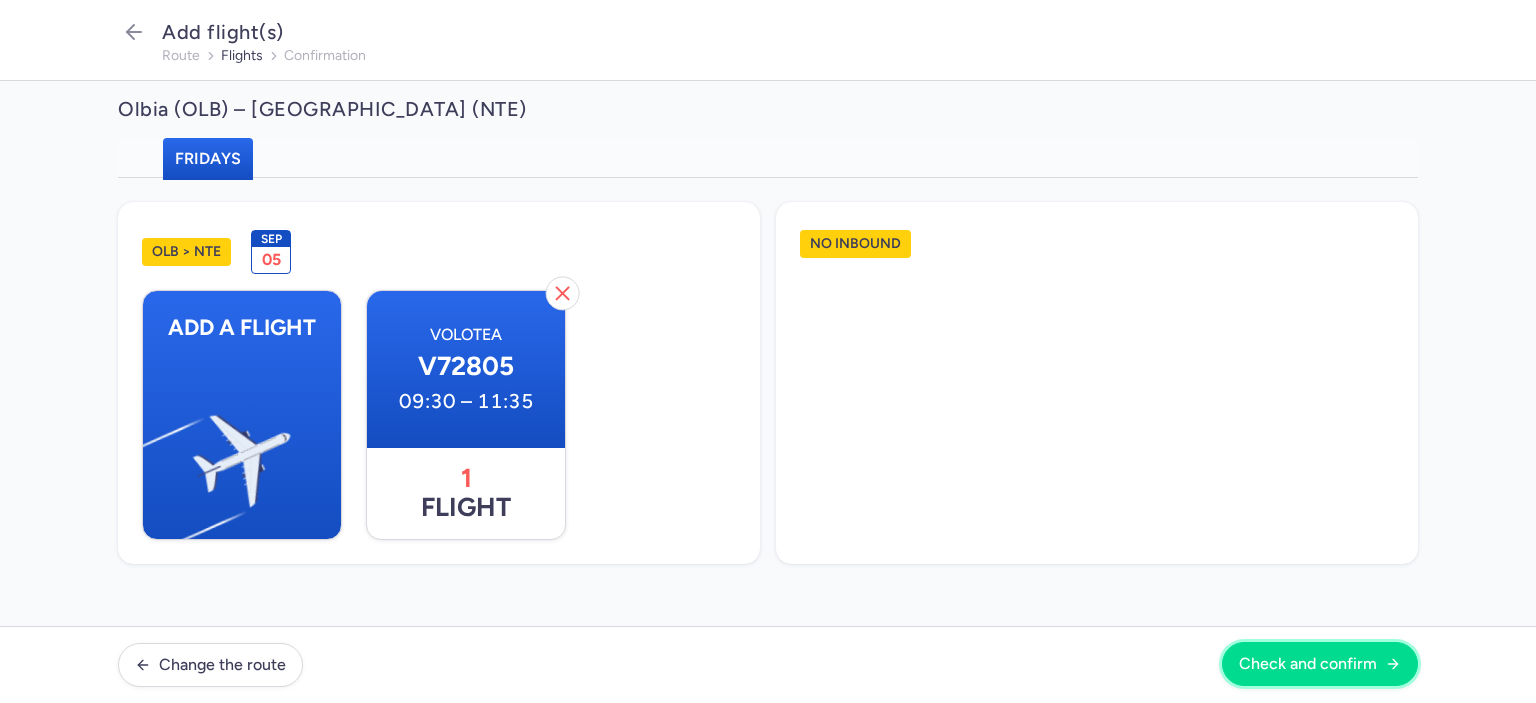 click on "Check and confirm" at bounding box center [1308, 664] 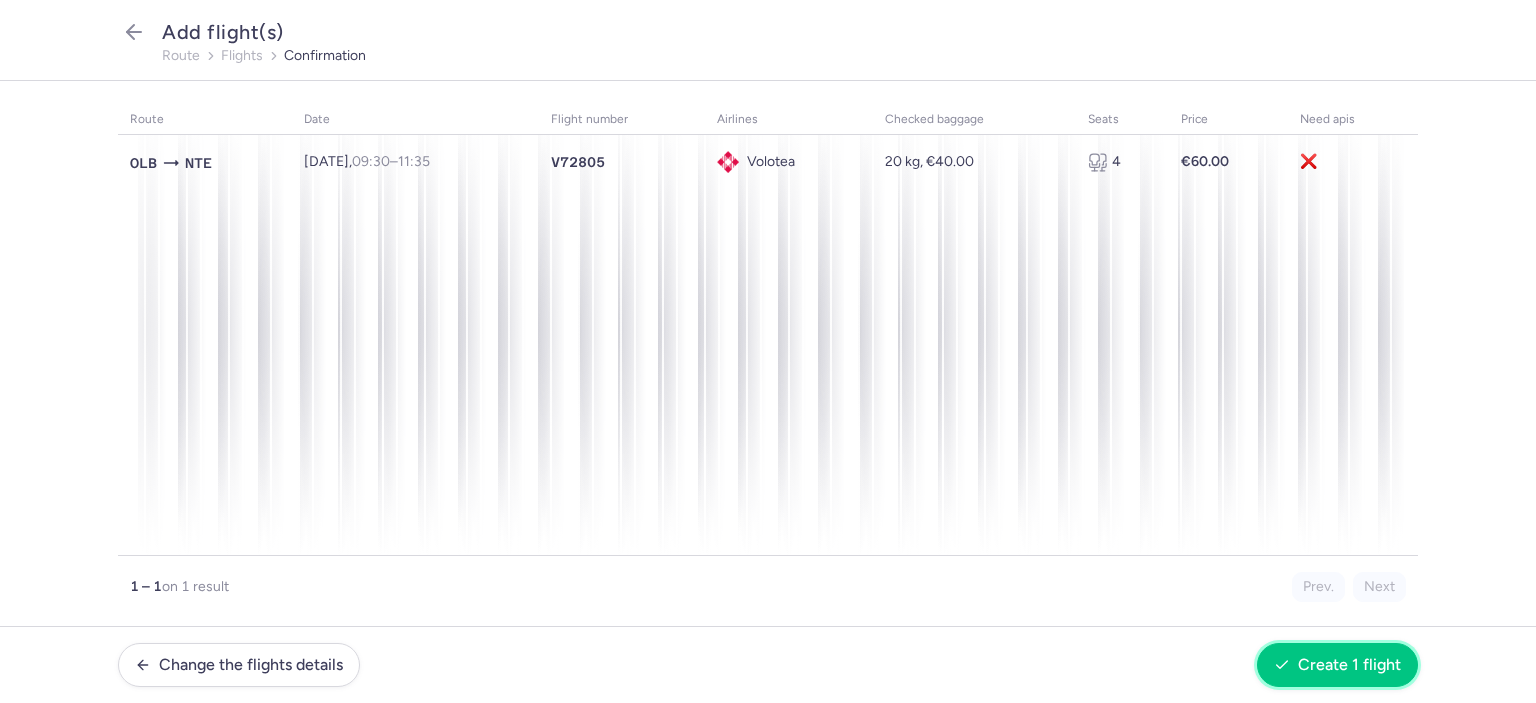 click on "Create 1 flight" at bounding box center (1349, 665) 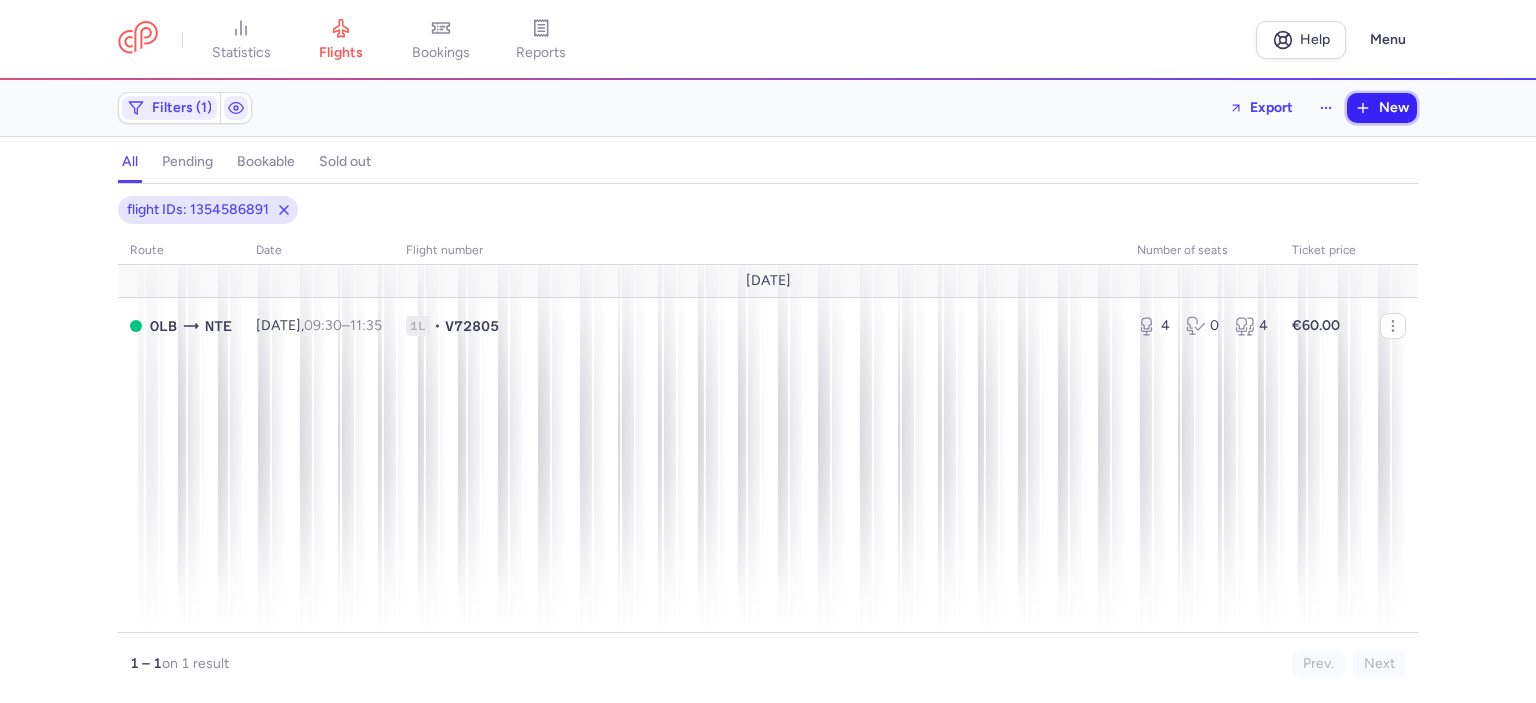 click on "New" at bounding box center (1382, 108) 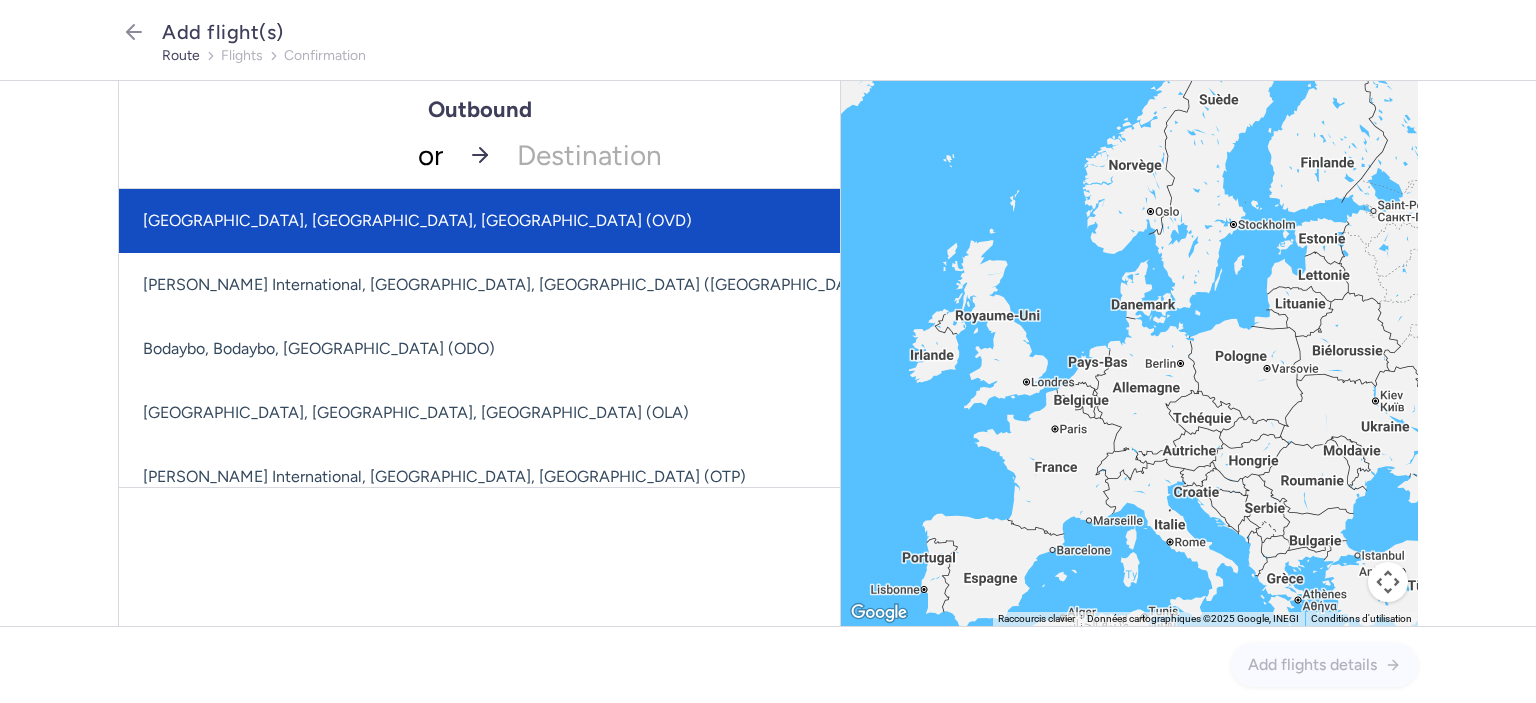 type on "ory" 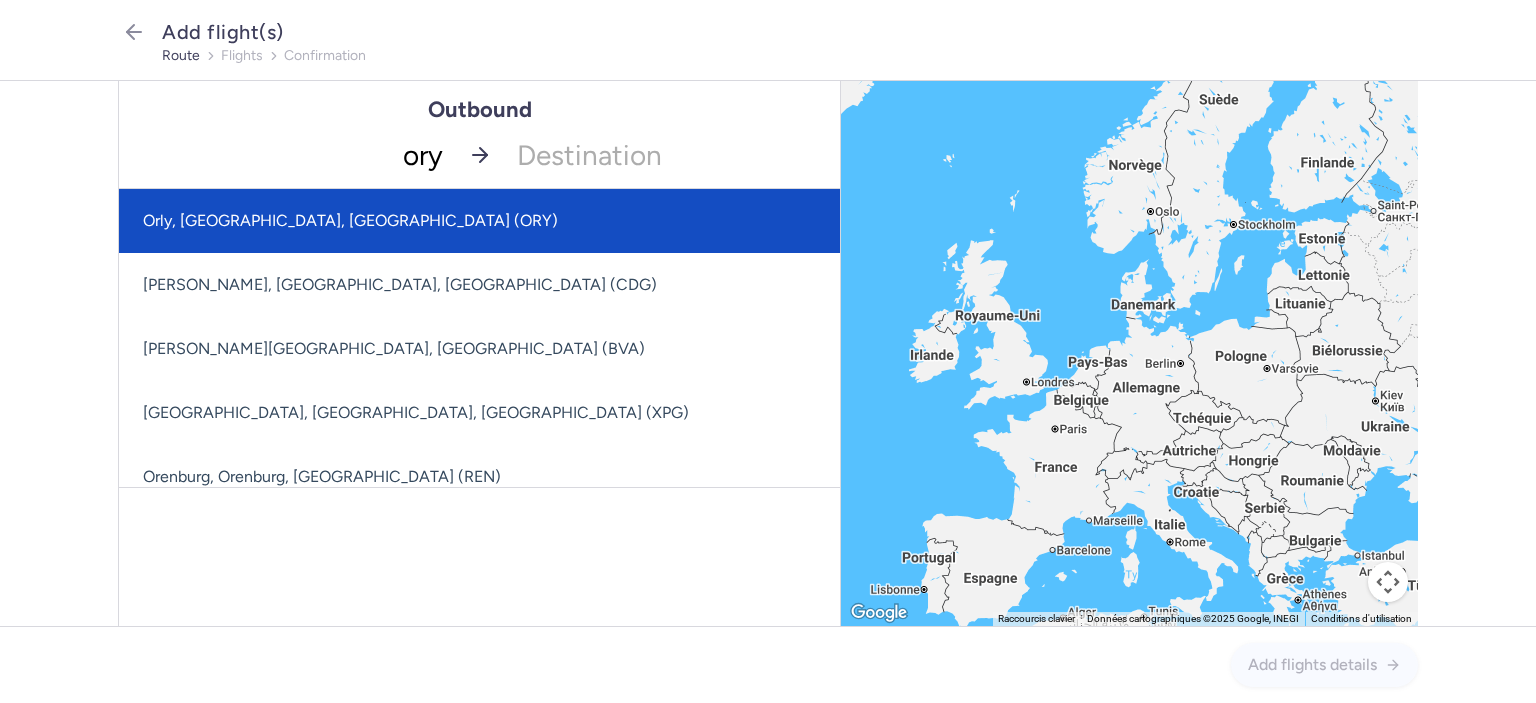 click on "Orly, [GEOGRAPHIC_DATA], [GEOGRAPHIC_DATA] (ORY)" at bounding box center (479, 221) 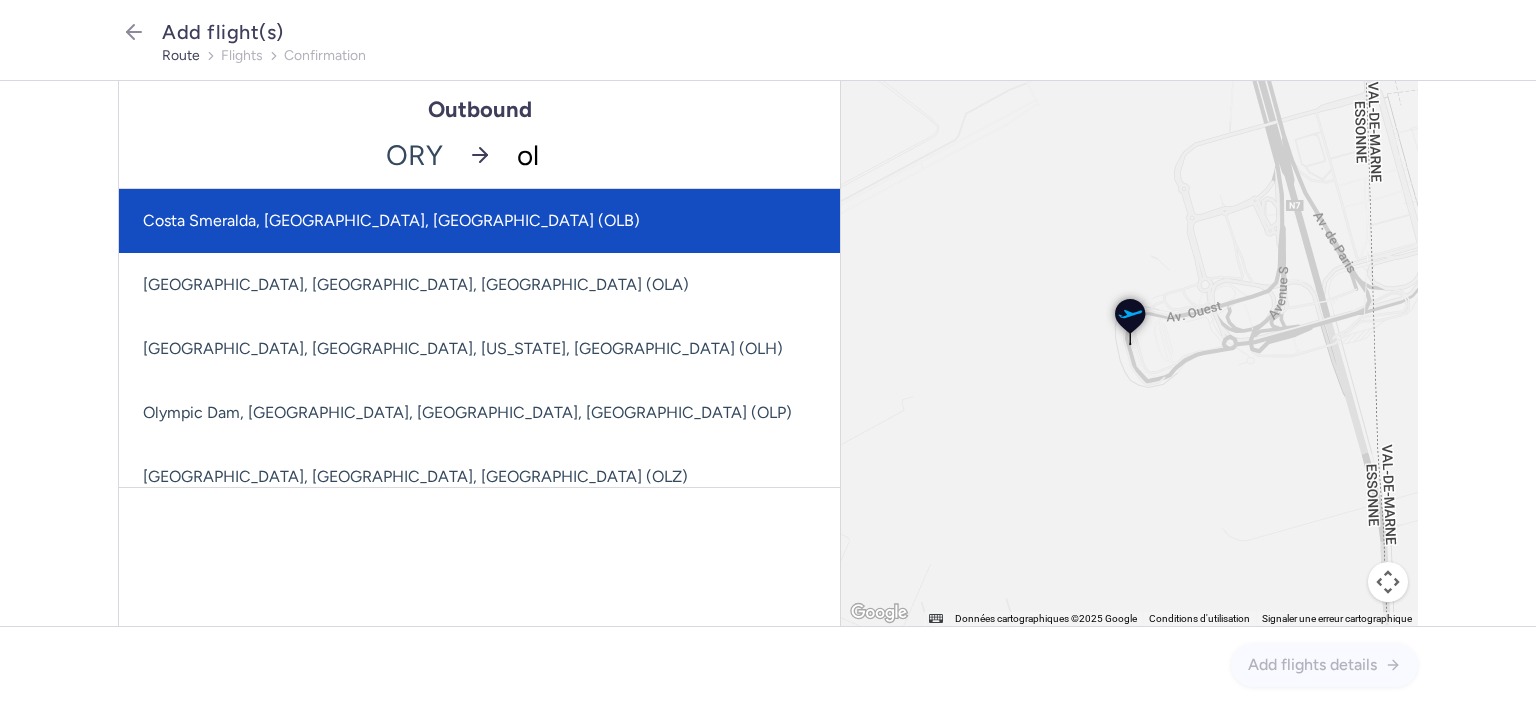 type on "olb" 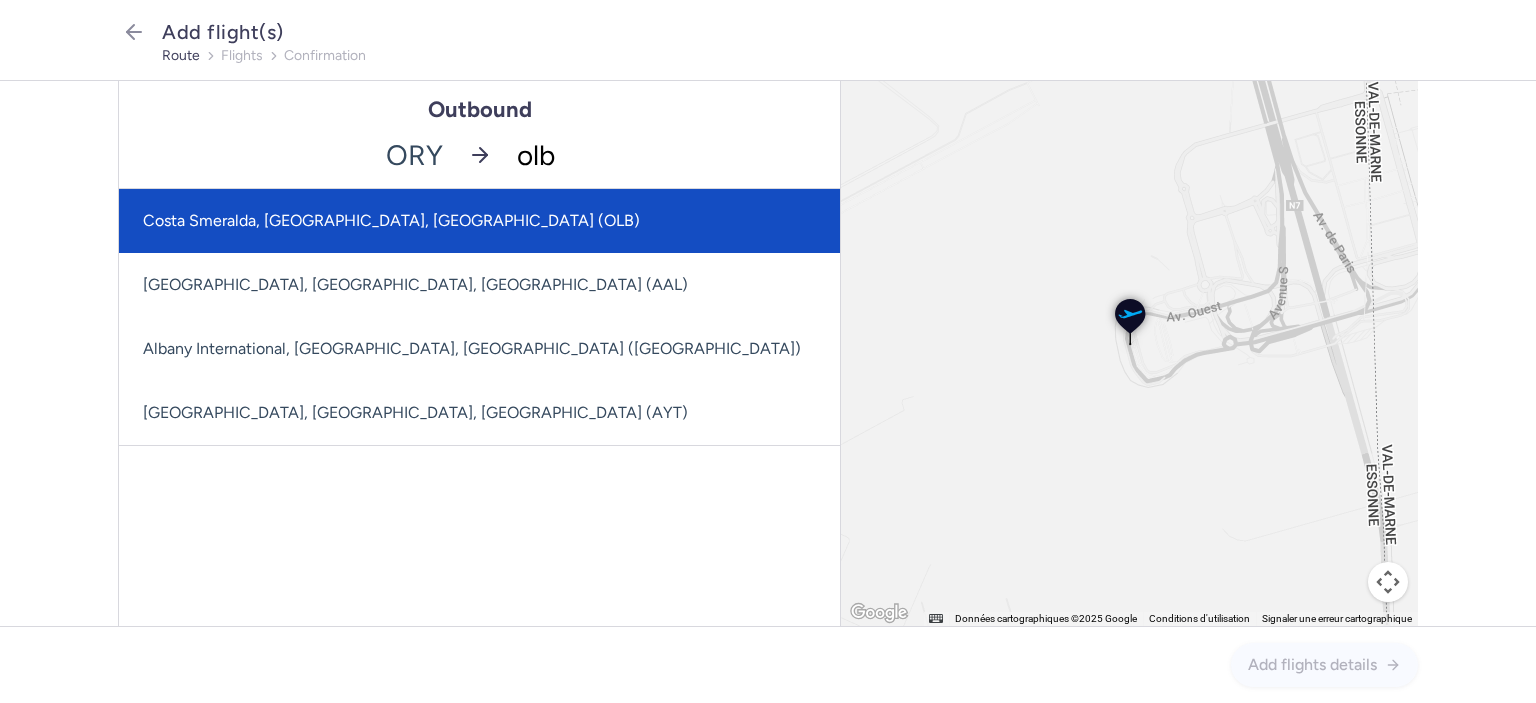click on "Costa Smeralda, [GEOGRAPHIC_DATA], [GEOGRAPHIC_DATA] (OLB)" 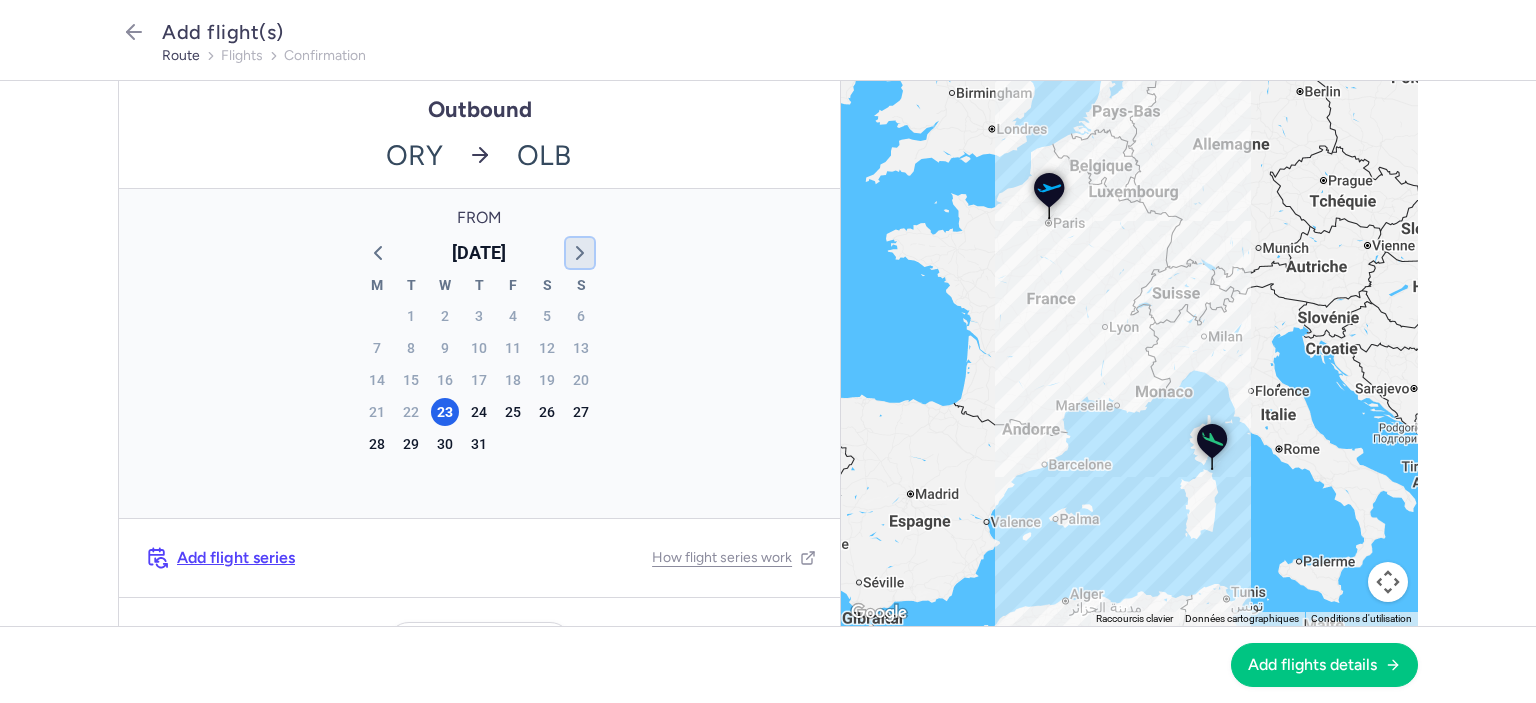 click 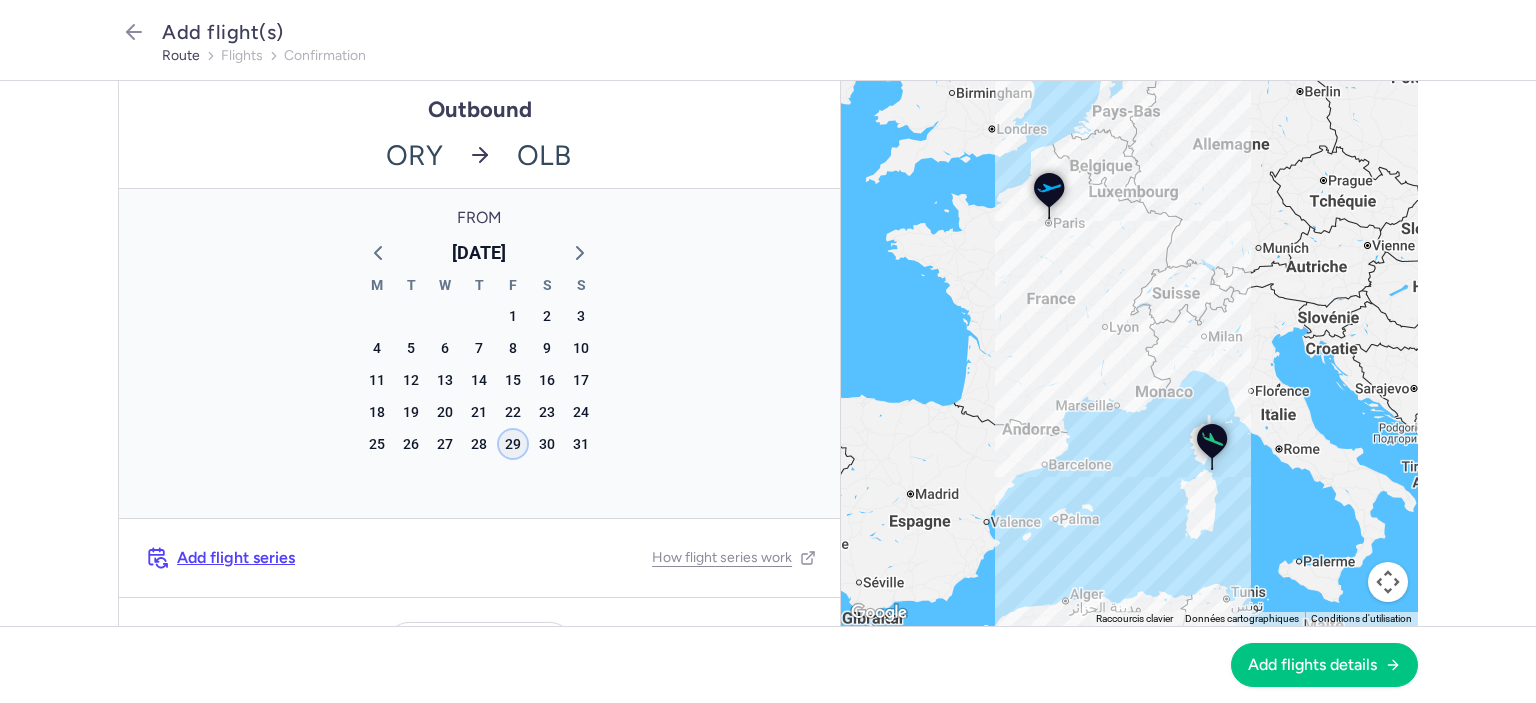 click on "29" 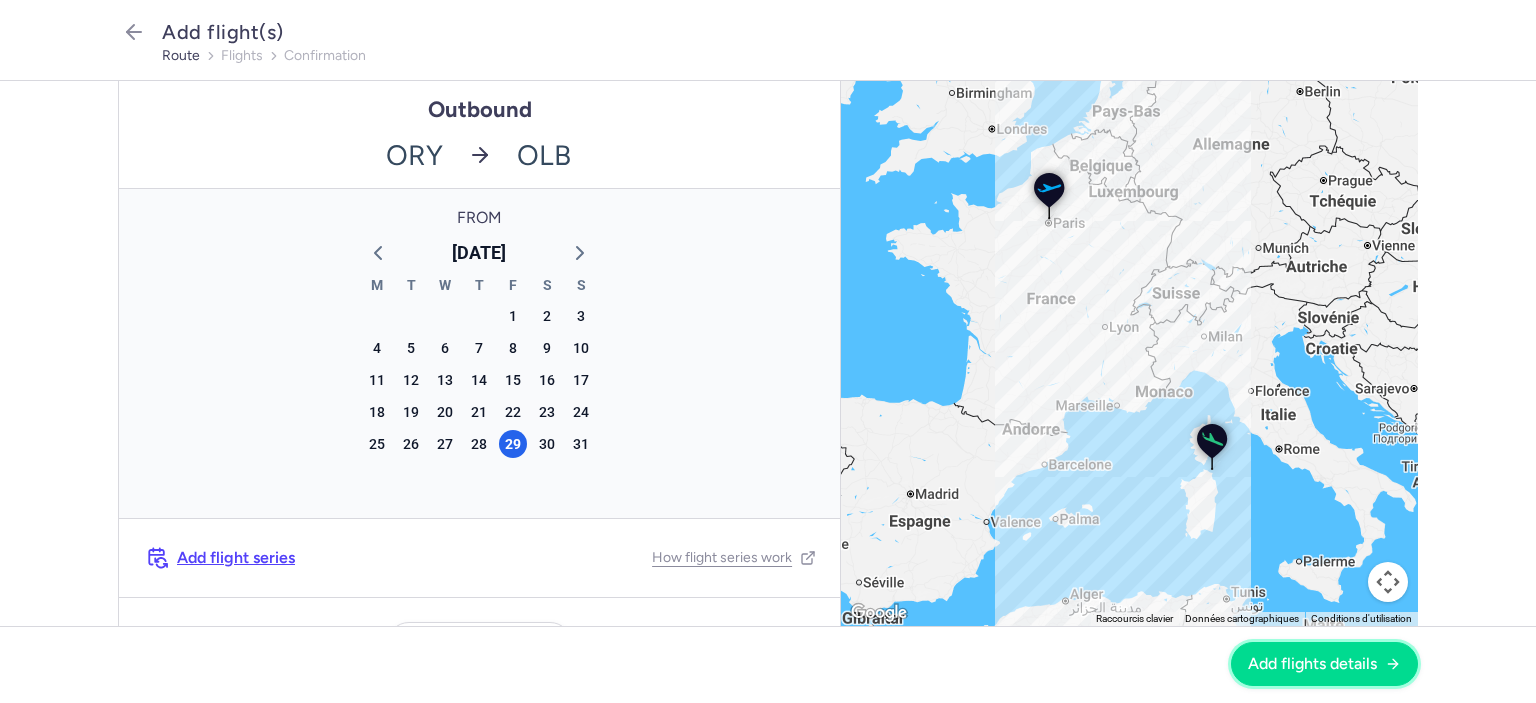 click on "Add flights details" at bounding box center [1312, 664] 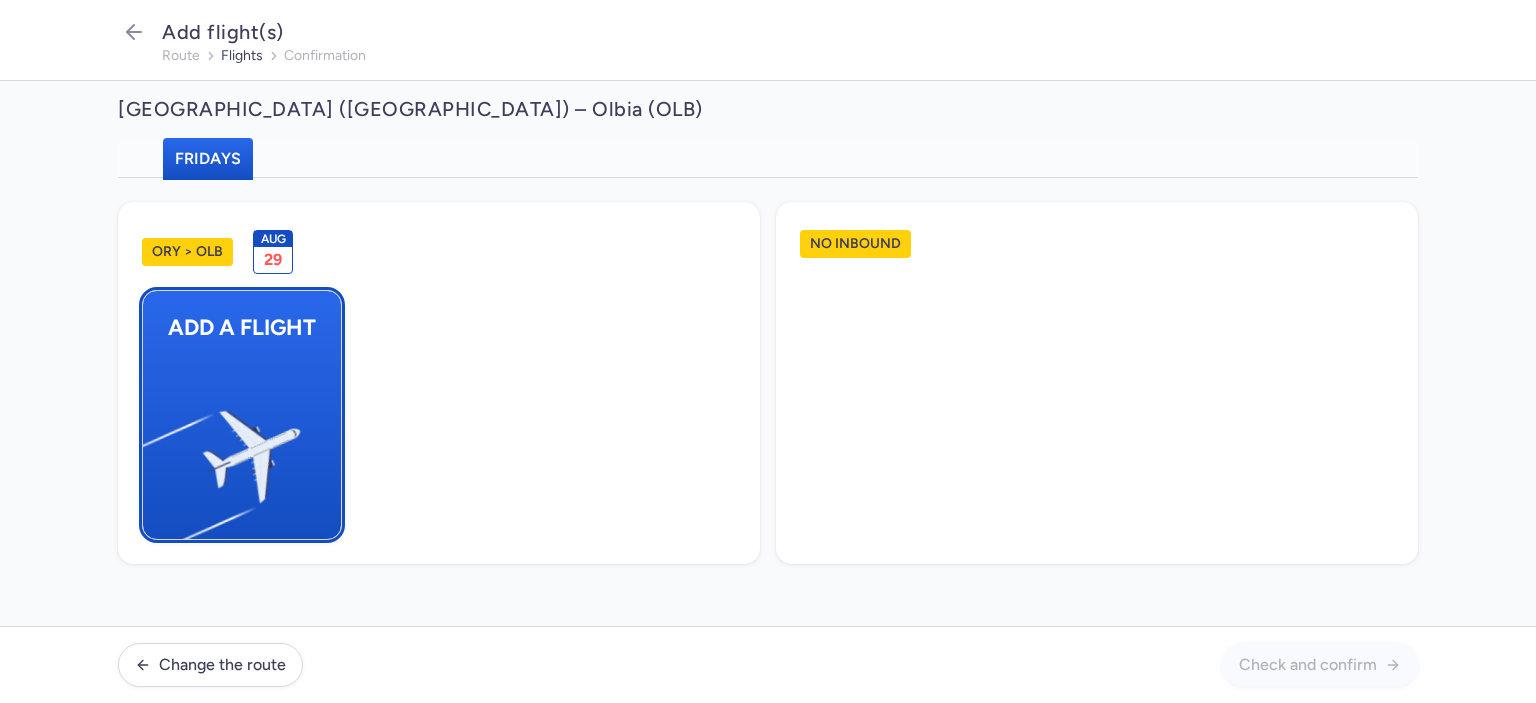 click on "Add a flight" at bounding box center [242, 415] 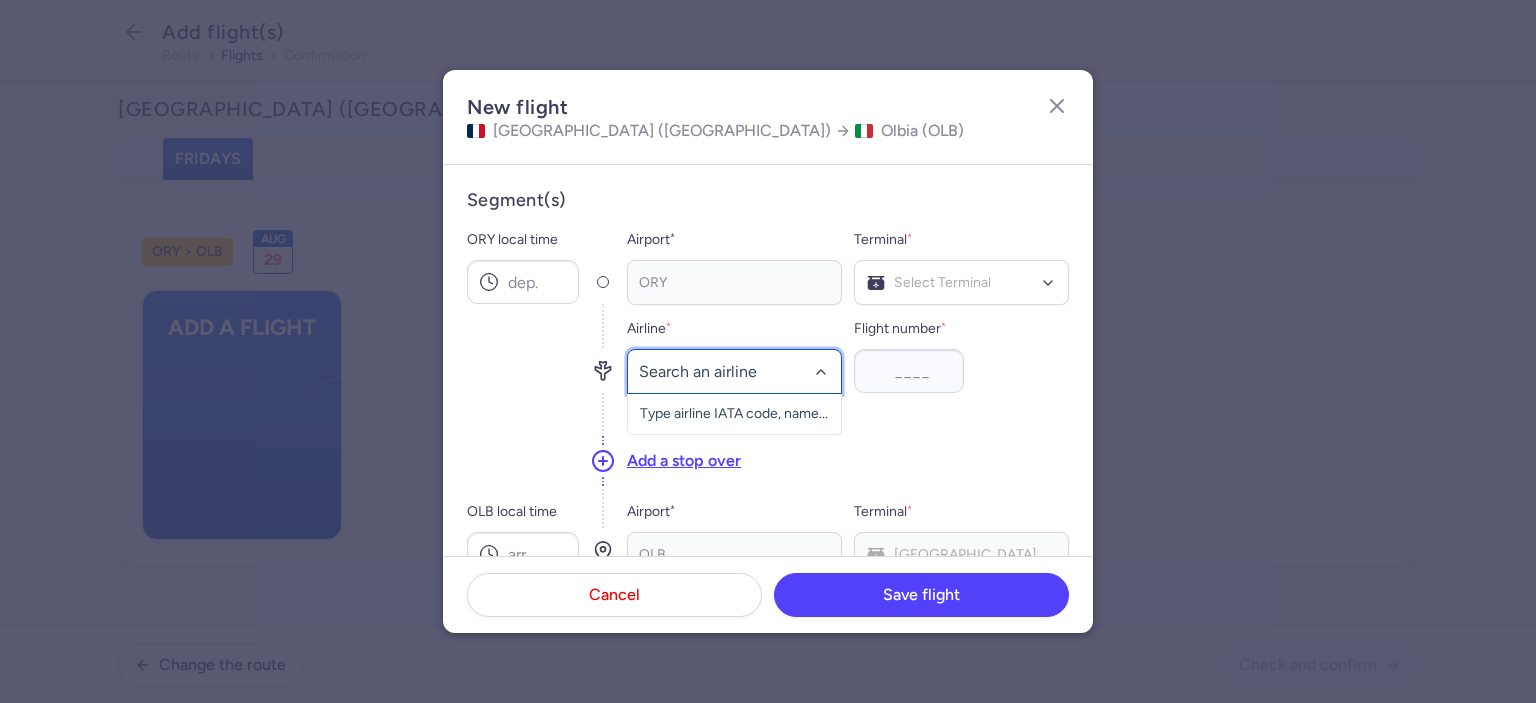 click 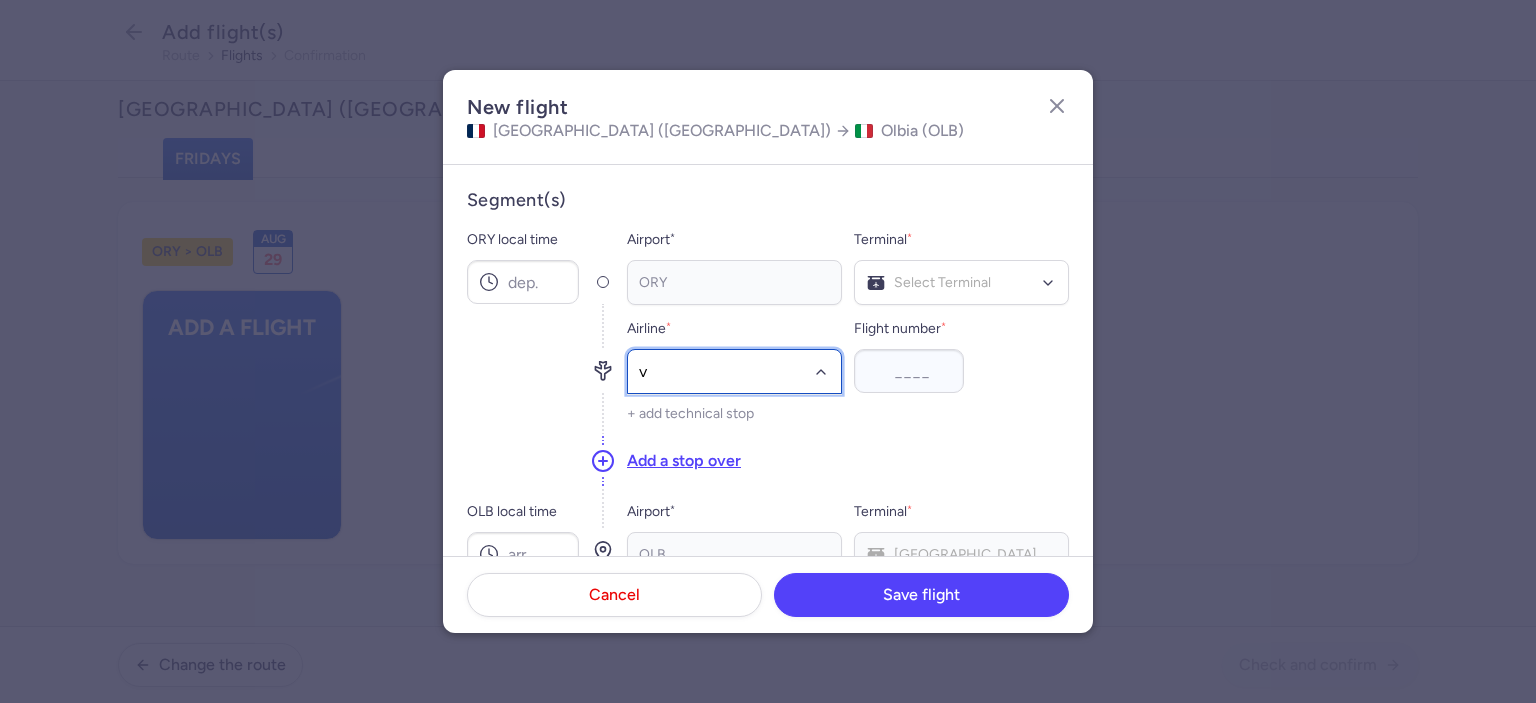 type on "v7" 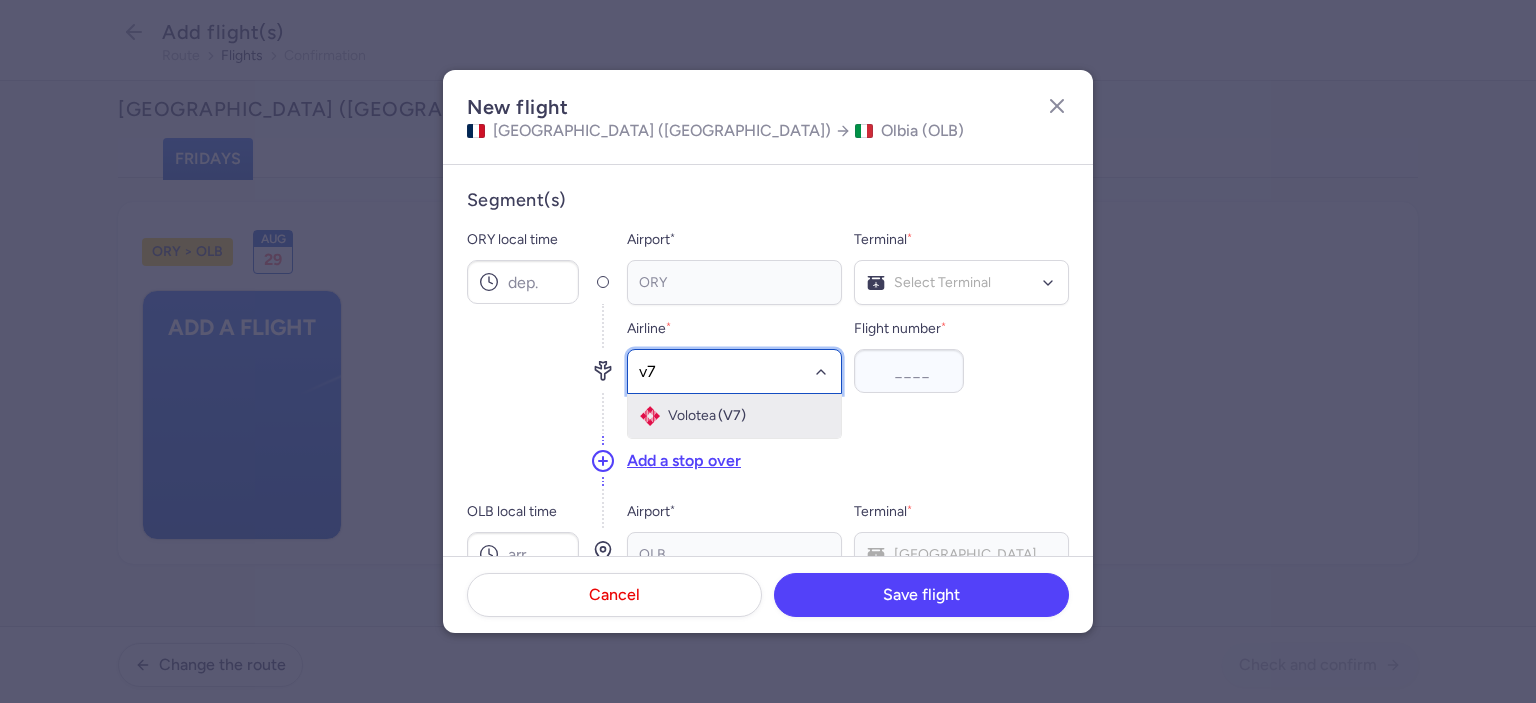 click on "Volotea (V7)" 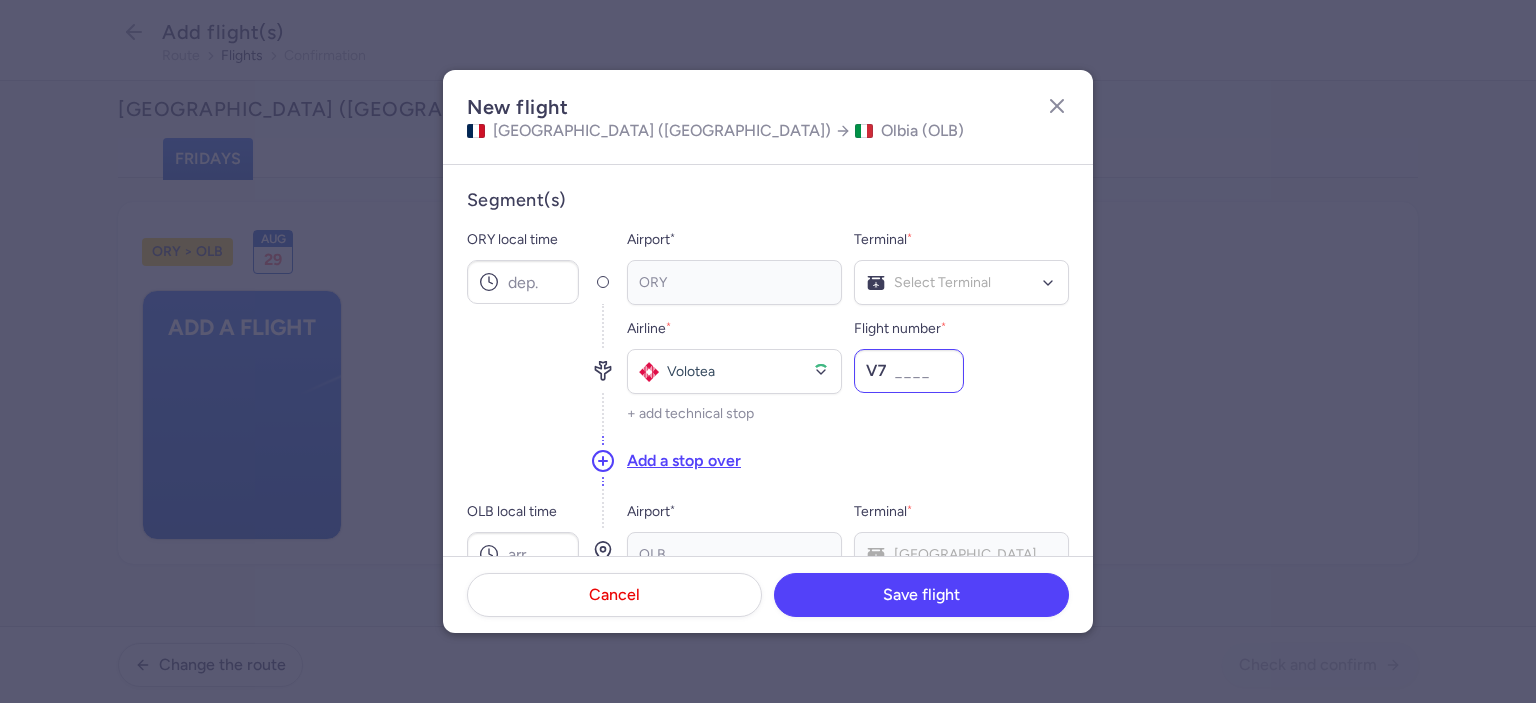 click on "Flight number  *" at bounding box center (909, 371) 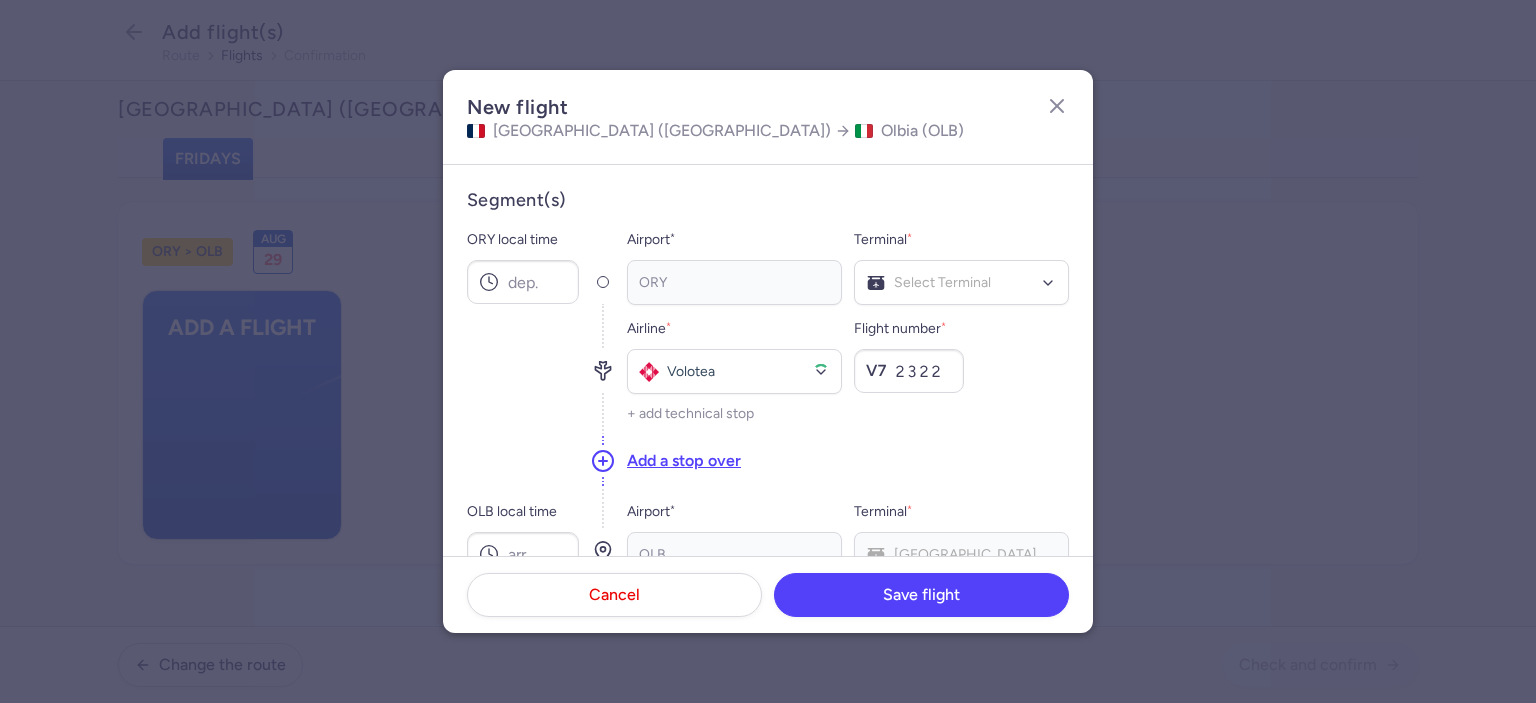 type on "2322" 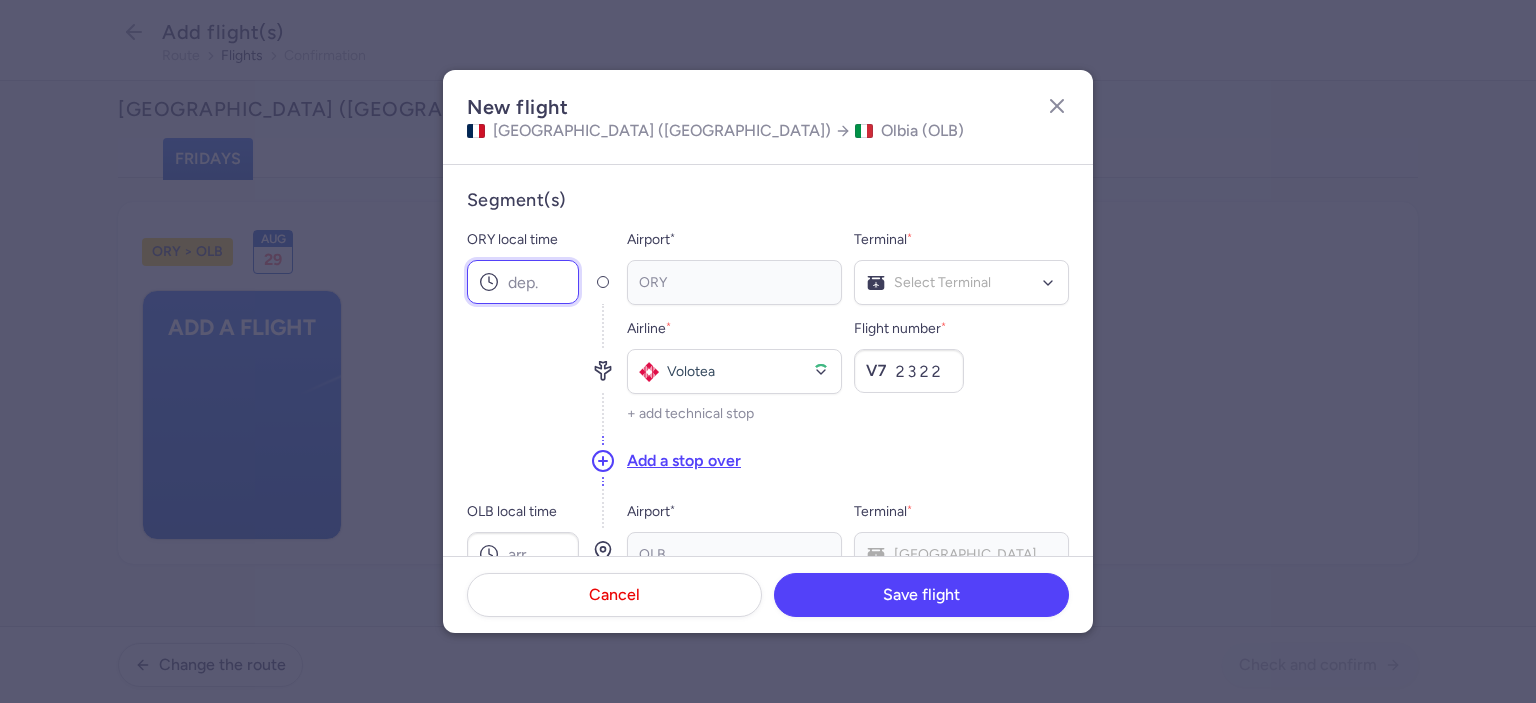 click on "ORY local time" at bounding box center [523, 282] 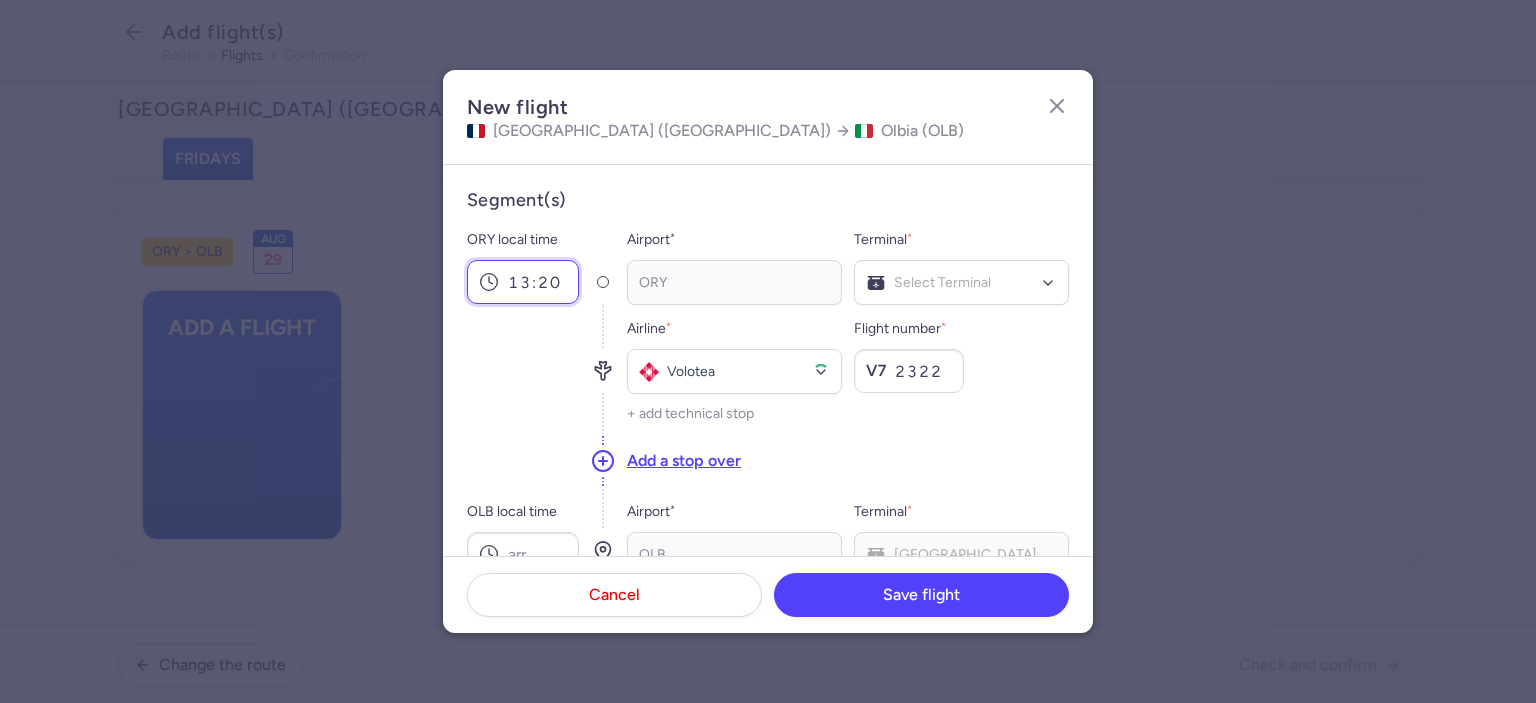 type on "13:20" 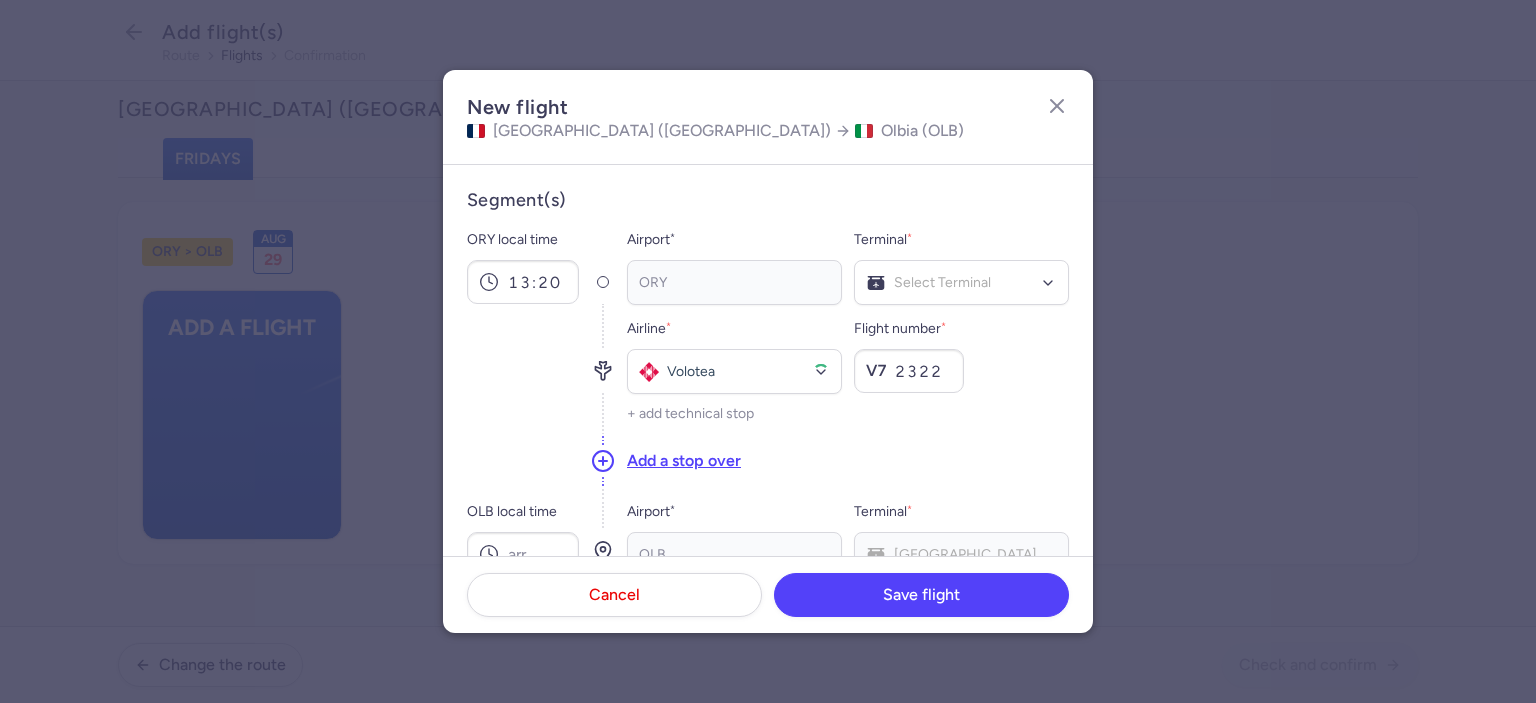 scroll, scrollTop: 200, scrollLeft: 0, axis: vertical 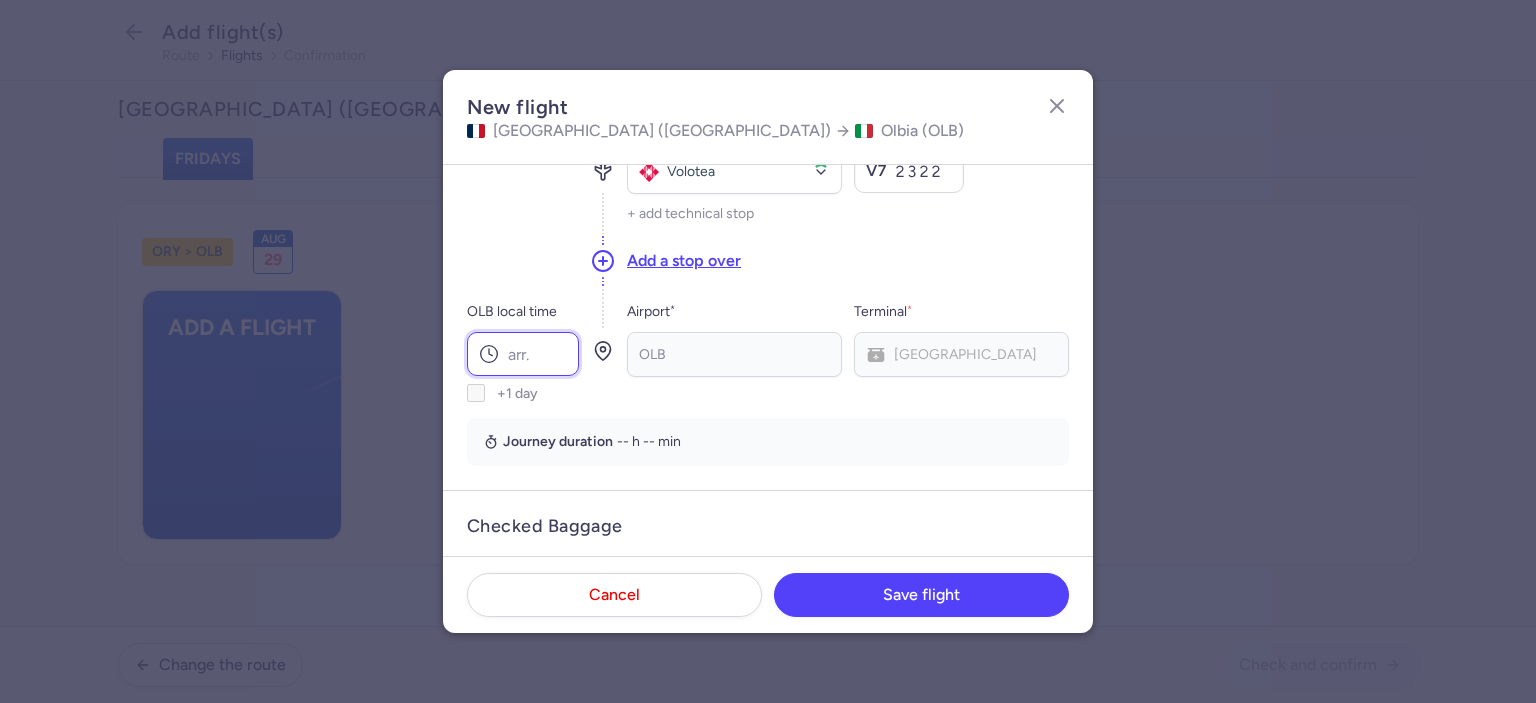 click on "OLB local time" at bounding box center [523, 354] 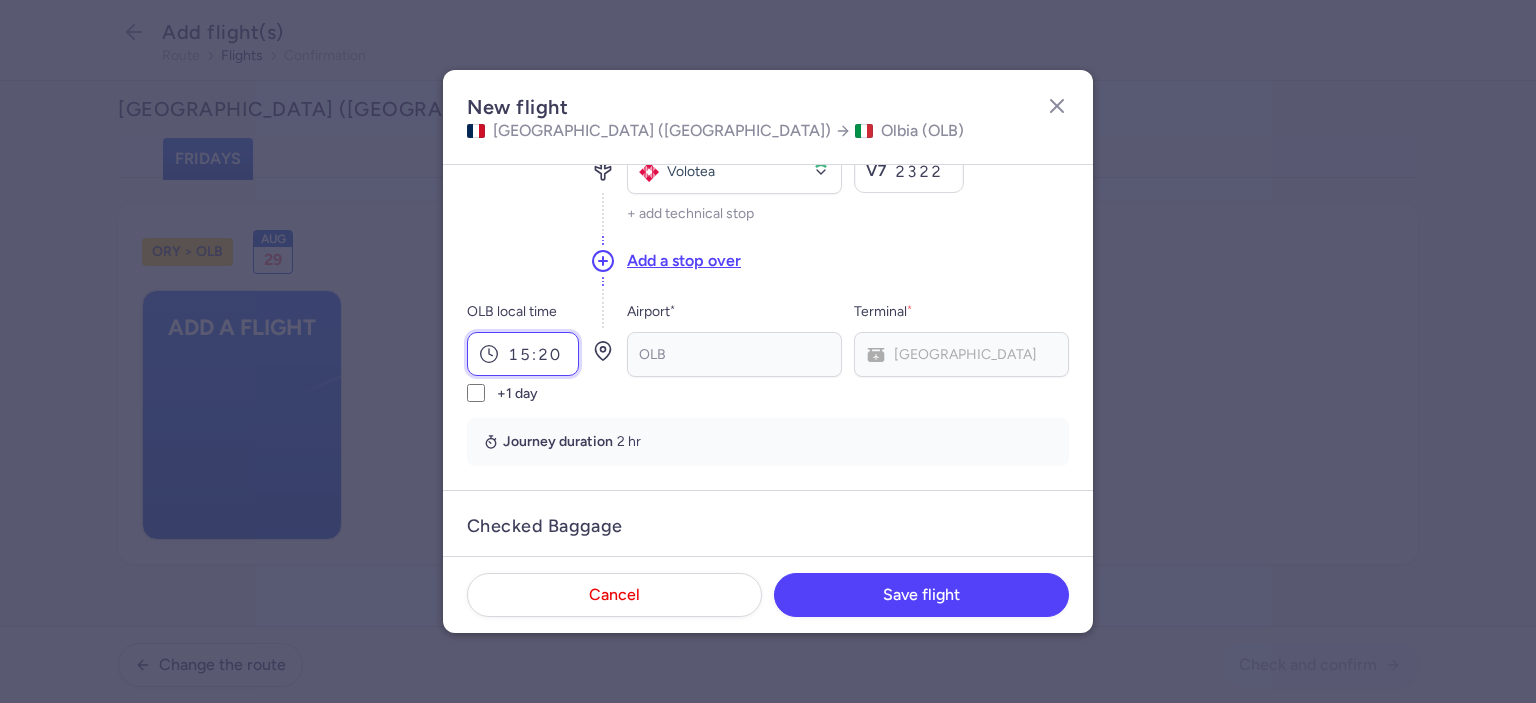 scroll, scrollTop: 0, scrollLeft: 0, axis: both 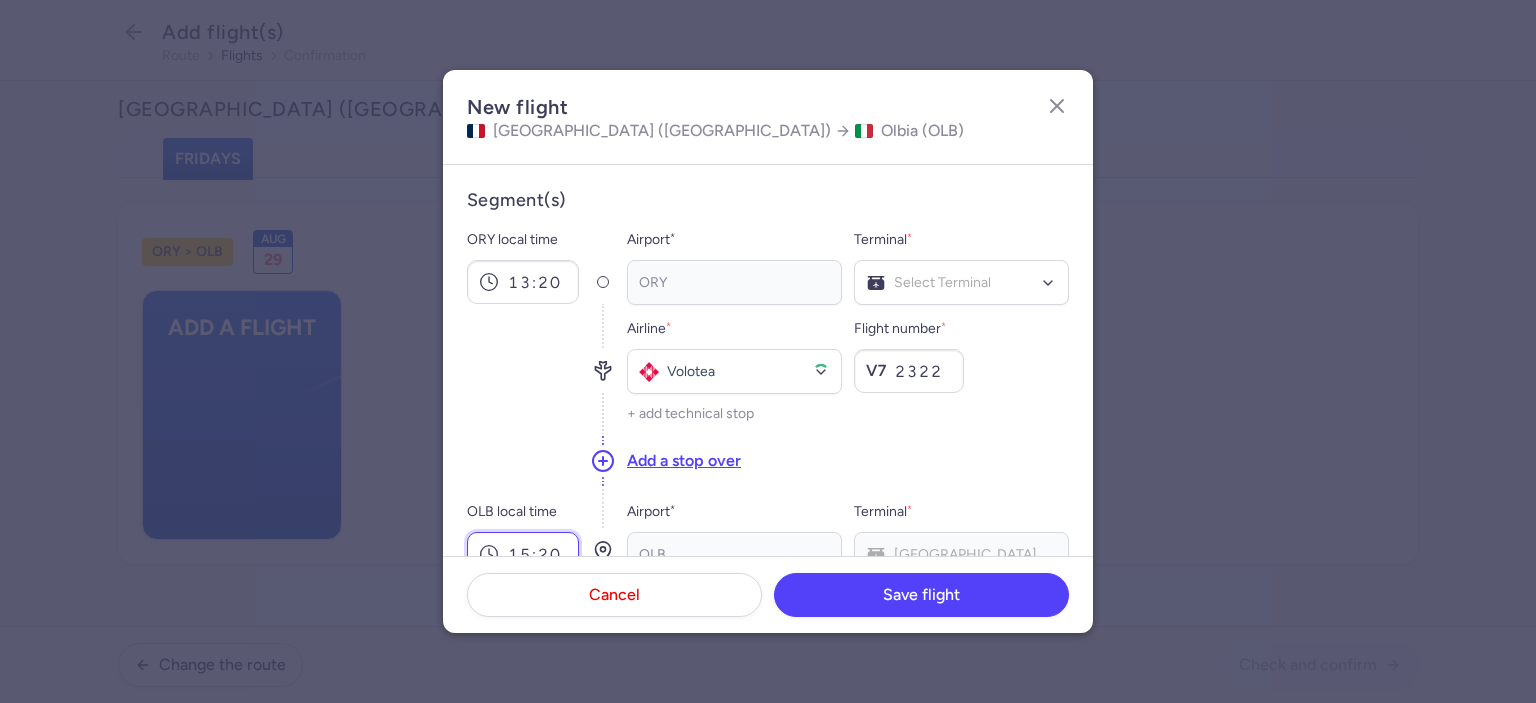 type on "15:20" 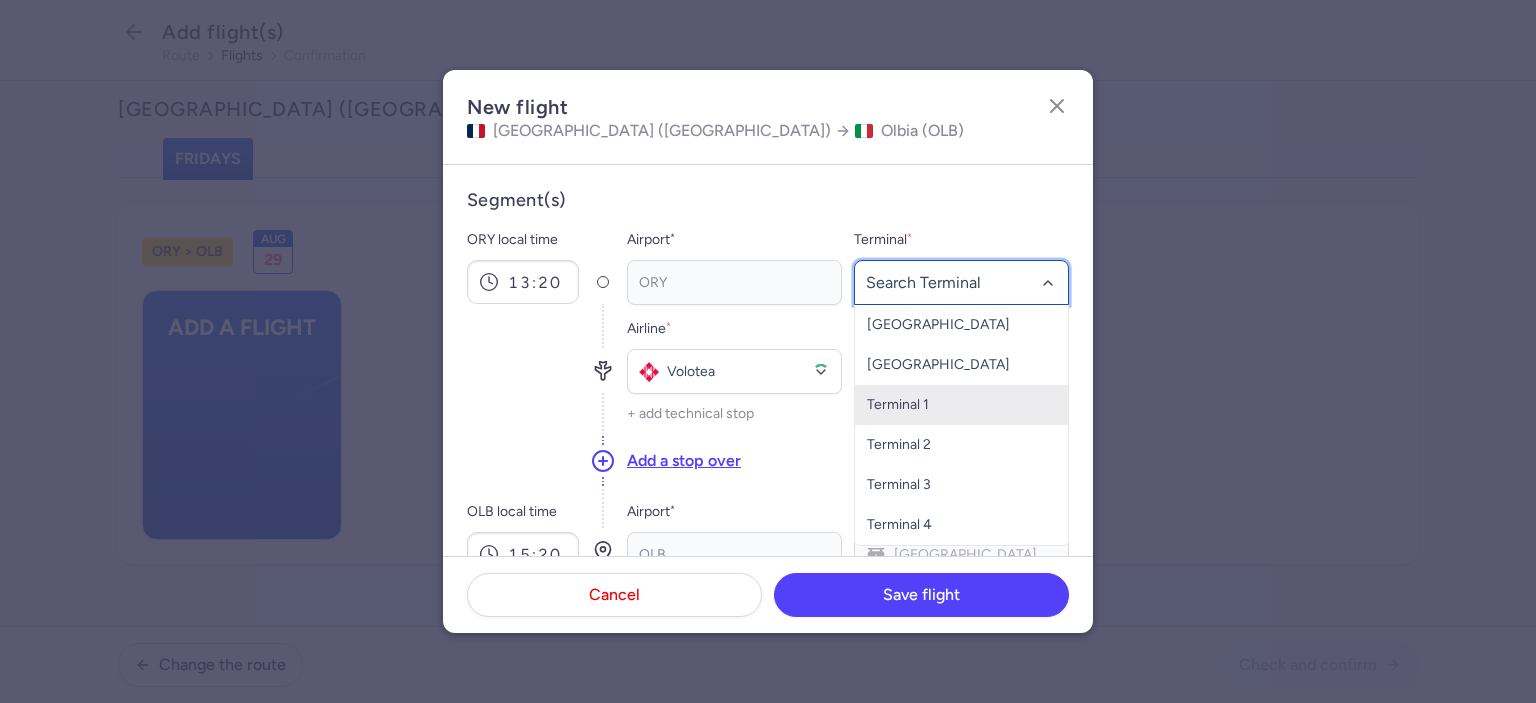 click on "Terminal 1" at bounding box center [961, 405] 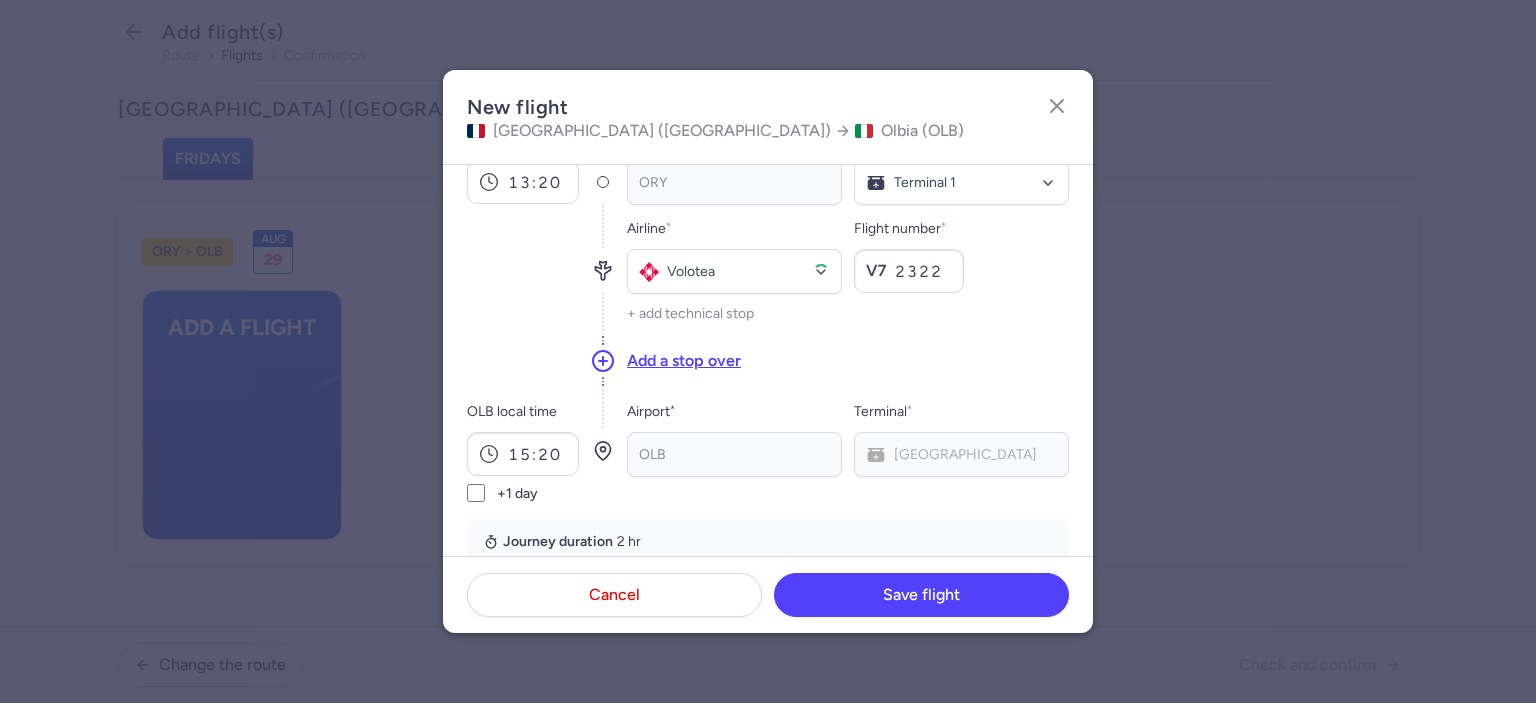 scroll, scrollTop: 300, scrollLeft: 0, axis: vertical 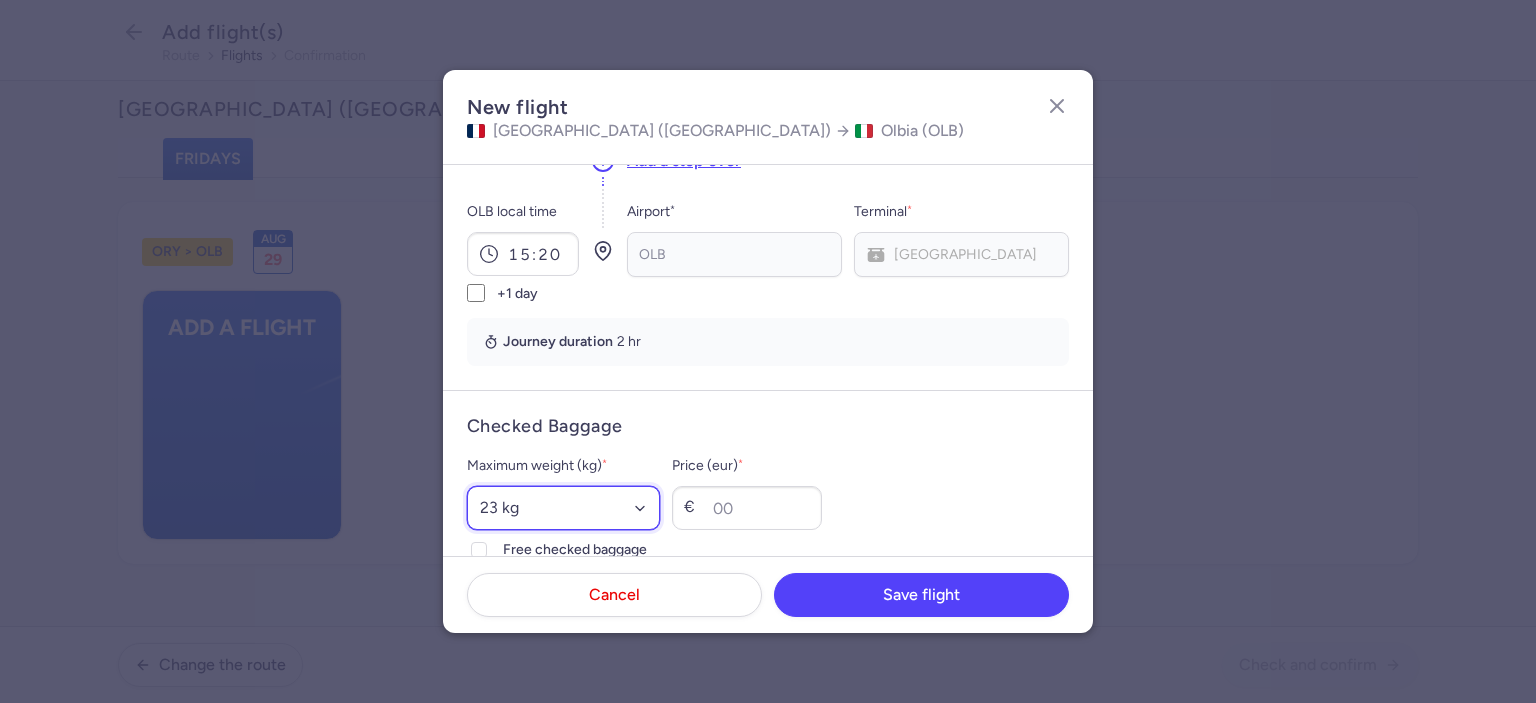 click on "Select an option 15 kg 16 kg 17 kg 18 kg 19 kg 20 kg 21 kg 22 kg 23 kg 24 kg 25 kg 26 kg 27 kg 28 kg 29 kg 30 kg 31 kg 32 kg 33 kg 34 kg 35 kg" at bounding box center [563, 508] 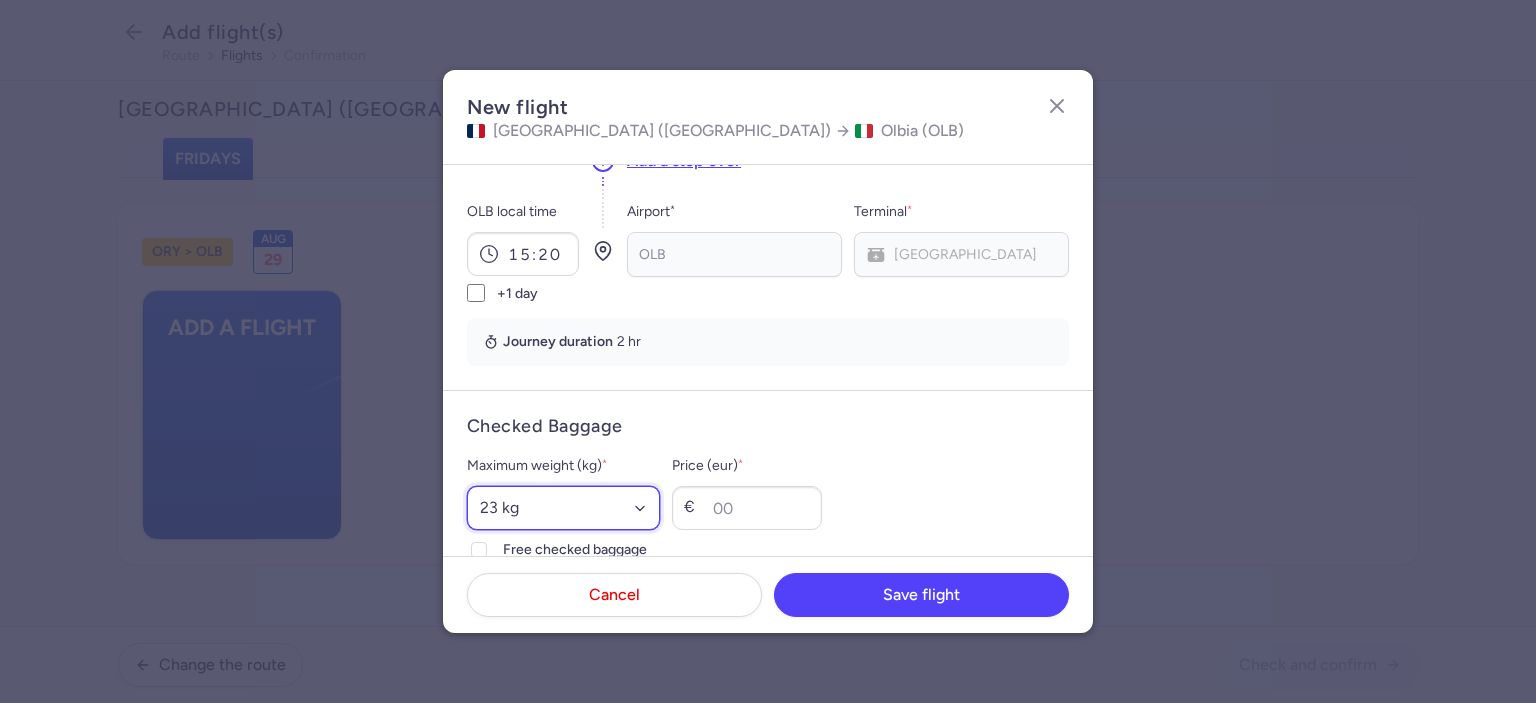 select on "20" 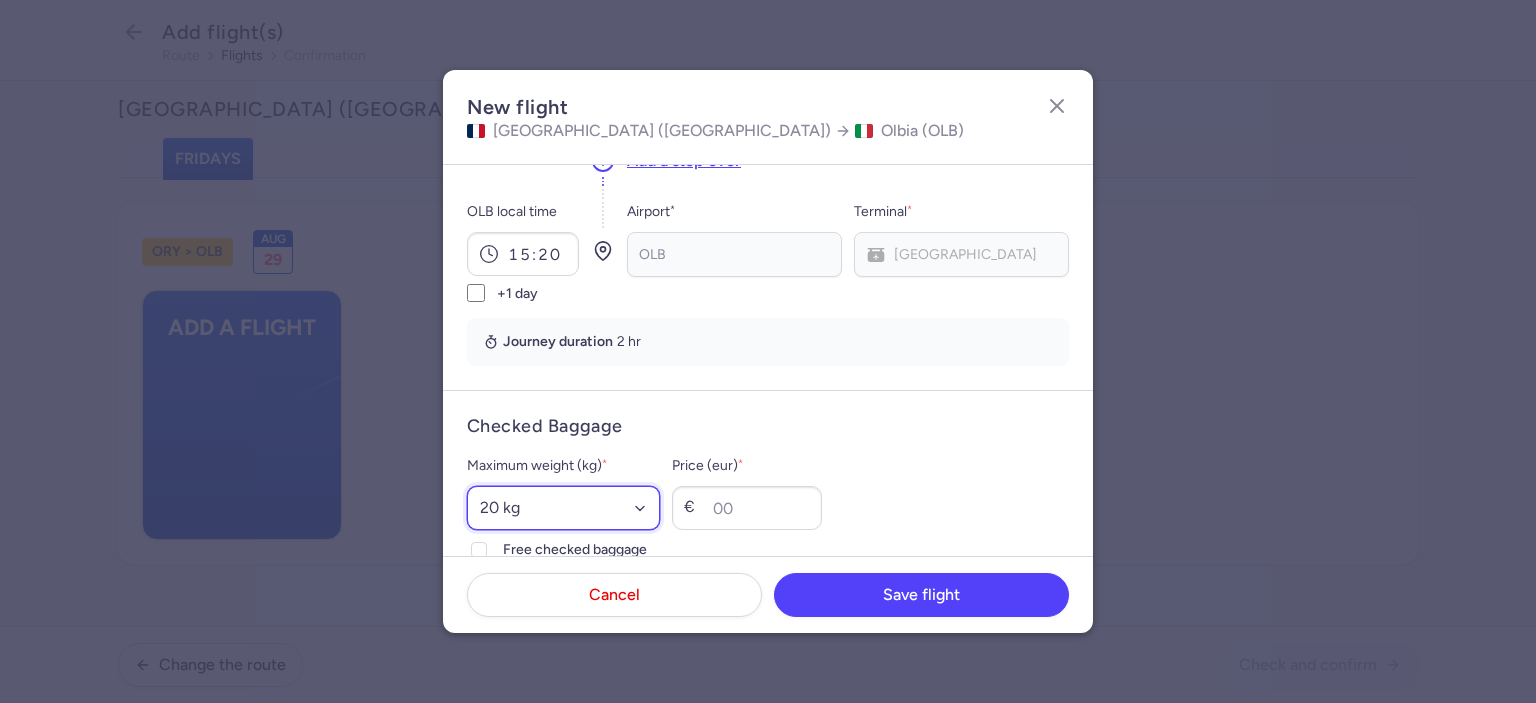 click on "Select an option 15 kg 16 kg 17 kg 18 kg 19 kg 20 kg 21 kg 22 kg 23 kg 24 kg 25 kg 26 kg 27 kg 28 kg 29 kg 30 kg 31 kg 32 kg 33 kg 34 kg 35 kg" at bounding box center [563, 508] 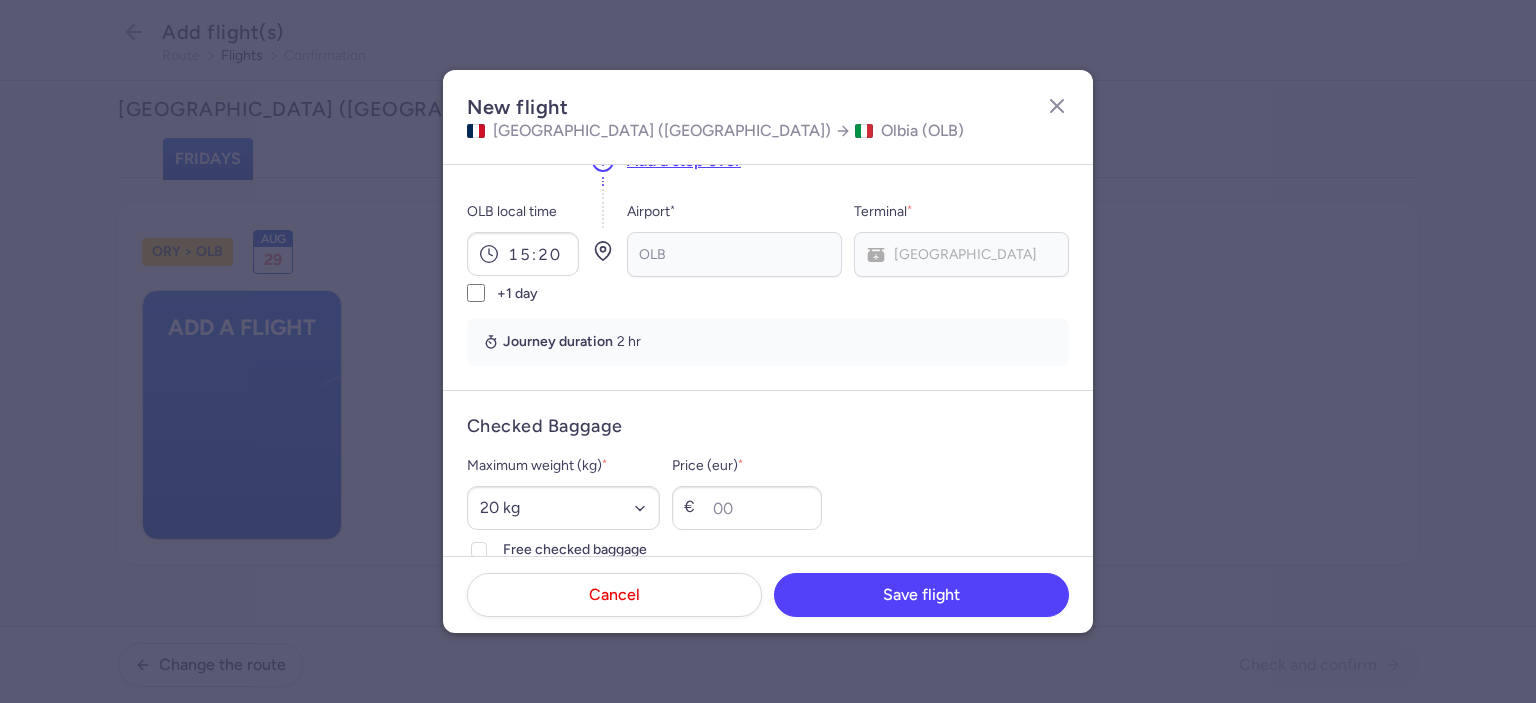 click on "Price (eur)  * €" at bounding box center [747, 492] 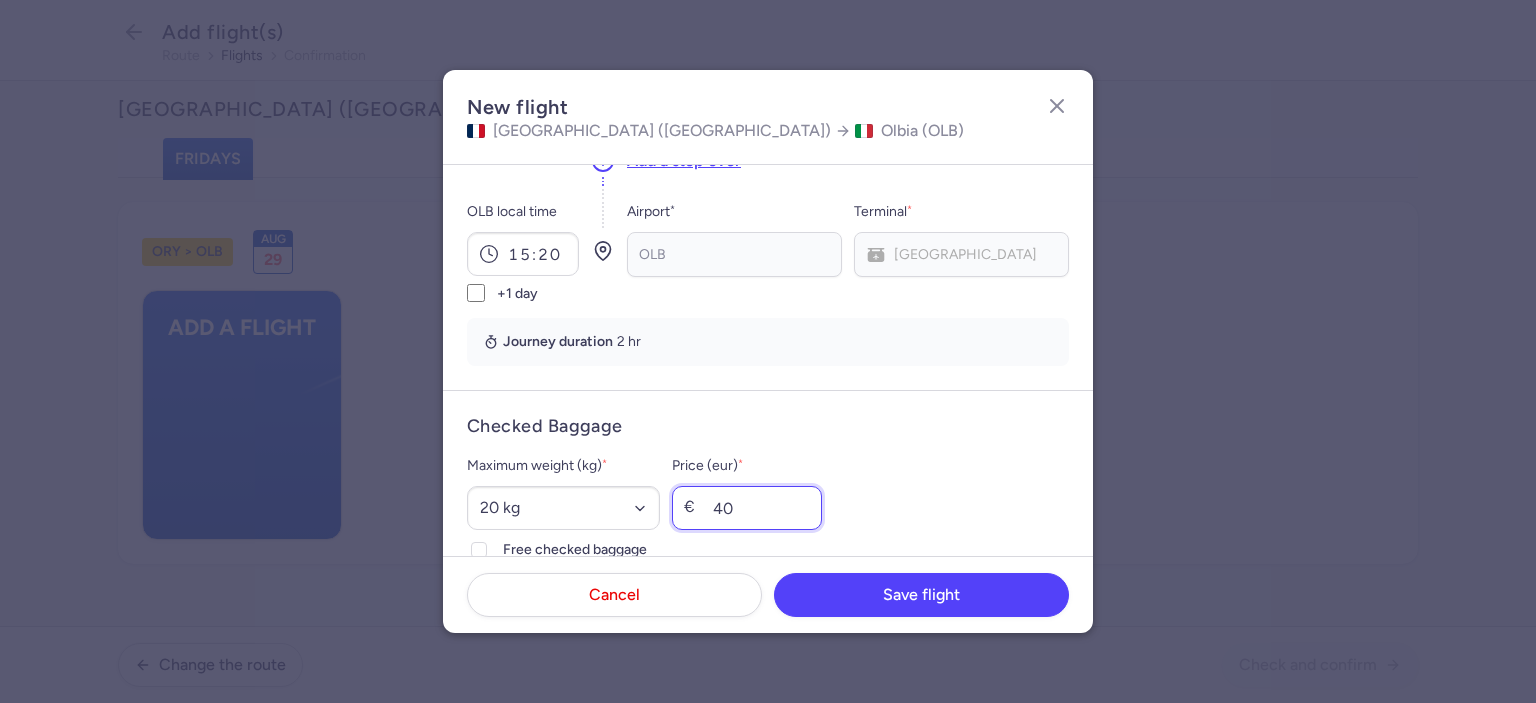 scroll, scrollTop: 600, scrollLeft: 0, axis: vertical 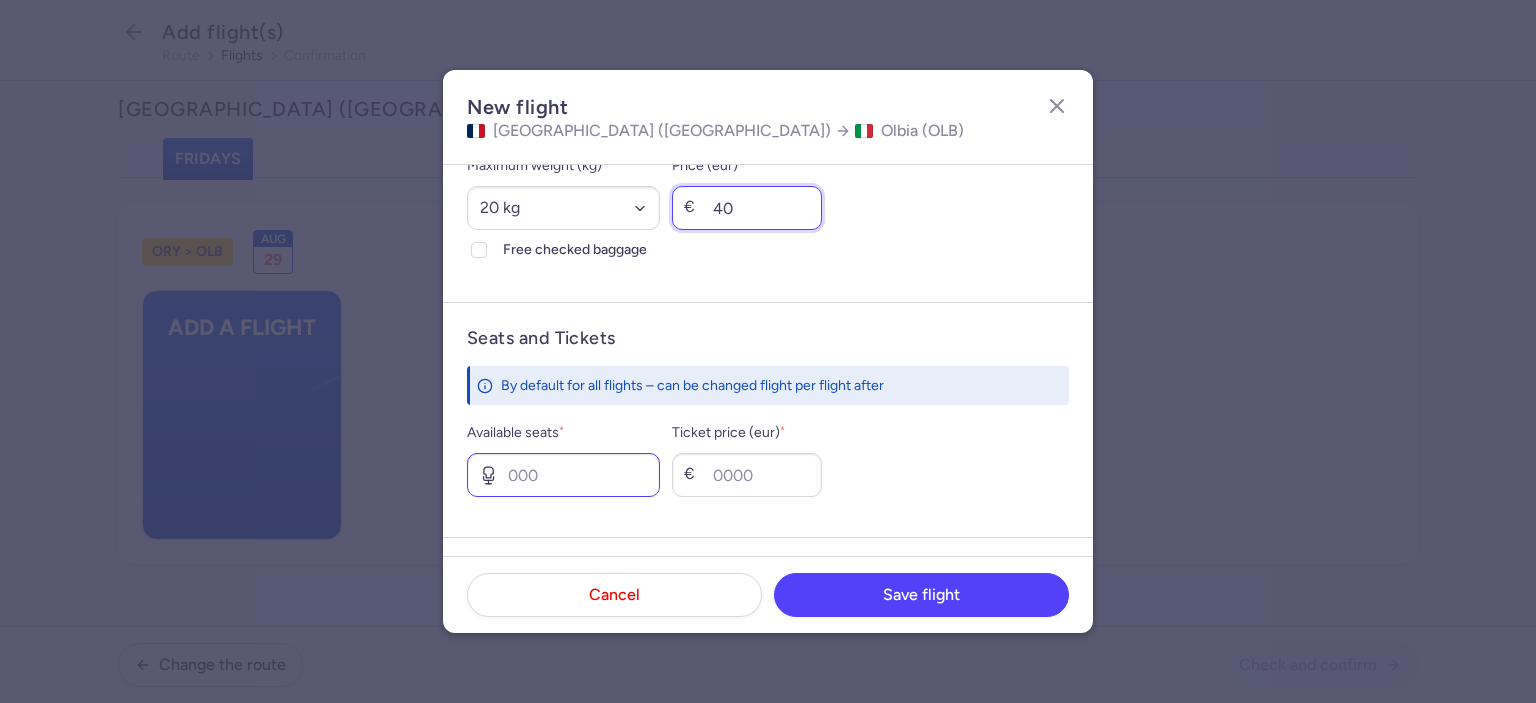 type on "40" 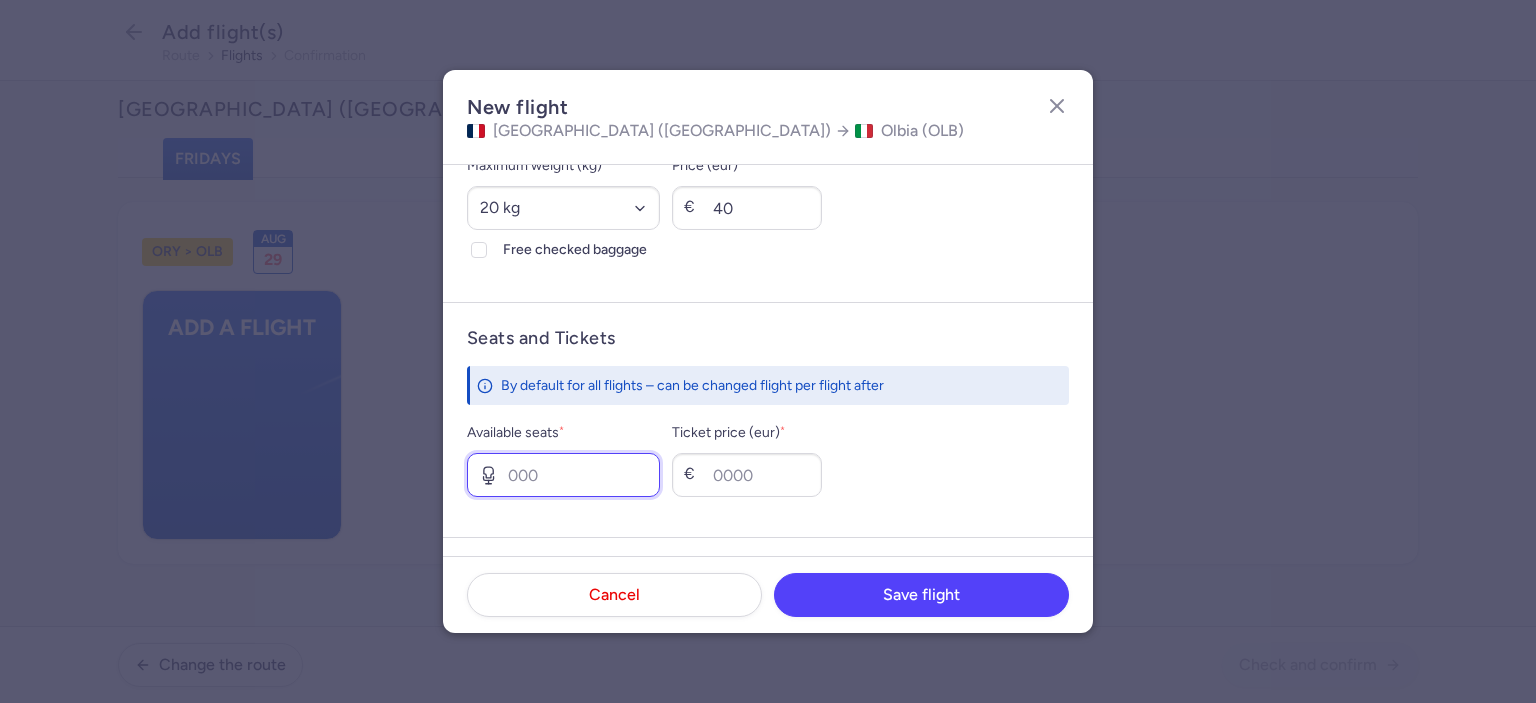 click on "Available seats  *" at bounding box center (563, 475) 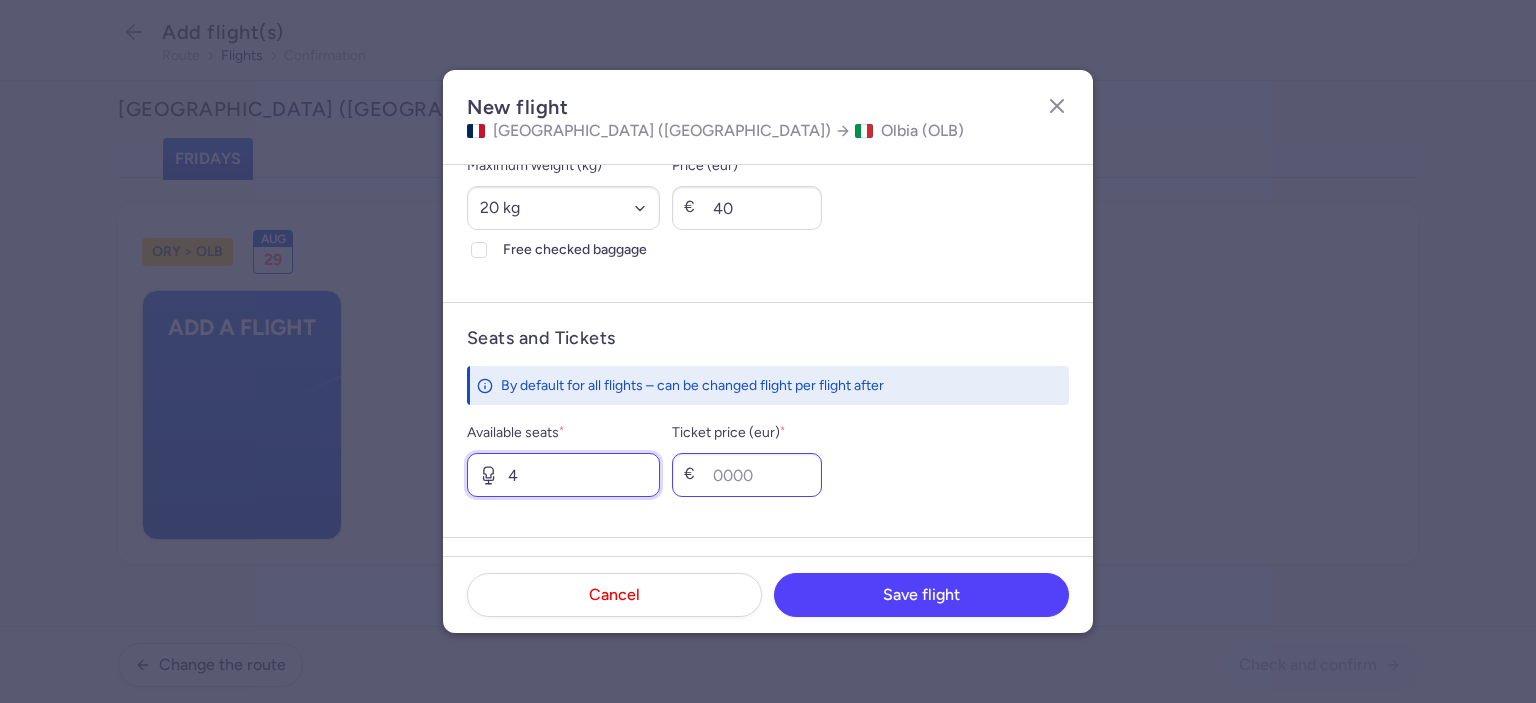 type on "4" 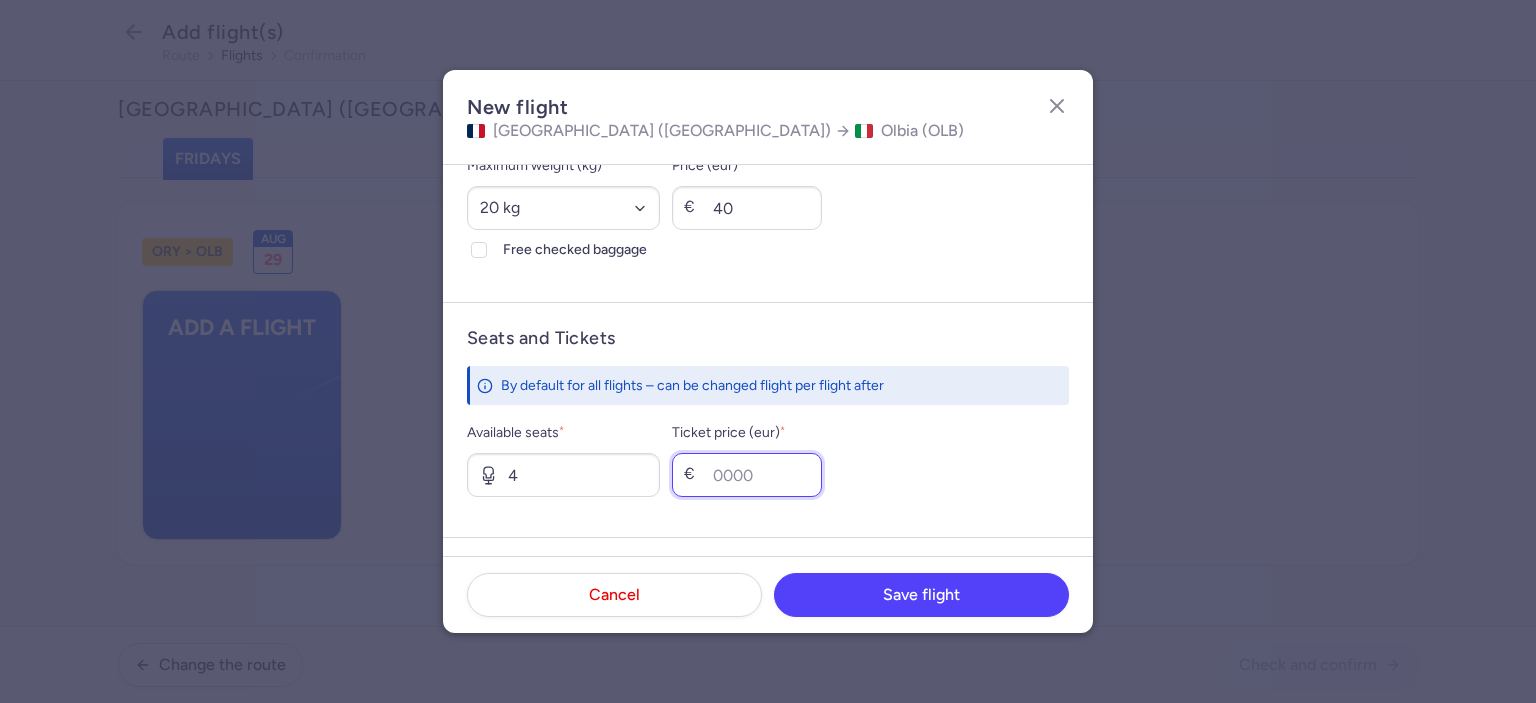 click on "Ticket price (eur)  *" at bounding box center [747, 475] 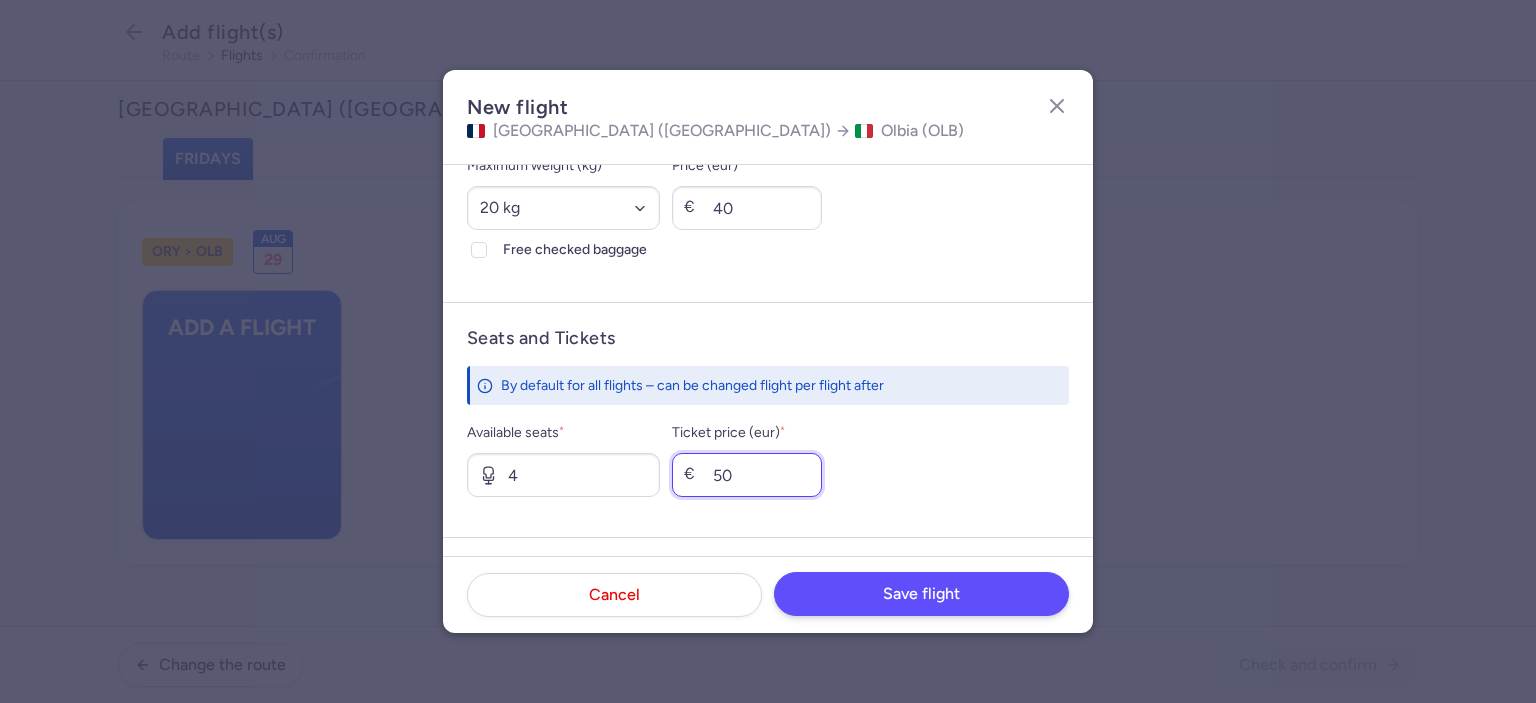 type on "50" 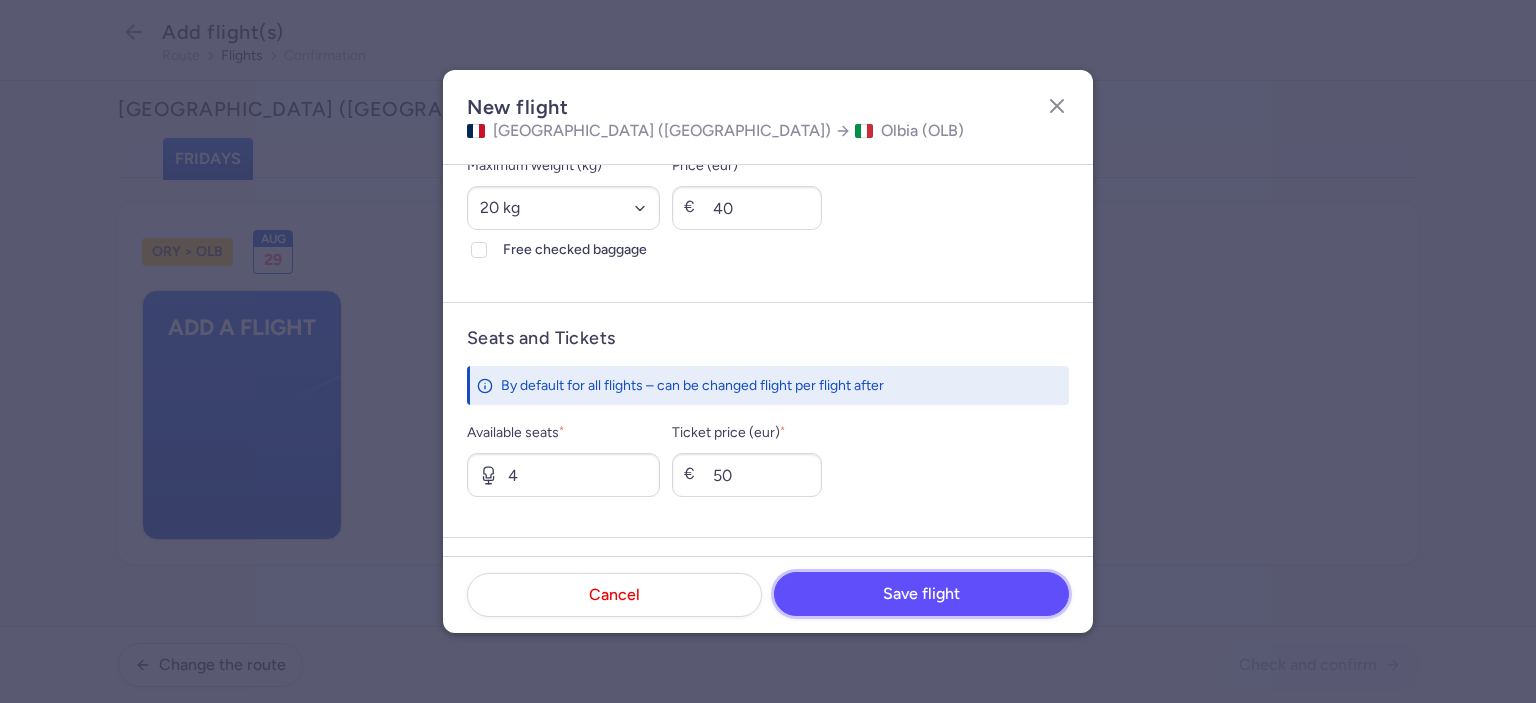 click on "Save flight" at bounding box center (921, 594) 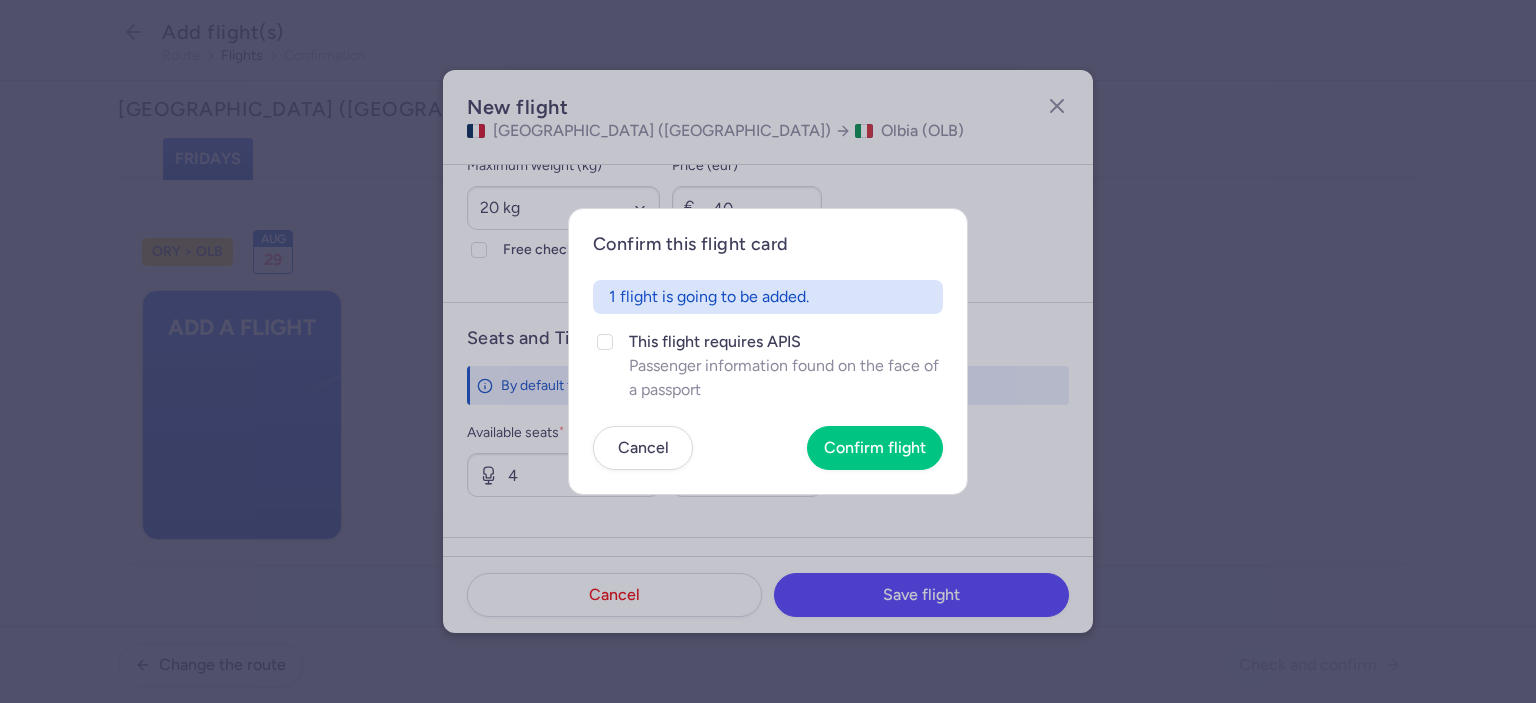 click on "Confirm this flight card 1 flight is going to be added. This flight requires APIS Passenger information found on the face of a passport Cancel Confirm flight" at bounding box center [768, 351] 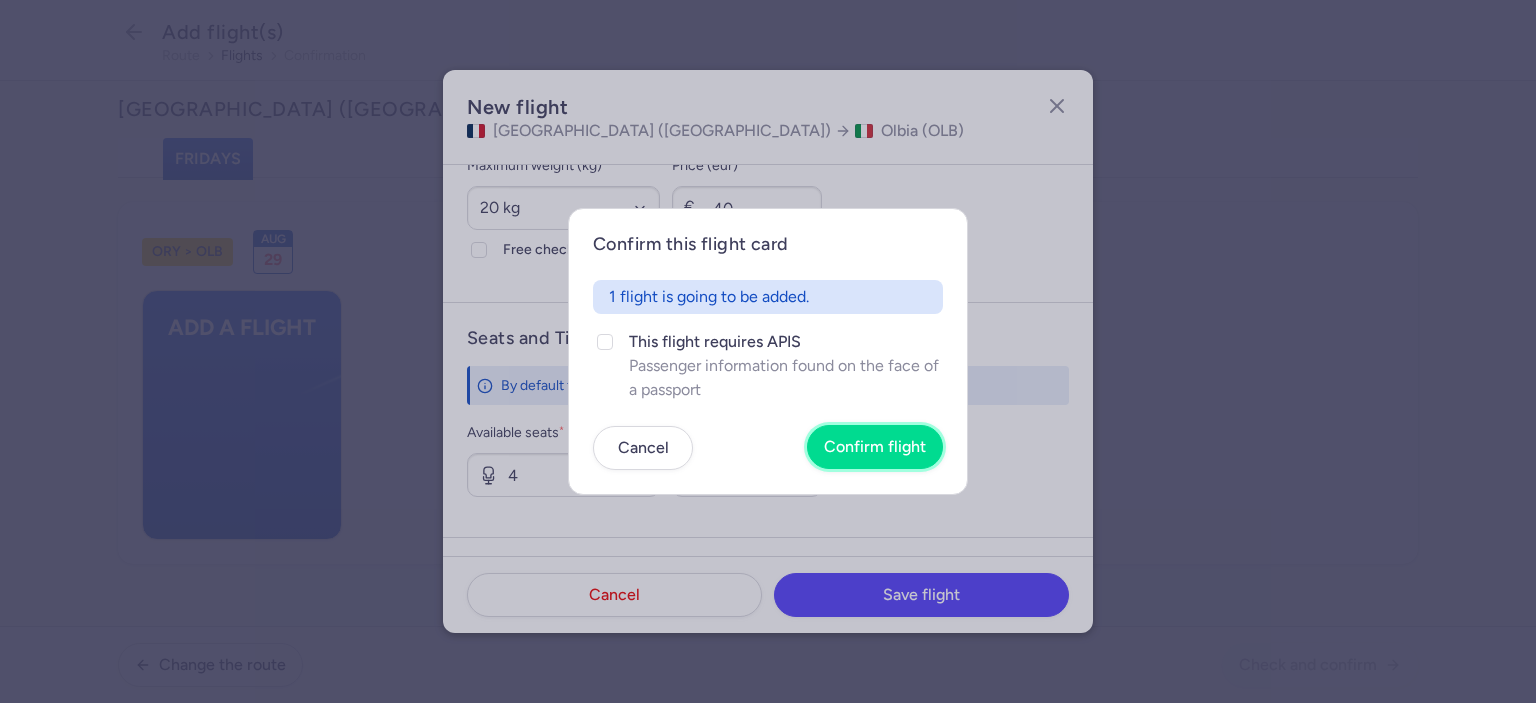 click on "Confirm flight" at bounding box center (875, 447) 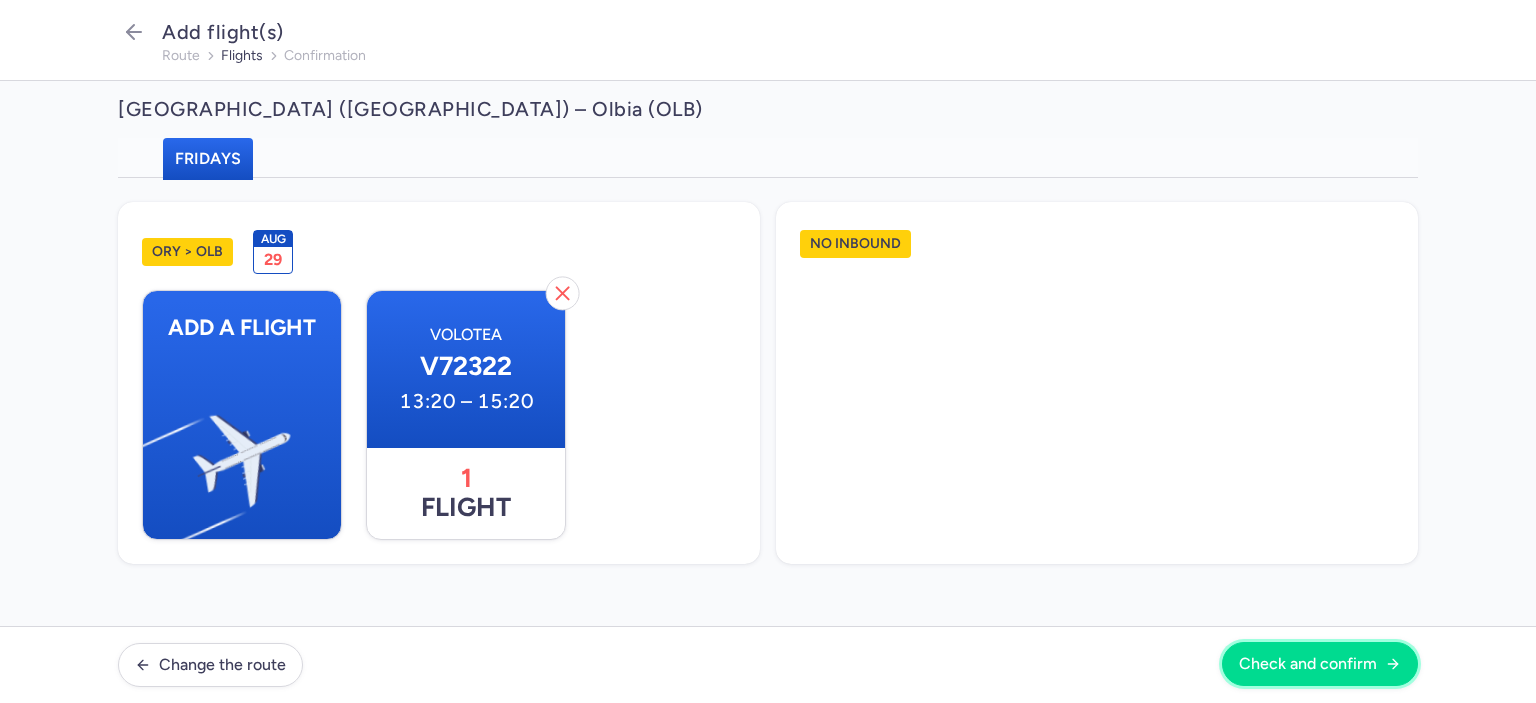 click on "Check and confirm" at bounding box center [1308, 664] 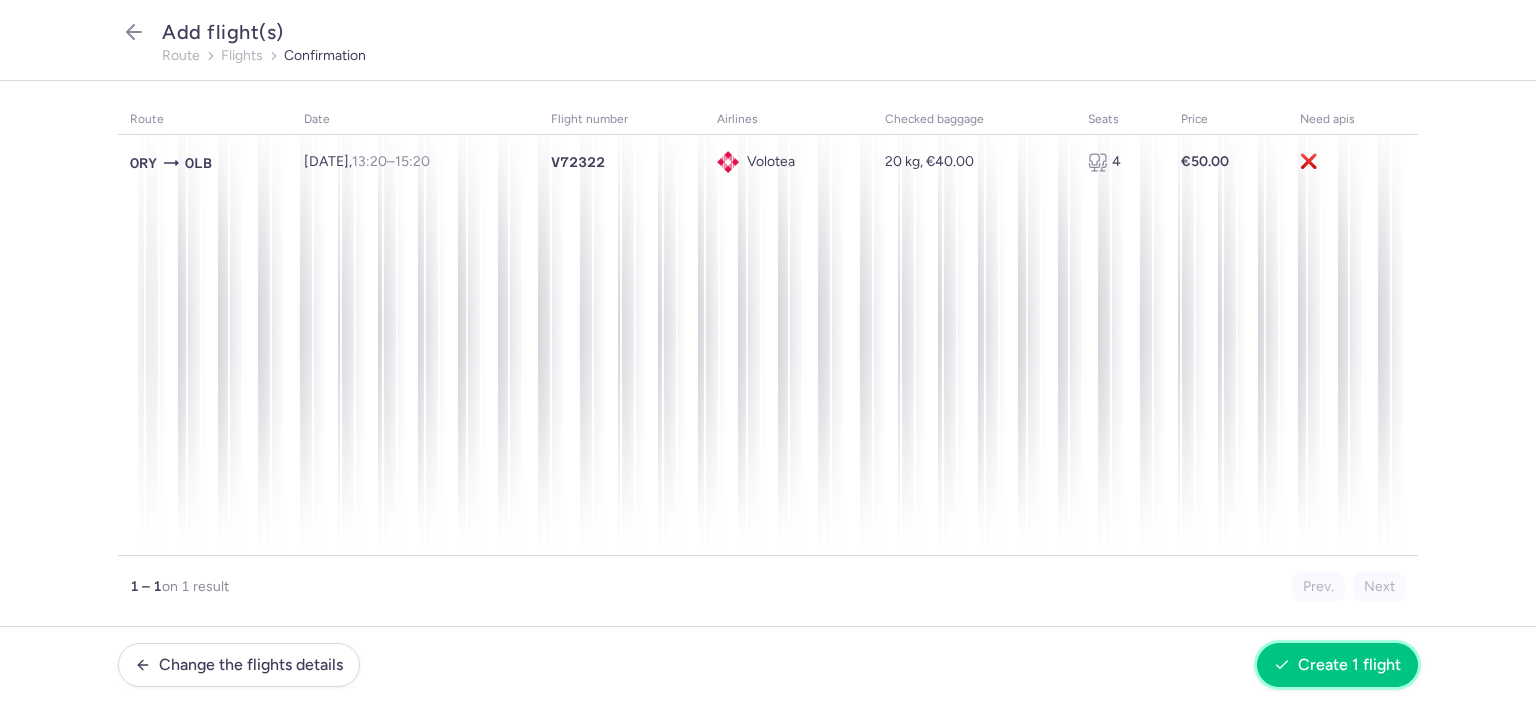 click on "Create 1 flight" at bounding box center (1349, 665) 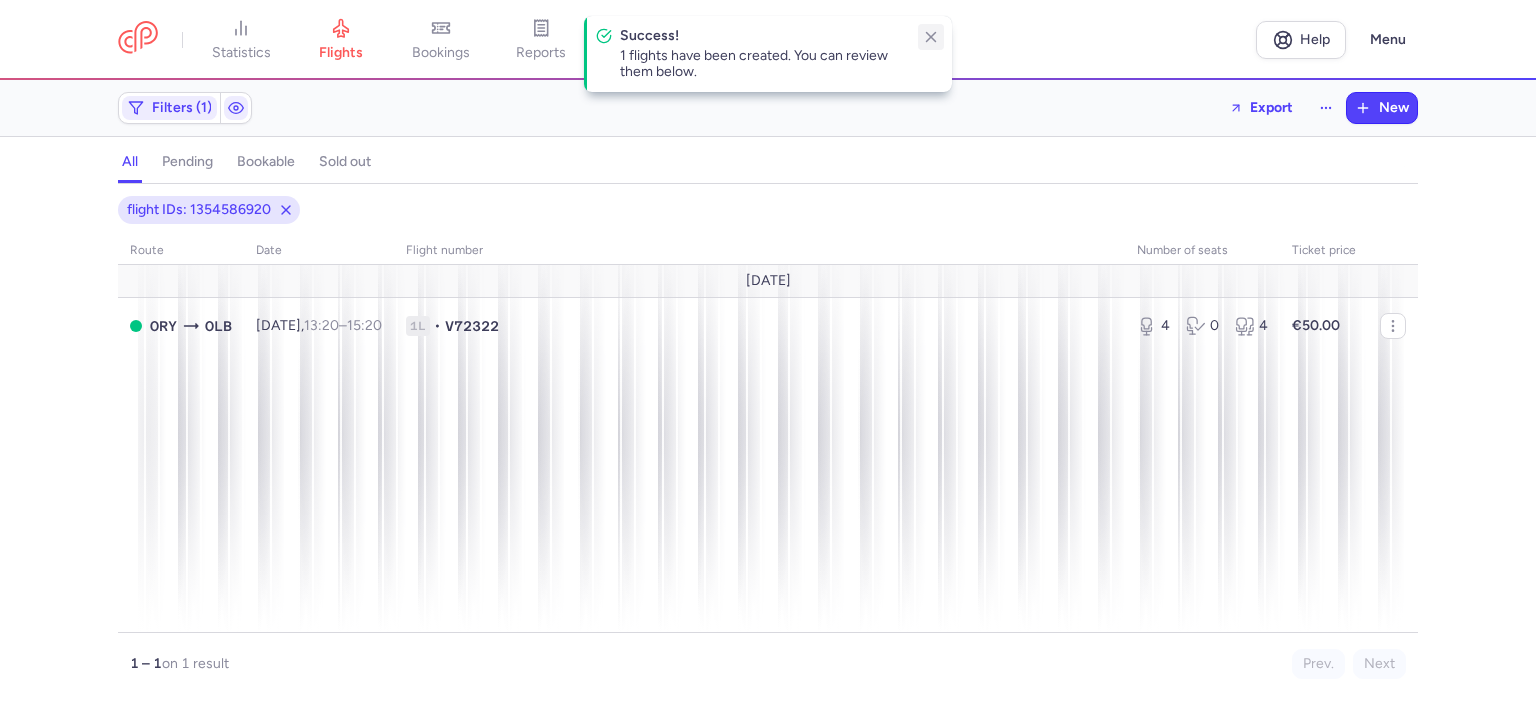 drag, startPoint x: 927, startPoint y: 46, endPoint x: 928, endPoint y: 36, distance: 10.049875 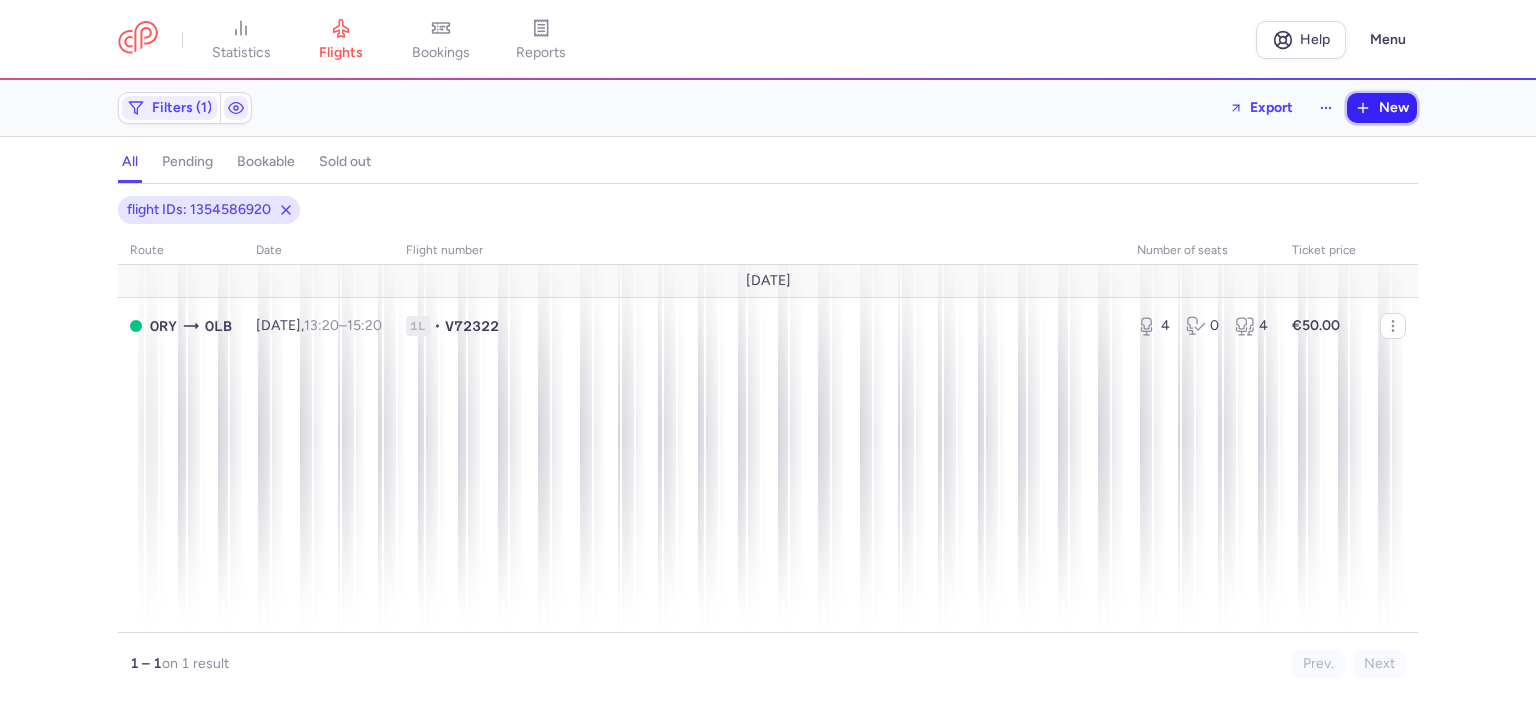 click on "New" at bounding box center (1394, 108) 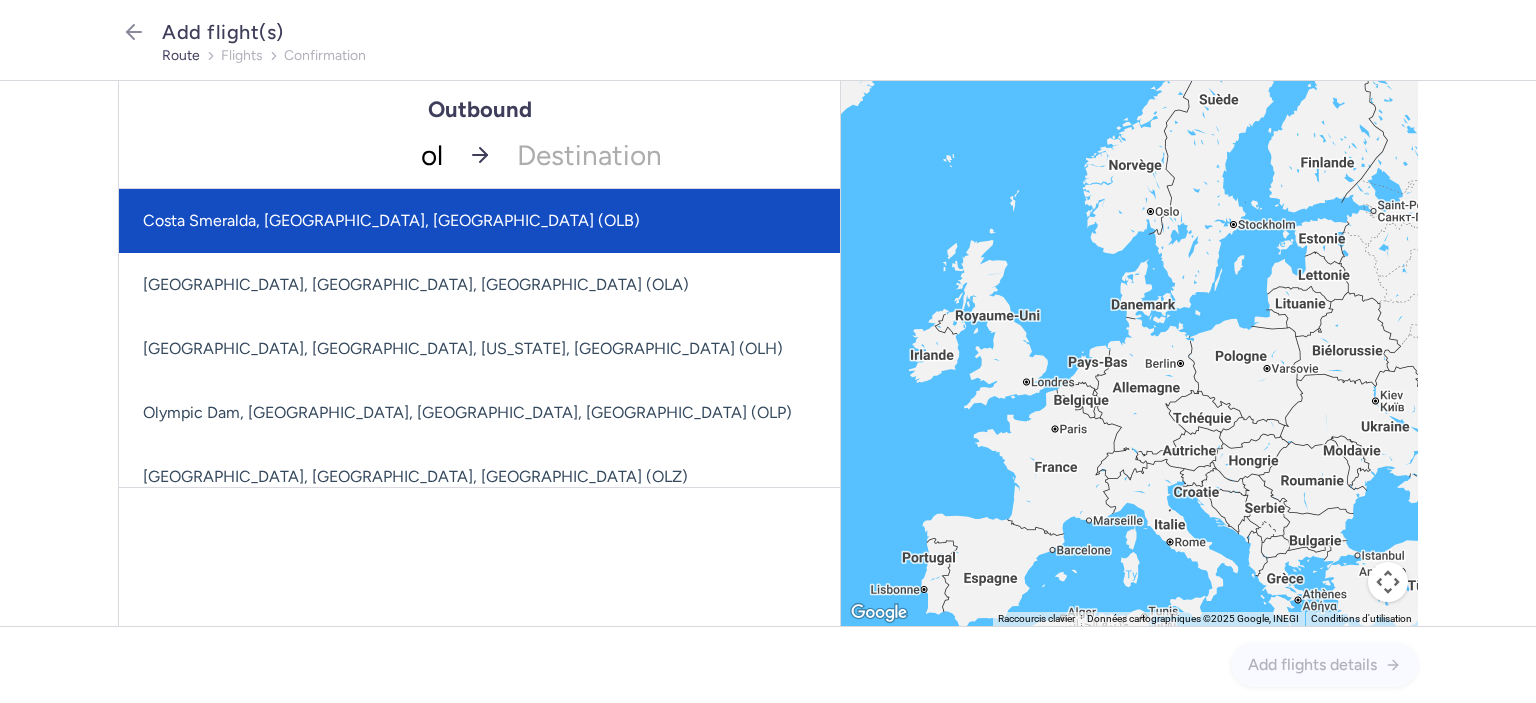 type on "olb" 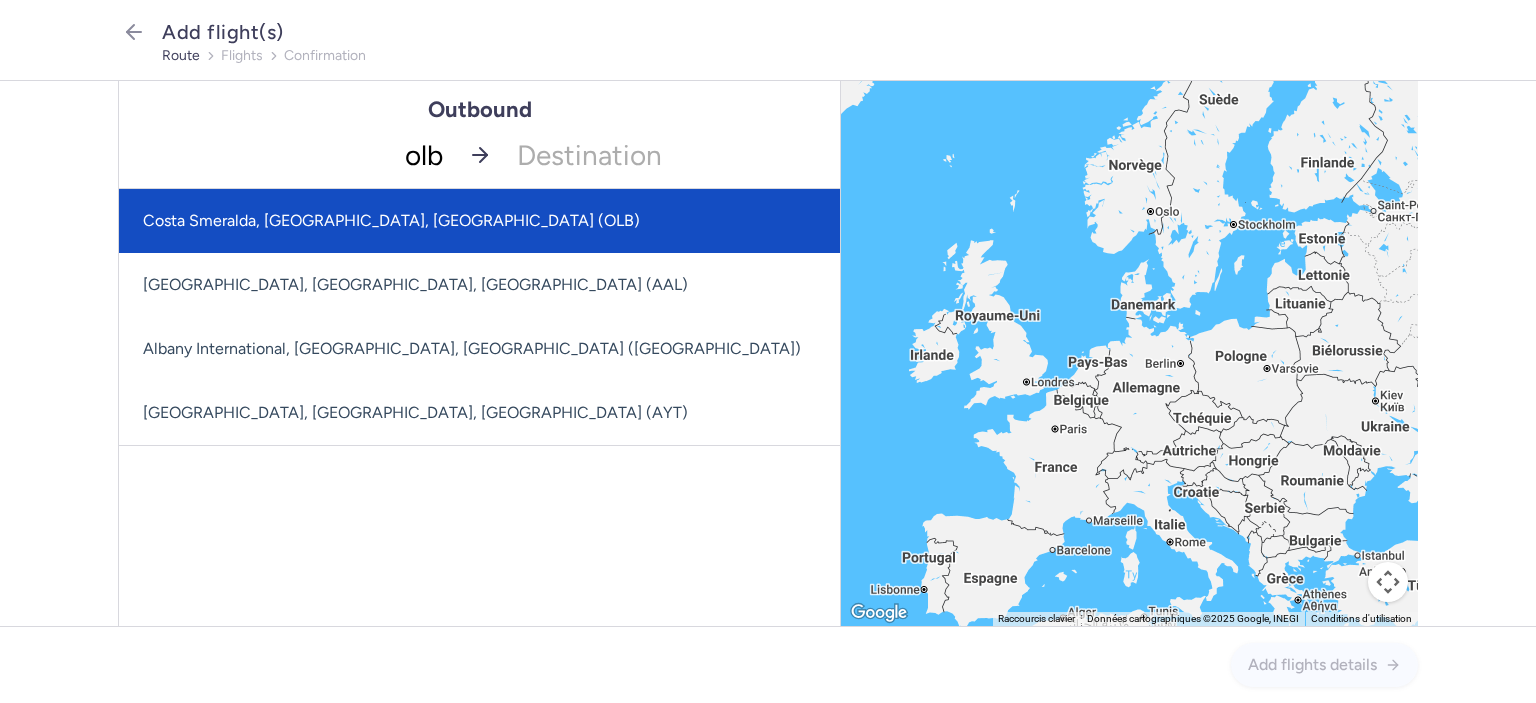 click on "Costa Smeralda, [GEOGRAPHIC_DATA], [GEOGRAPHIC_DATA] (OLB)" at bounding box center [479, 221] 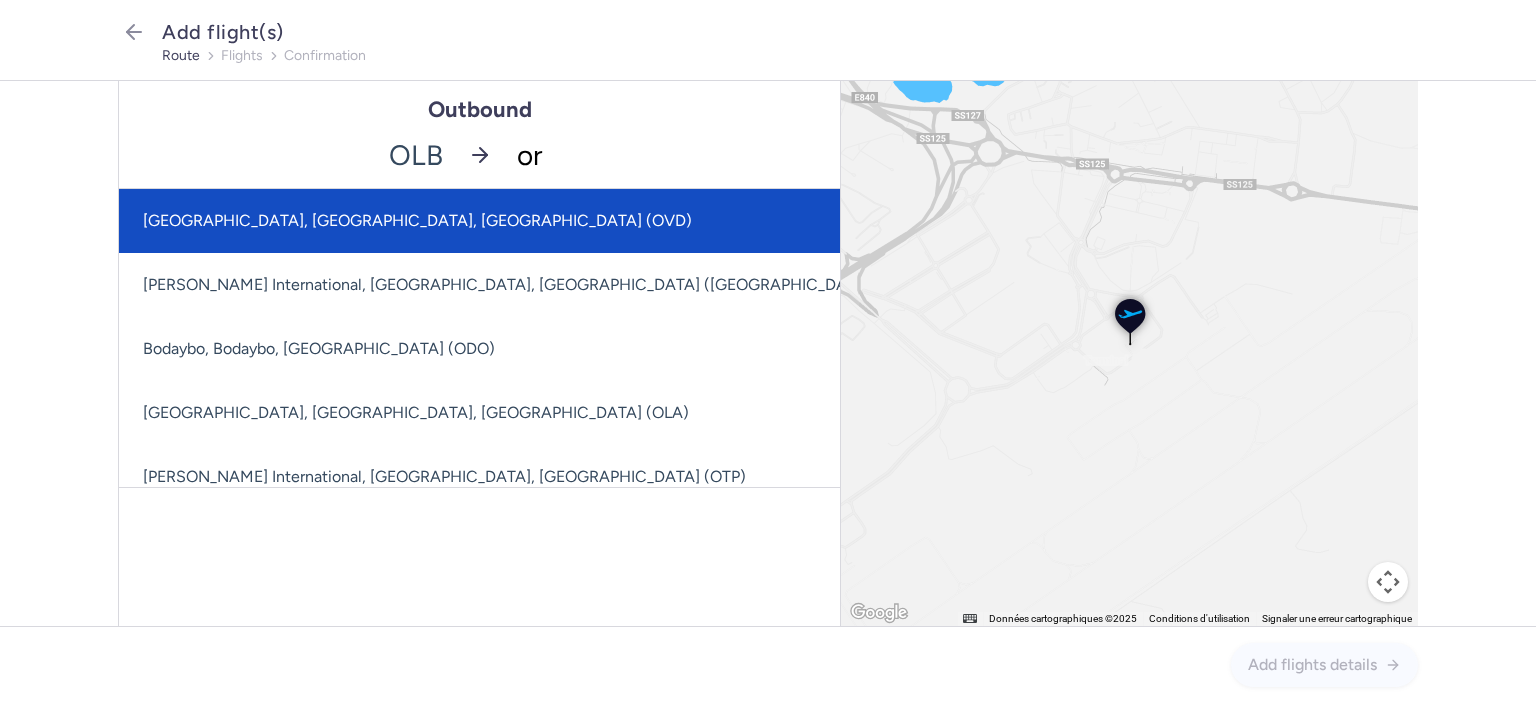 type on "ory" 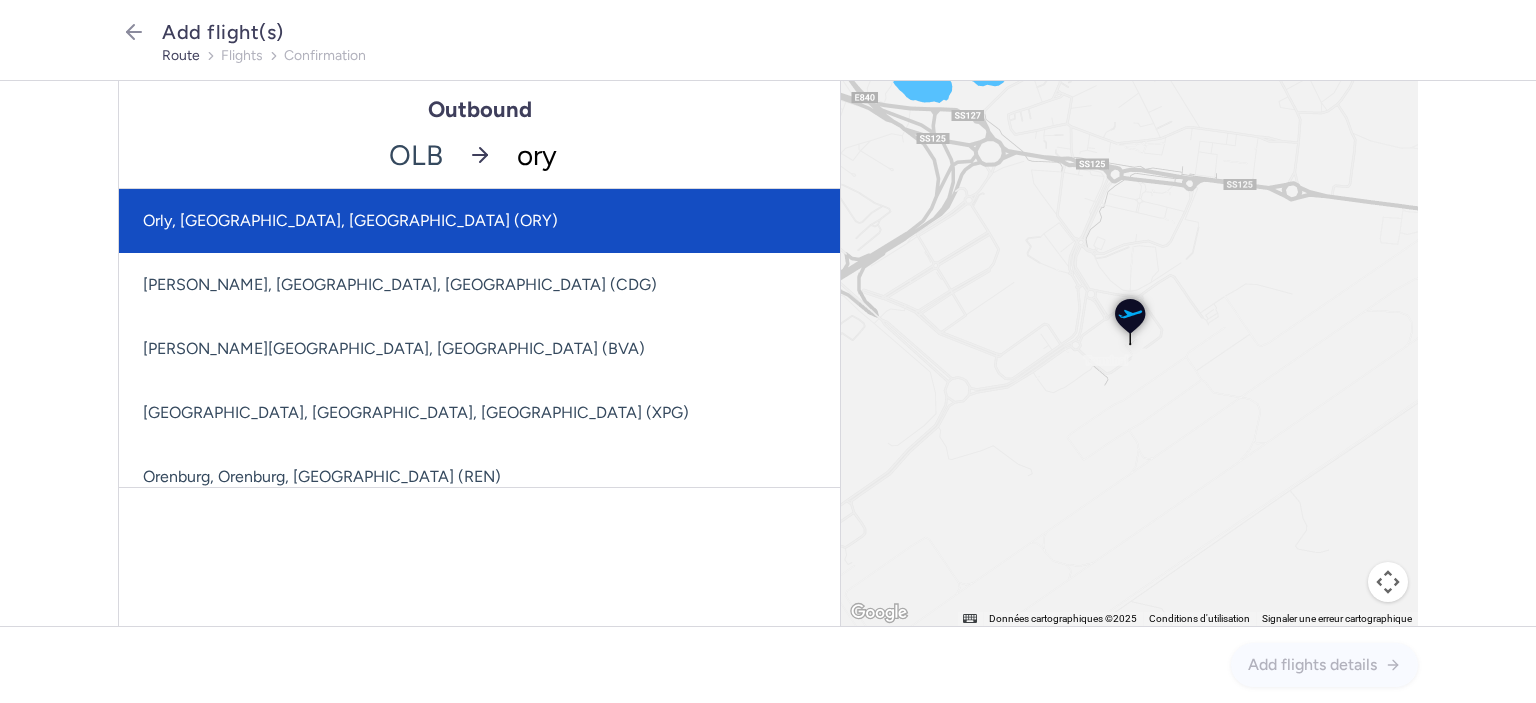 click on "Orly, [GEOGRAPHIC_DATA], [GEOGRAPHIC_DATA] (ORY)" at bounding box center [479, 221] 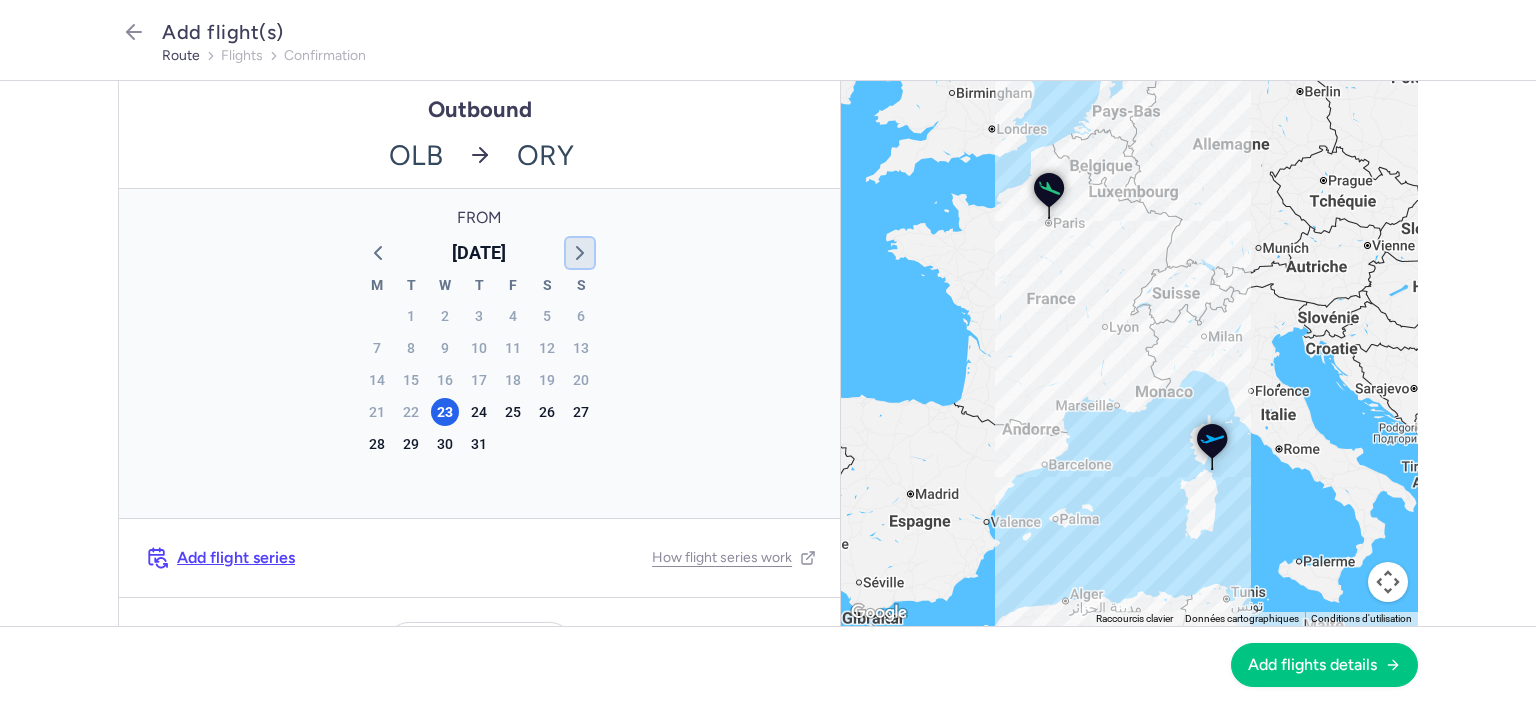click 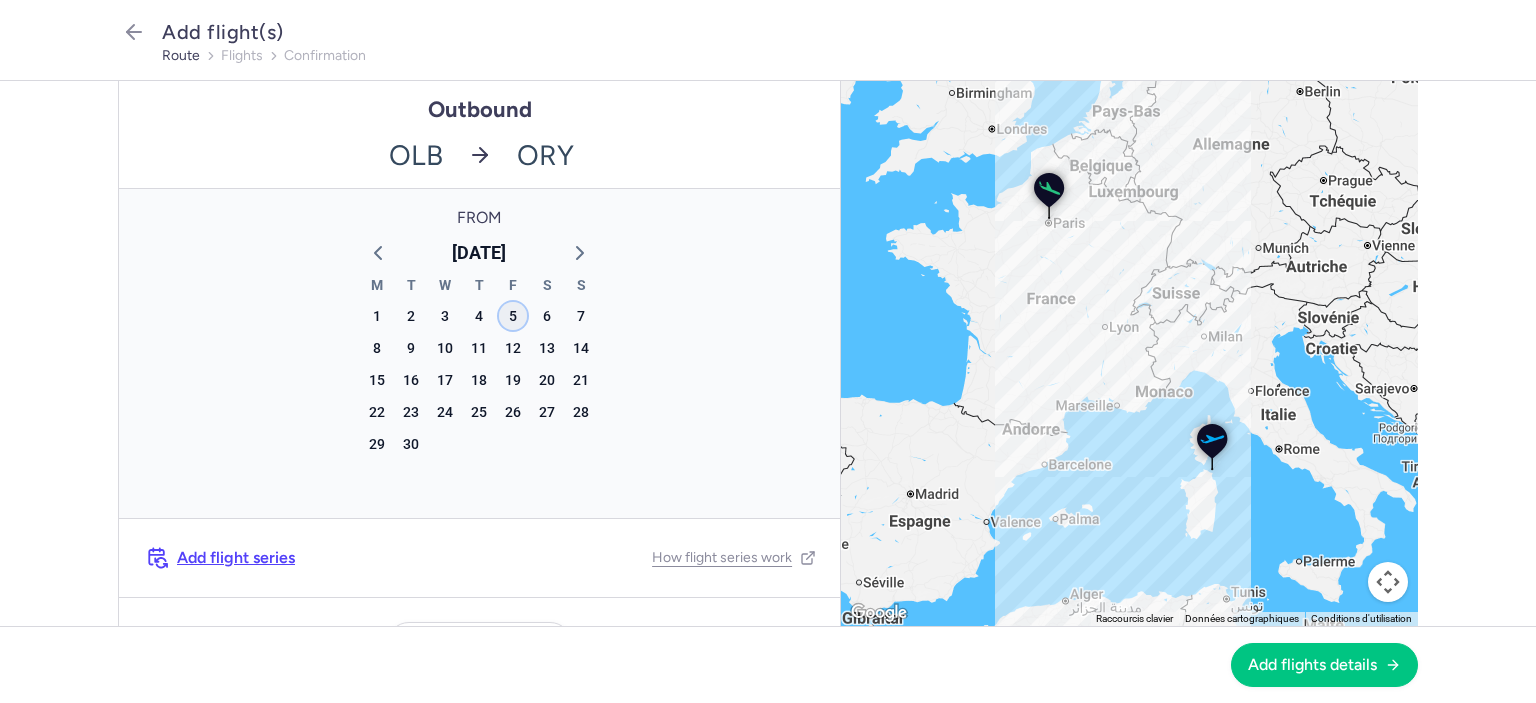 click on "5" 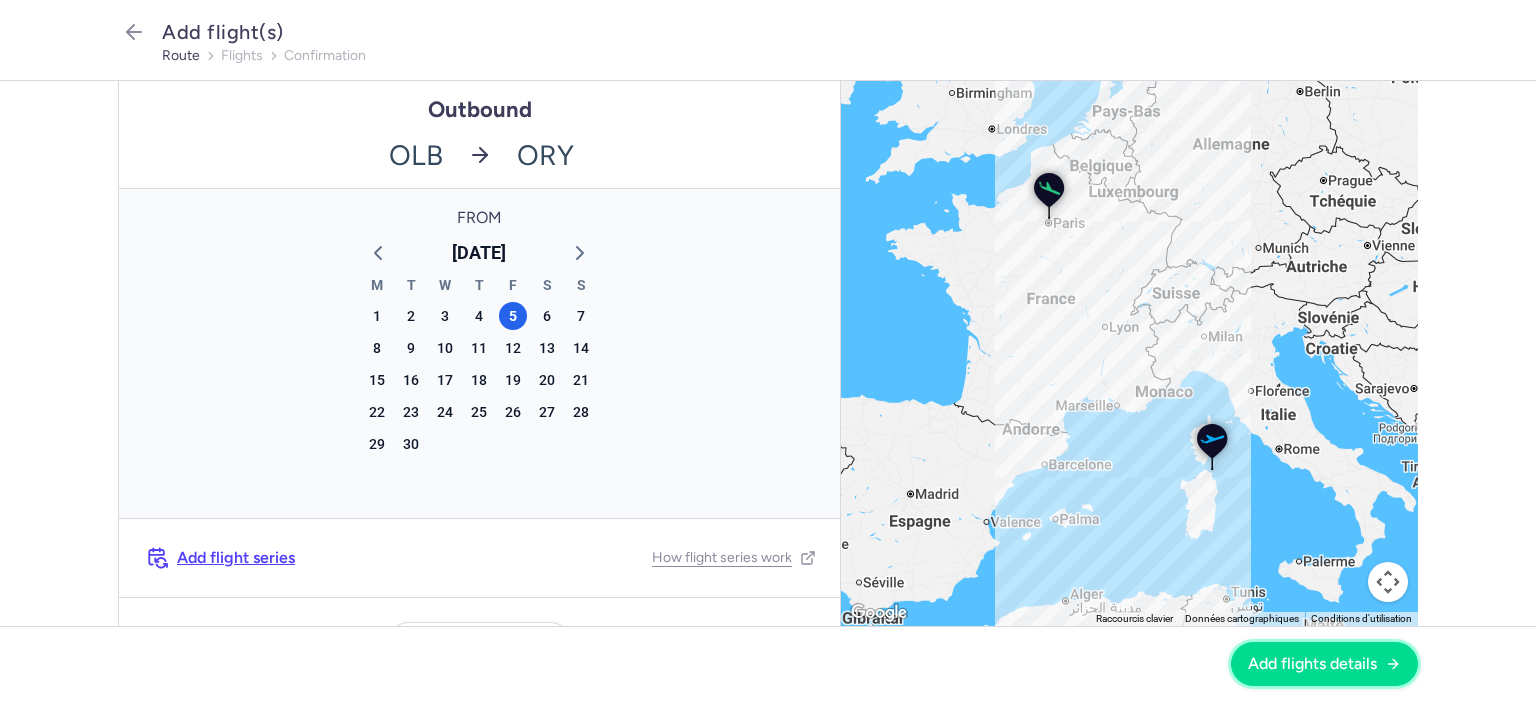 click on "Add flights details" at bounding box center [1324, 664] 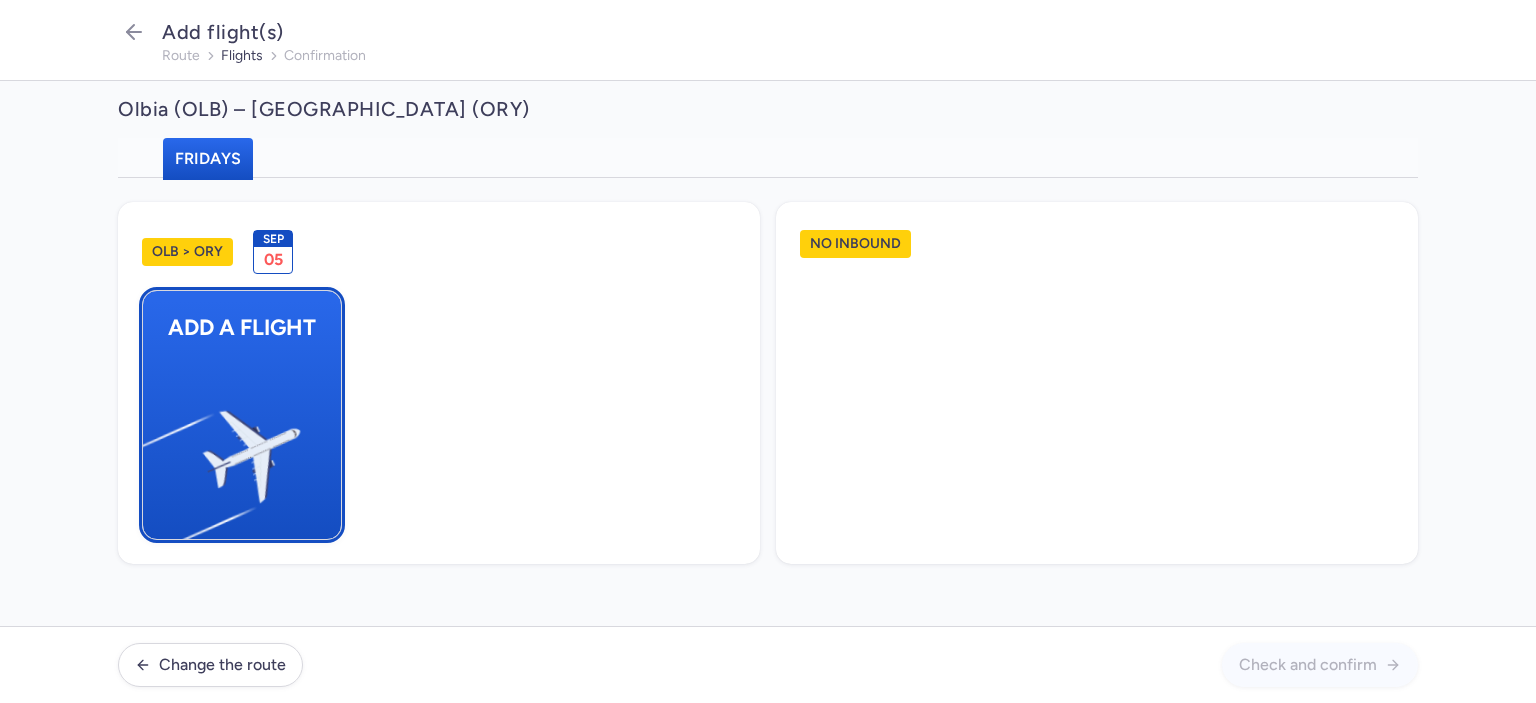 click at bounding box center (153, 448) 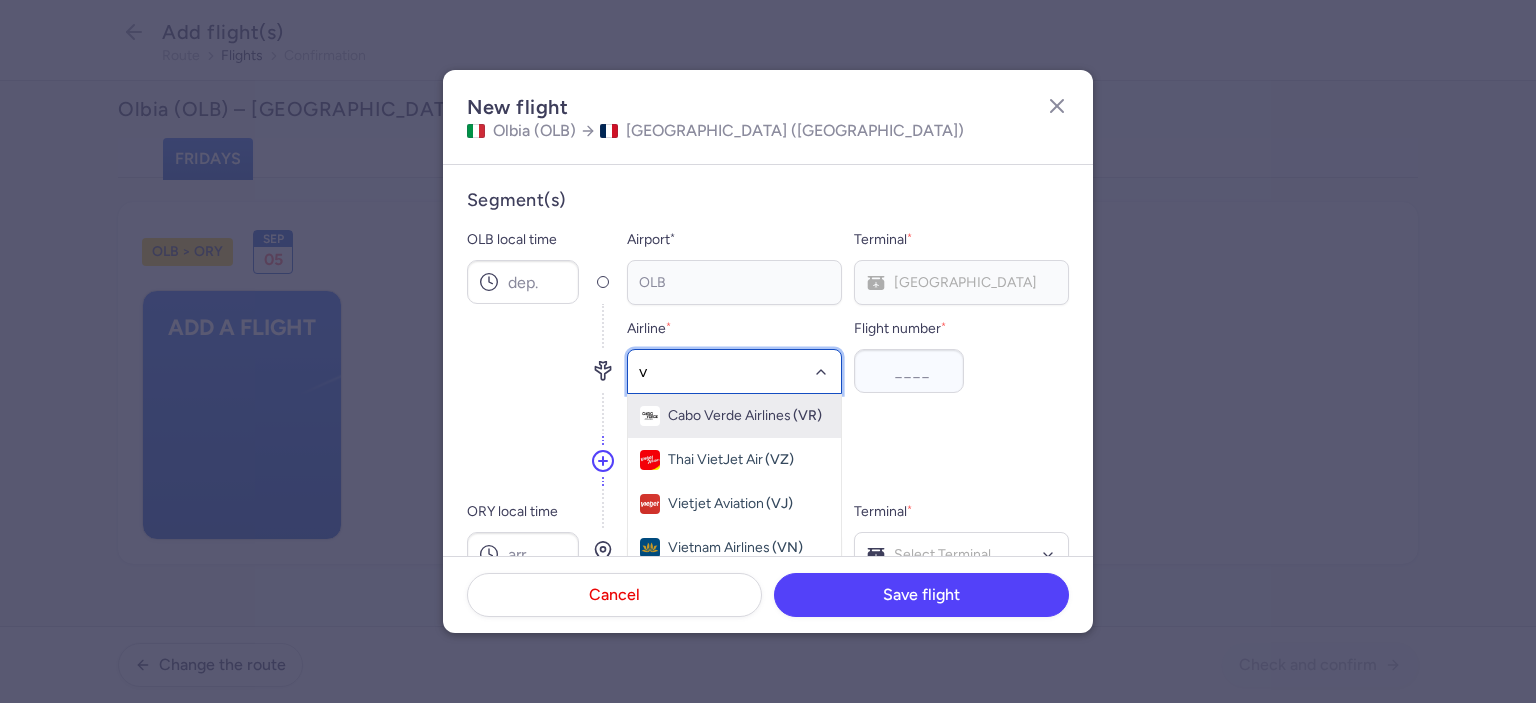 type on "v7" 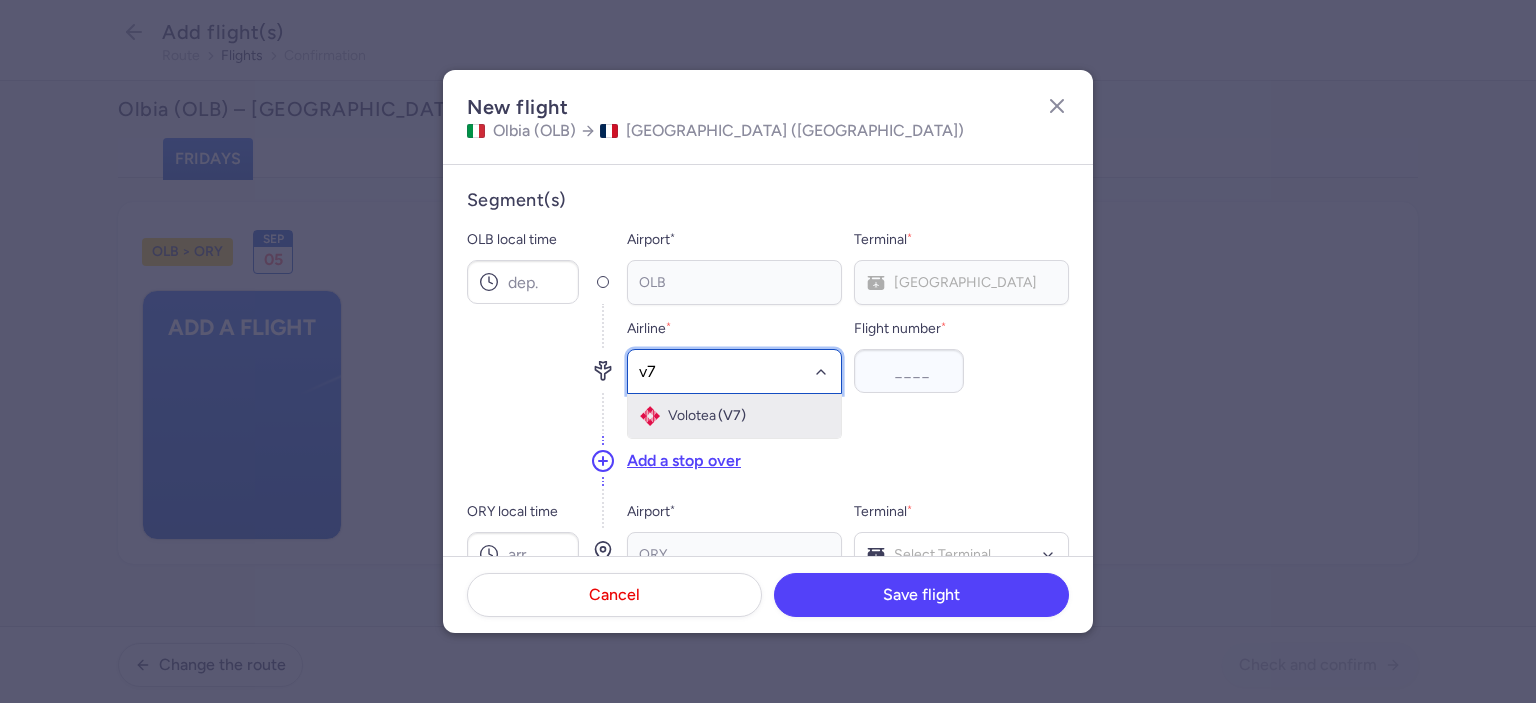 click on "Volotea" at bounding box center [692, 416] 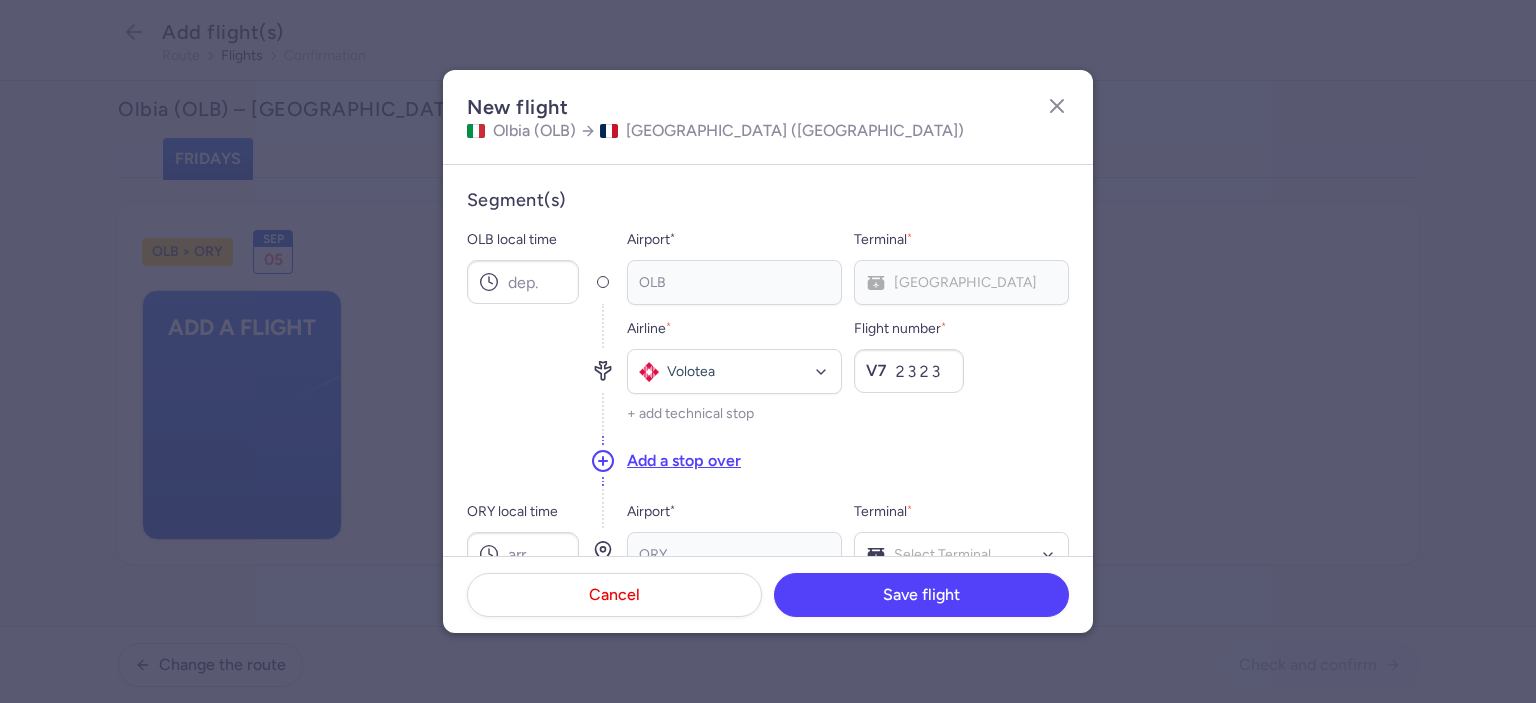 type on "2323" 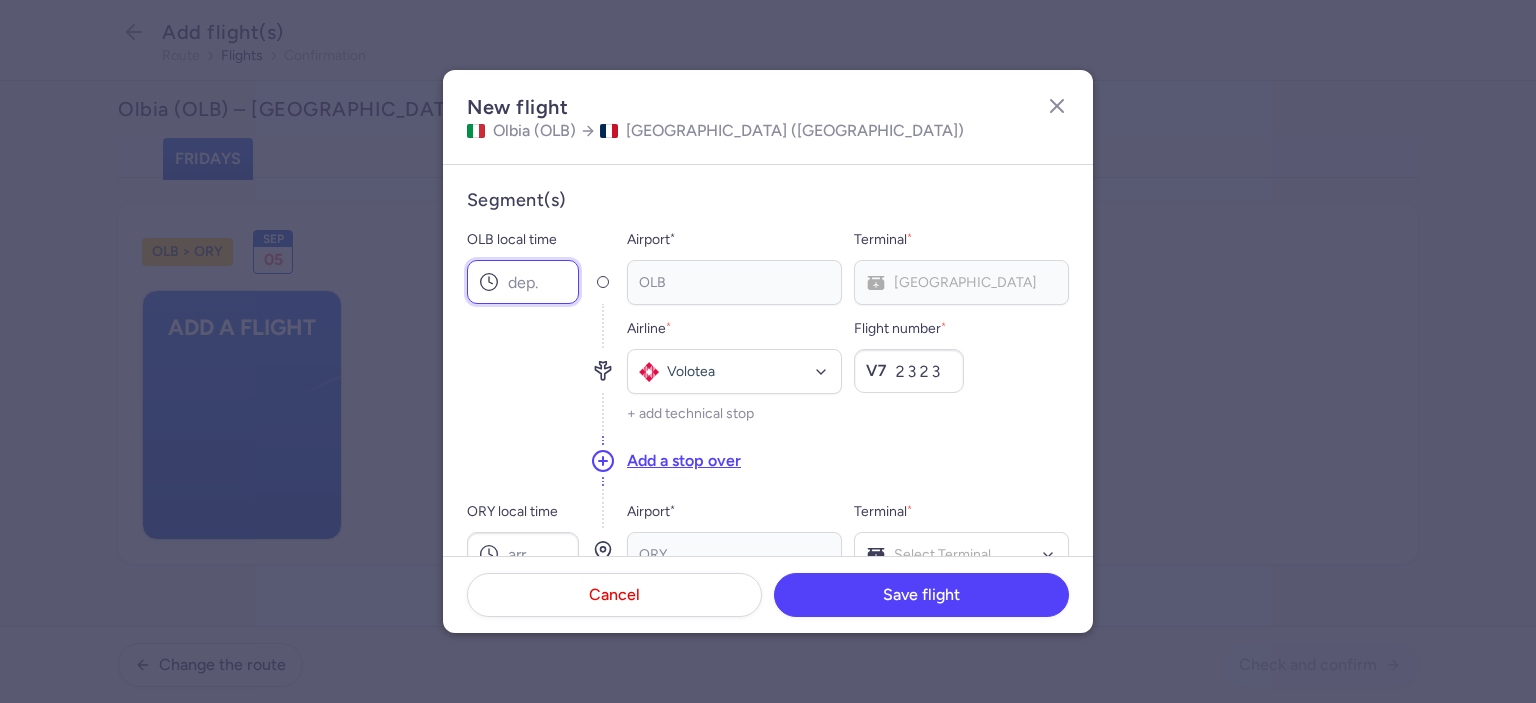 click on "OLB local time" at bounding box center [523, 282] 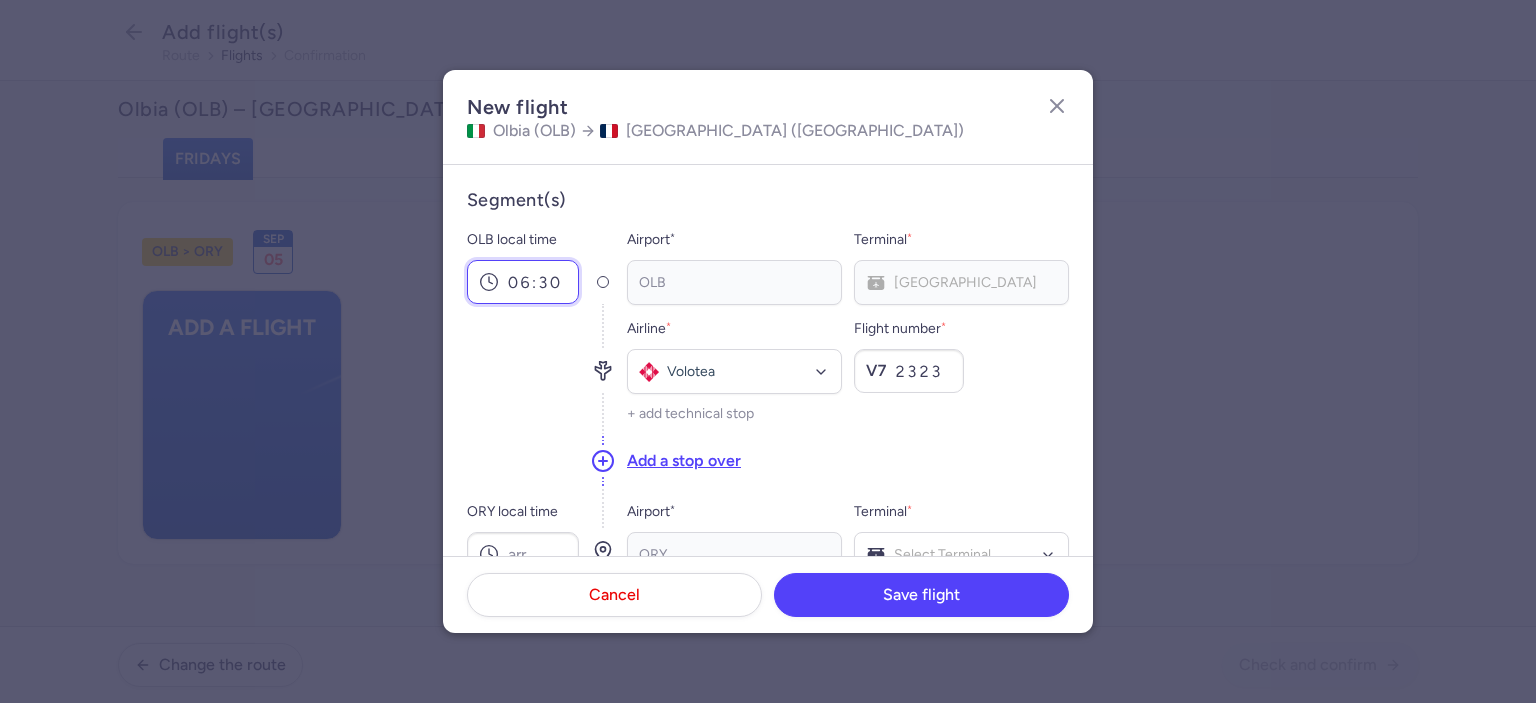 scroll, scrollTop: 200, scrollLeft: 0, axis: vertical 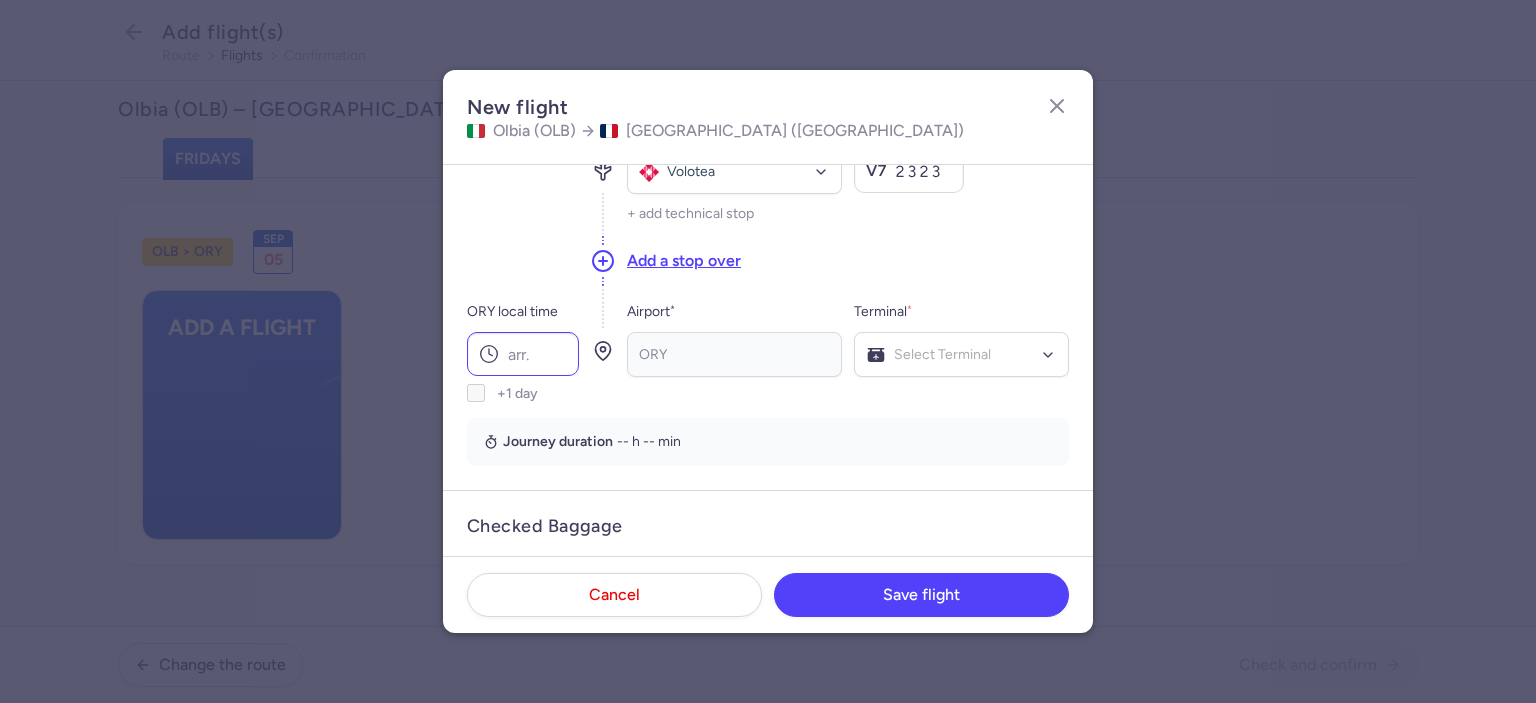 type on "06:30" 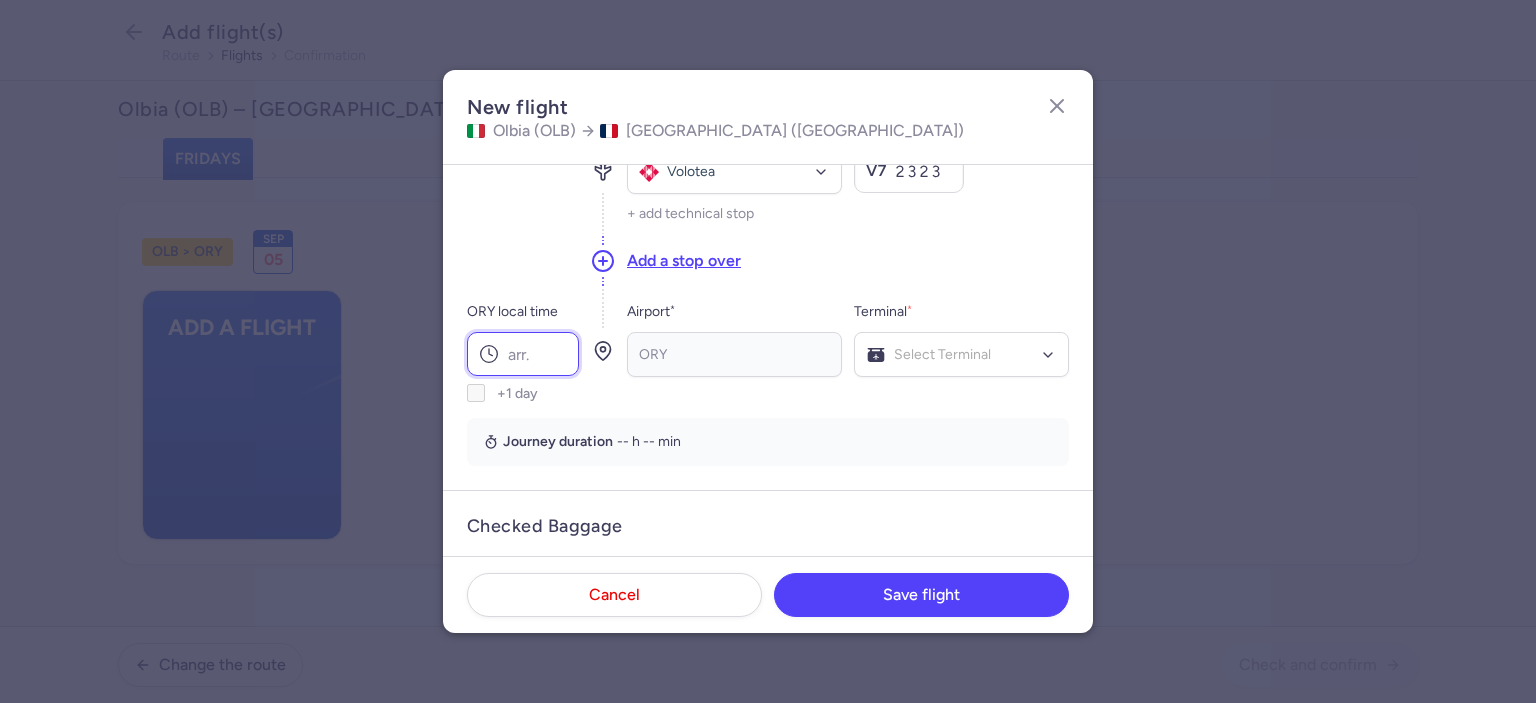 click on "ORY local time" at bounding box center (523, 354) 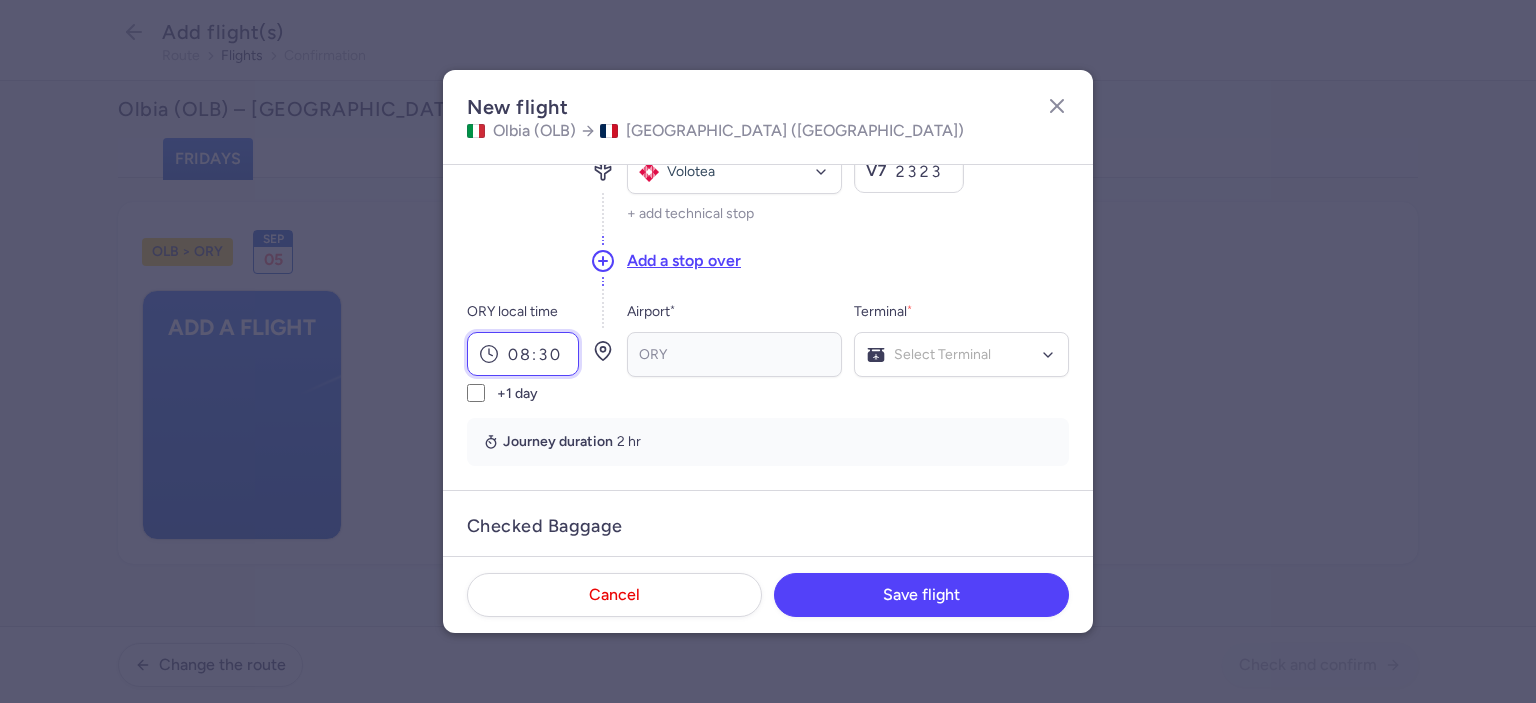 type on "08:30" 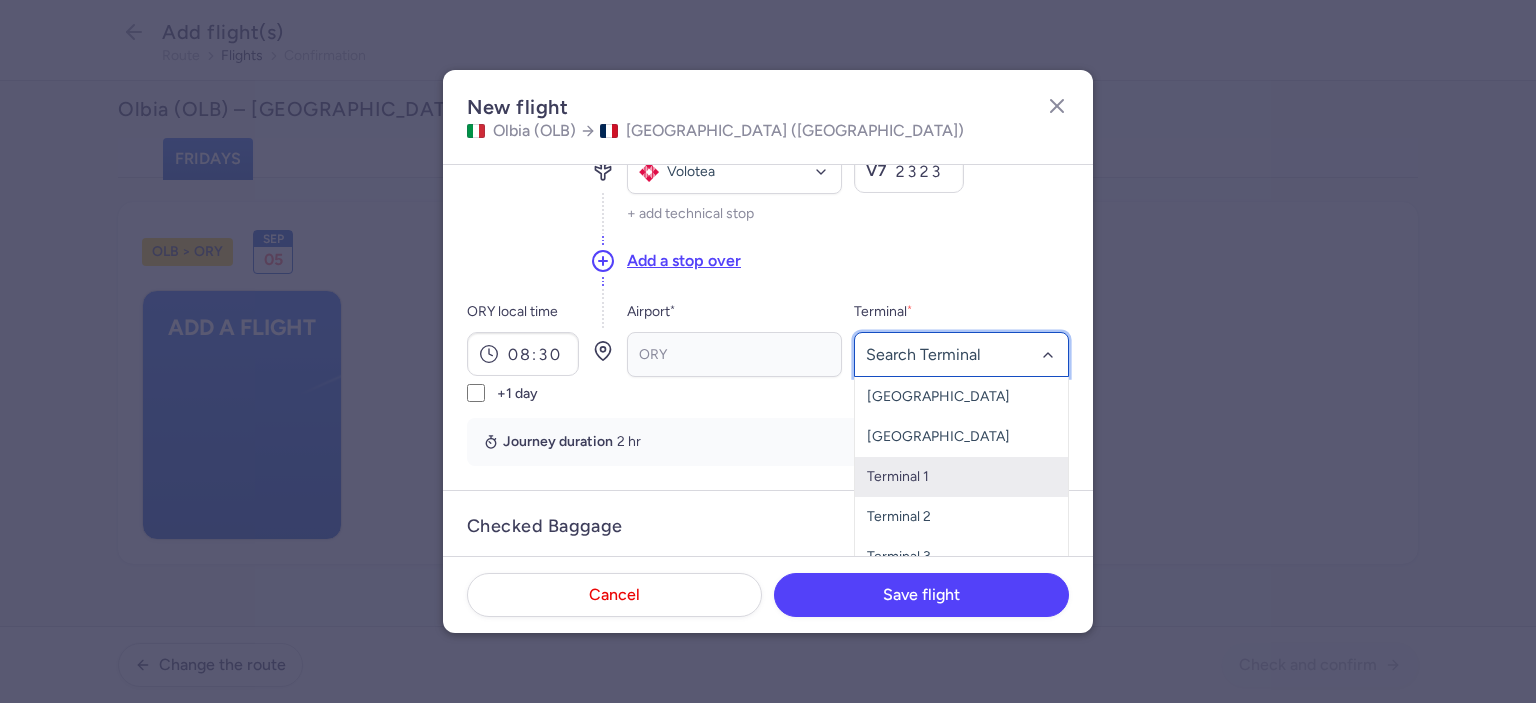 click on "Terminal 1" at bounding box center (961, 477) 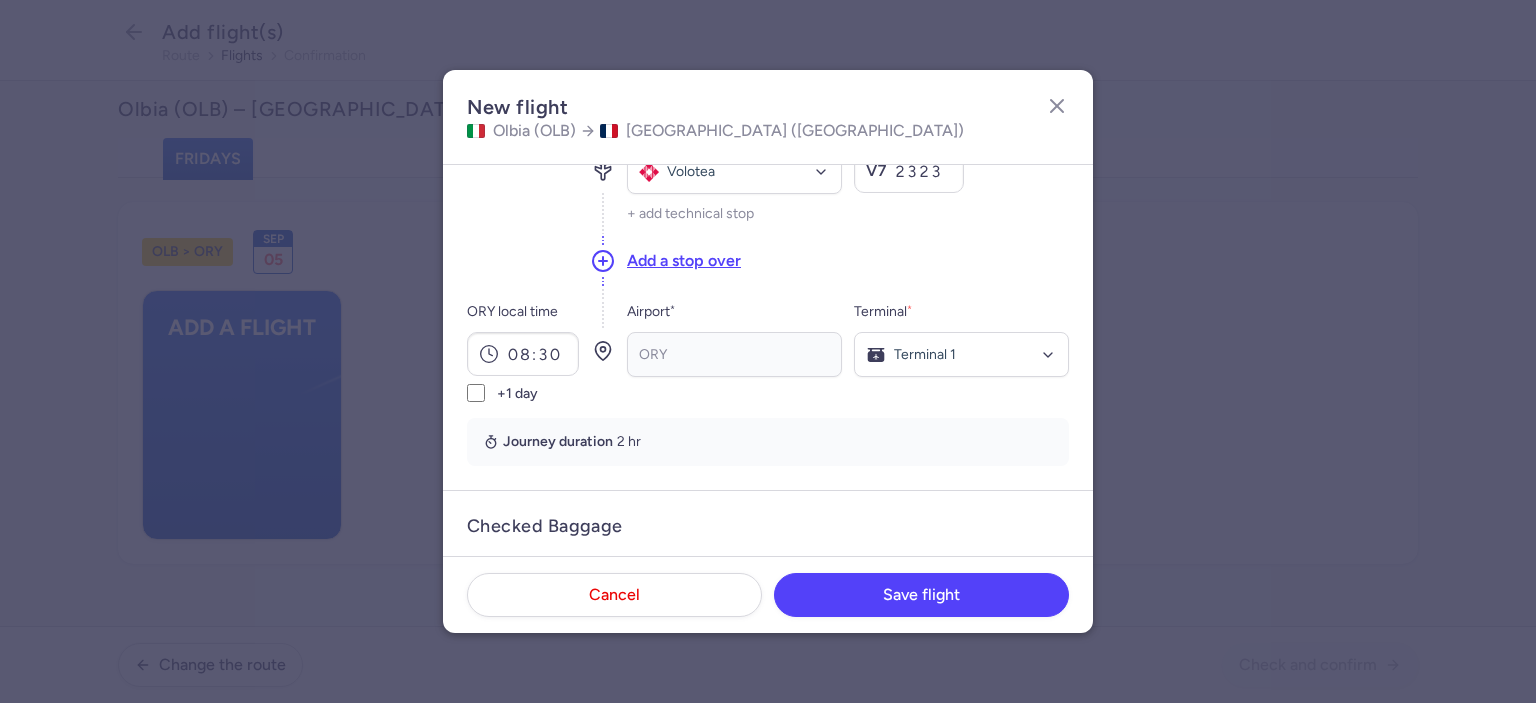 scroll, scrollTop: 400, scrollLeft: 0, axis: vertical 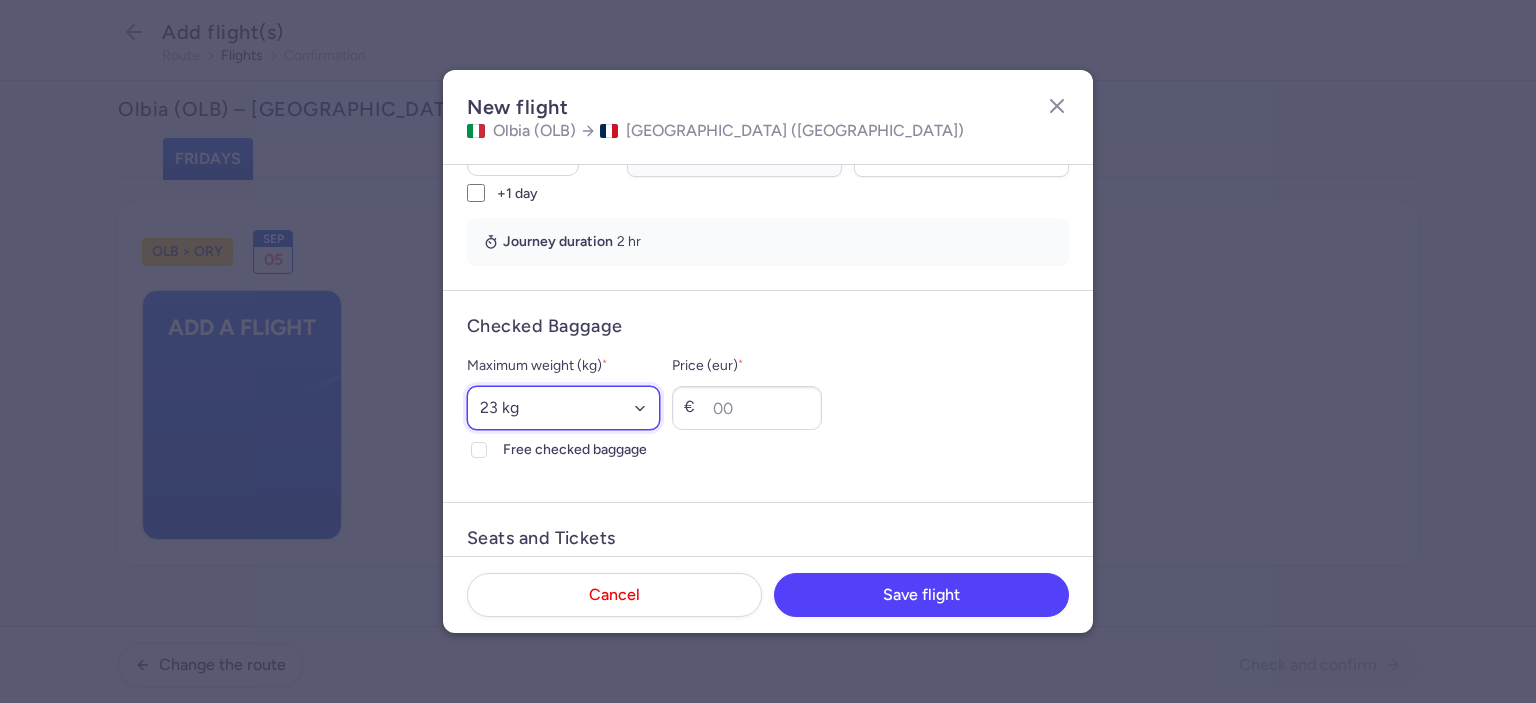 click on "Select an option 15 kg 16 kg 17 kg 18 kg 19 kg 20 kg 21 kg 22 kg 23 kg 24 kg 25 kg 26 kg 27 kg 28 kg 29 kg 30 kg 31 kg 32 kg 33 kg 34 kg 35 kg" at bounding box center (563, 408) 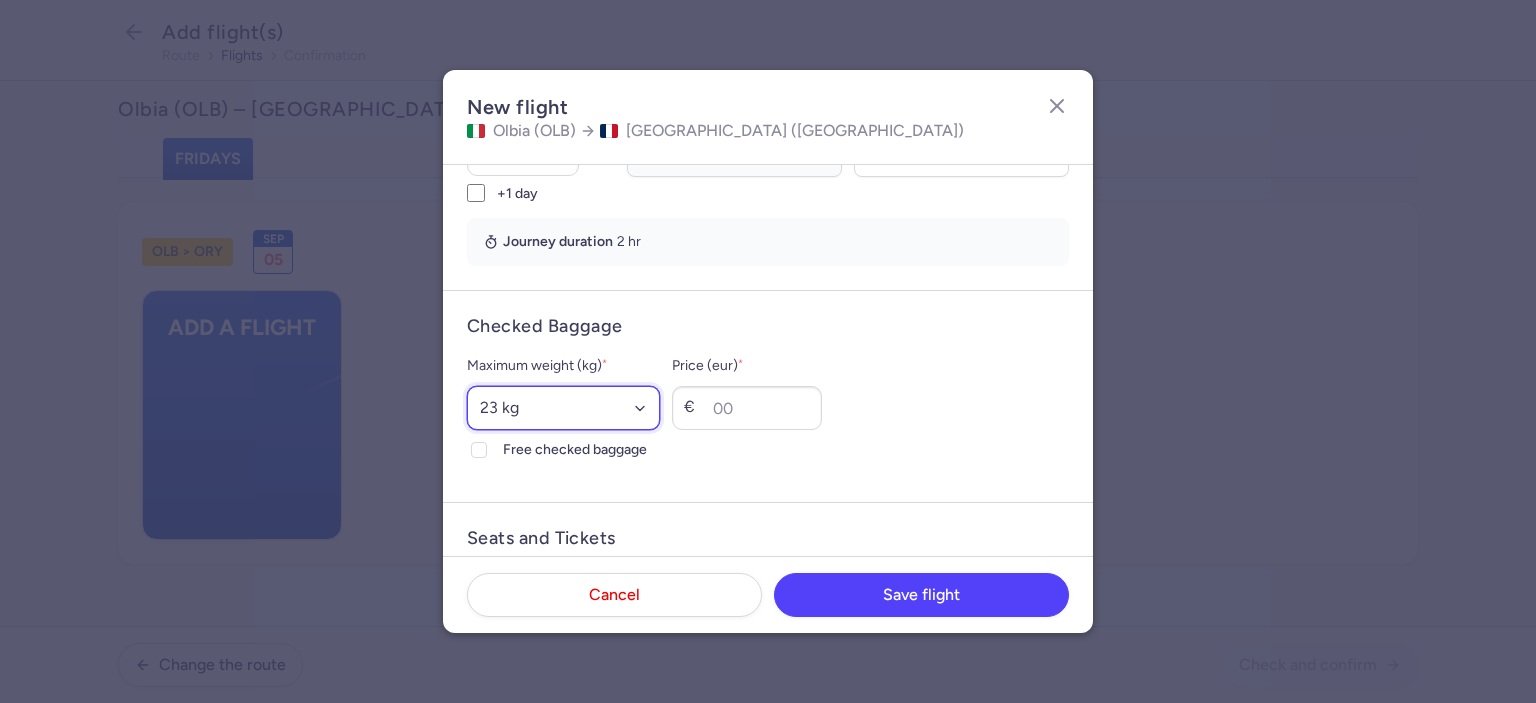select on "20" 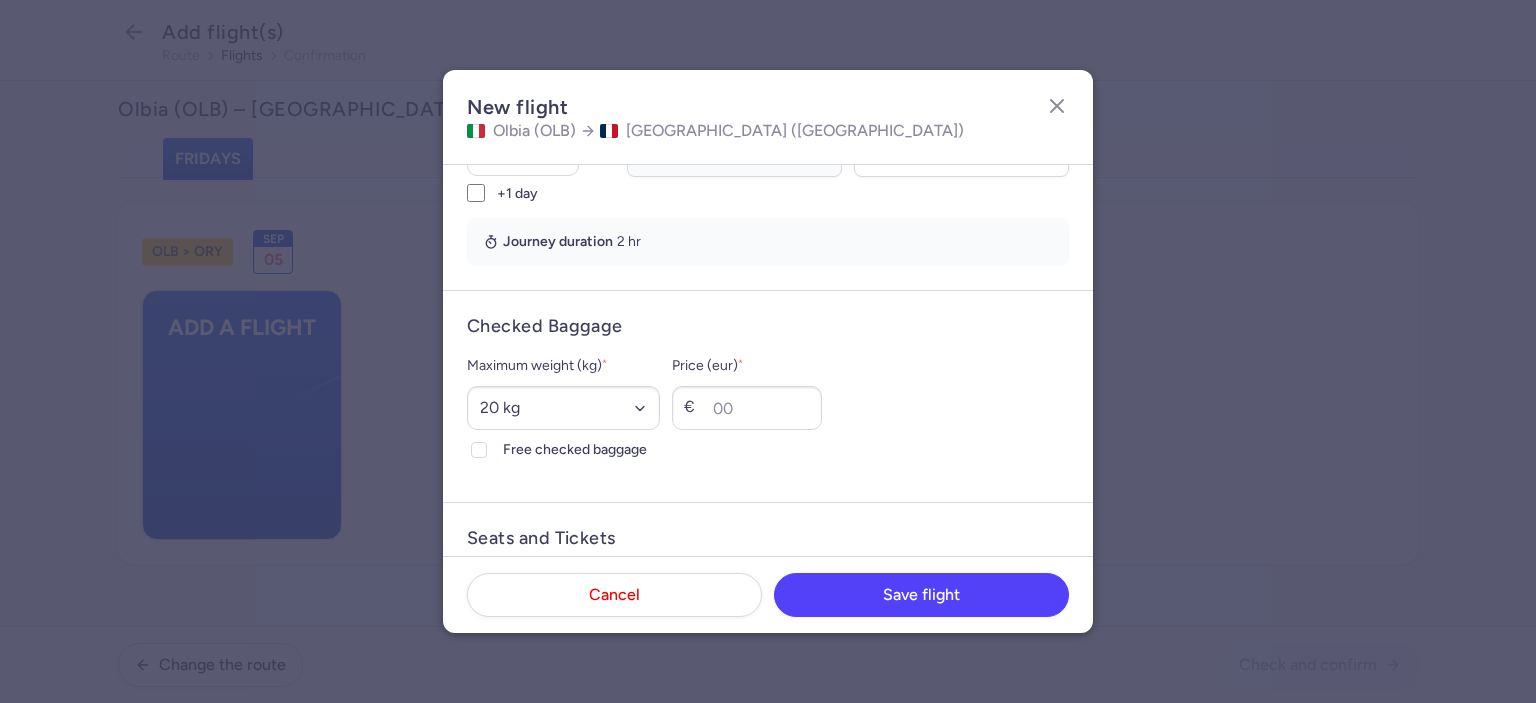 click on "€" at bounding box center (747, 408) 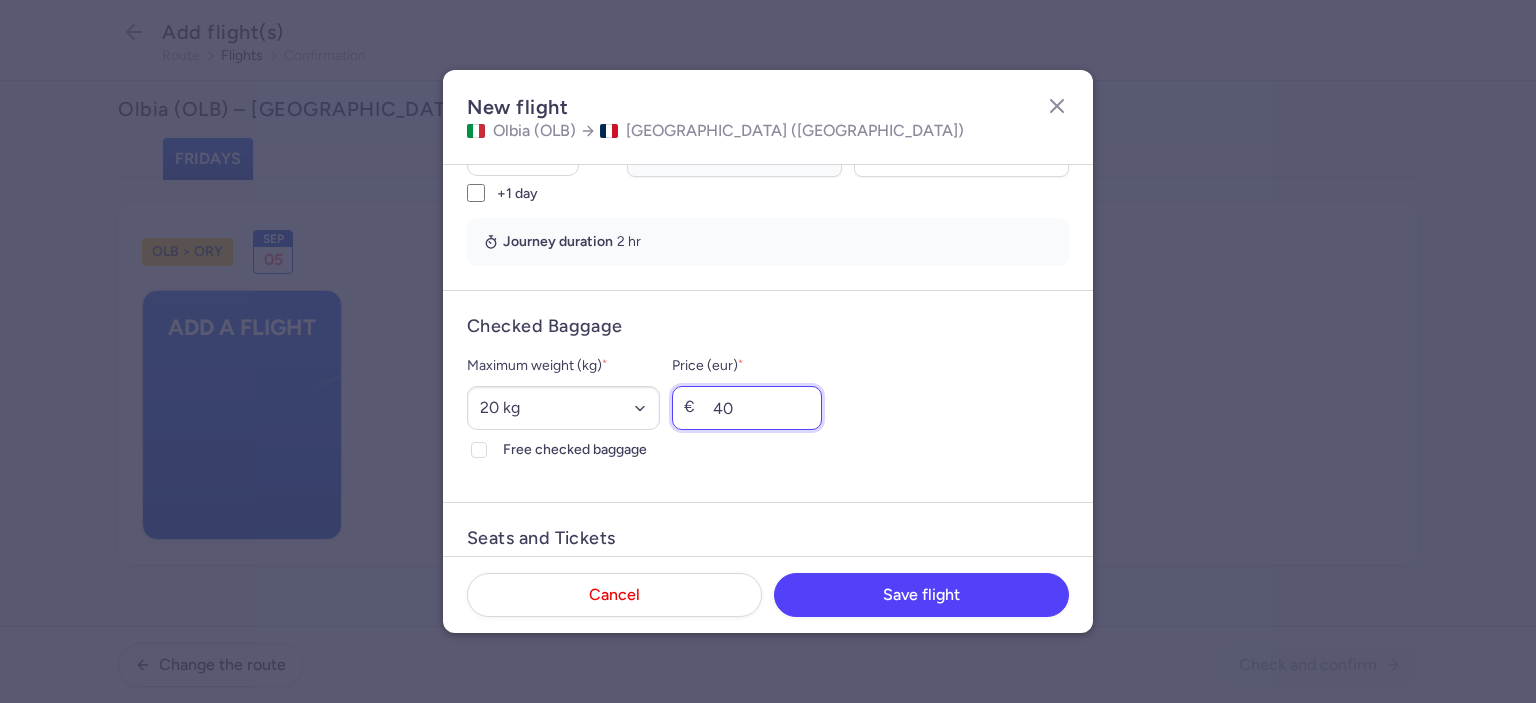 scroll, scrollTop: 600, scrollLeft: 0, axis: vertical 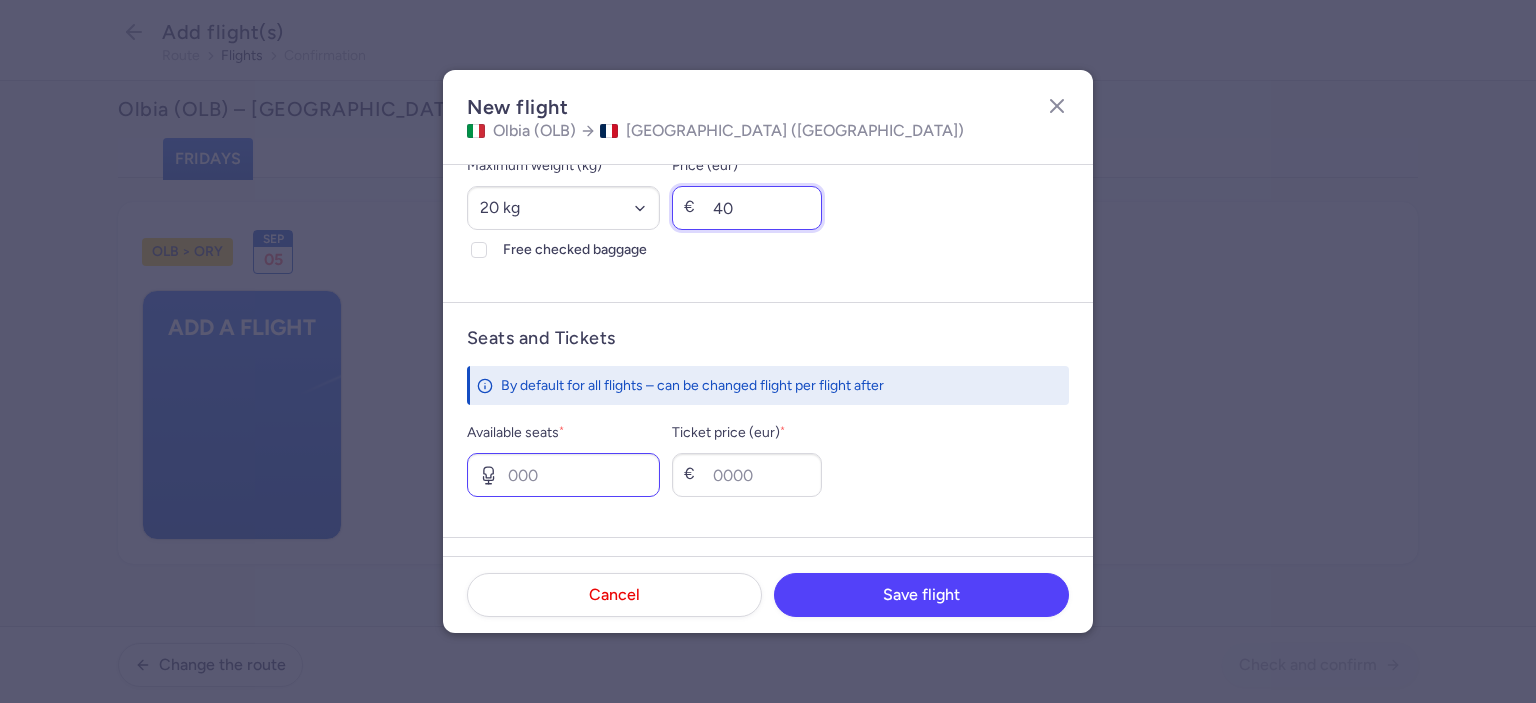 type on "40" 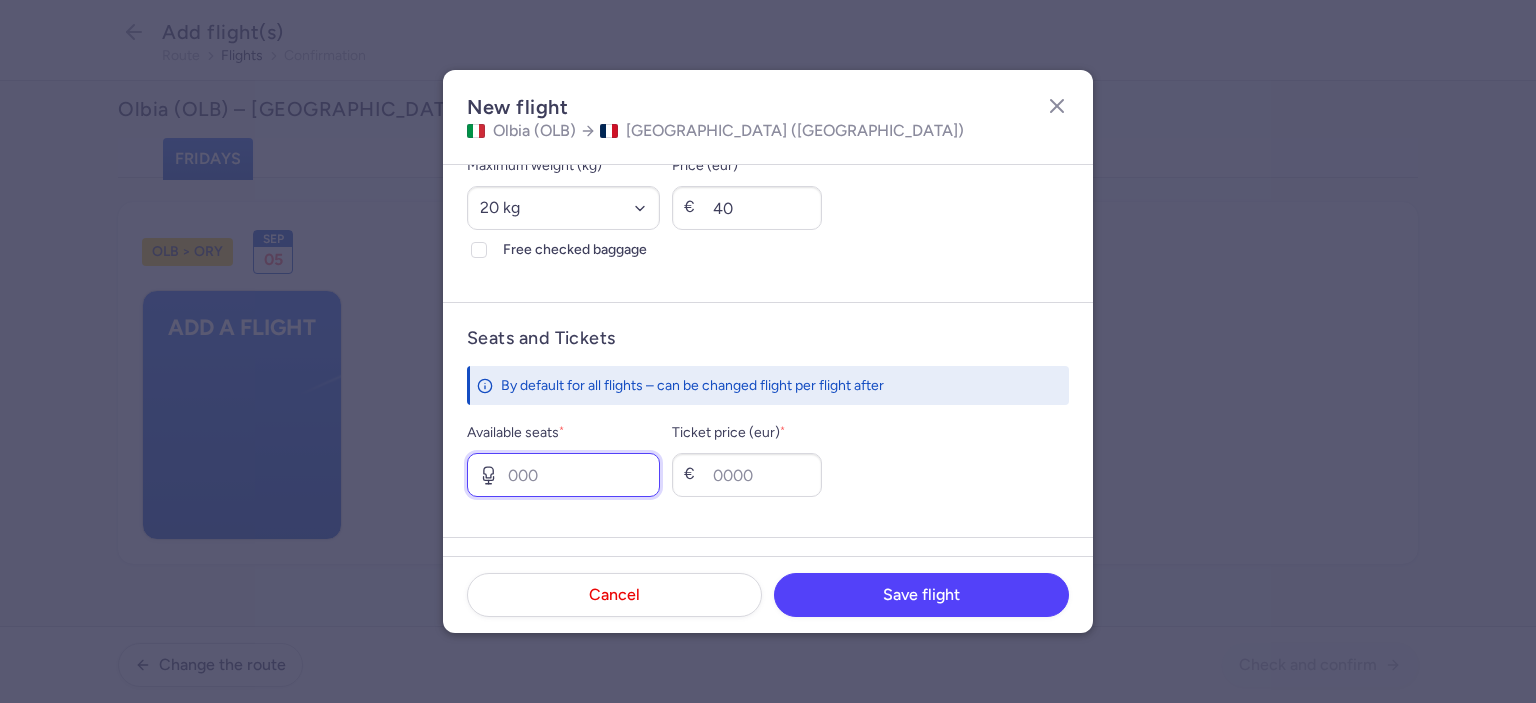 click on "Available seats  *" at bounding box center [563, 475] 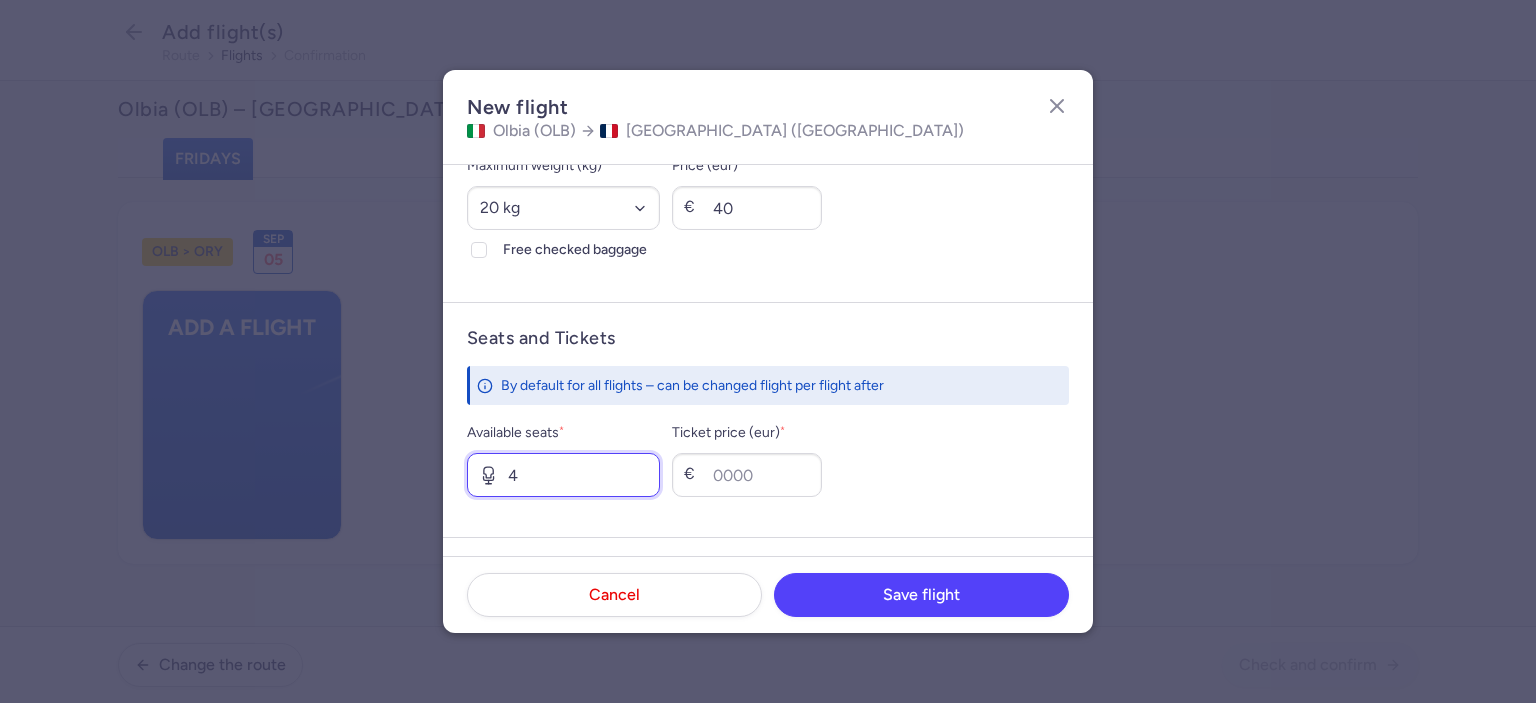 type on "4" 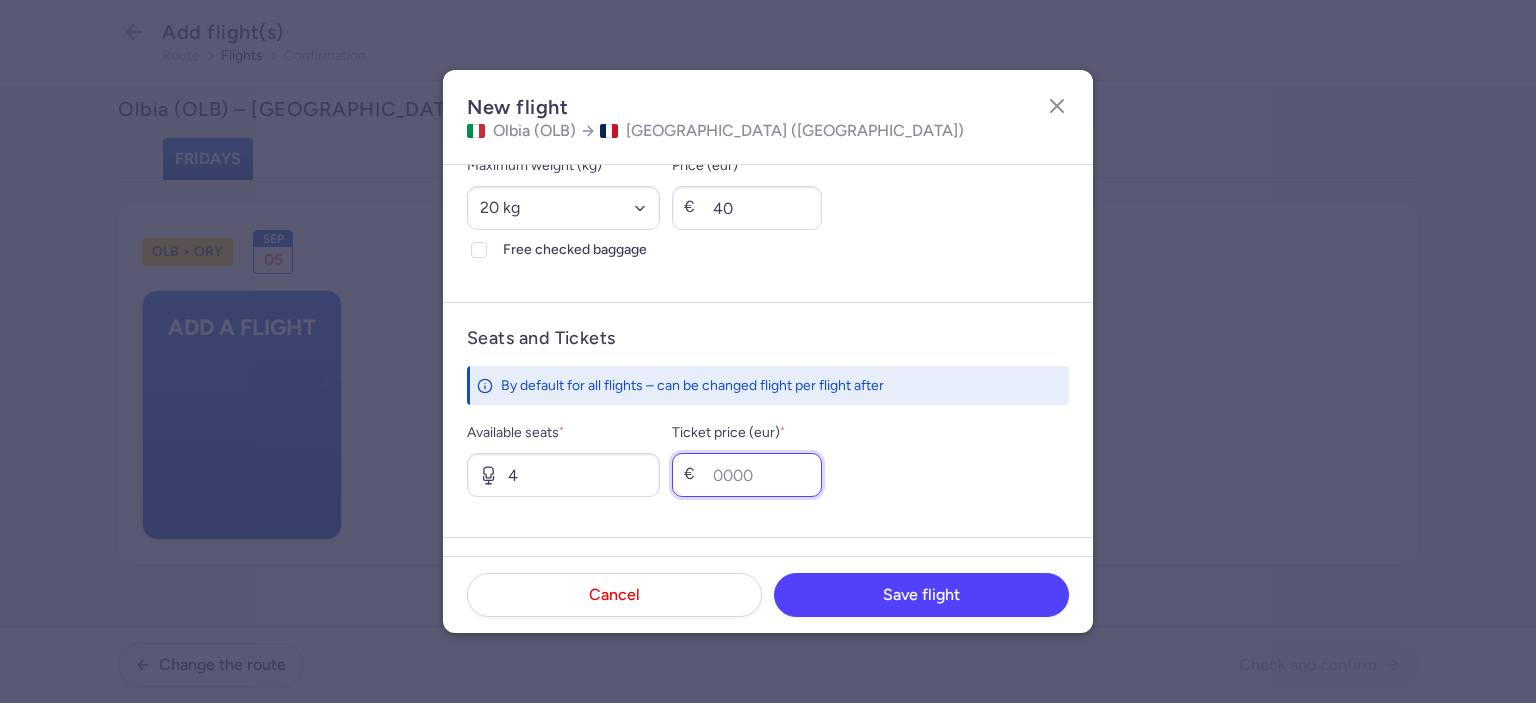 click on "Ticket price (eur)  *" at bounding box center (747, 475) 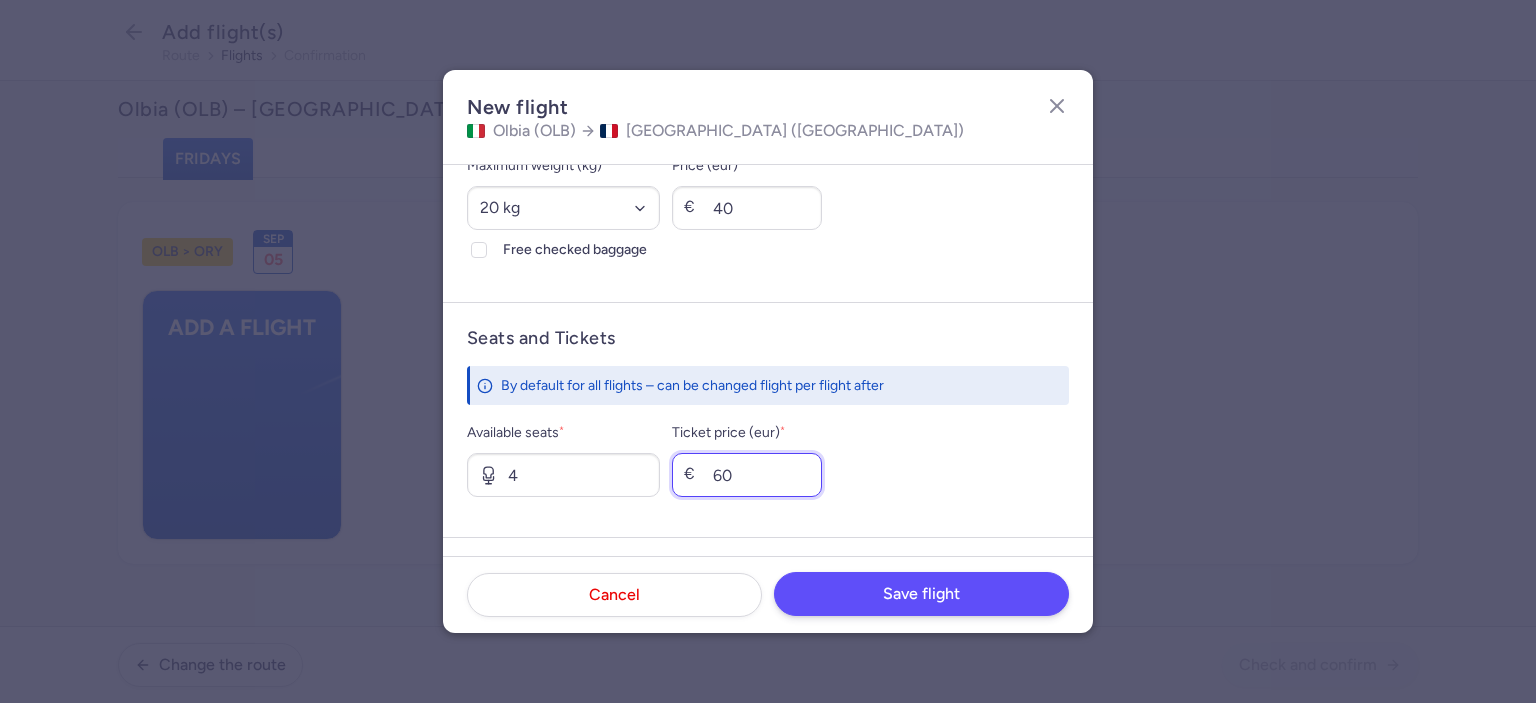type on "60" 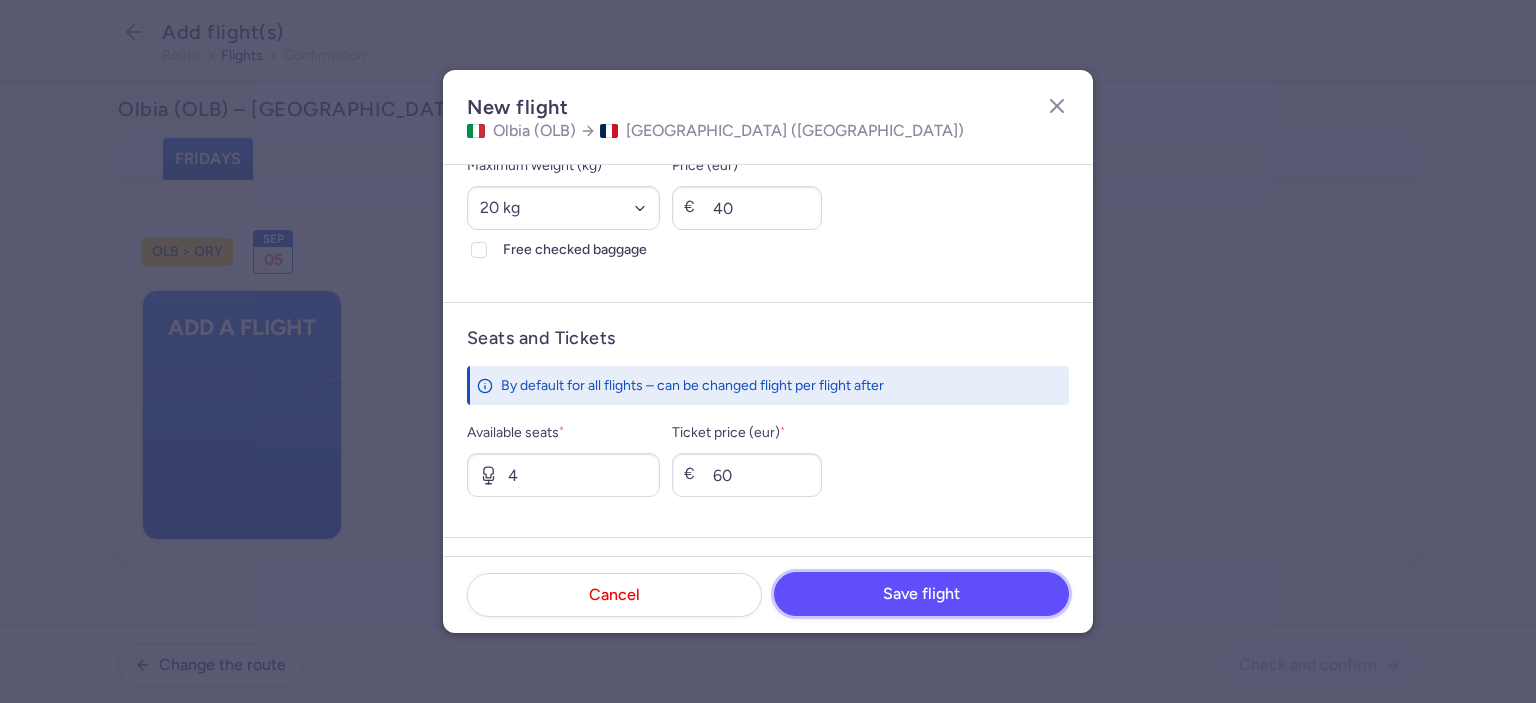click on "Save flight" at bounding box center [921, 594] 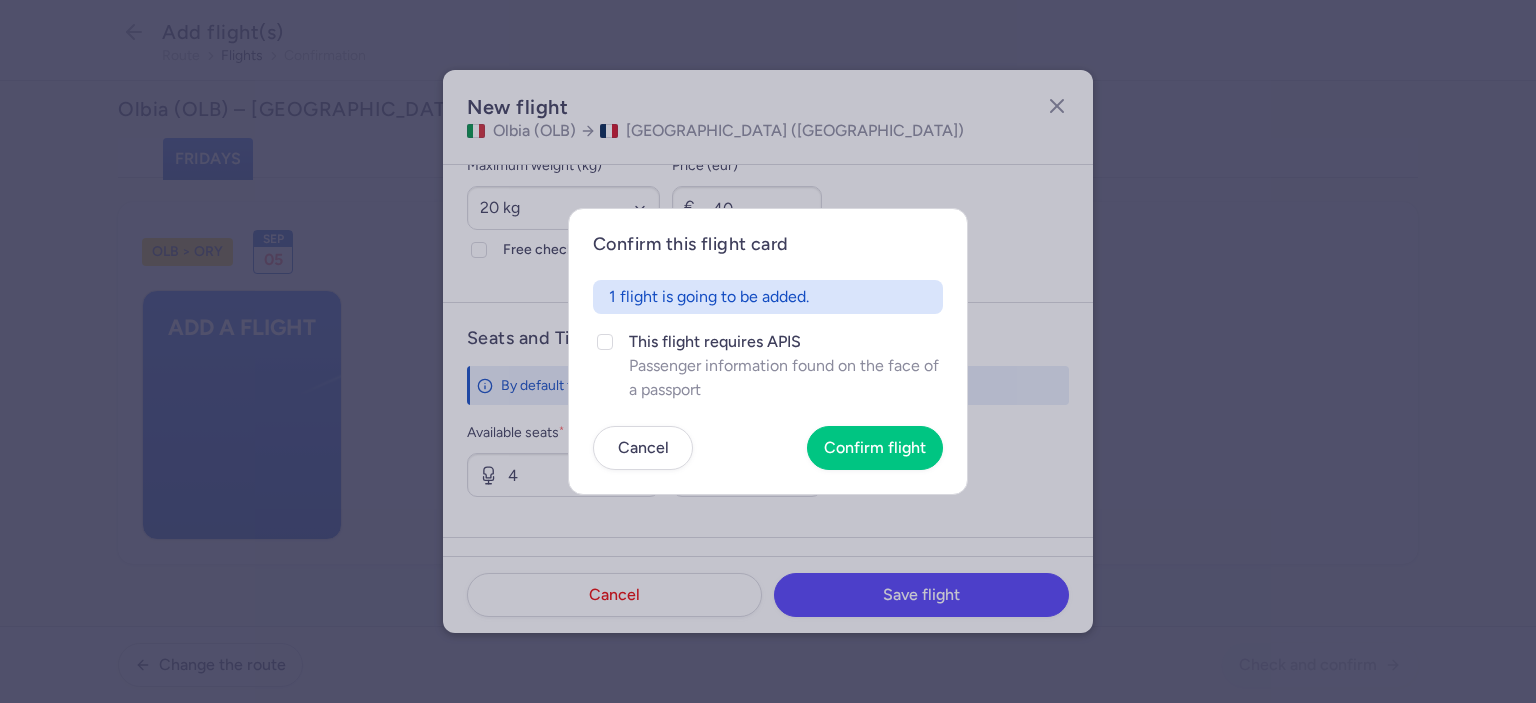 click on "Confirm this flight card 1 flight is going to be added. This flight requires APIS Passenger information found on the face of a passport Cancel Confirm flight" at bounding box center (768, 351) 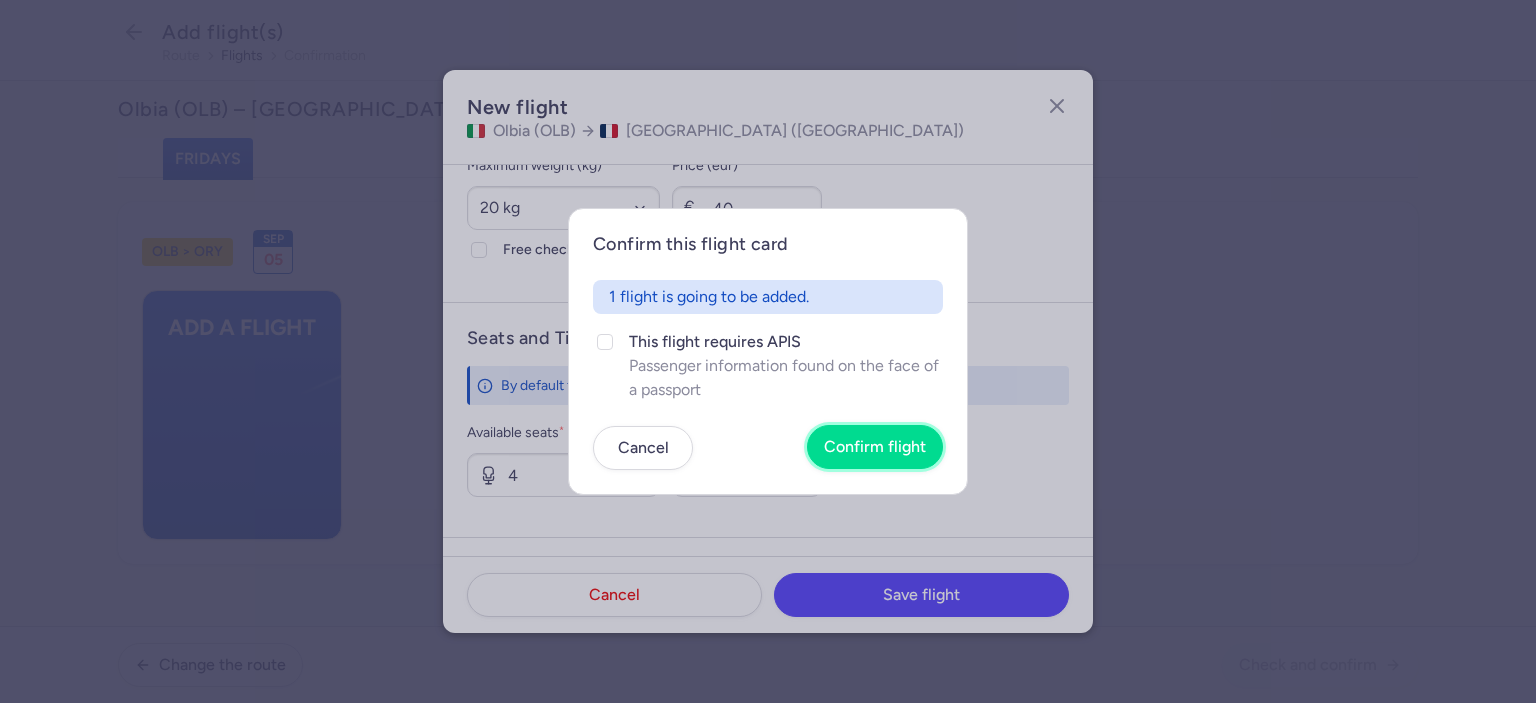 click on "Confirm flight" at bounding box center (875, 447) 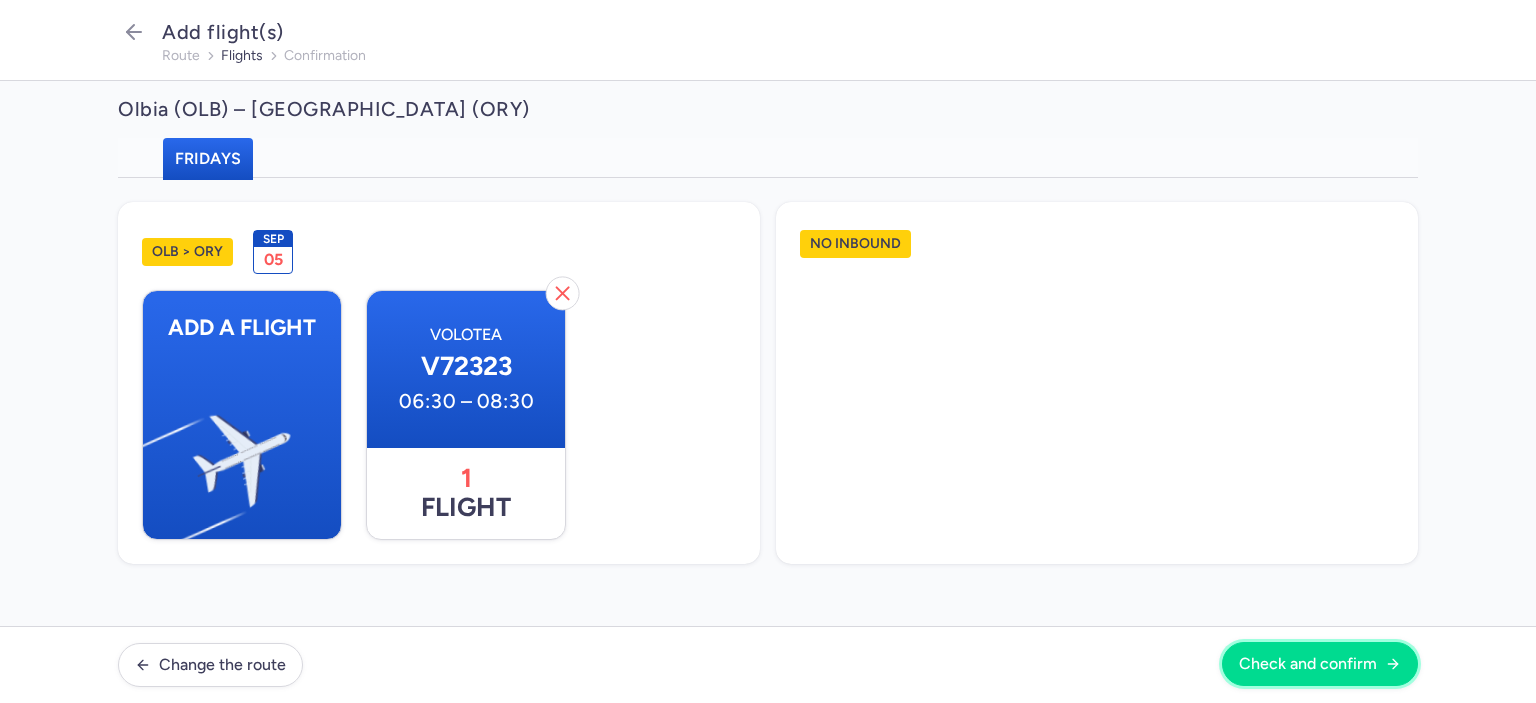 click on "Check and confirm" at bounding box center [1320, 664] 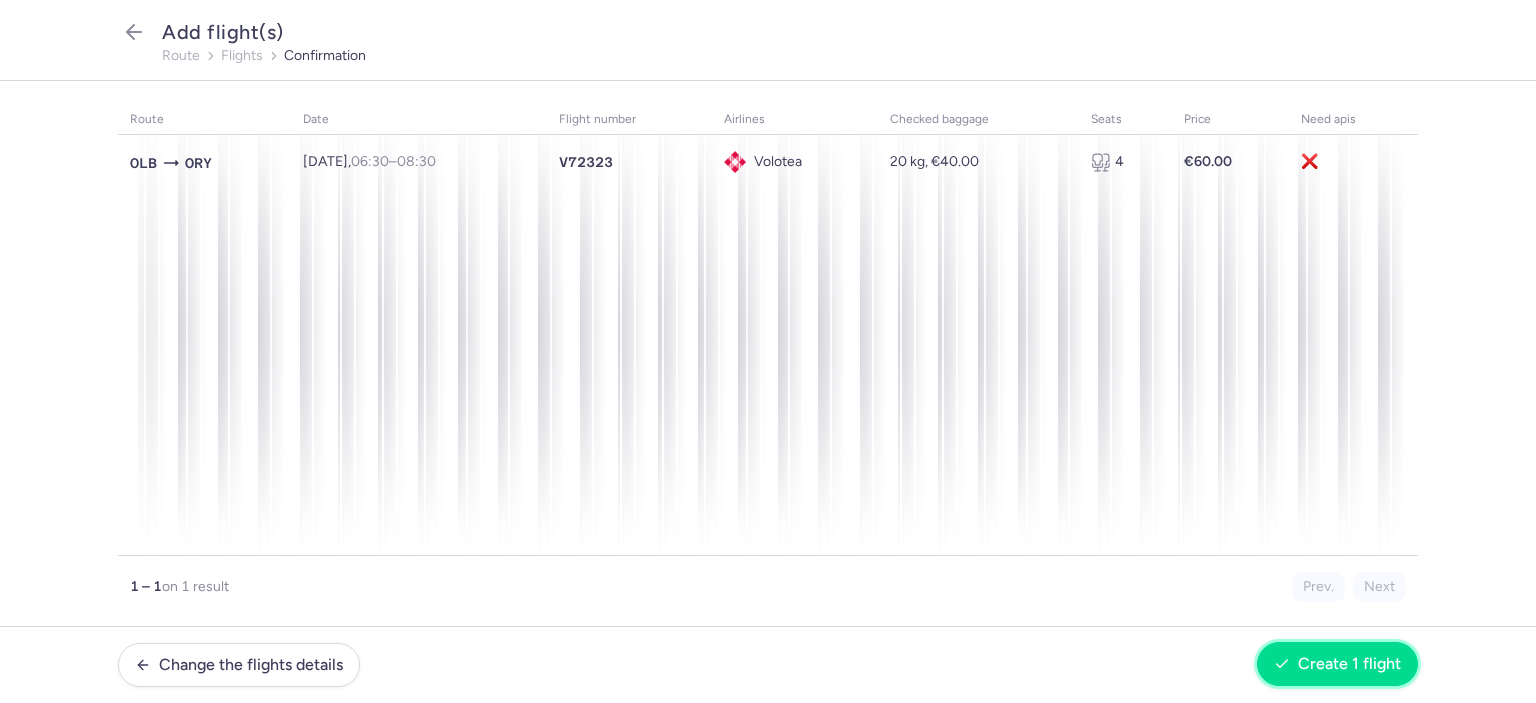 click on "Create 1 flight" at bounding box center (1337, 664) 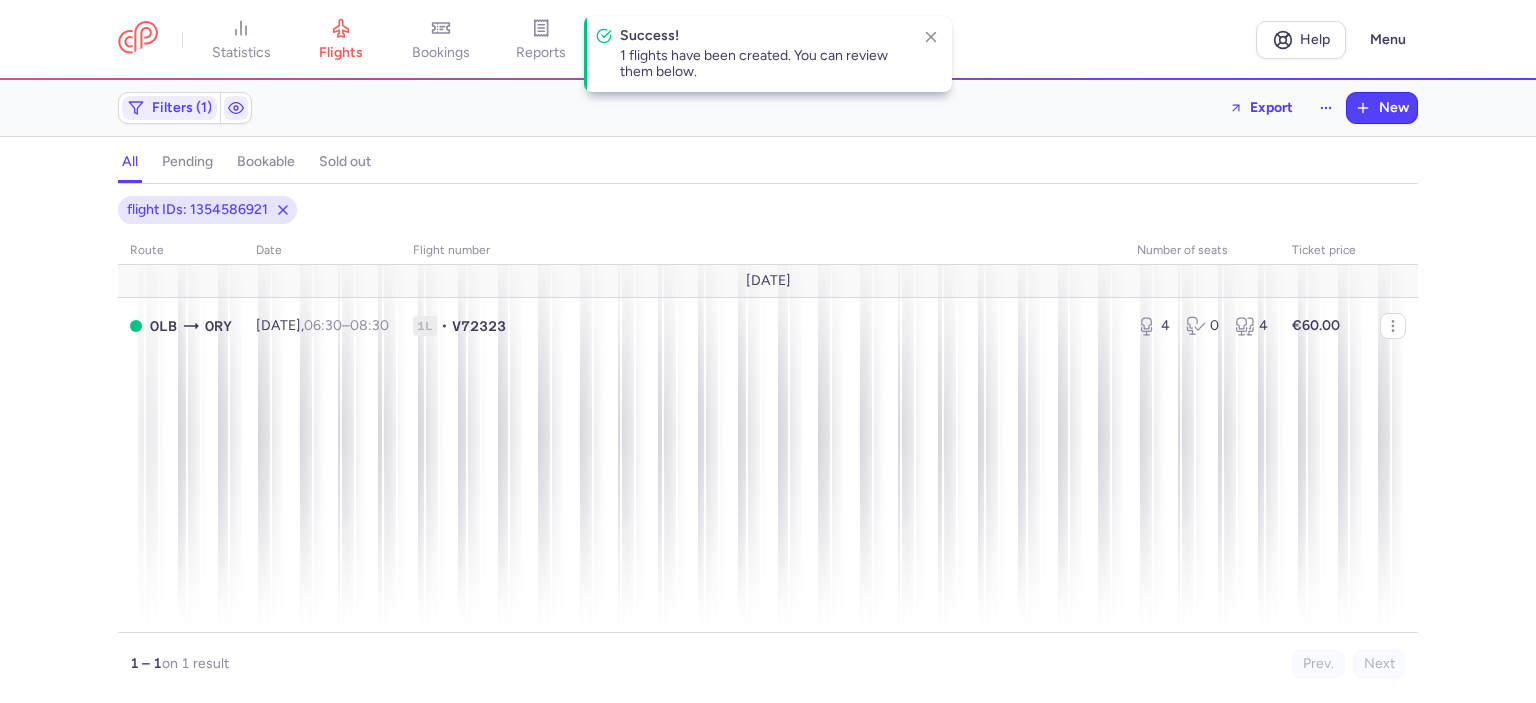 click 